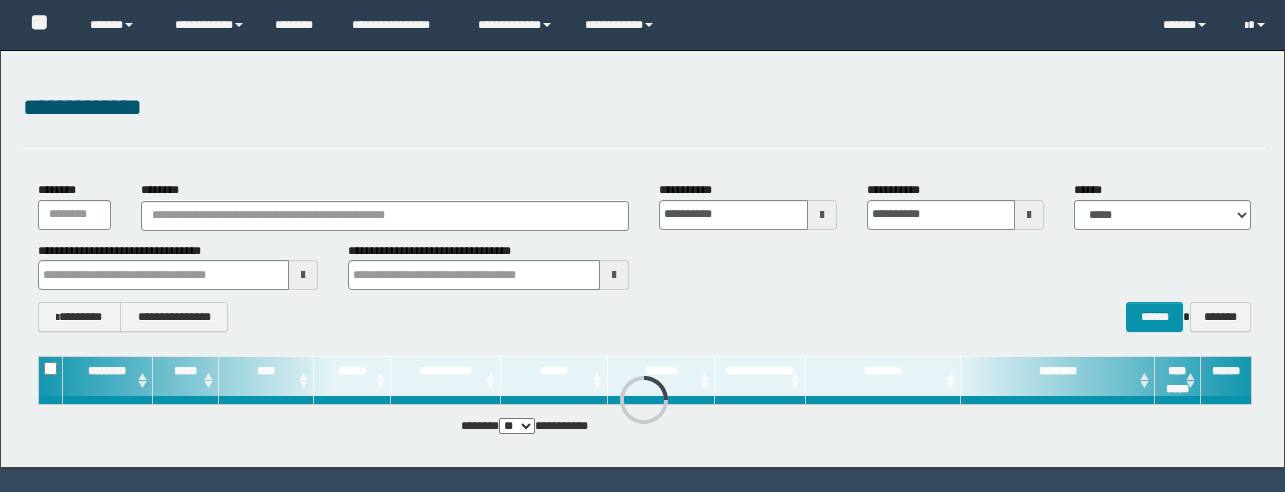 scroll, scrollTop: 0, scrollLeft: 0, axis: both 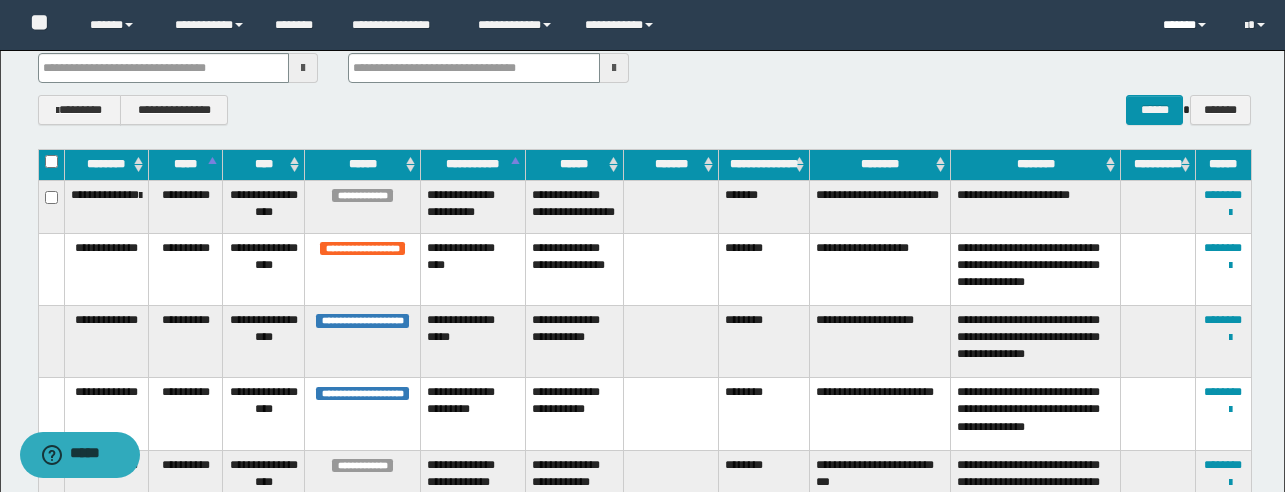 click on "******" at bounding box center [1188, 25] 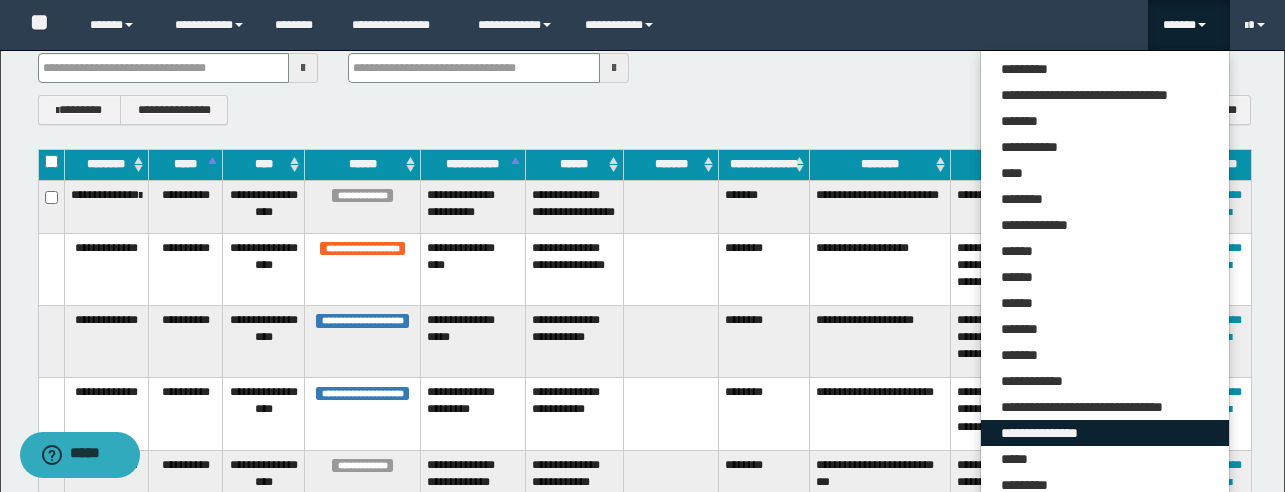 click on "**********" at bounding box center (1105, 433) 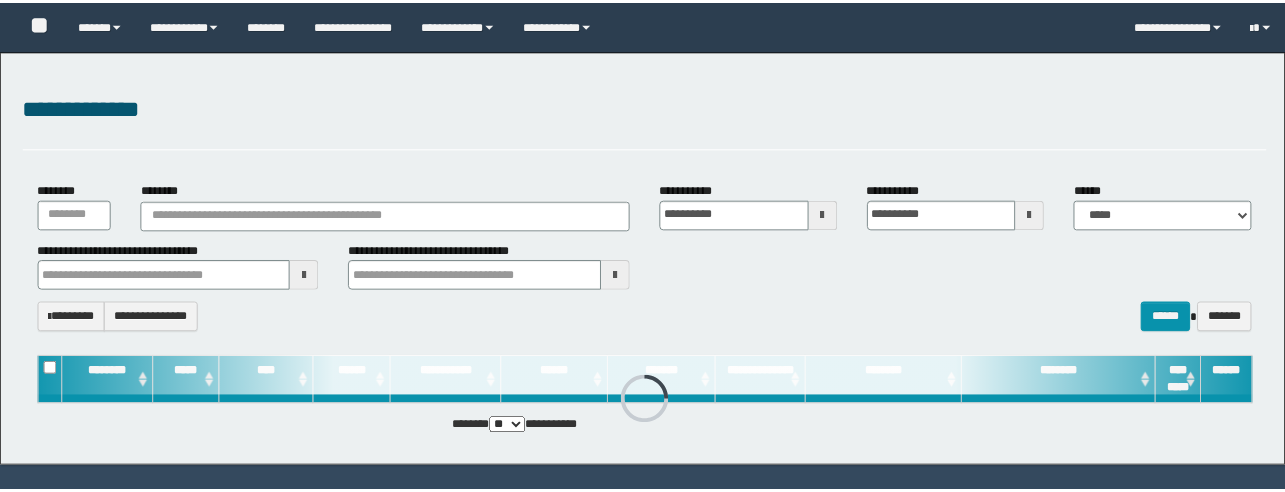scroll, scrollTop: 53, scrollLeft: 0, axis: vertical 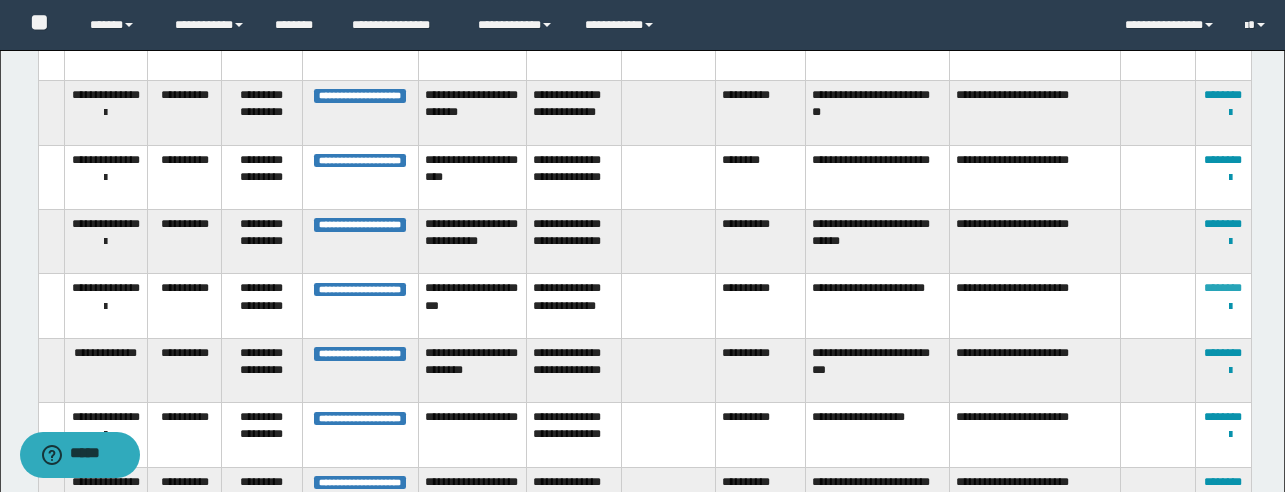 click on "********" at bounding box center [1223, 288] 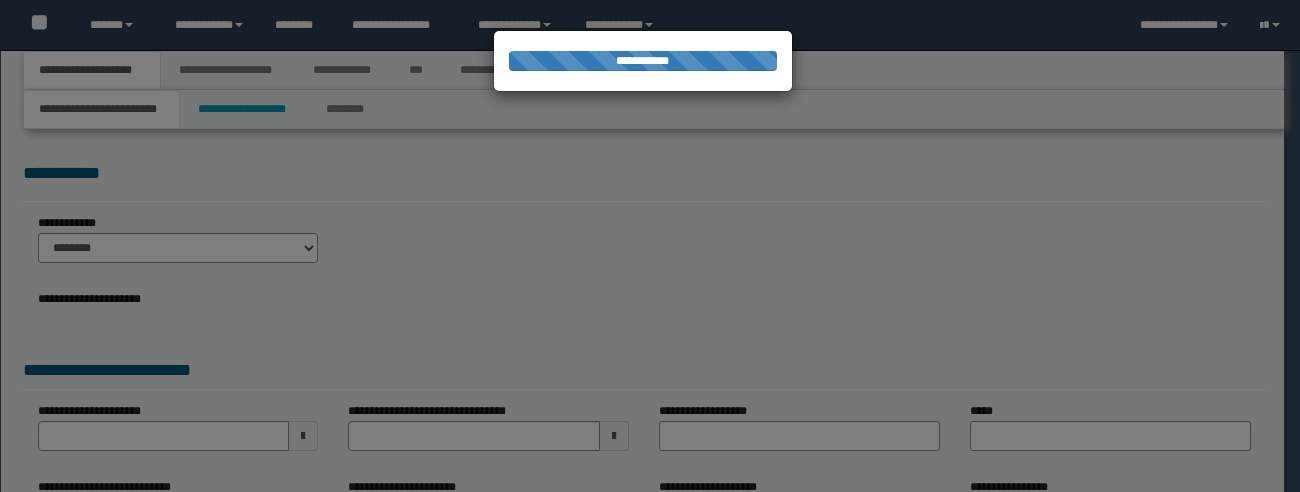 scroll, scrollTop: 0, scrollLeft: 0, axis: both 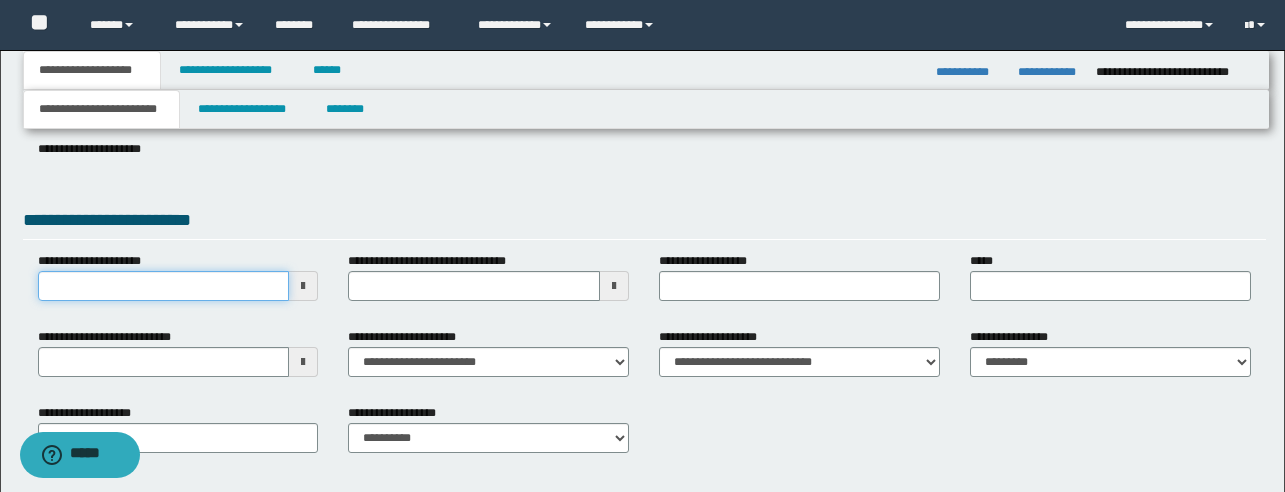 click on "**********" at bounding box center [164, 286] 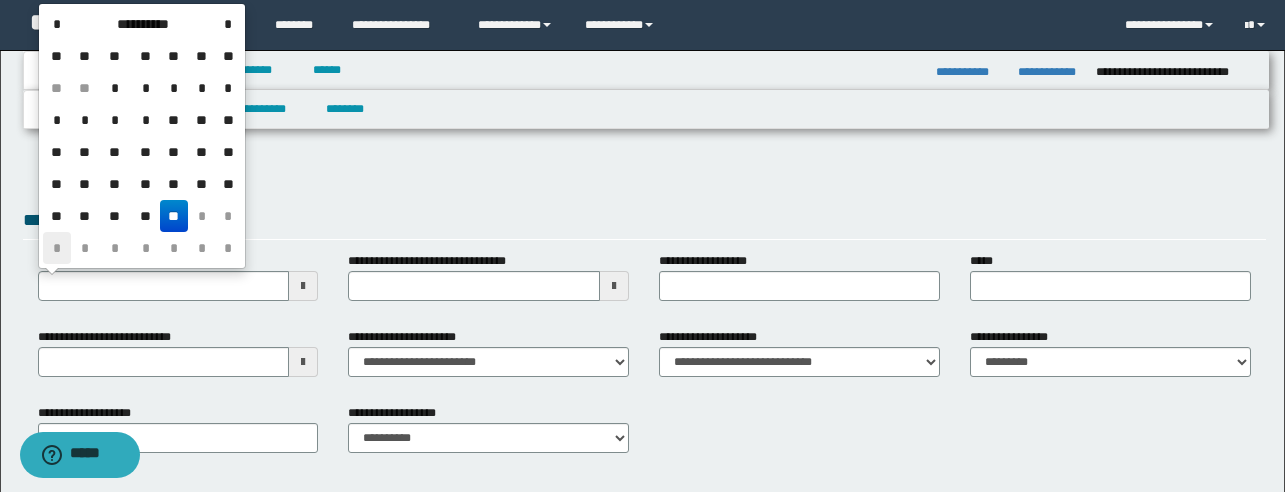 click on "*" at bounding box center (57, 248) 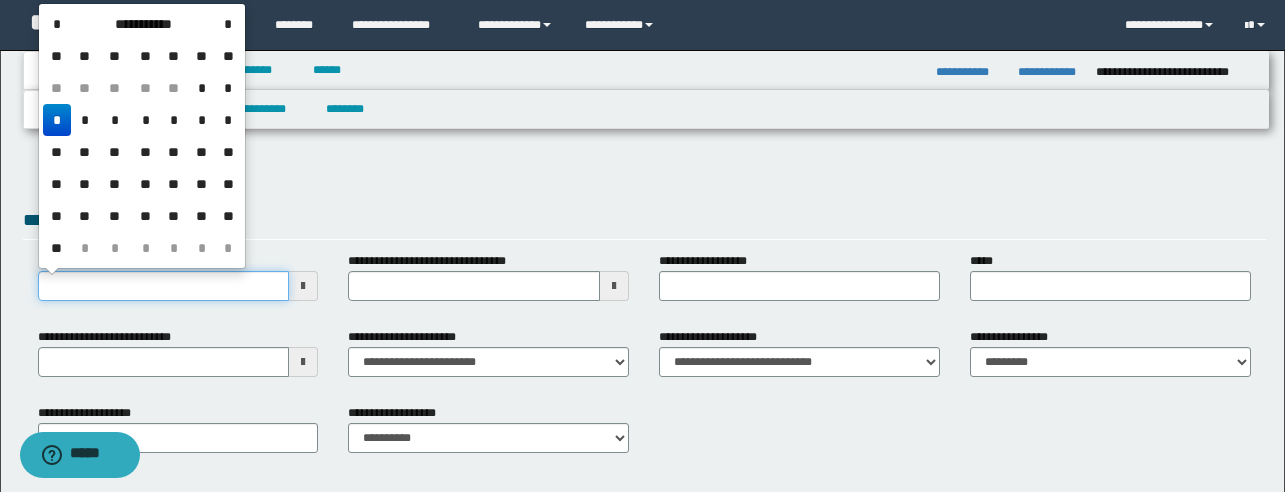 click on "**********" at bounding box center [164, 286] 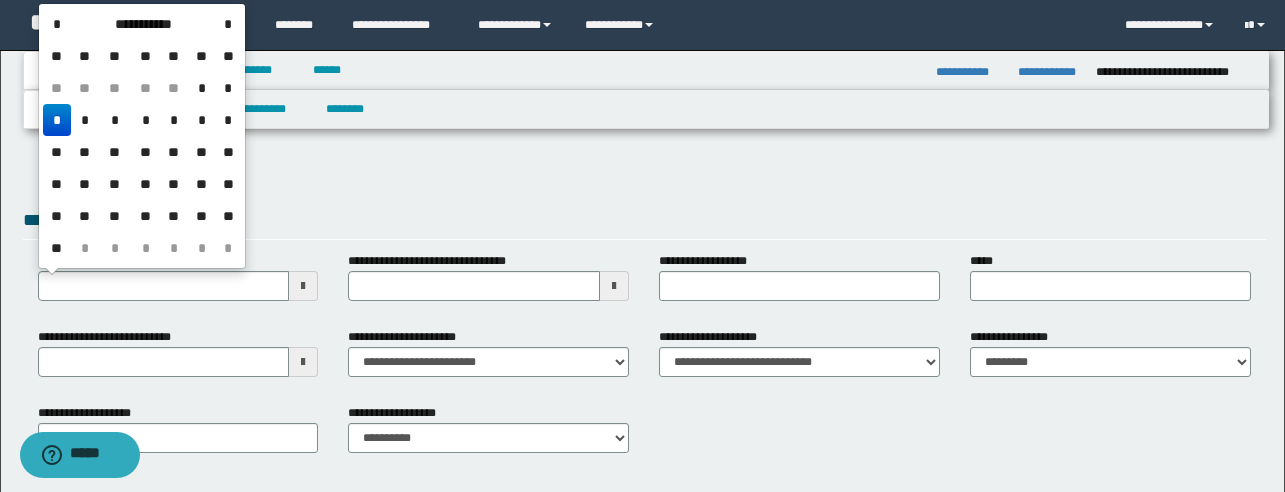 click on "**********" at bounding box center [644, 223] 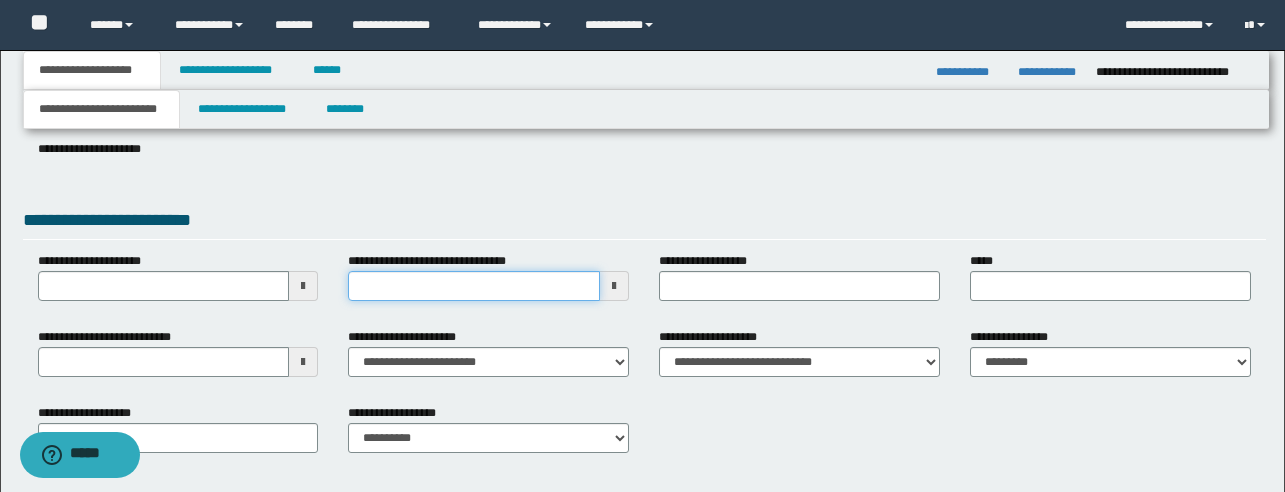 click on "**********" at bounding box center [474, 286] 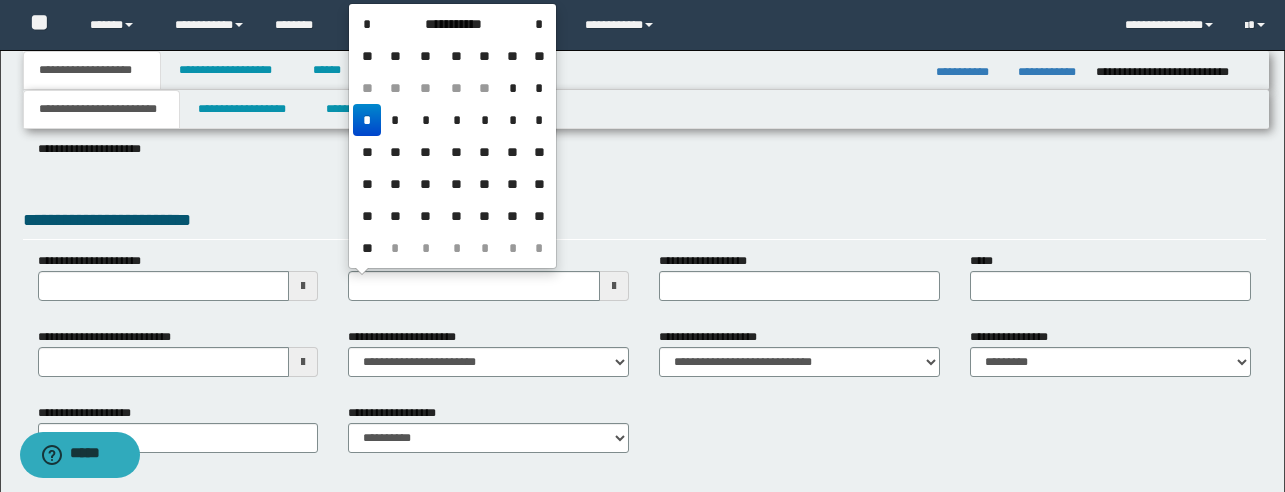 click on "*" at bounding box center (367, 120) 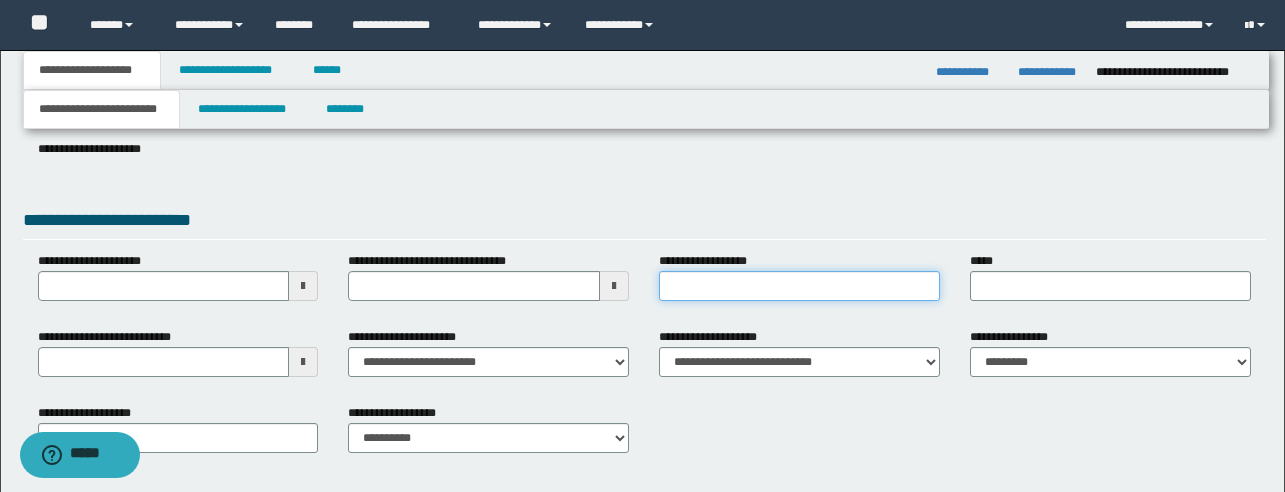 click on "**********" at bounding box center [799, 286] 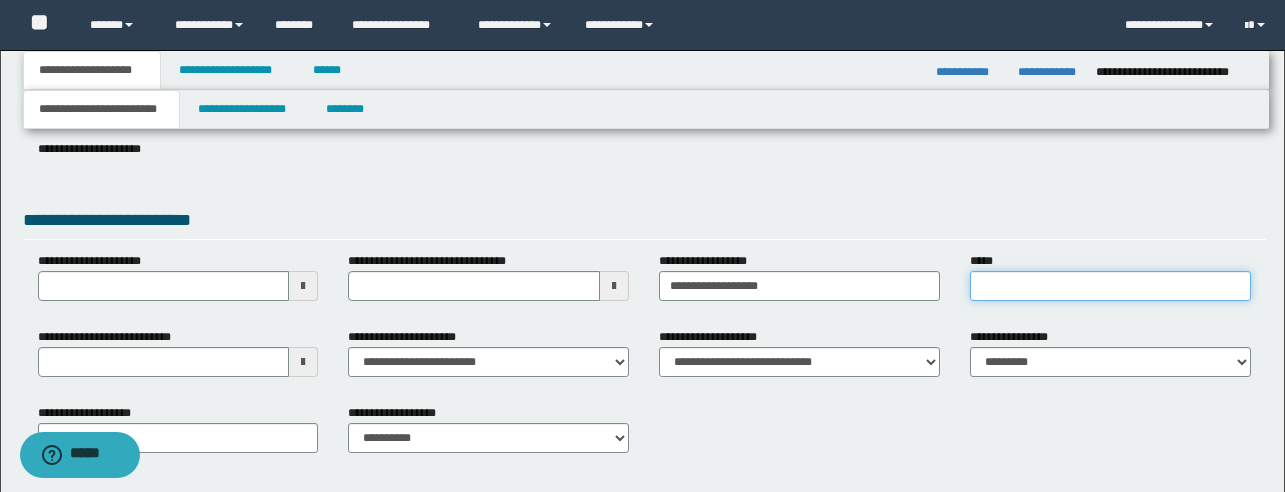 click on "*****" at bounding box center [1110, 286] 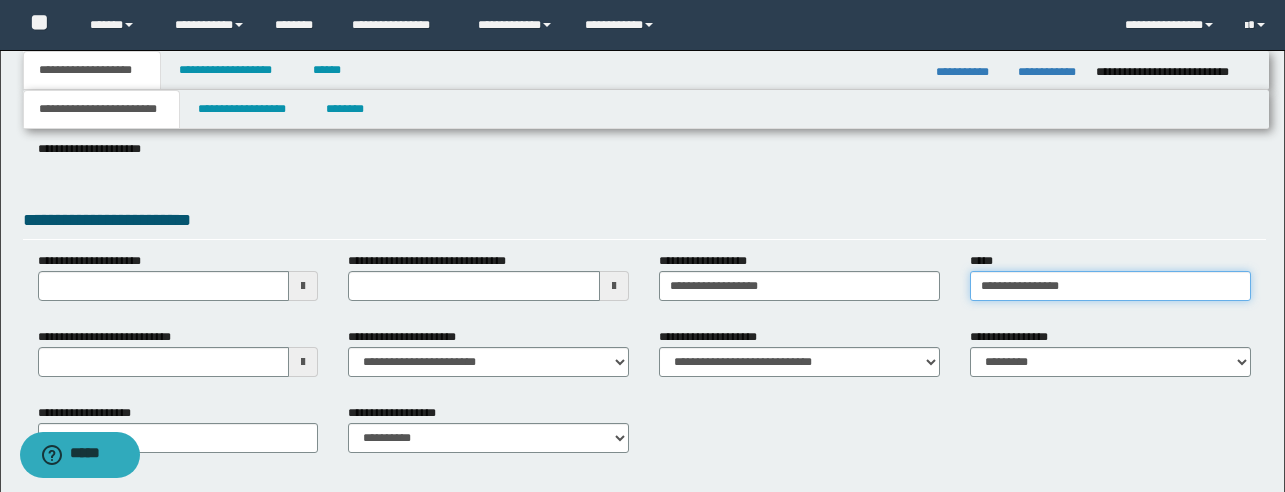 scroll, scrollTop: 234, scrollLeft: 0, axis: vertical 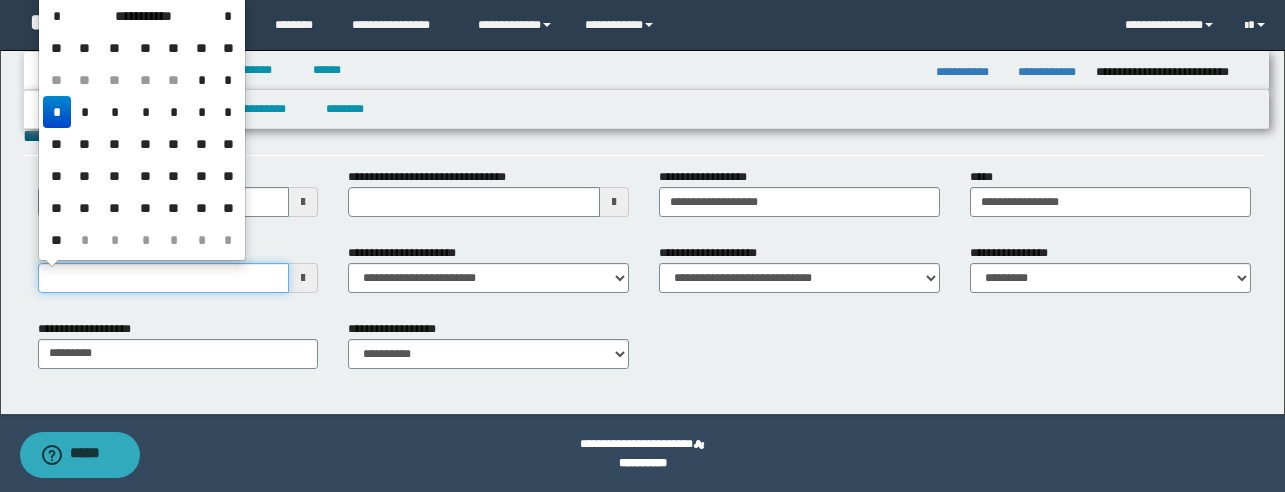 click on "**********" at bounding box center [164, 278] 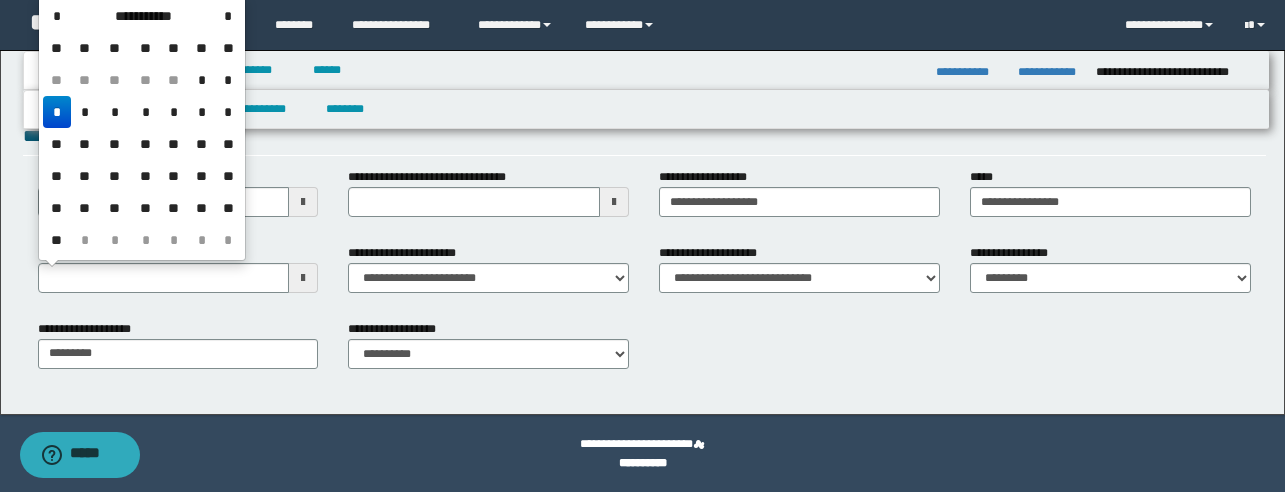 click on "*" at bounding box center (57, 112) 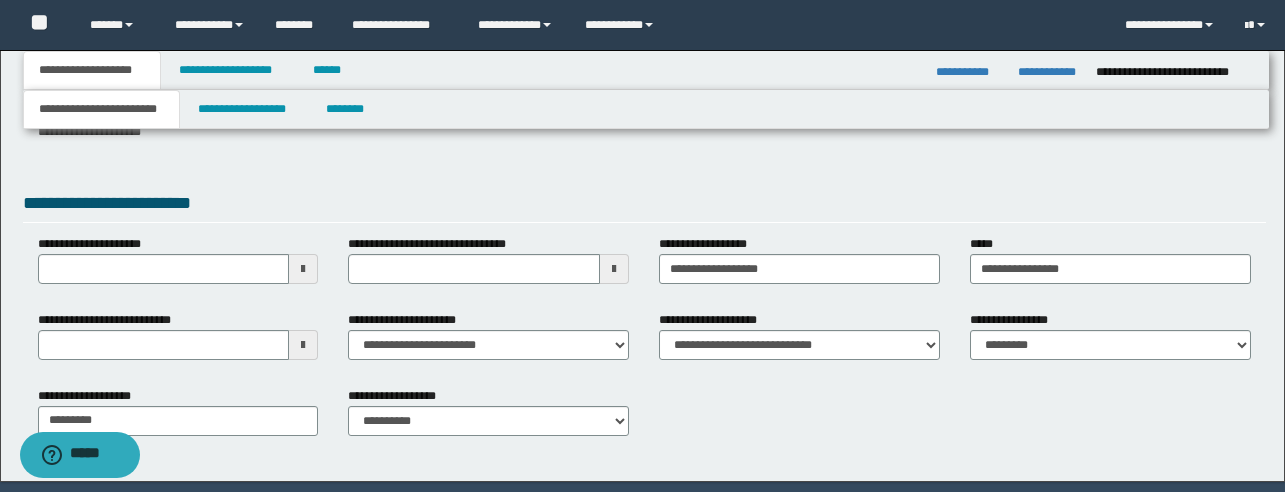 scroll, scrollTop: 97, scrollLeft: 0, axis: vertical 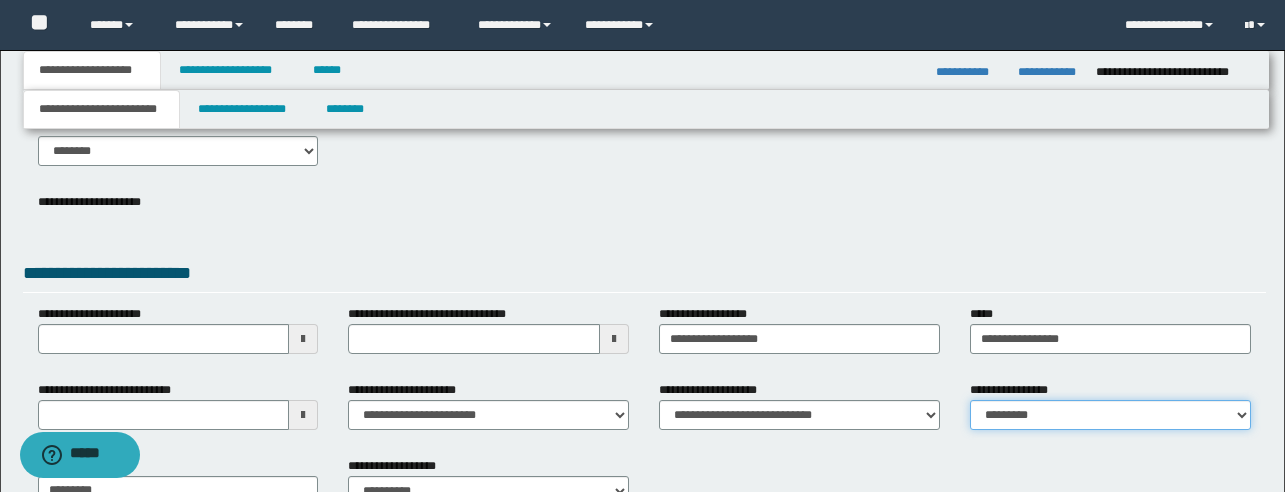 click on "**********" at bounding box center [1110, 415] 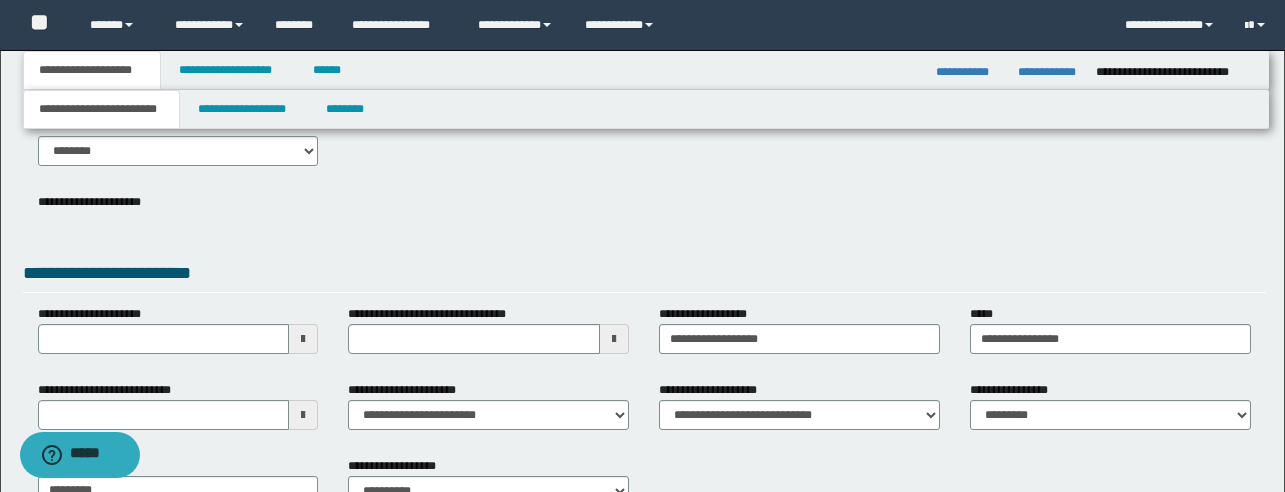 click on "**********" at bounding box center (644, 291) 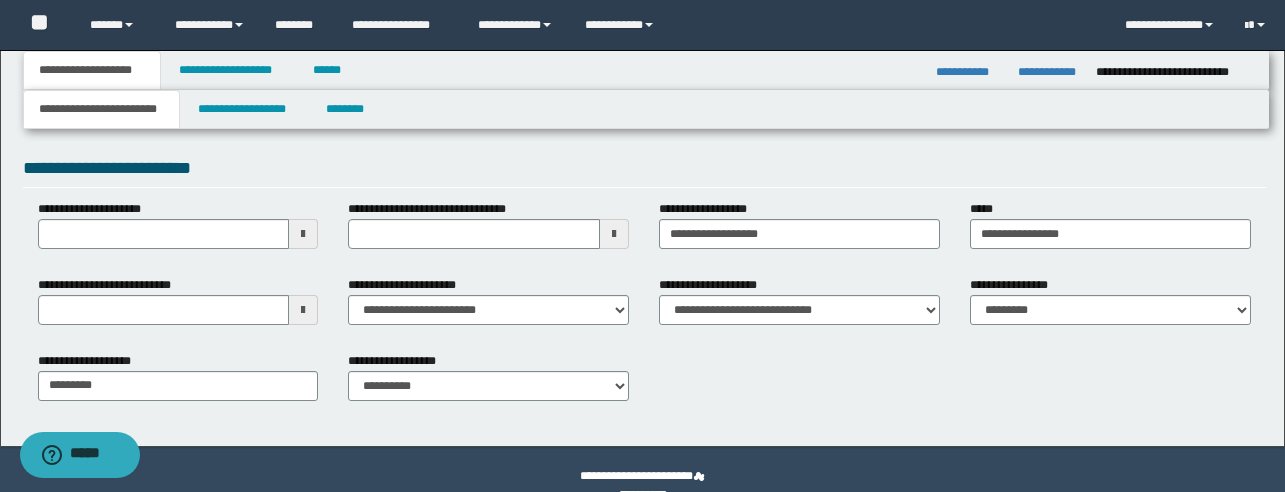 scroll, scrollTop: 201, scrollLeft: 0, axis: vertical 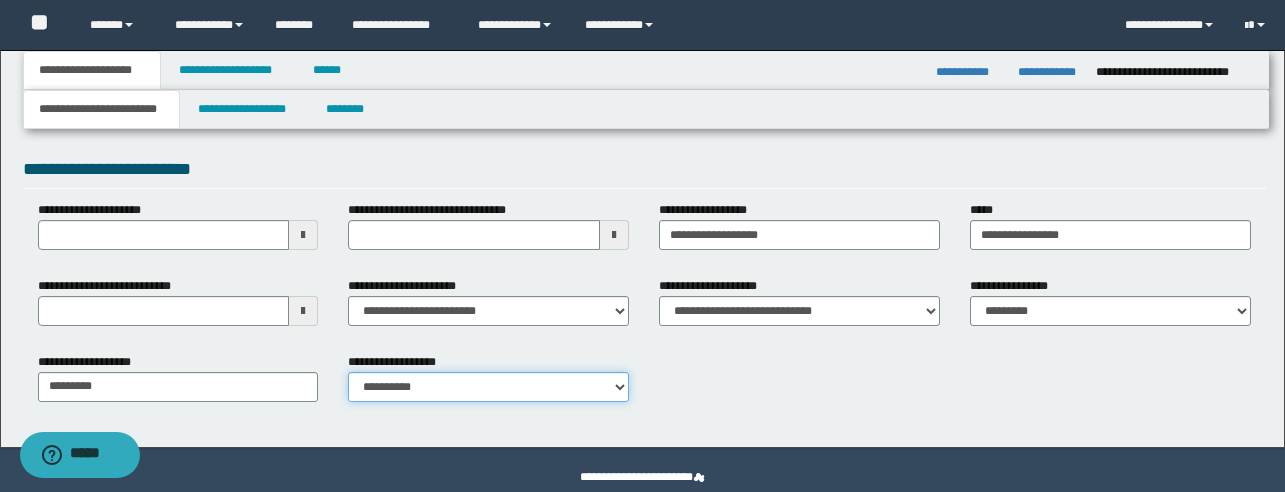 click on "**********" at bounding box center [488, 387] 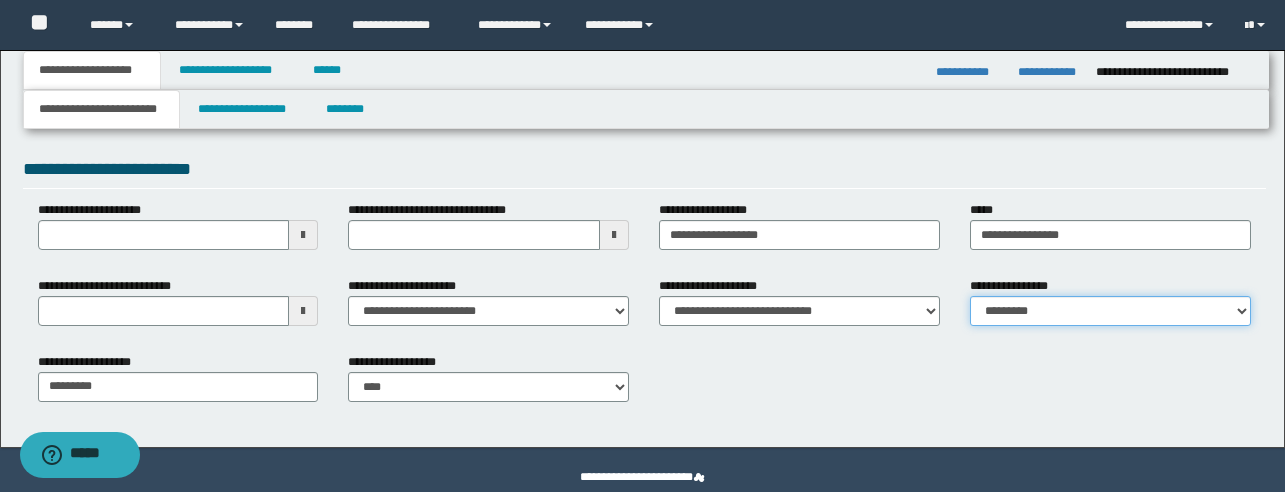 click on "**********" at bounding box center [1110, 311] 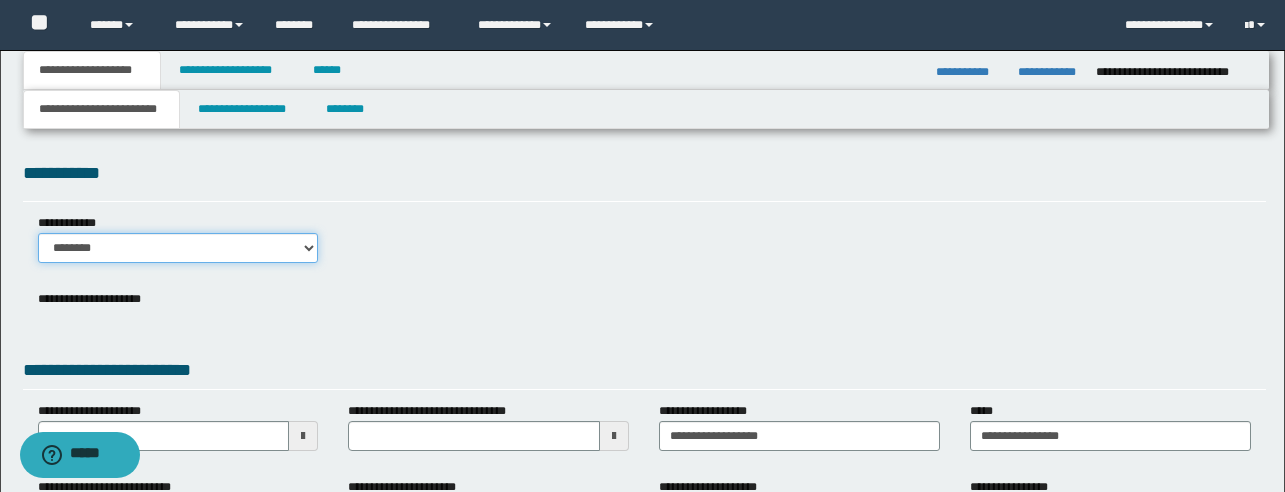 click on "********
*******" at bounding box center [178, 248] 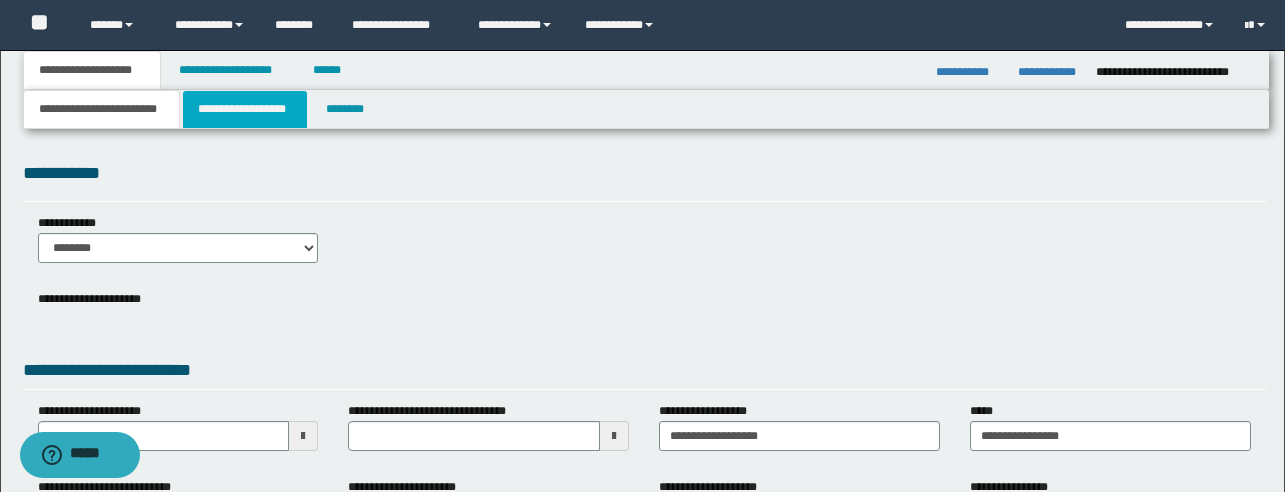 click on "**********" at bounding box center (245, 109) 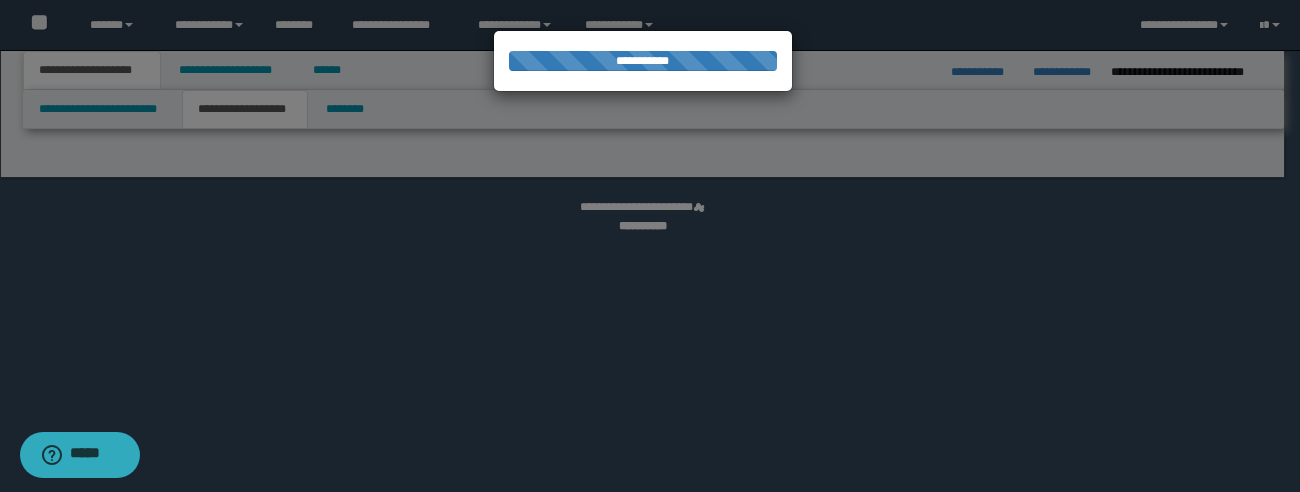 select on "*" 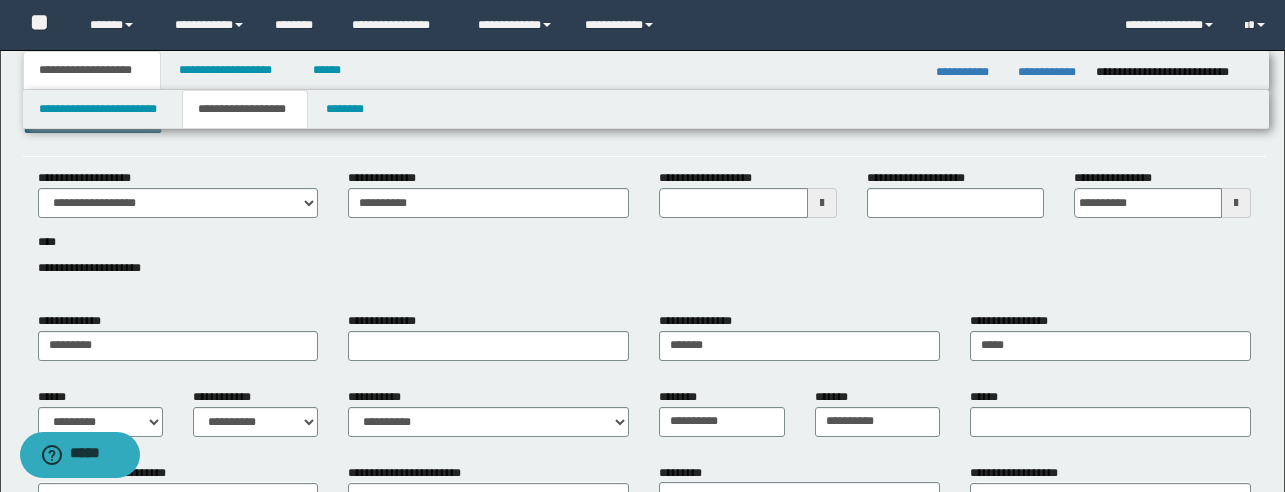 scroll, scrollTop: 42, scrollLeft: 0, axis: vertical 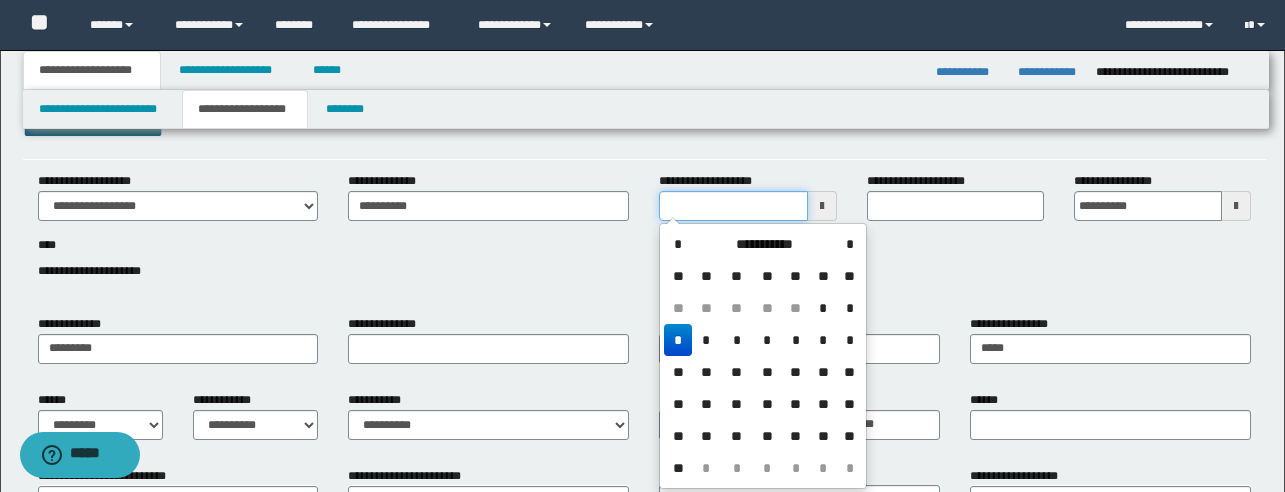 click on "**********" at bounding box center [733, 206] 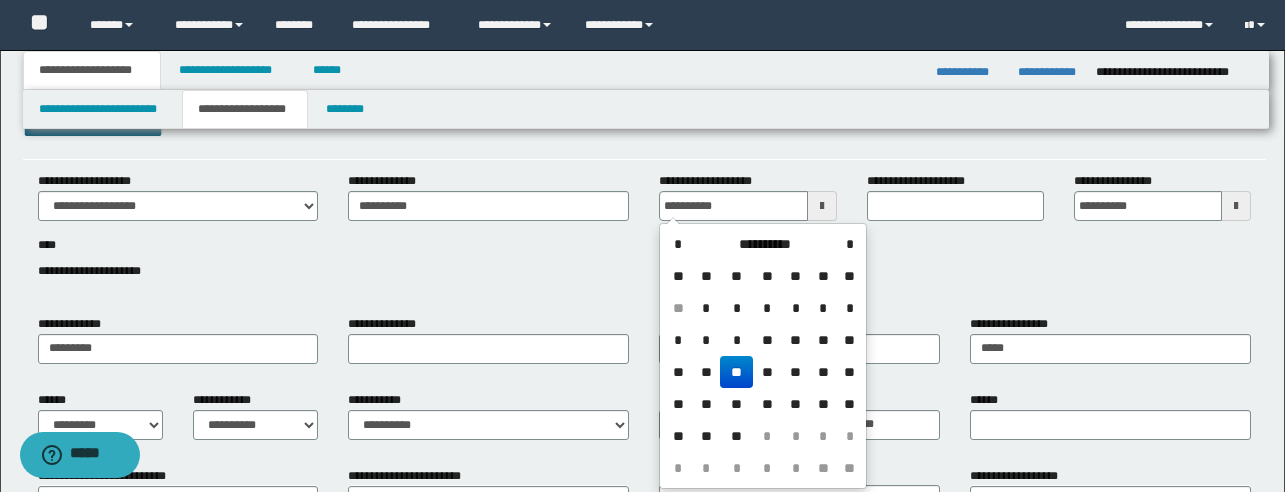 click on "**" at bounding box center (736, 372) 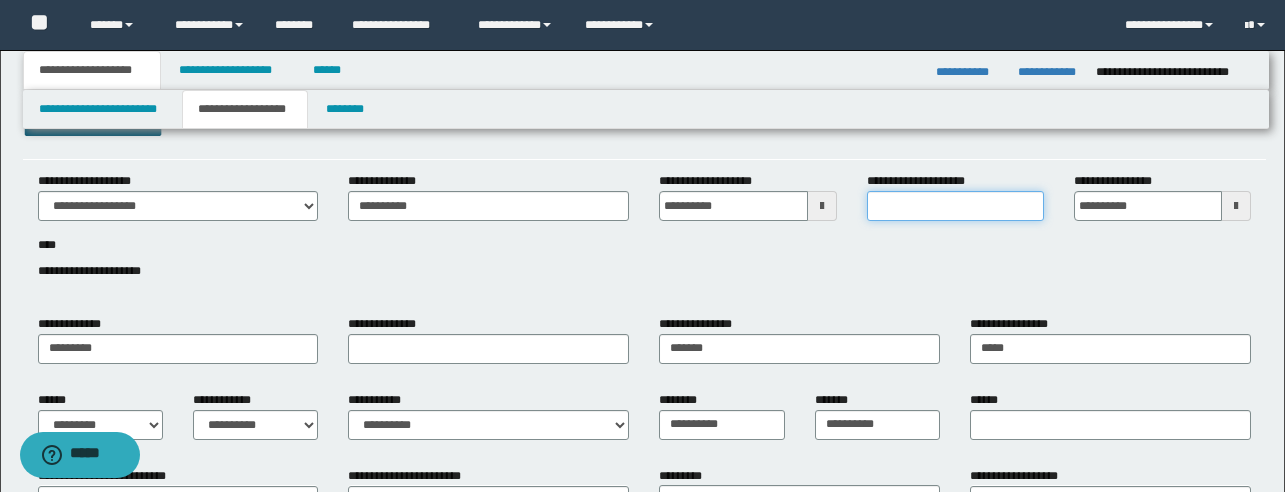 click on "**********" at bounding box center (955, 206) 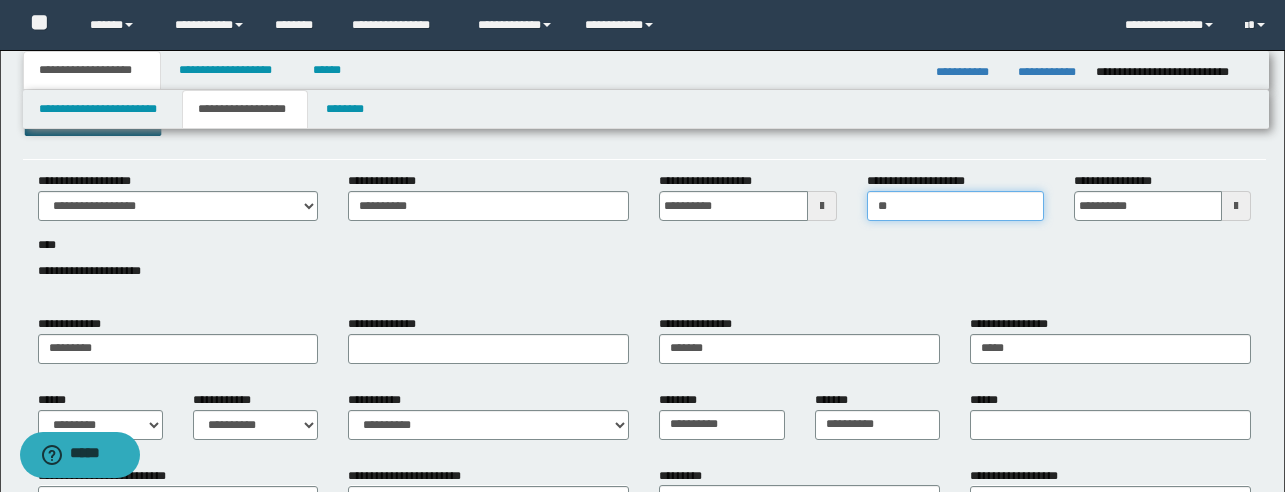 type on "*" 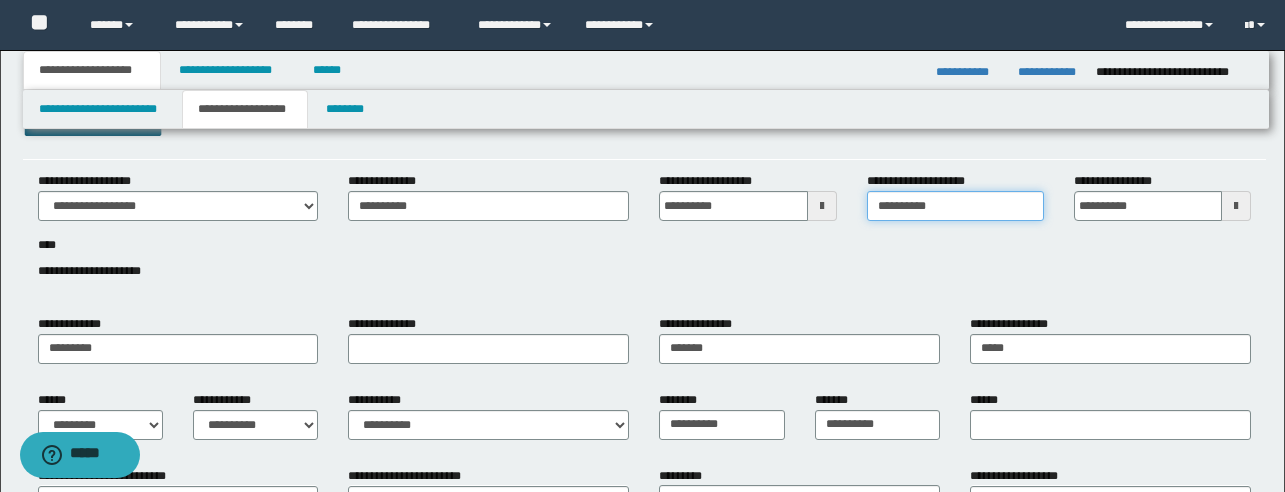 type on "*********" 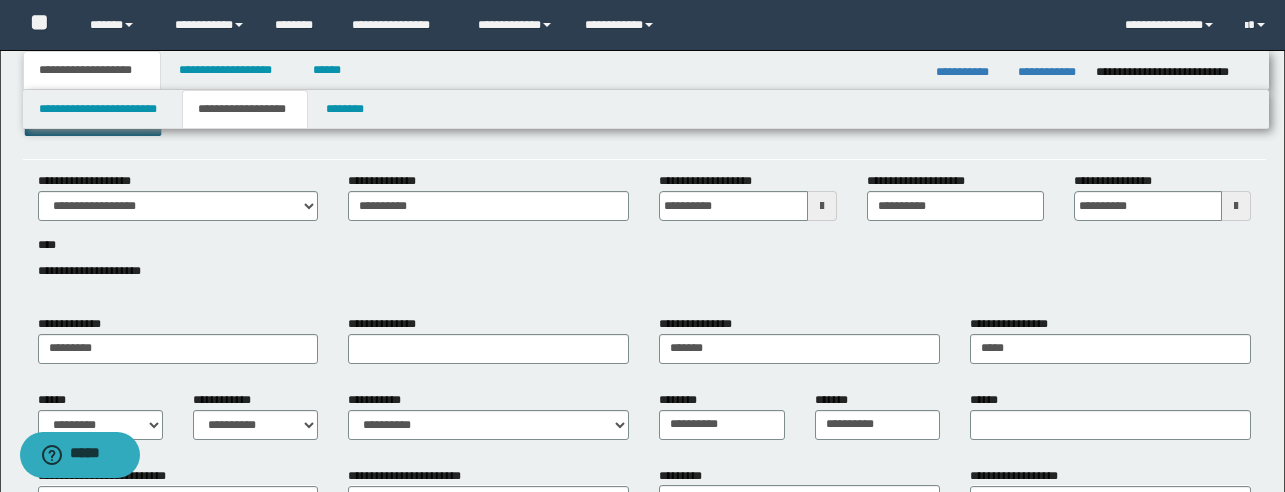 click on "**********" at bounding box center [644, 237] 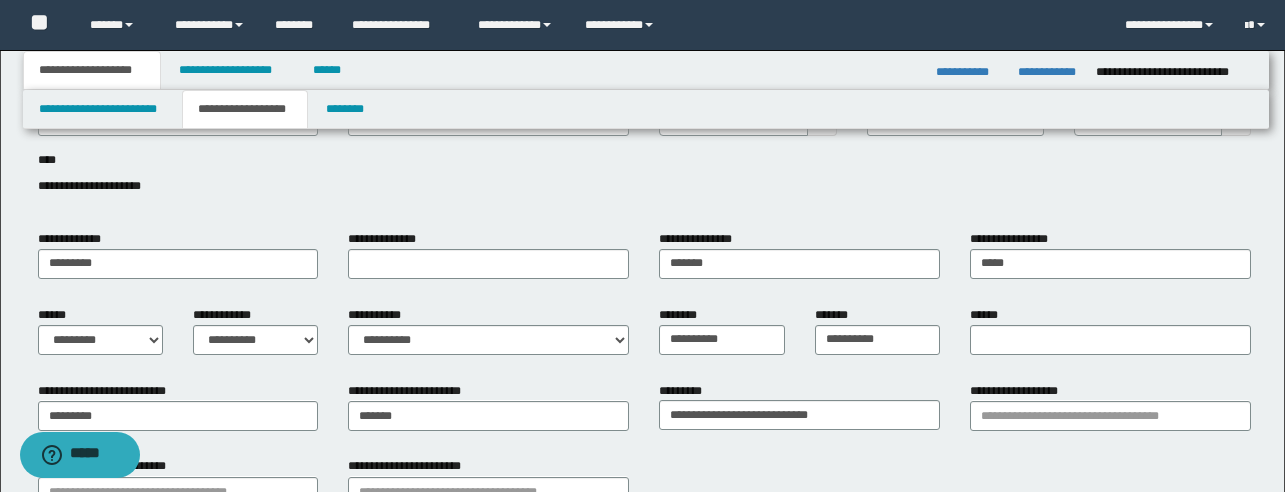 scroll, scrollTop: 128, scrollLeft: 0, axis: vertical 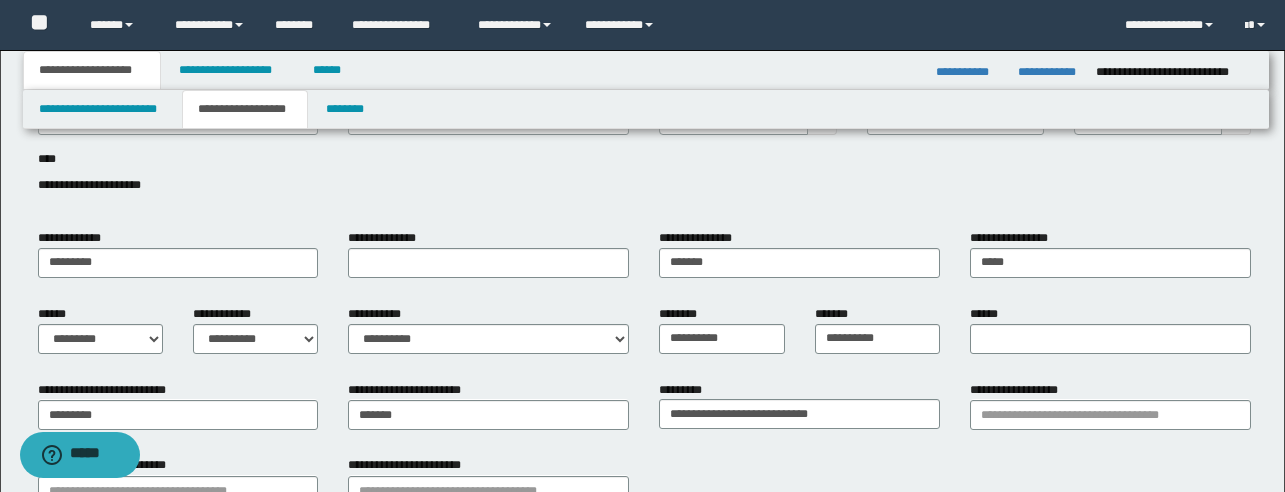 click on "**********" at bounding box center [89, 185] 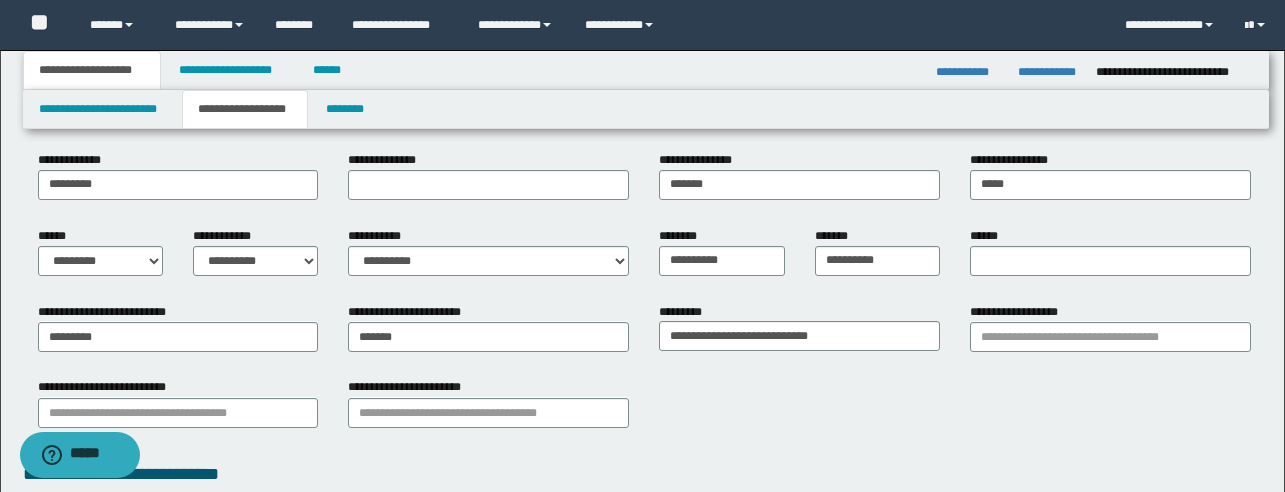 scroll, scrollTop: 241, scrollLeft: 0, axis: vertical 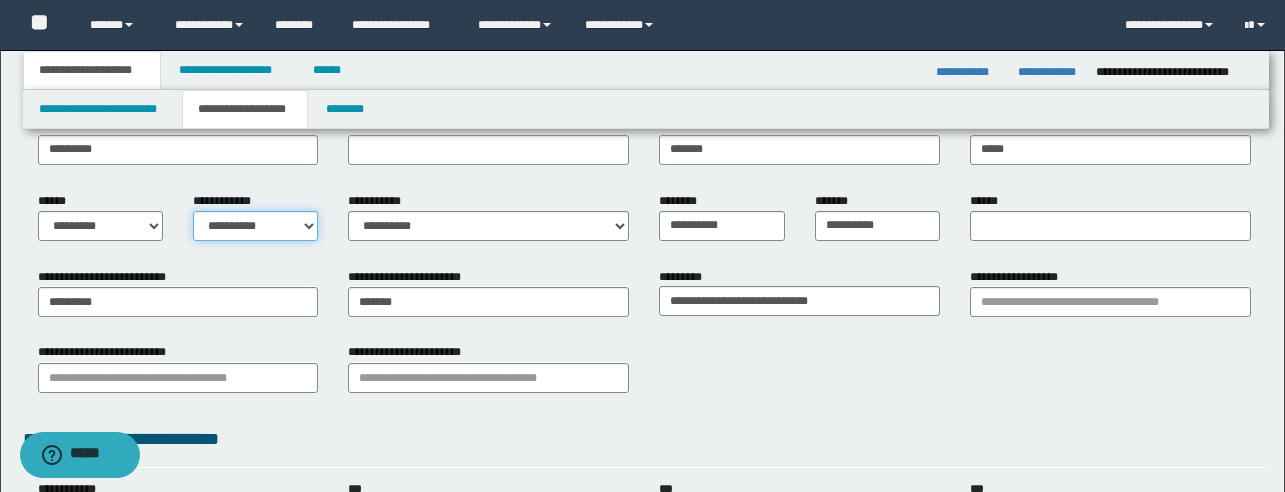 click on "**********" at bounding box center (255, 226) 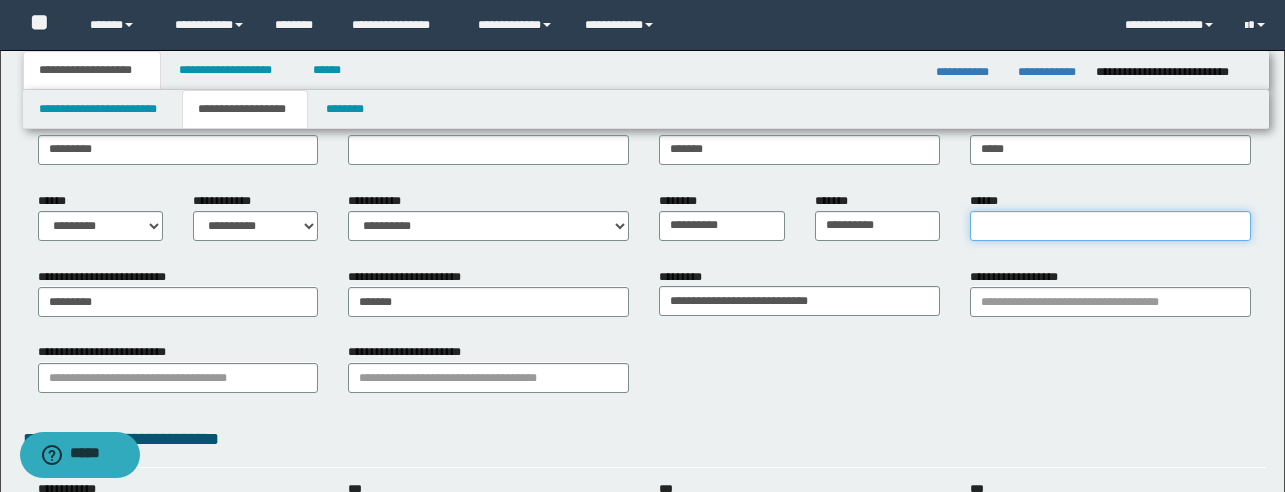 click on "******" at bounding box center (1110, 226) 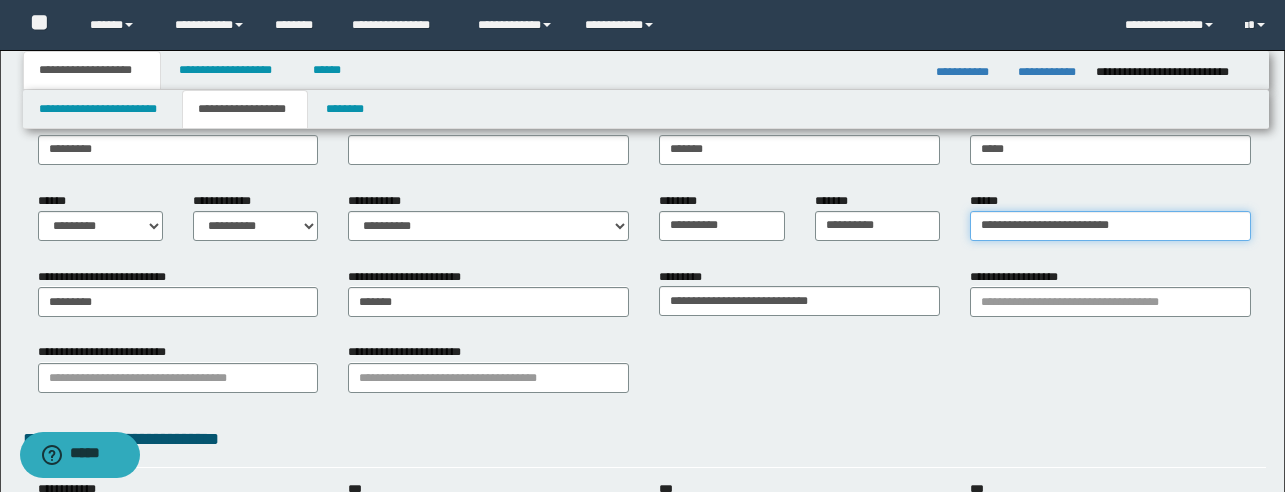 type on "**********" 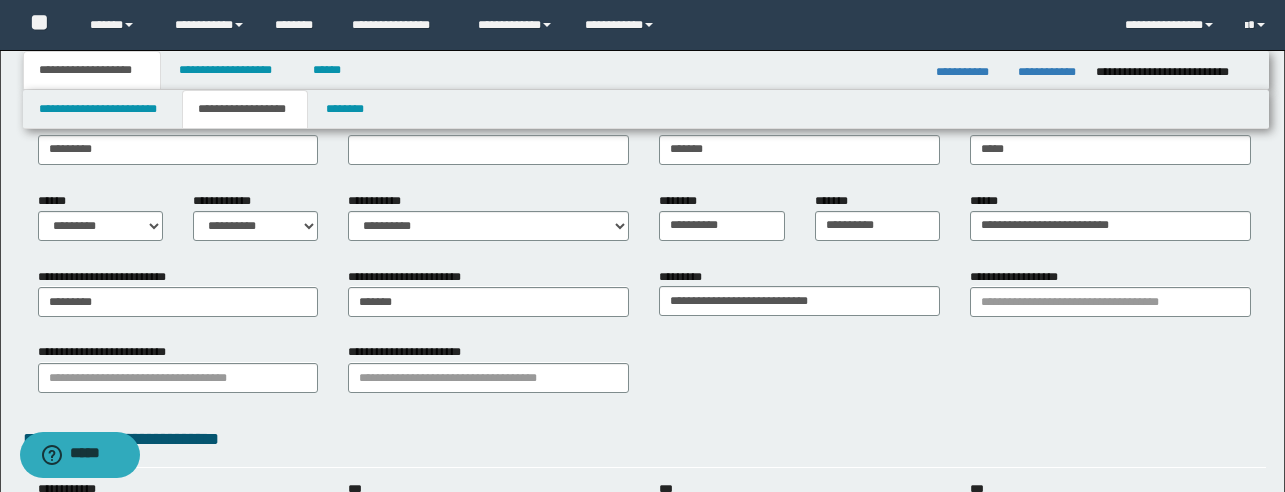 click on "**********" at bounding box center (1110, 224) 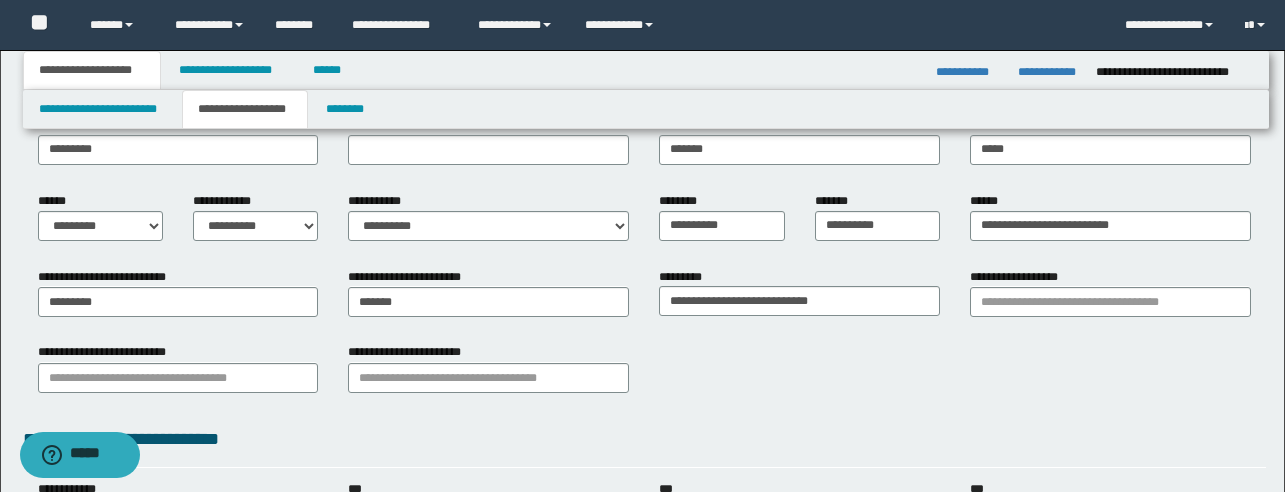 click on "**********" at bounding box center (642, 25) 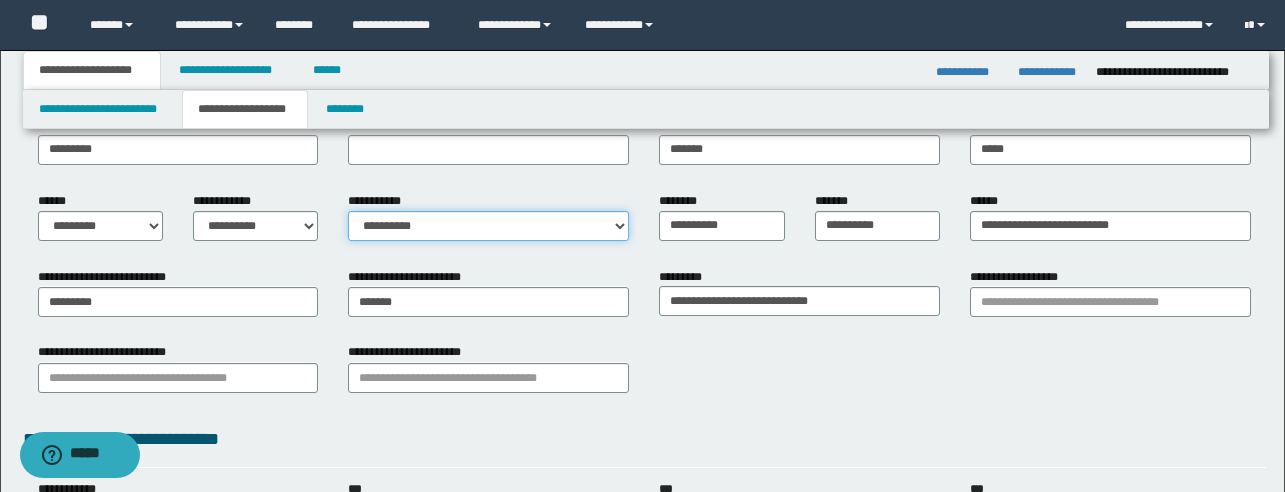 click on "**********" at bounding box center [488, 226] 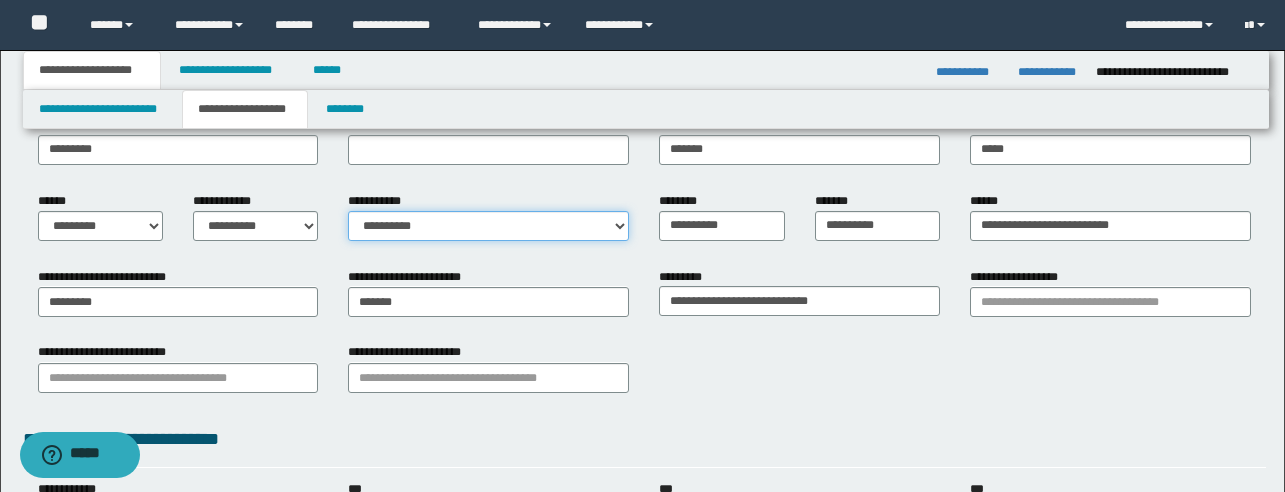 select on "*" 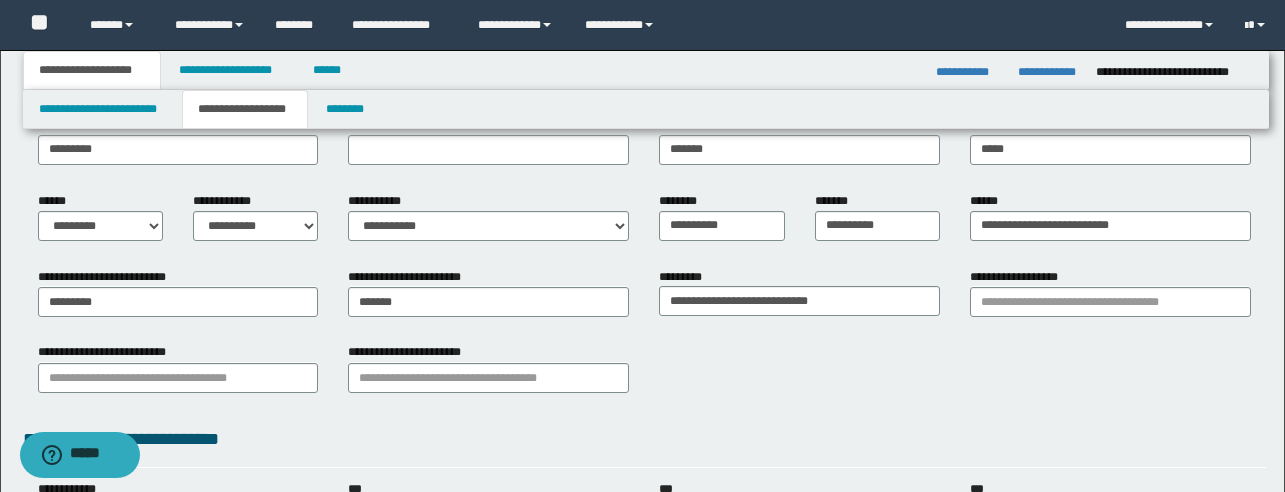click on "**********" at bounding box center (642, 25) 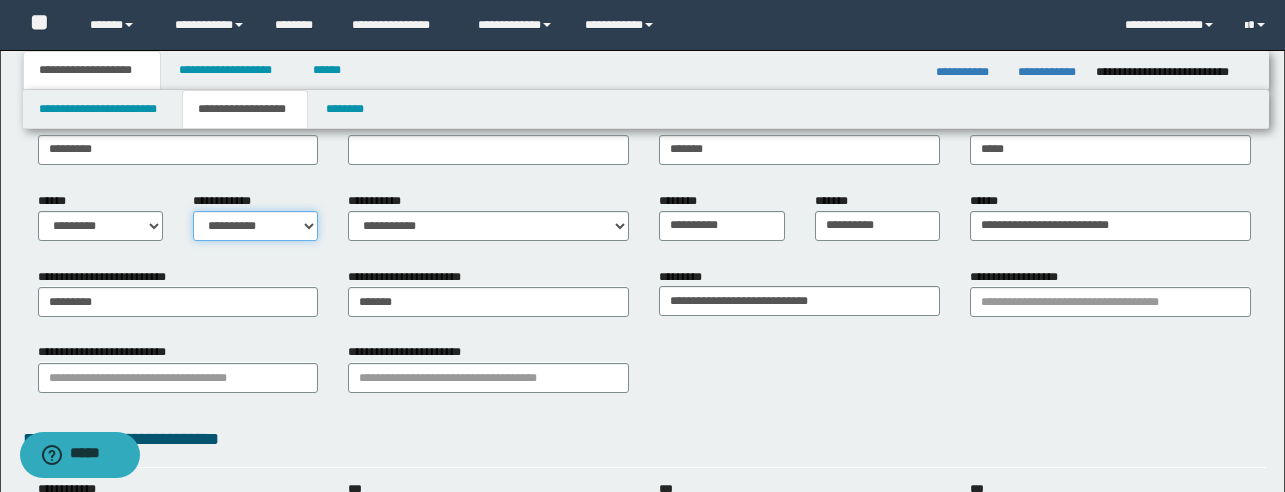 click on "**********" at bounding box center [255, 226] 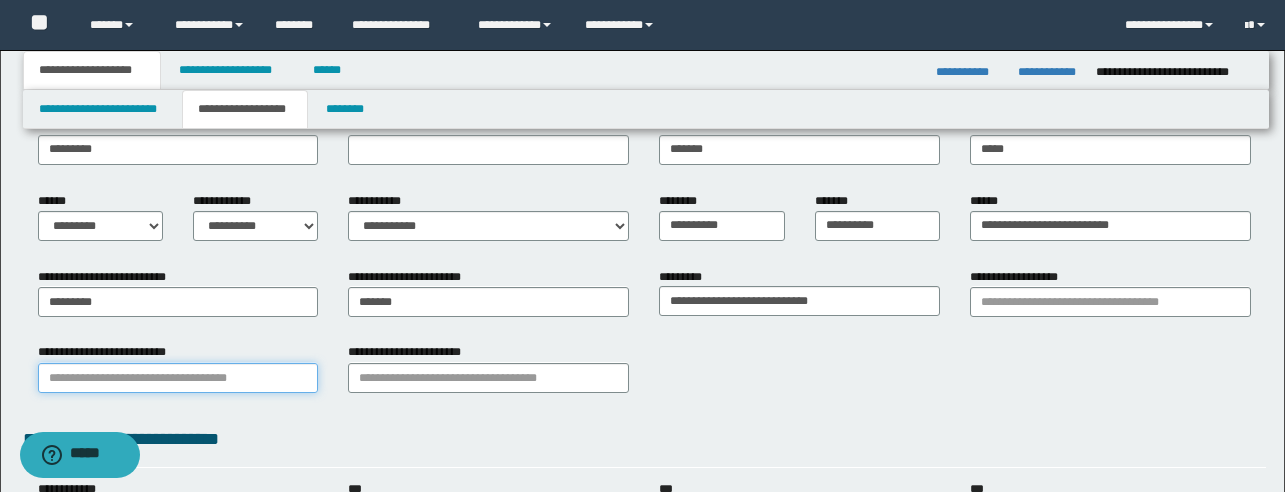 click on "**********" at bounding box center [178, 378] 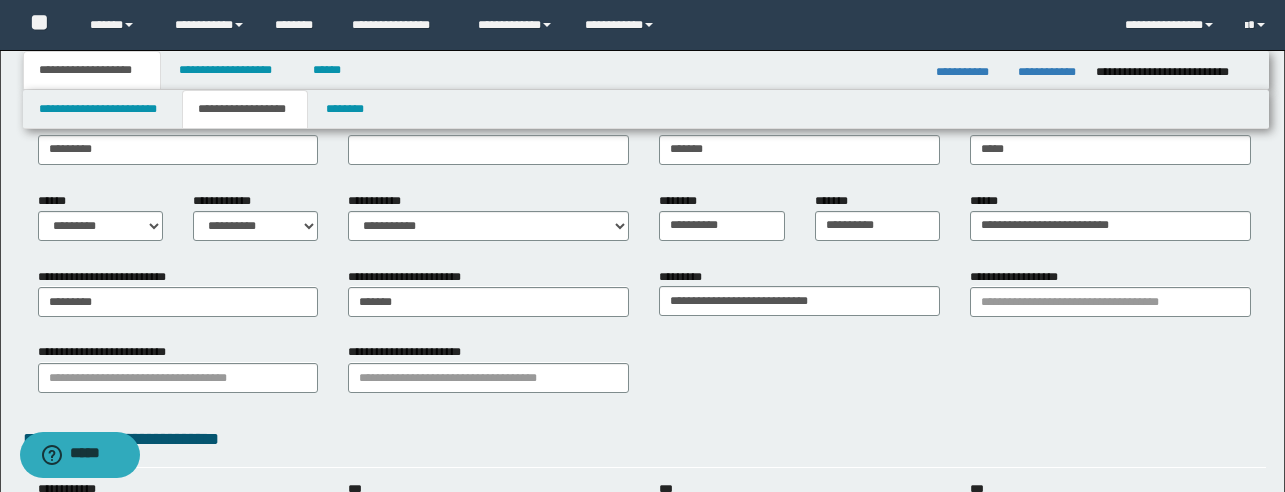click on "**********" at bounding box center [178, 375] 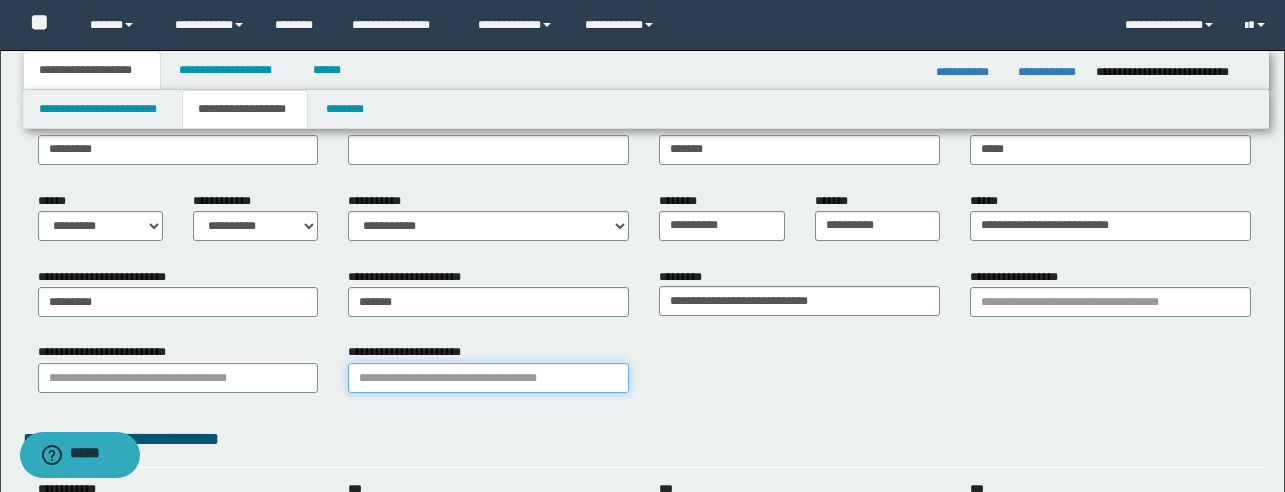 click on "**********" at bounding box center (488, 378) 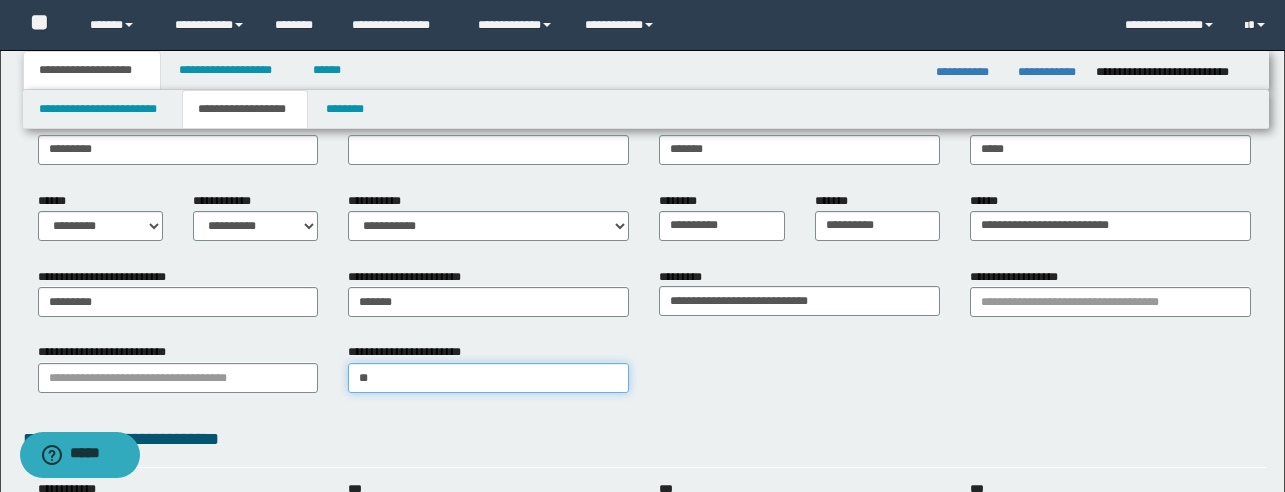 type on "***" 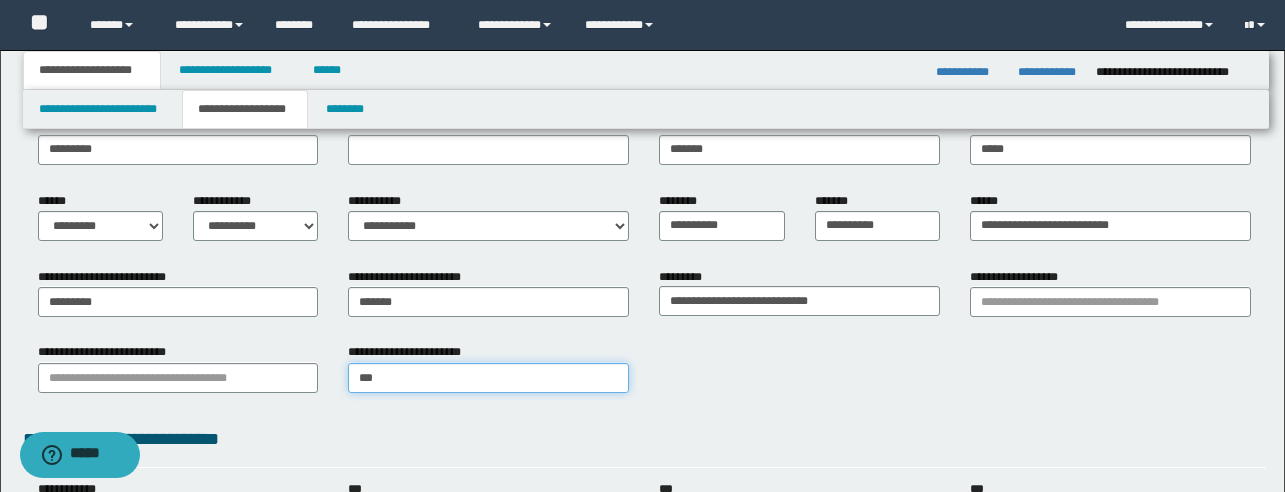 type on "***" 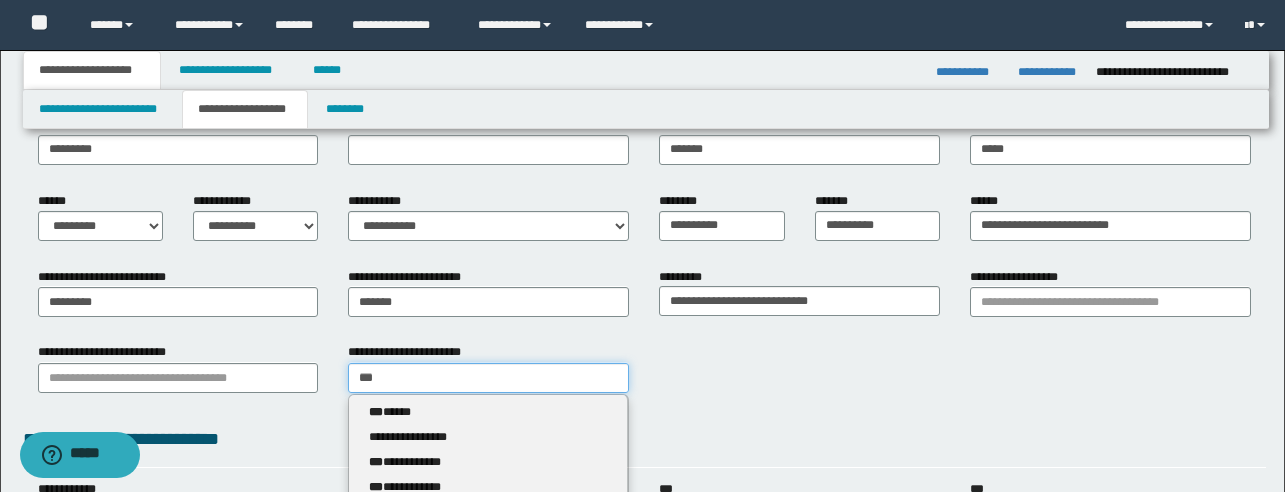 type 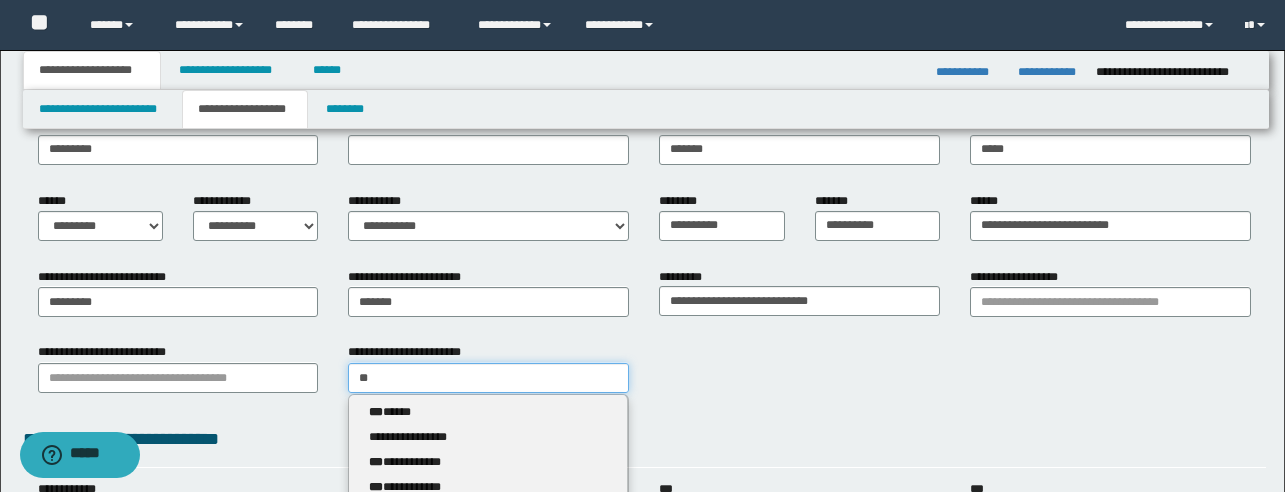 type on "*" 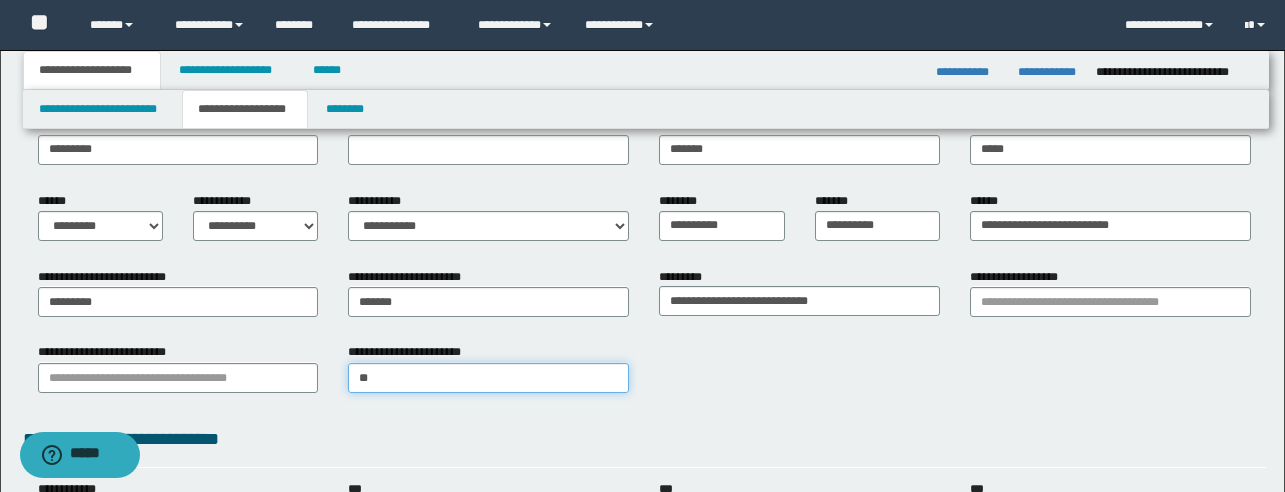 type on "*" 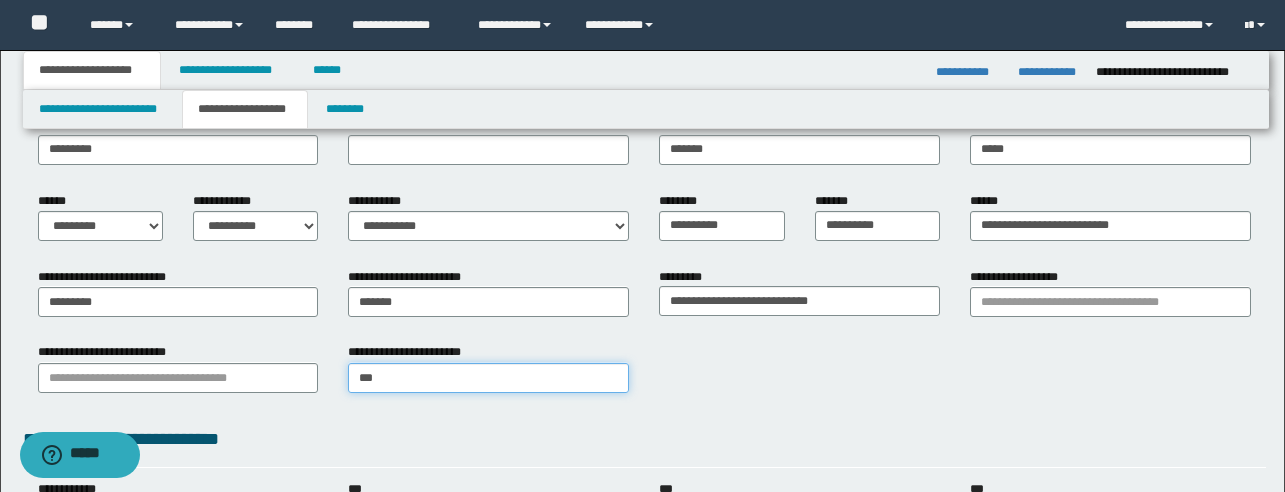 type on "***" 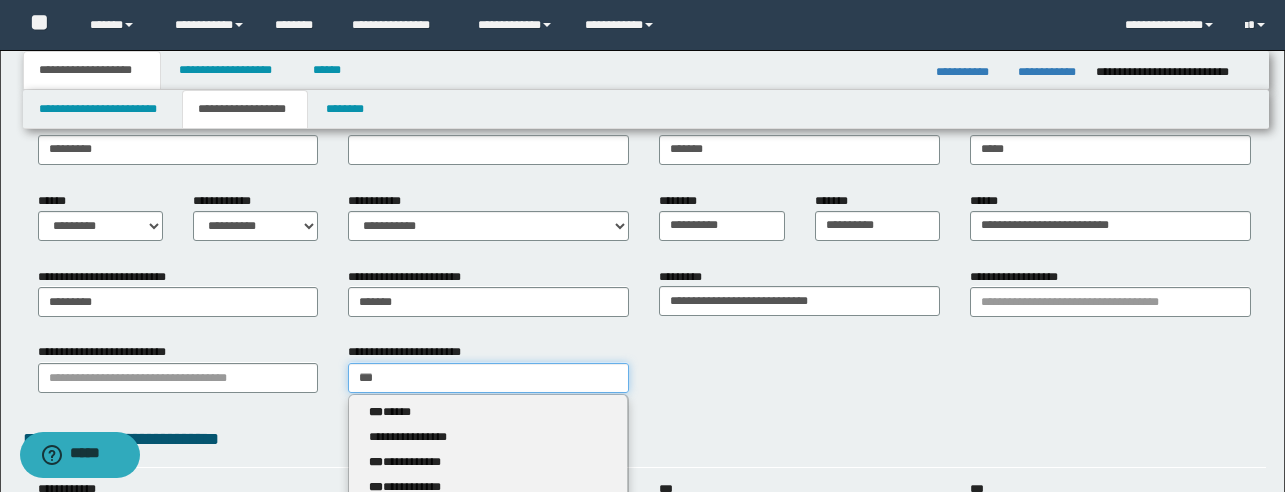 type 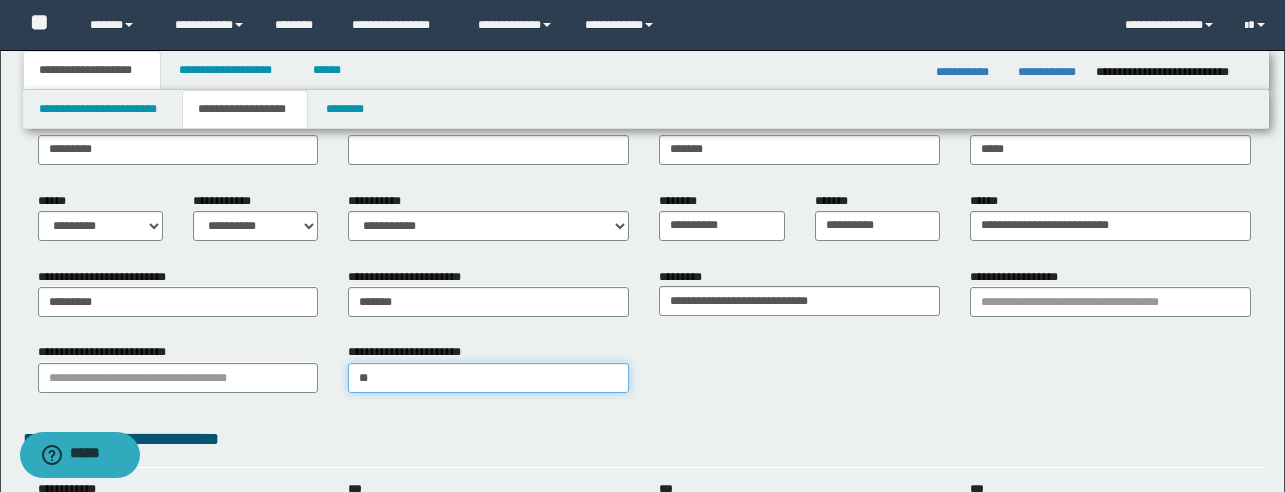 type on "***" 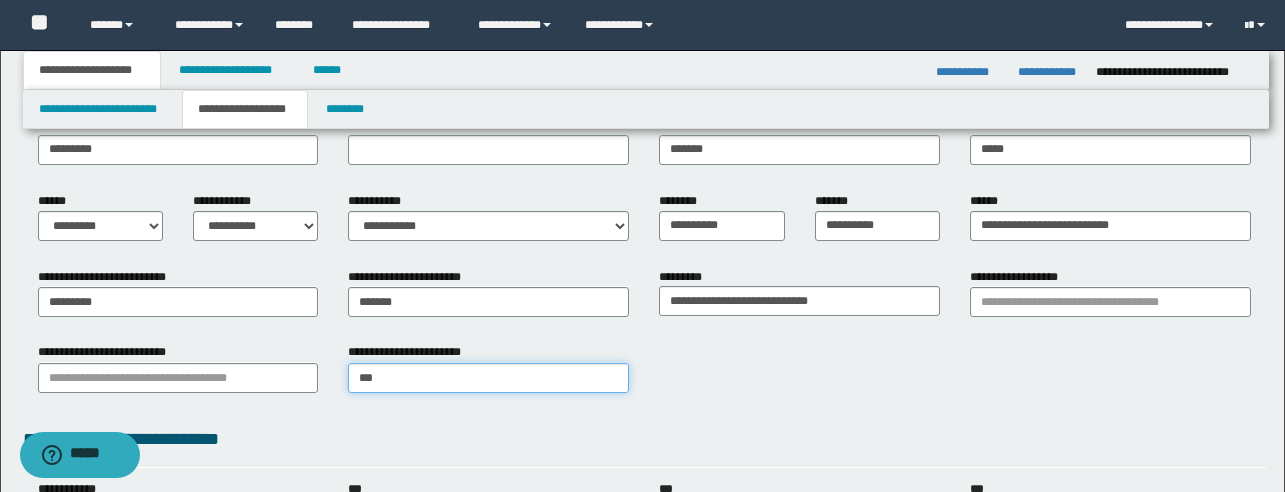 type on "***" 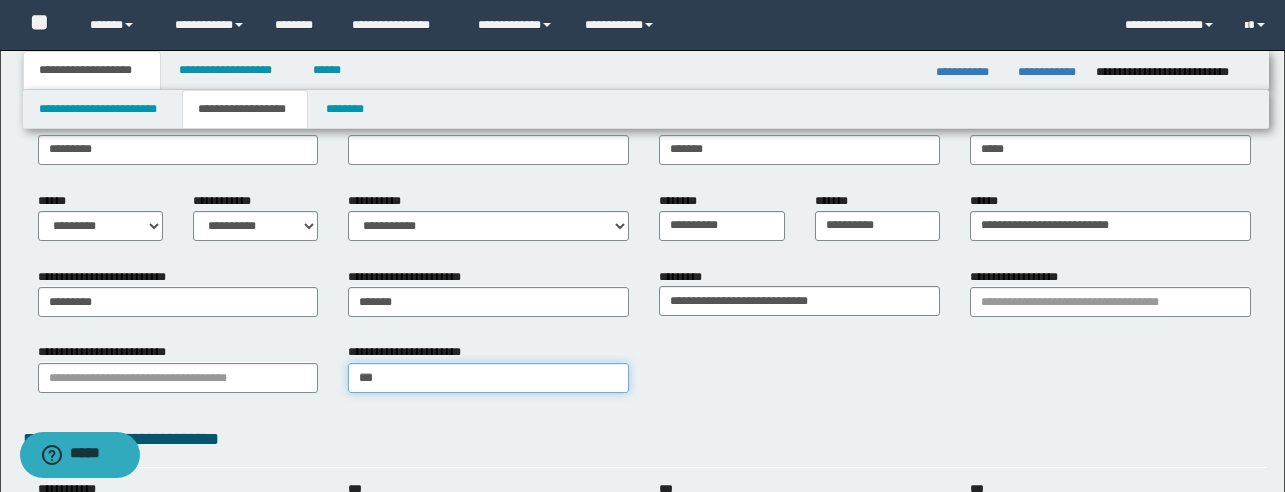 type 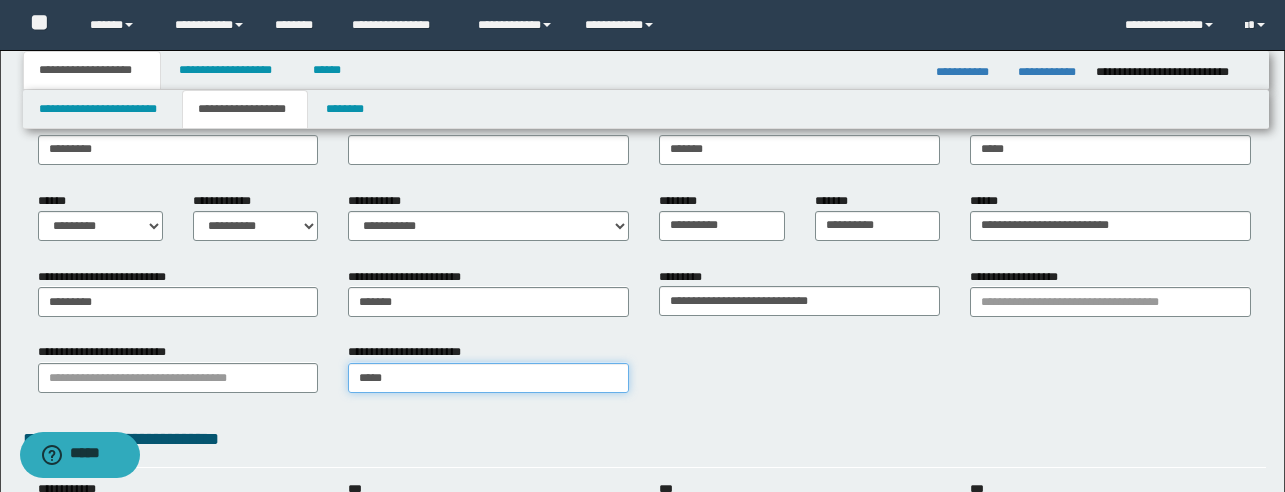 type on "******" 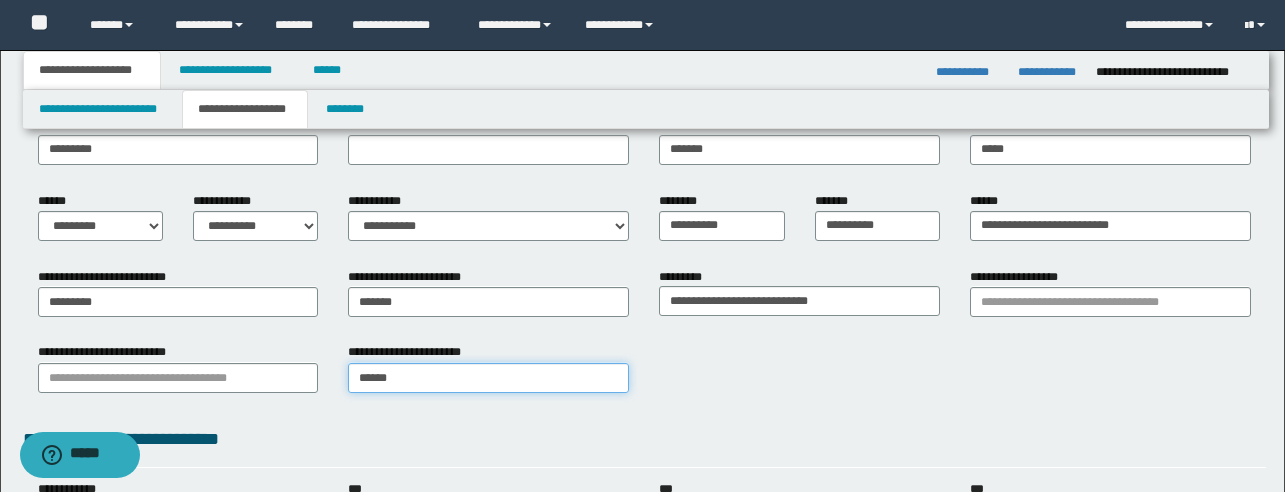 type on "*********" 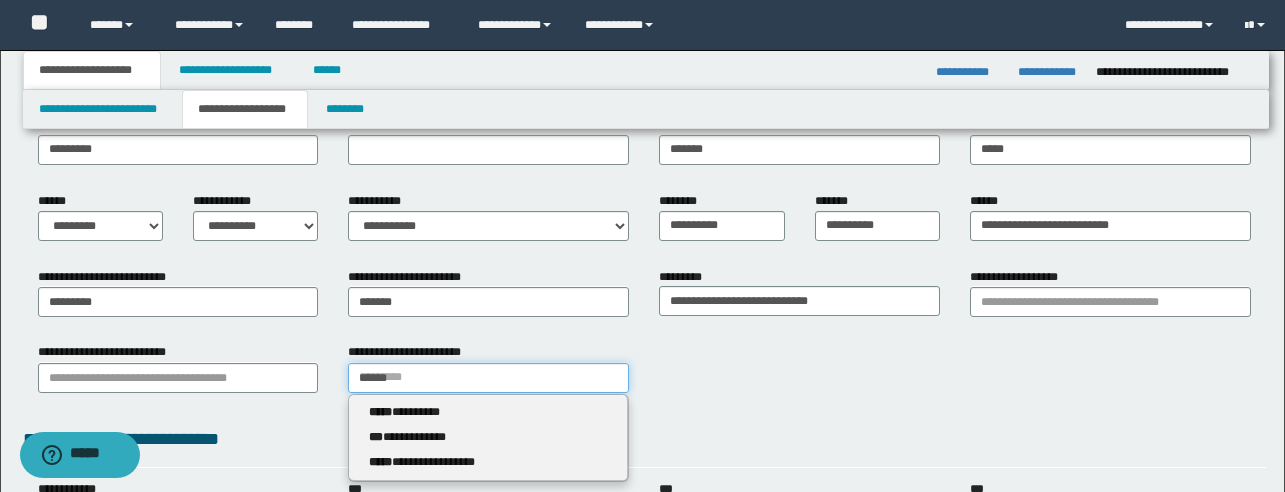 type 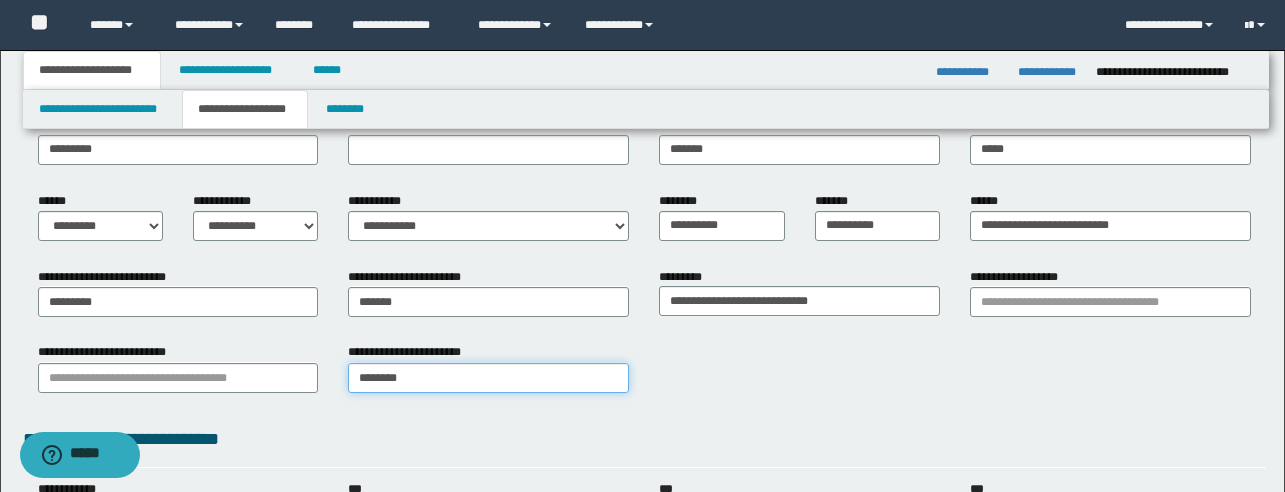 type on "*********" 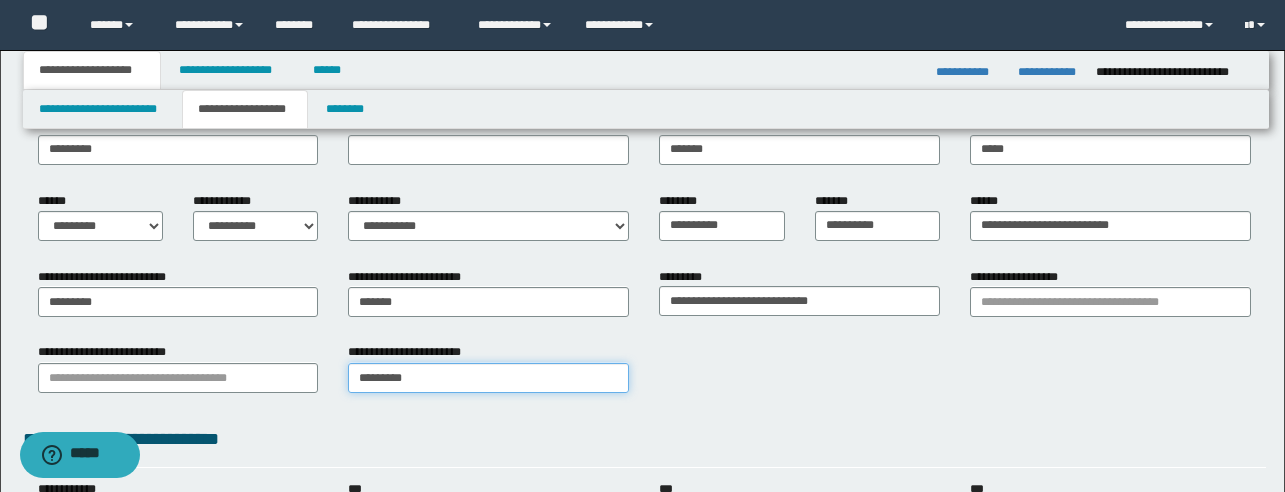 type on "*********" 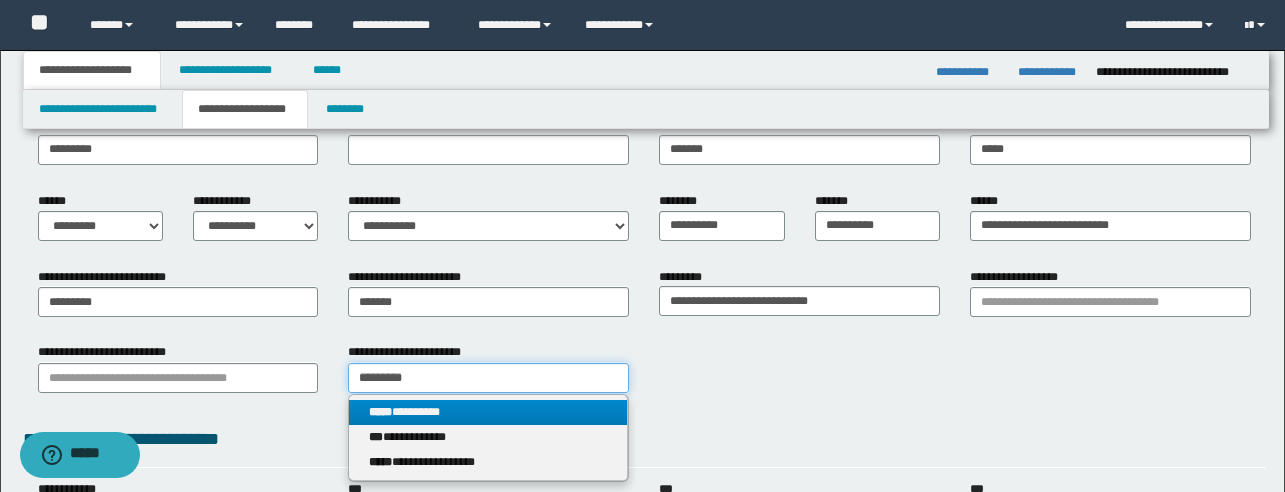type on "*********" 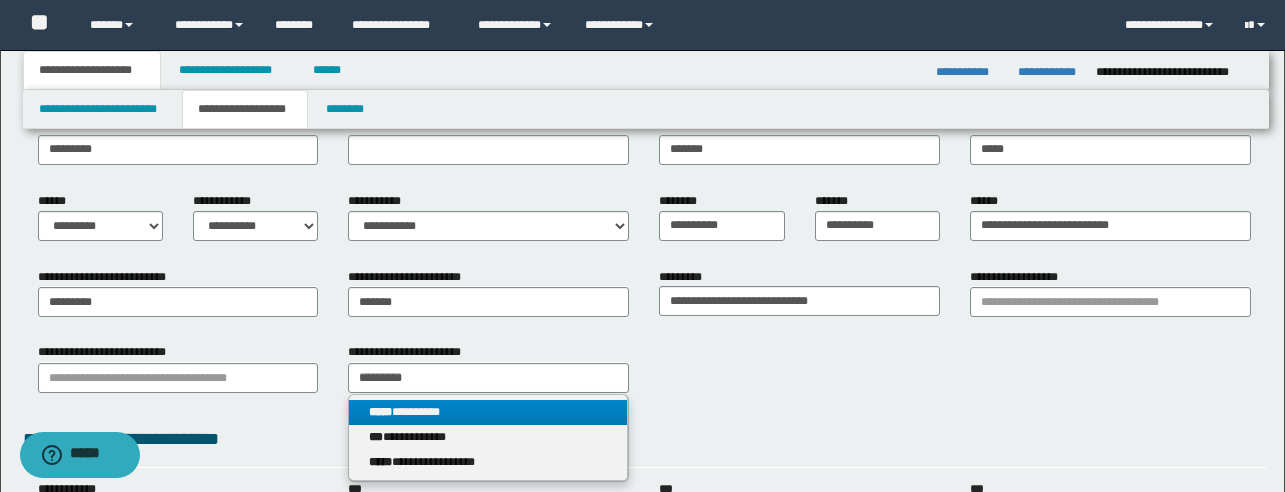 type 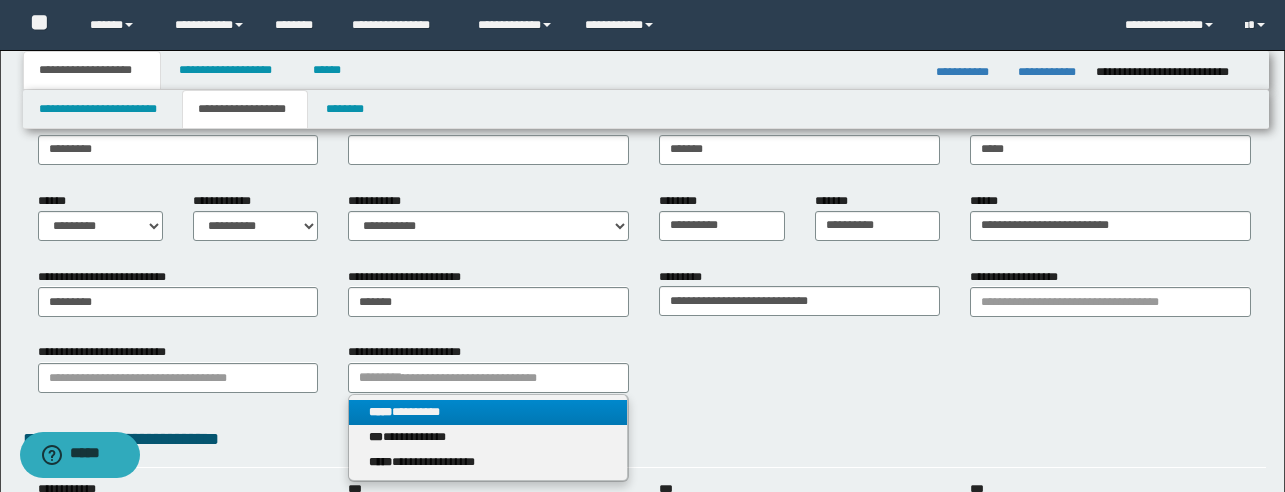 click on "***** *********" at bounding box center (488, 412) 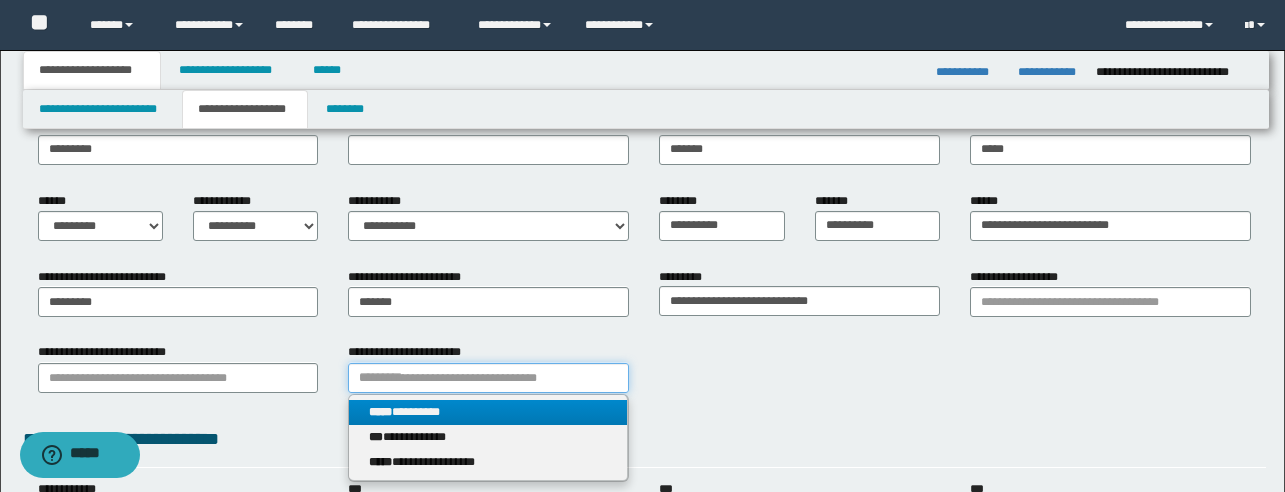 type 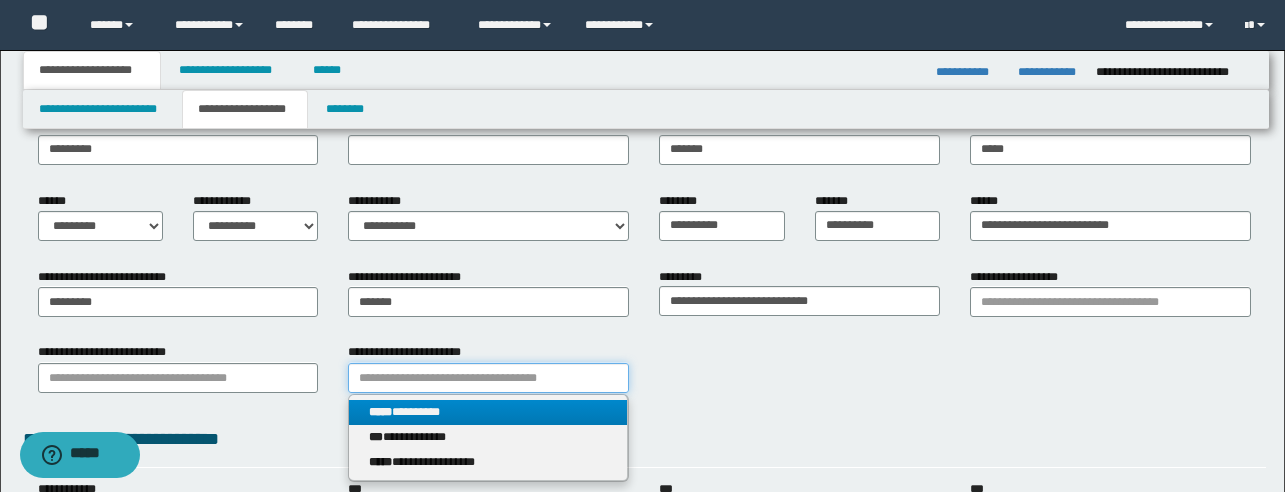 type on "*********" 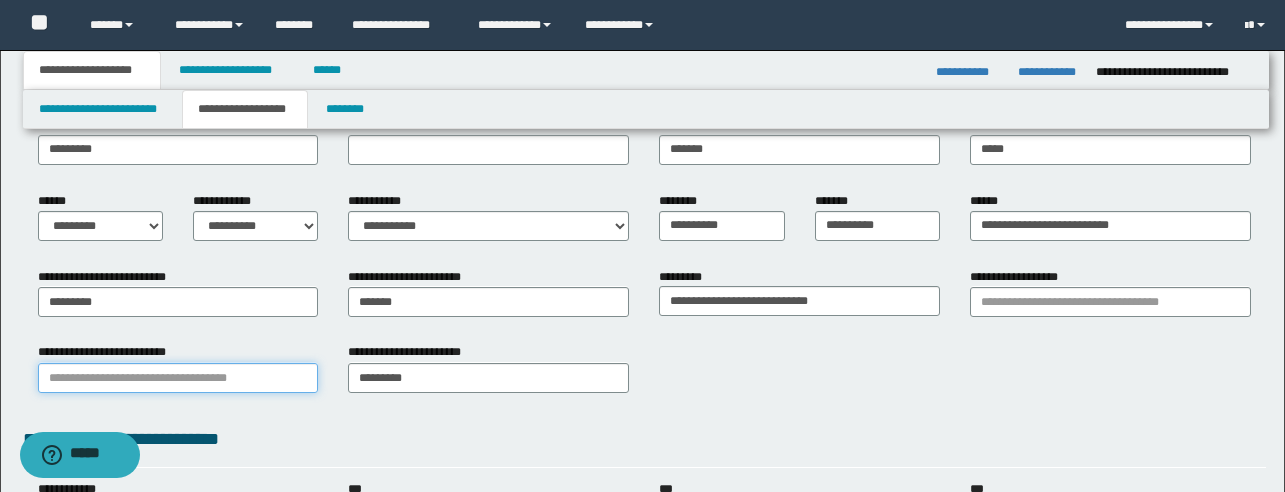click on "**********" at bounding box center (178, 378) 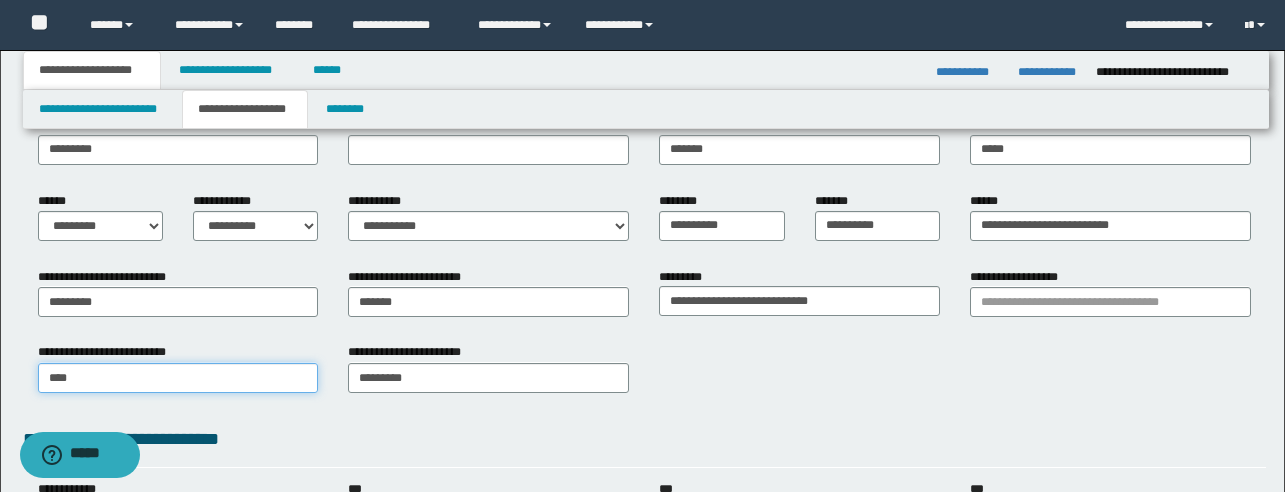 type on "*****" 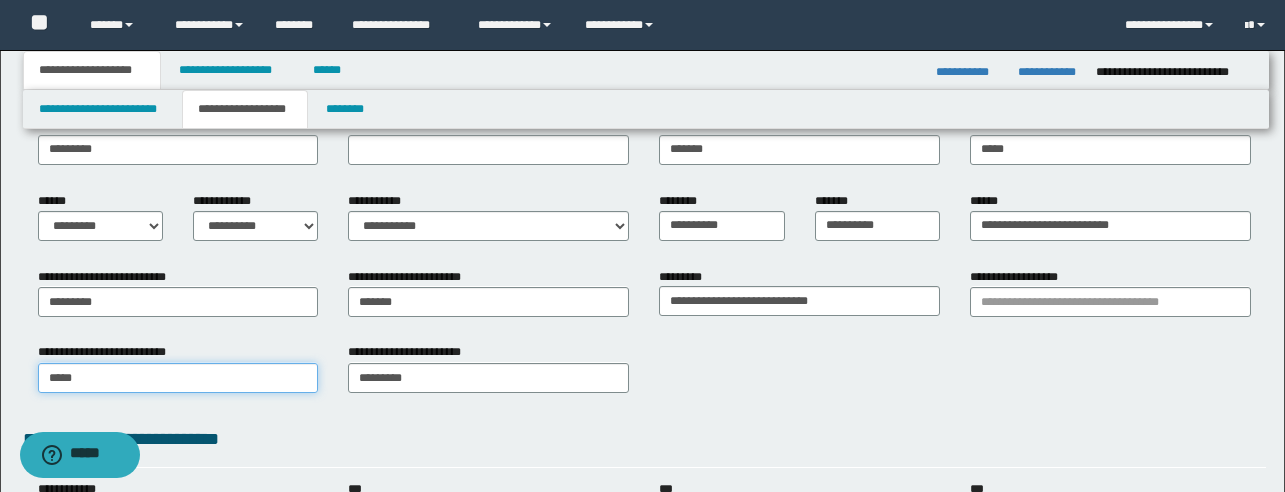 type on "*********" 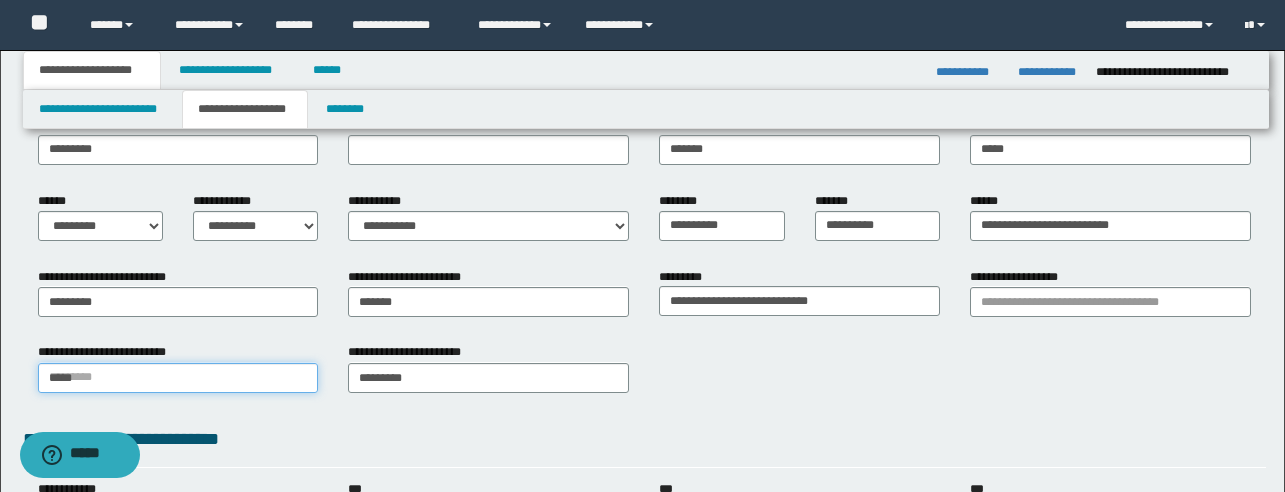 type 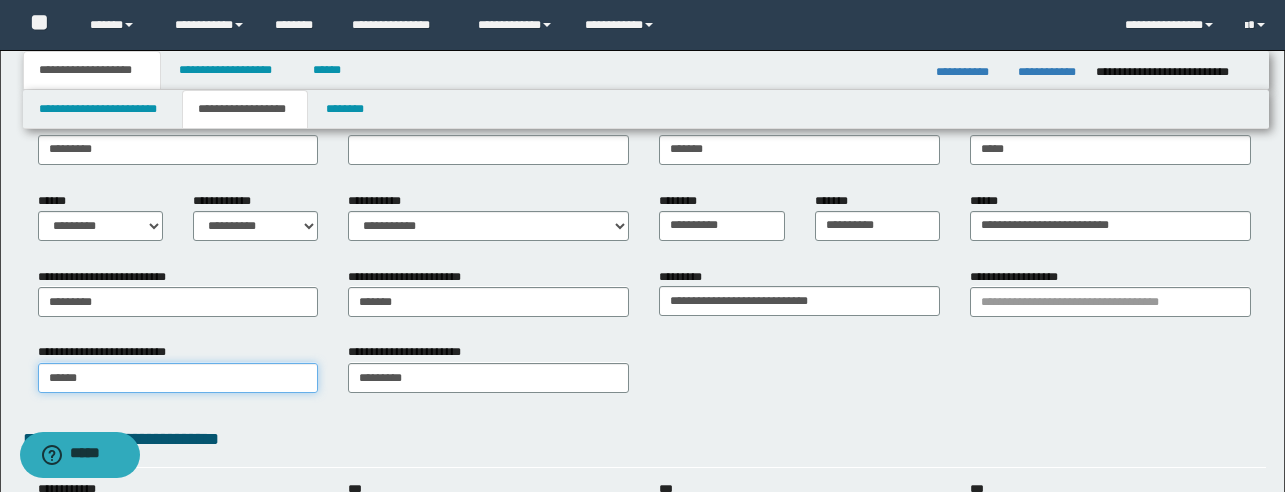 type on "*********" 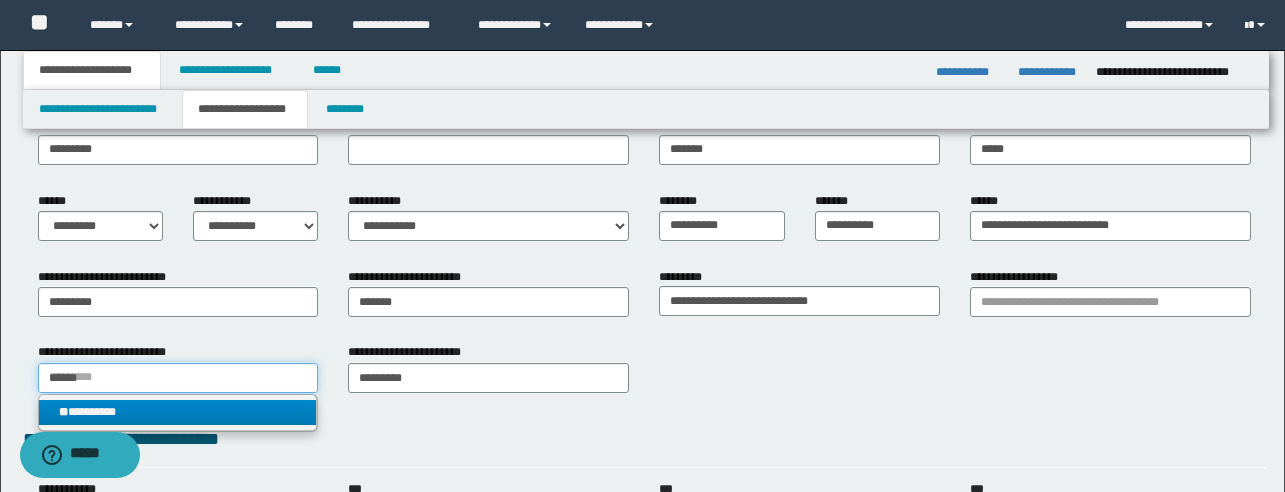 type on "******" 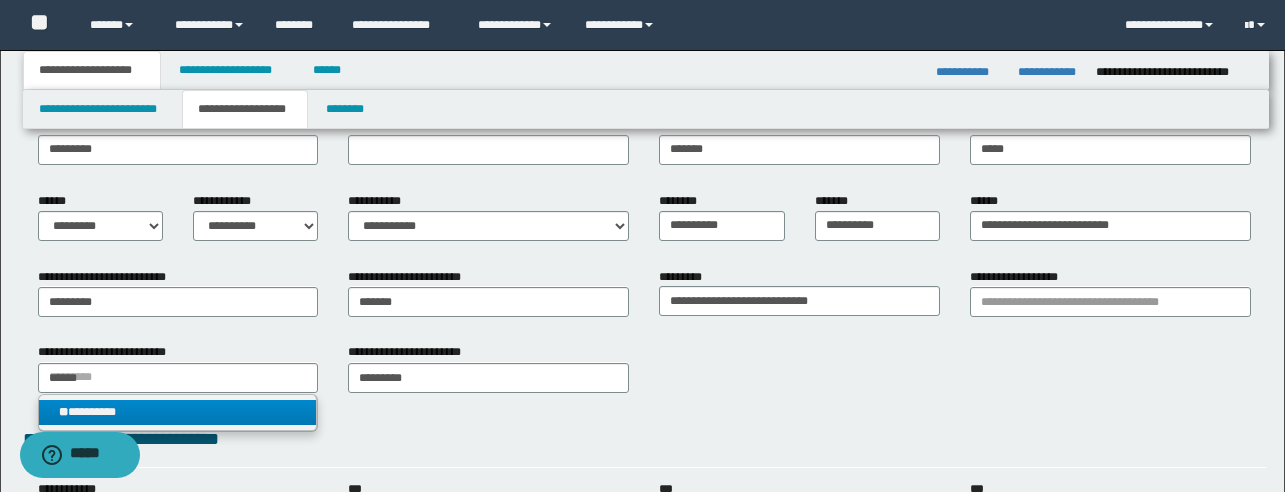 type 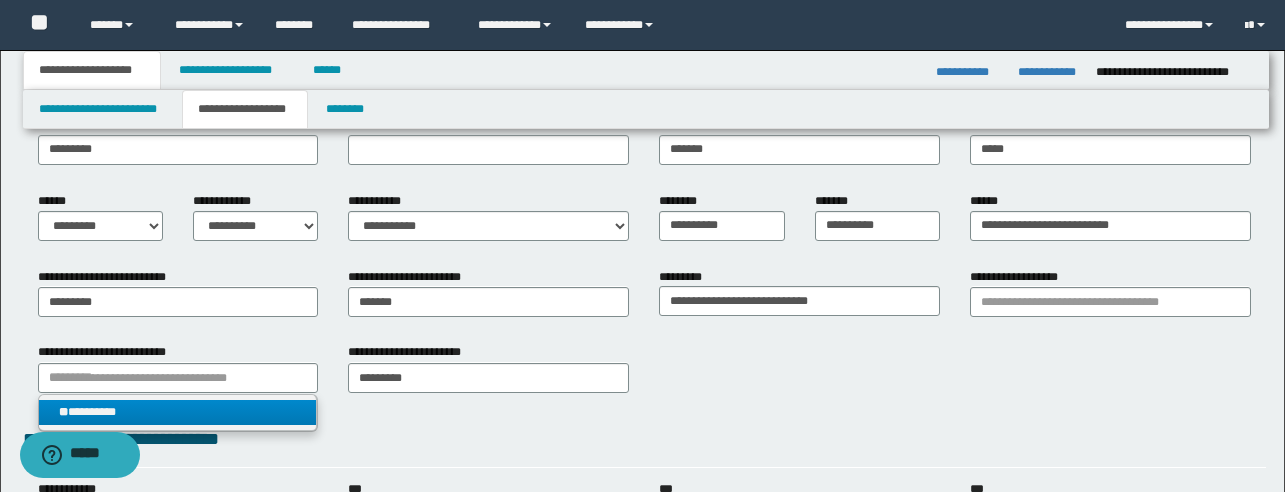 click on "** *********" at bounding box center (178, 412) 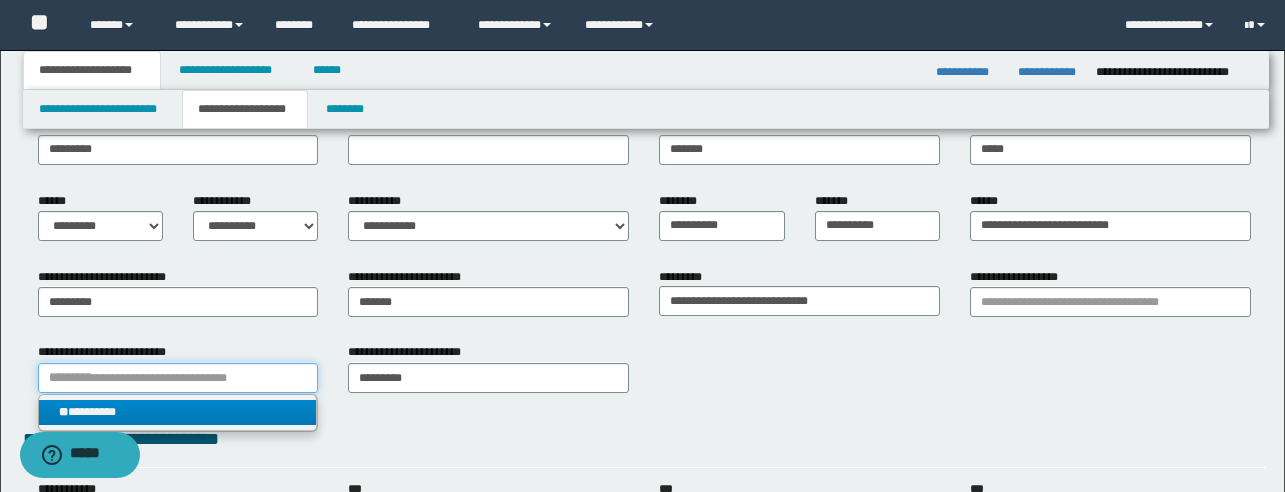 type 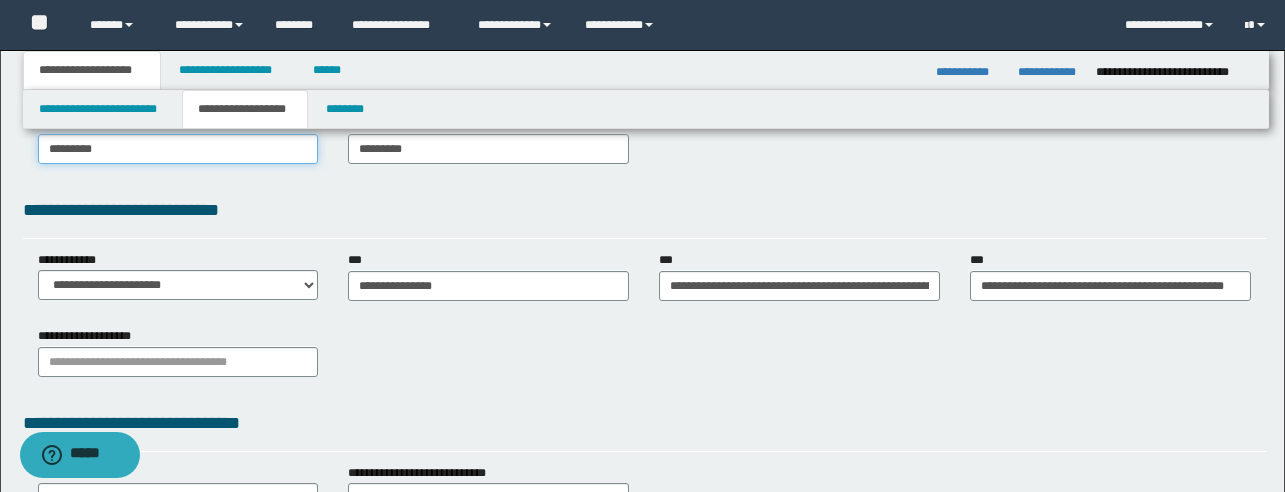 scroll, scrollTop: 477, scrollLeft: 0, axis: vertical 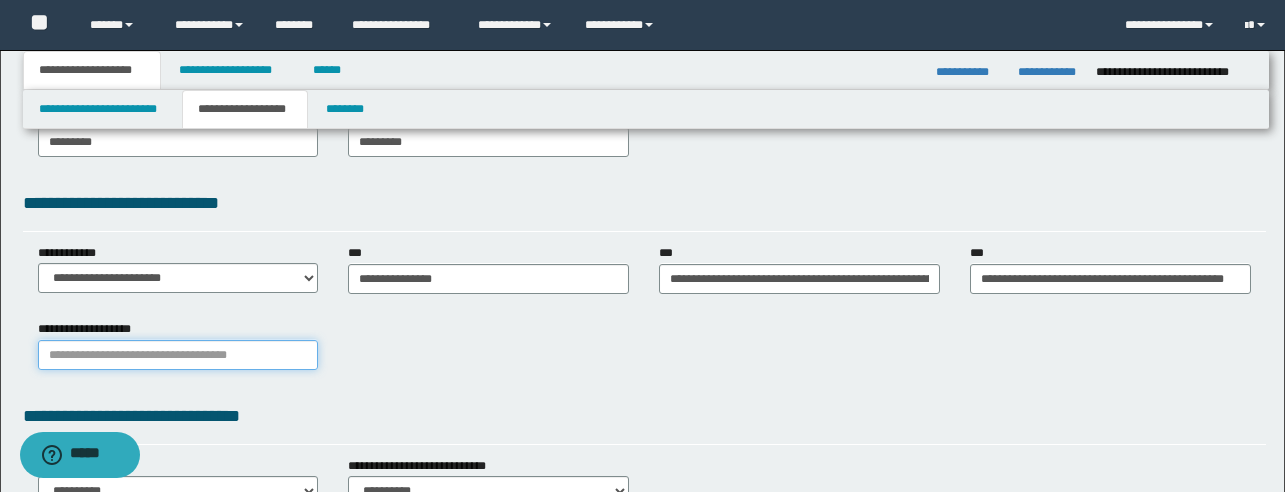 click on "**********" at bounding box center [178, 355] 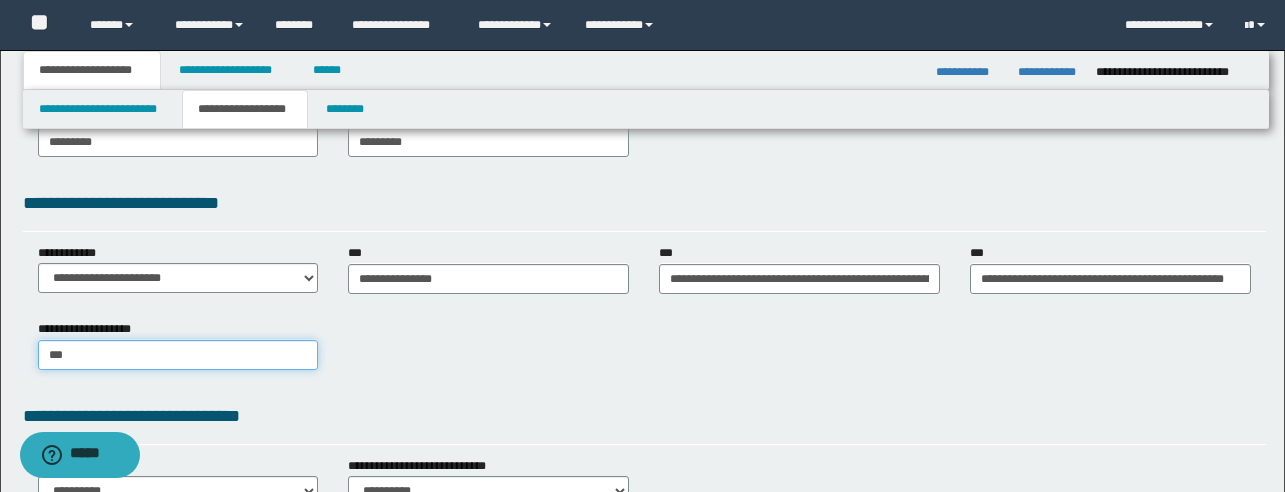 type on "****" 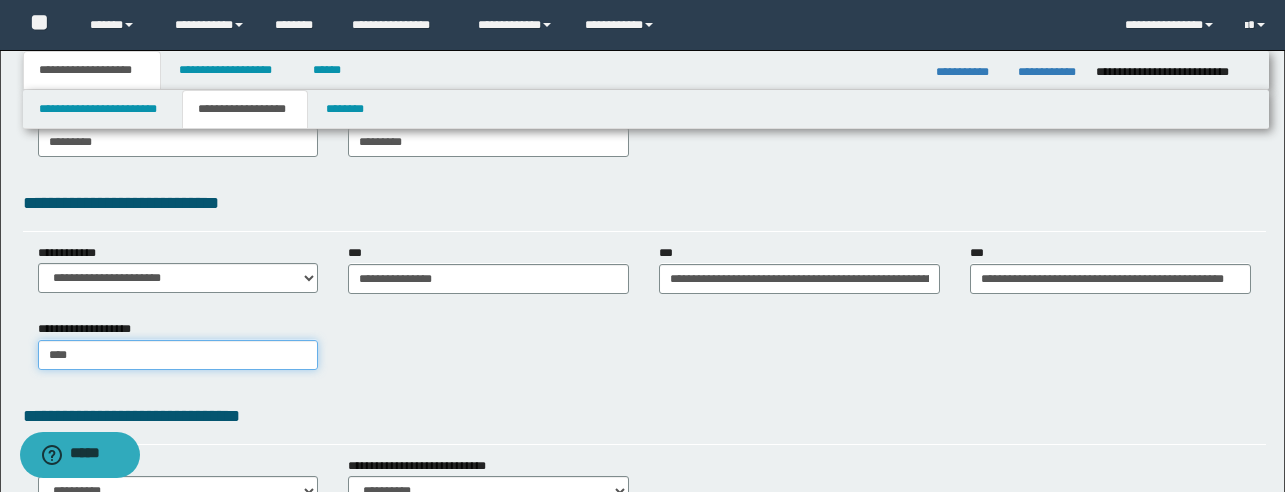 type on "****" 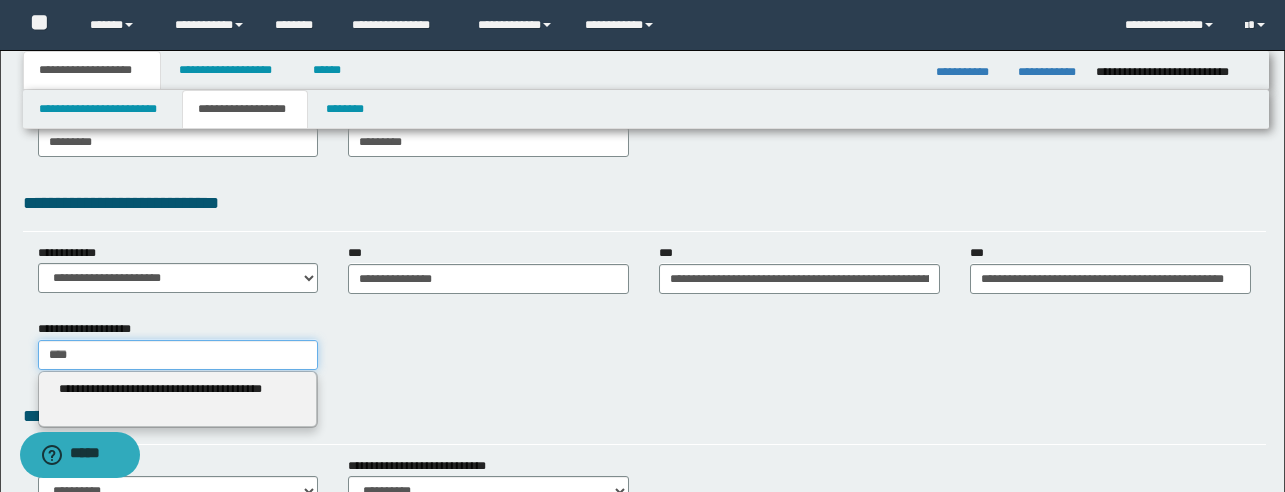 type on "****" 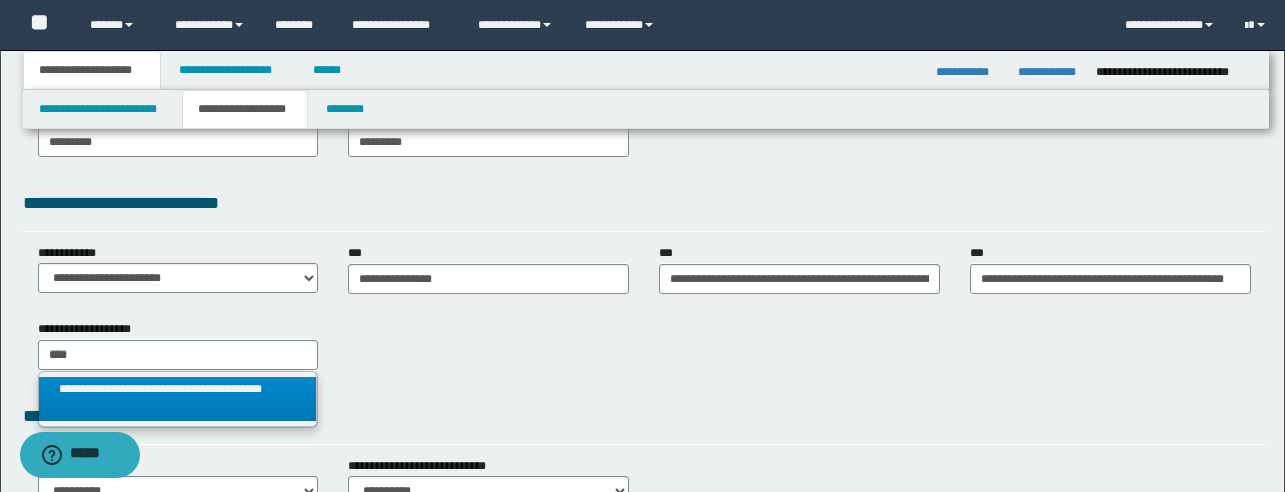 click on "**********" at bounding box center (178, 399) 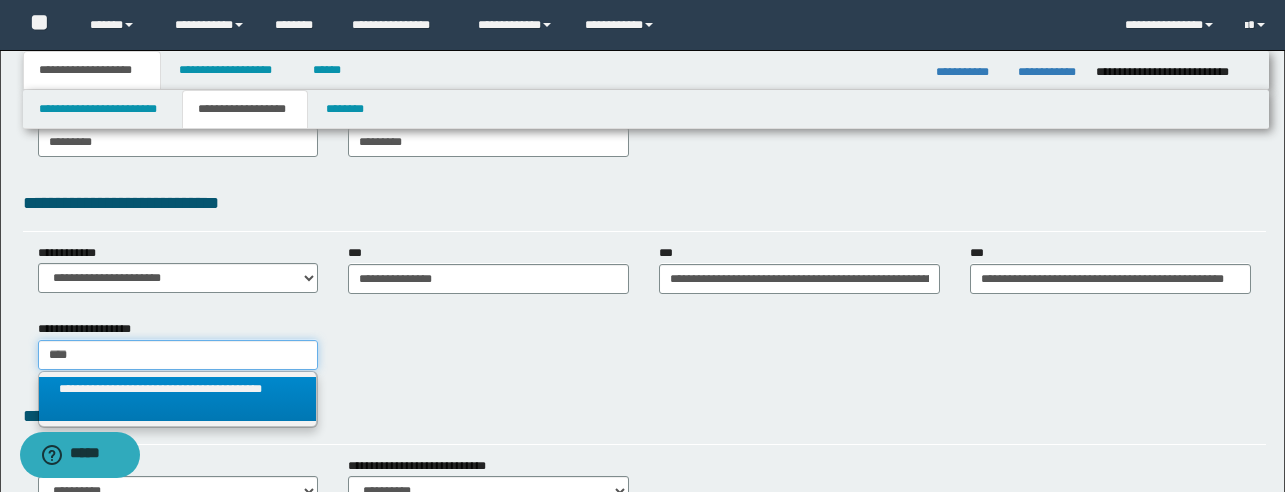 type 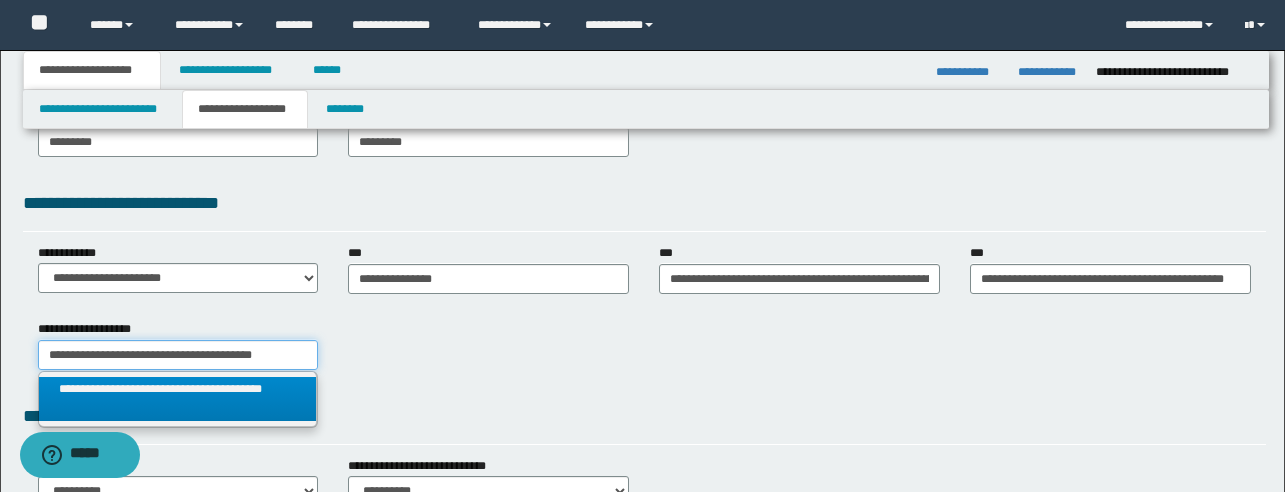 scroll, scrollTop: 0, scrollLeft: 1, axis: horizontal 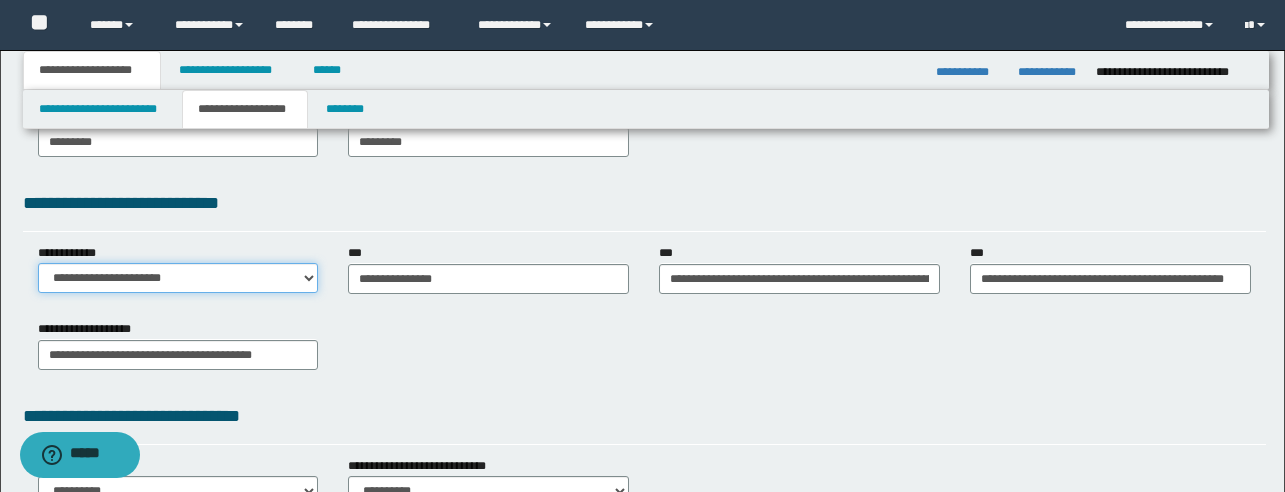 click on "**********" at bounding box center (178, 278) 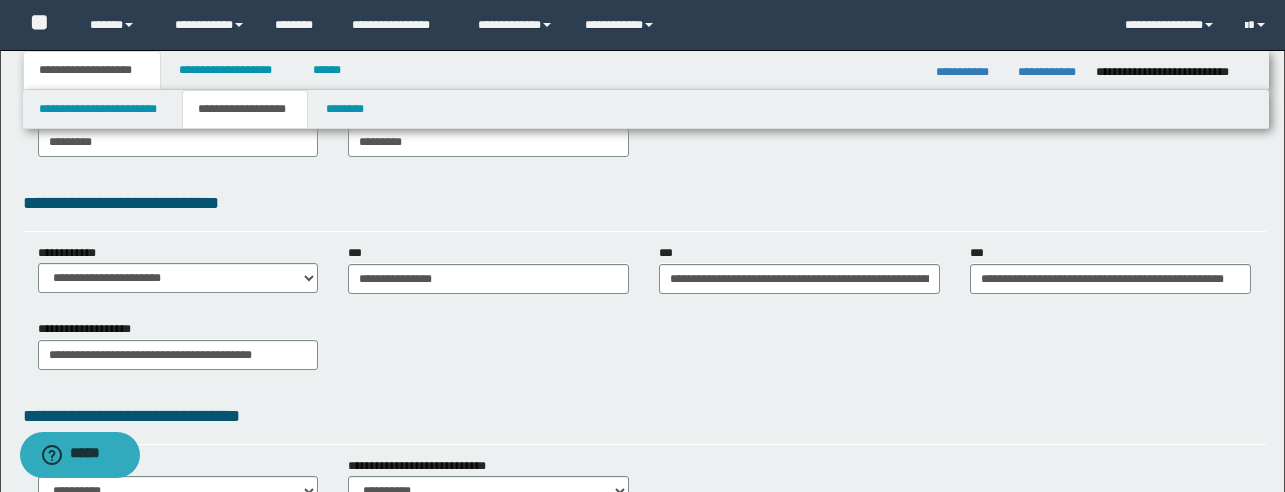 click on "**********" at bounding box center (644, 352) 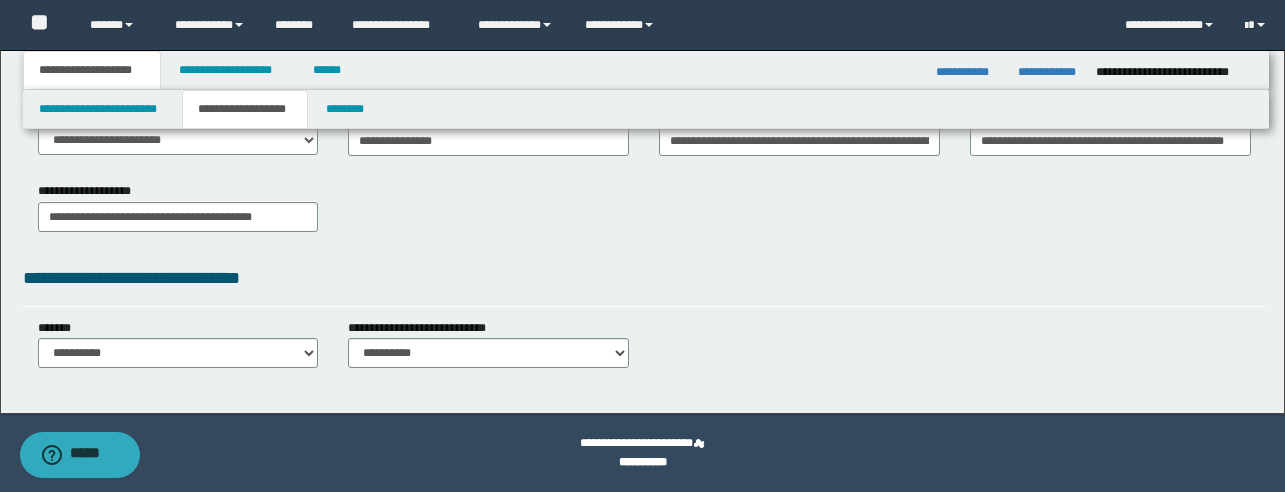 click on "**********" at bounding box center (488, 351) 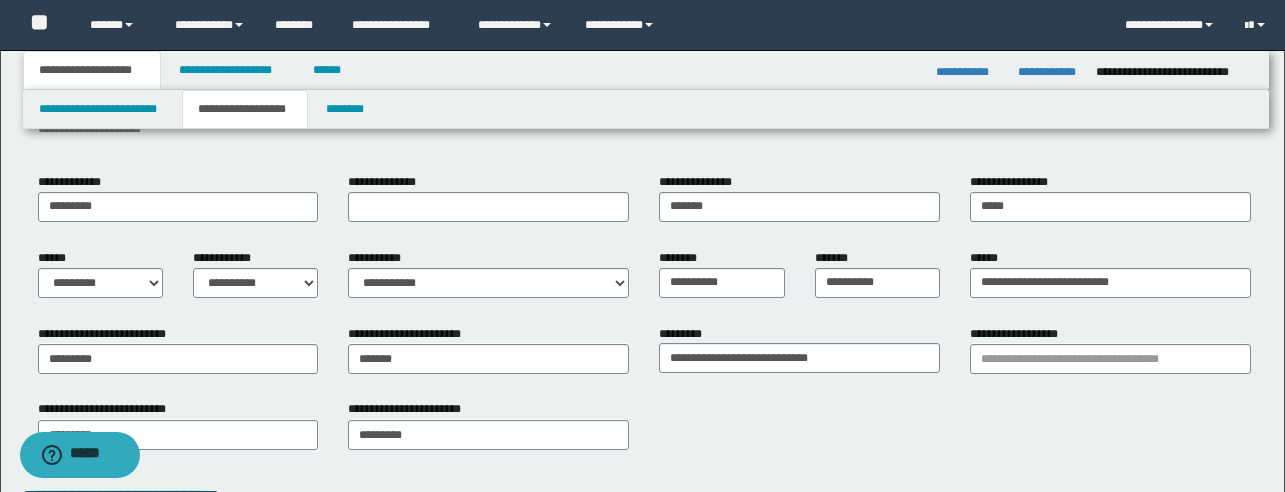 scroll, scrollTop: 0, scrollLeft: 0, axis: both 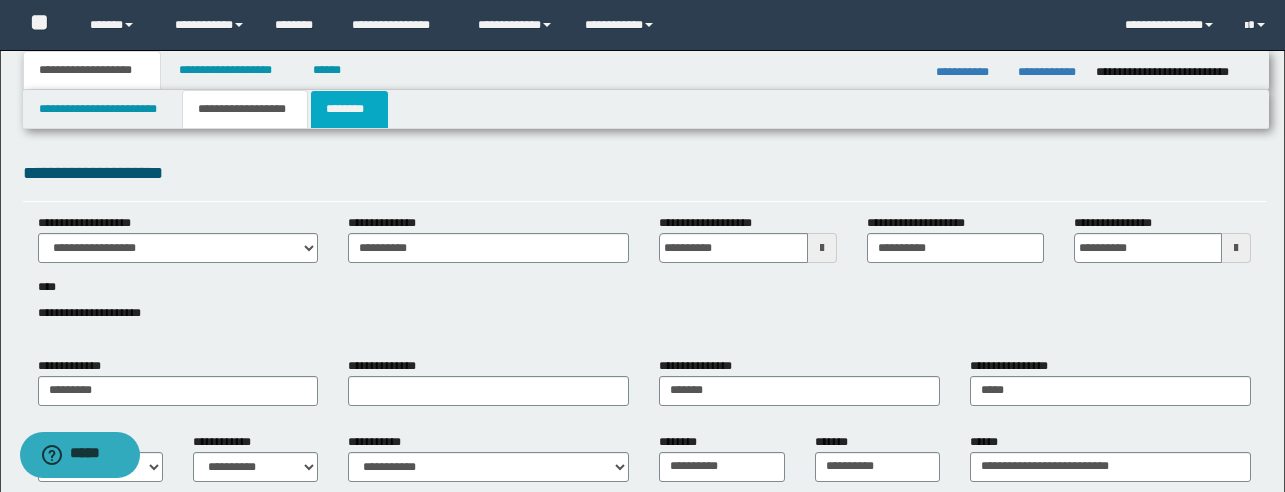 click on "********" at bounding box center (349, 109) 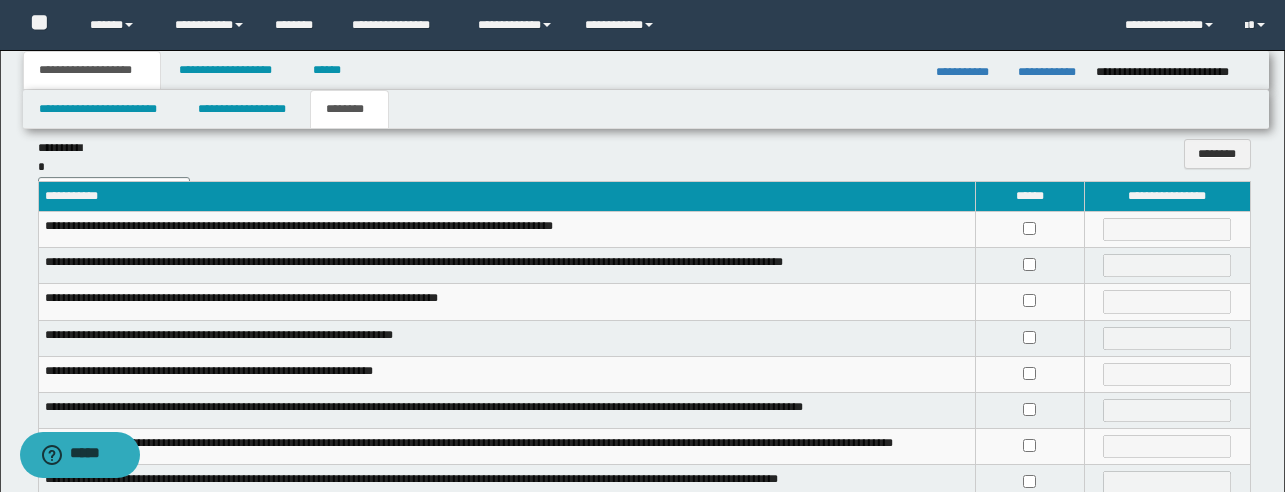scroll, scrollTop: 21, scrollLeft: 0, axis: vertical 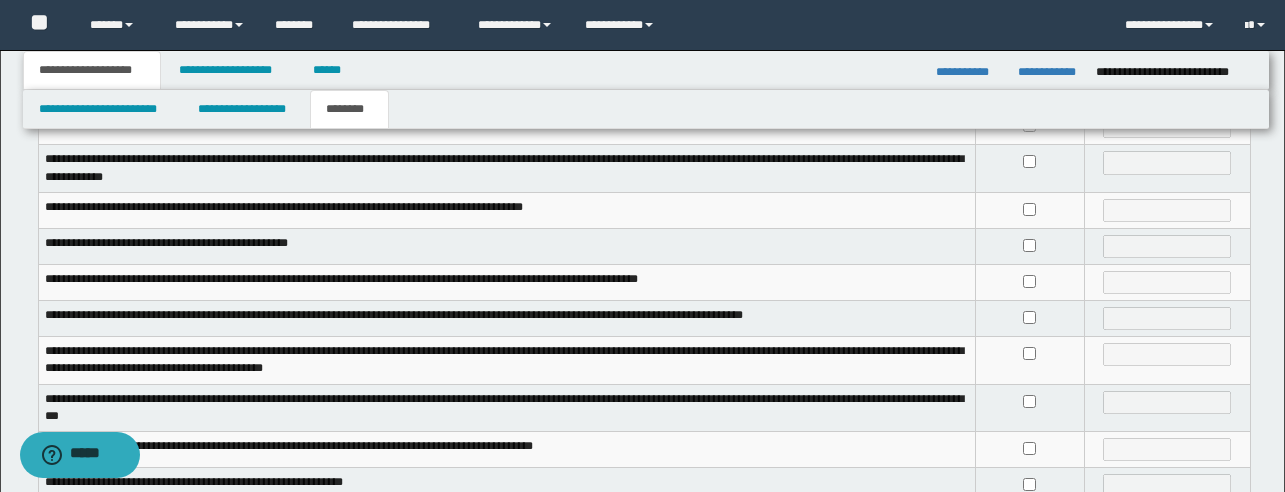click on "**********" at bounding box center (507, 360) 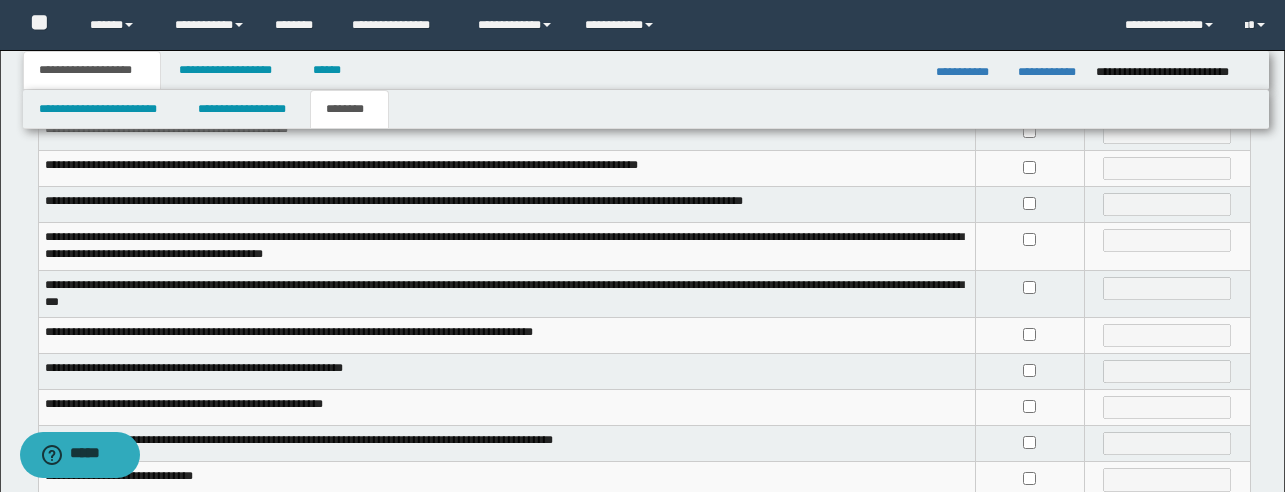 scroll, scrollTop: 523, scrollLeft: 0, axis: vertical 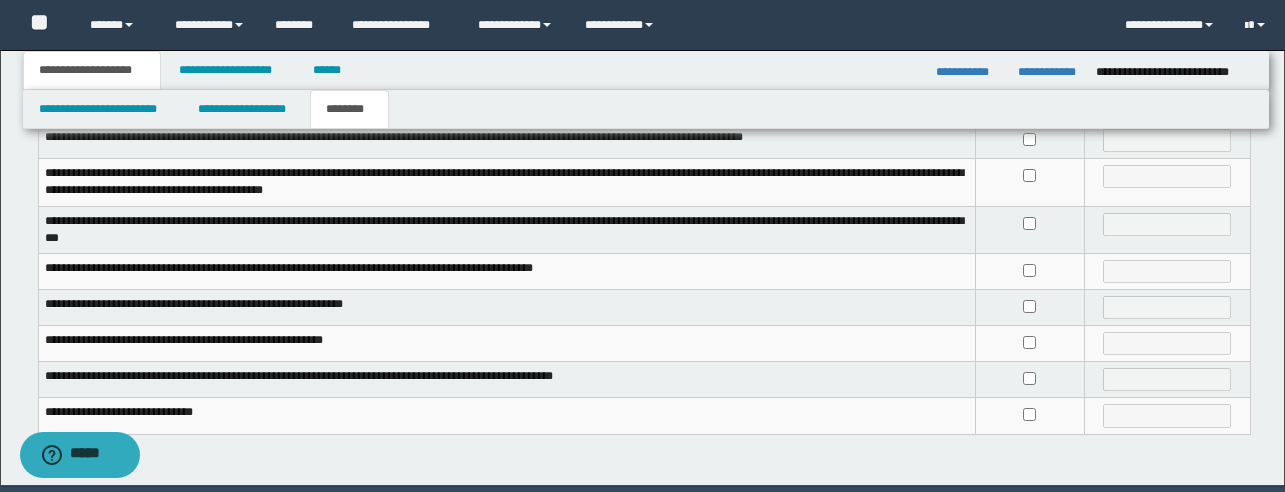 drag, startPoint x: 915, startPoint y: 361, endPoint x: 801, endPoint y: 377, distance: 115.11733 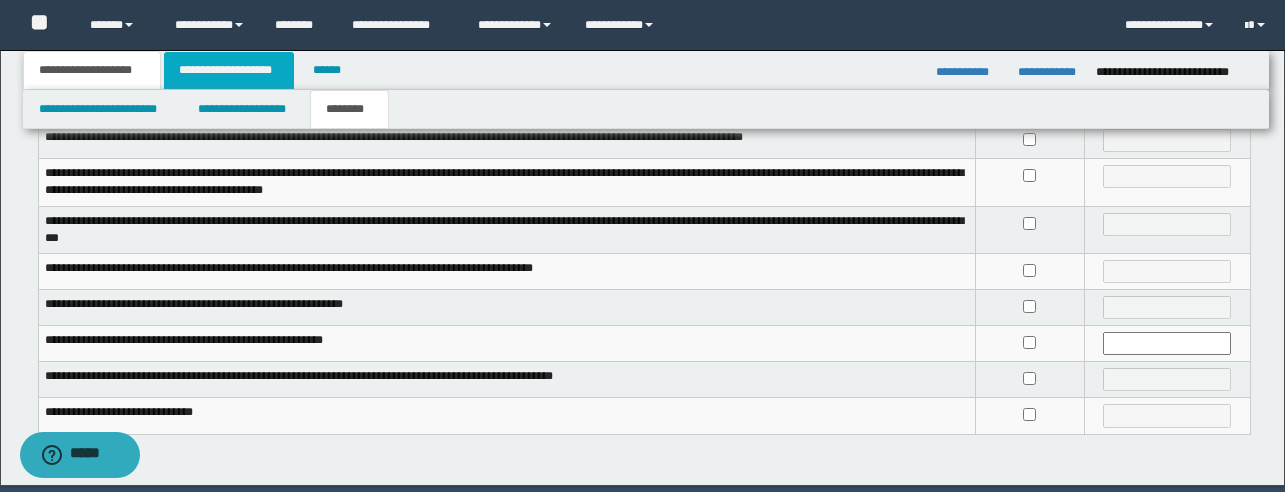click on "**********" at bounding box center (229, 70) 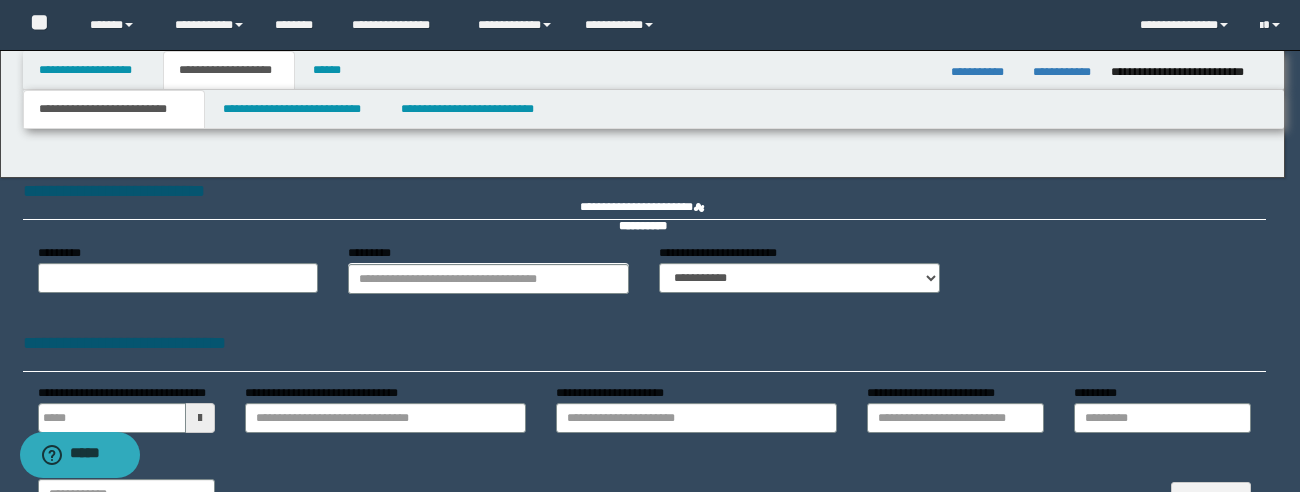 type on "**********" 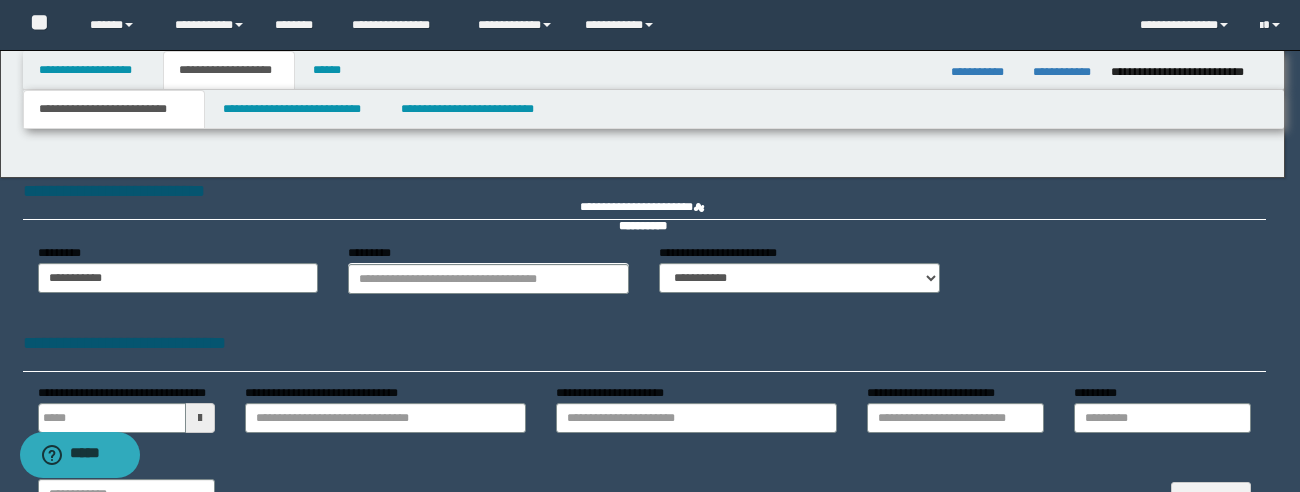 type 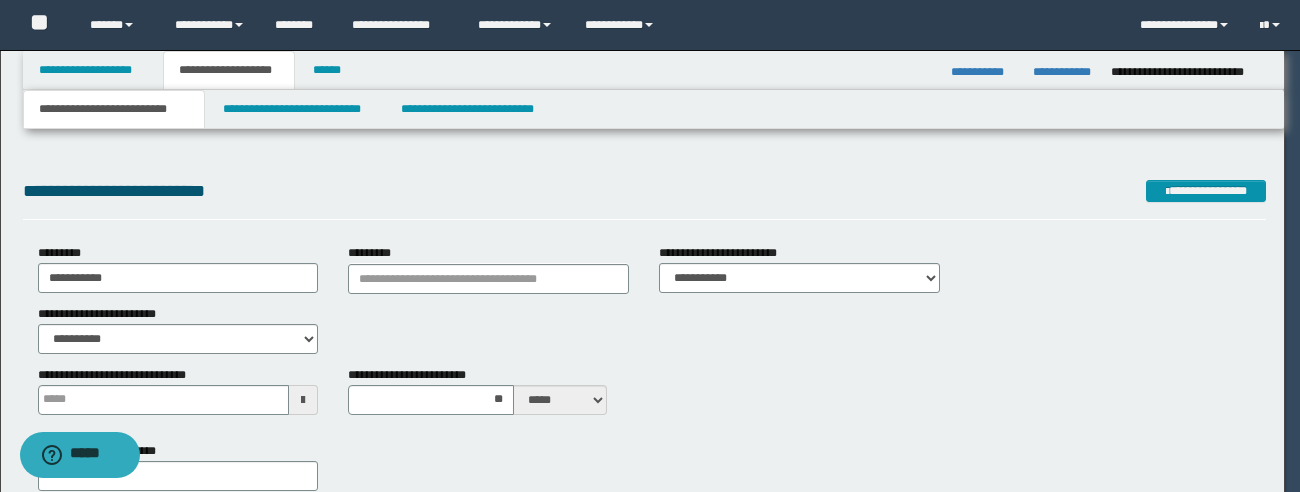 type 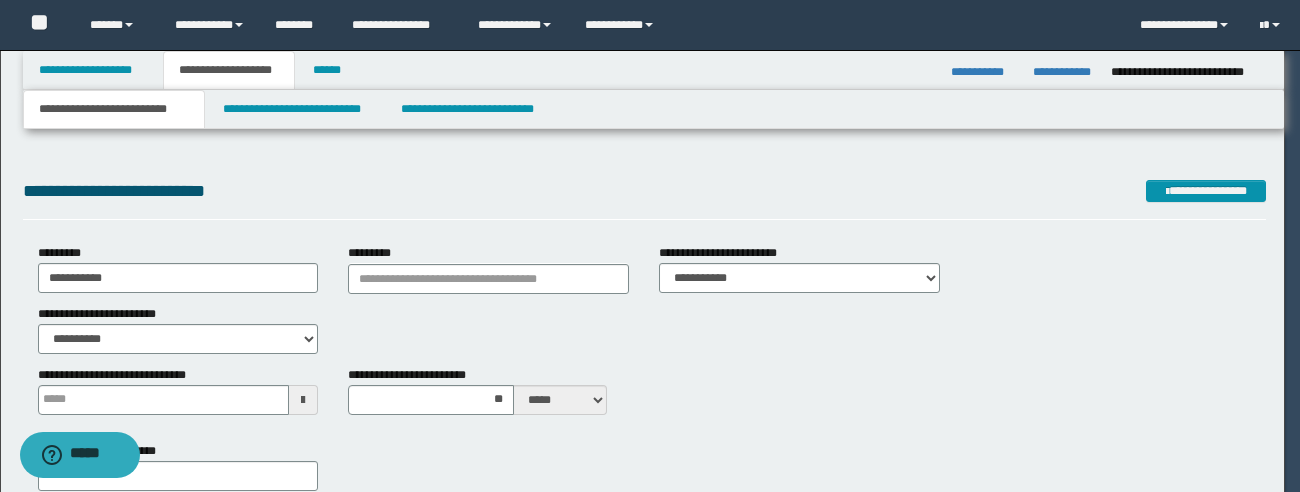 type on "**" 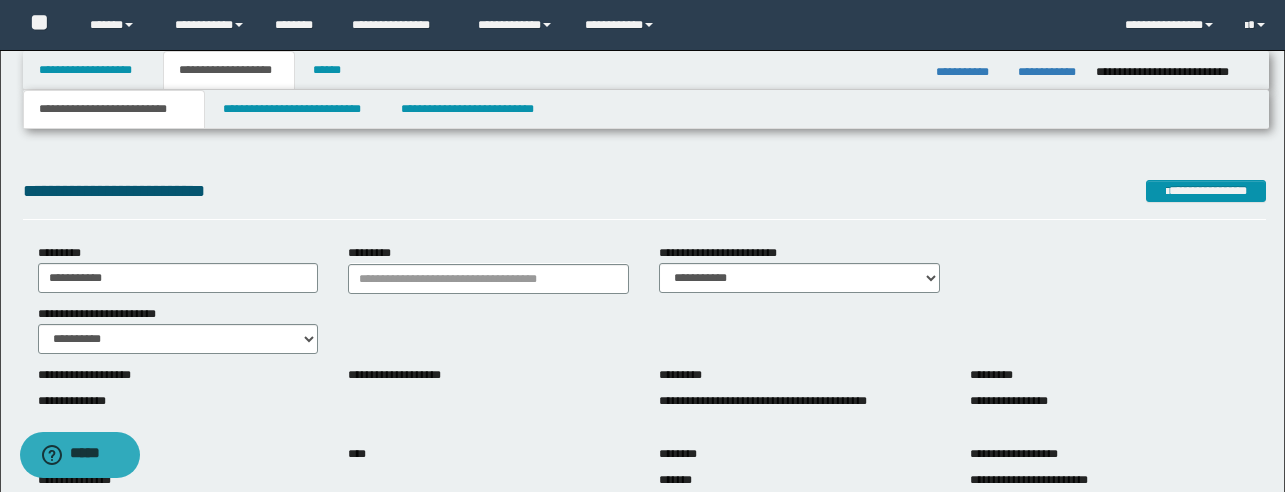 scroll, scrollTop: 32, scrollLeft: 0, axis: vertical 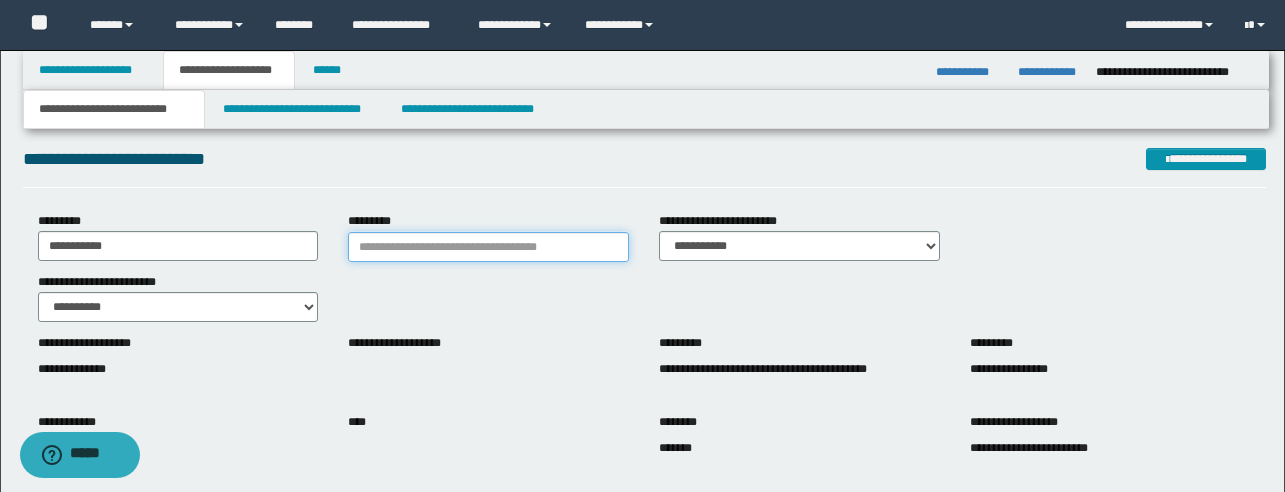click on "*********" at bounding box center [488, 247] 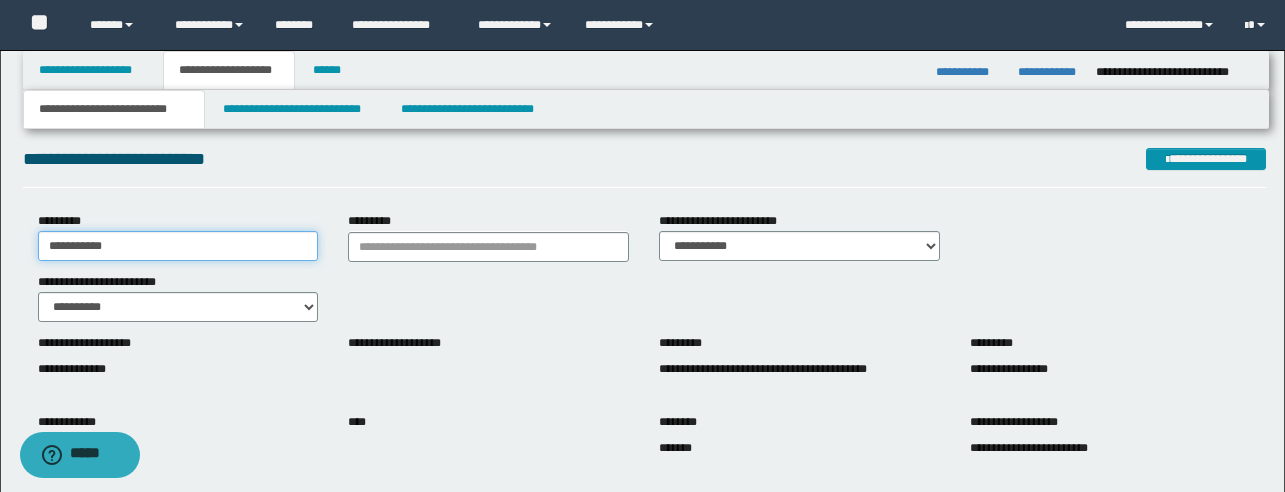 drag, startPoint x: 52, startPoint y: 240, endPoint x: -25, endPoint y: 226, distance: 78.26238 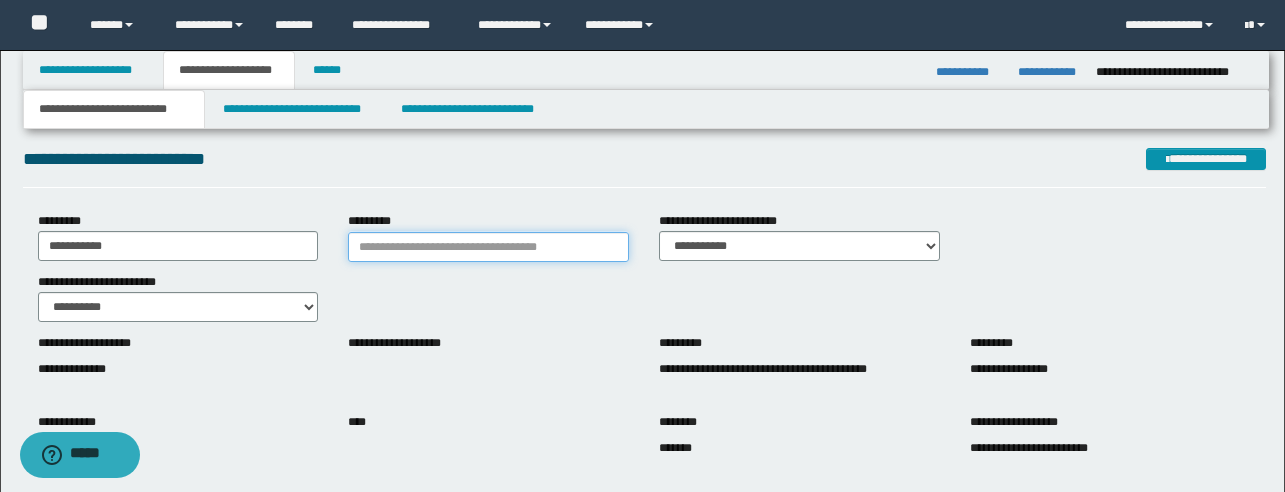 click on "*********" at bounding box center [488, 247] 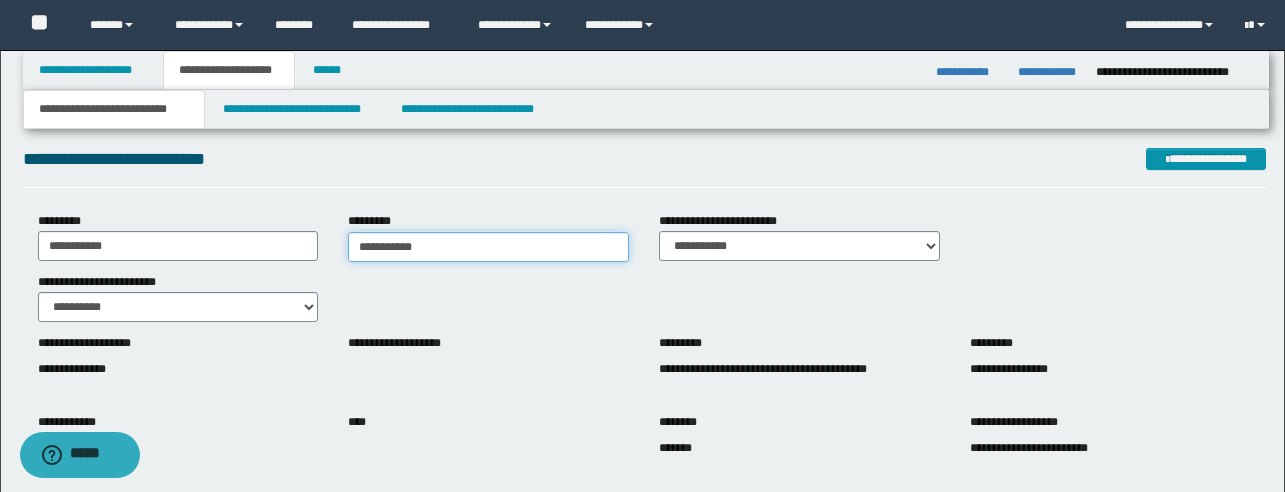 click on "**********" at bounding box center [488, 247] 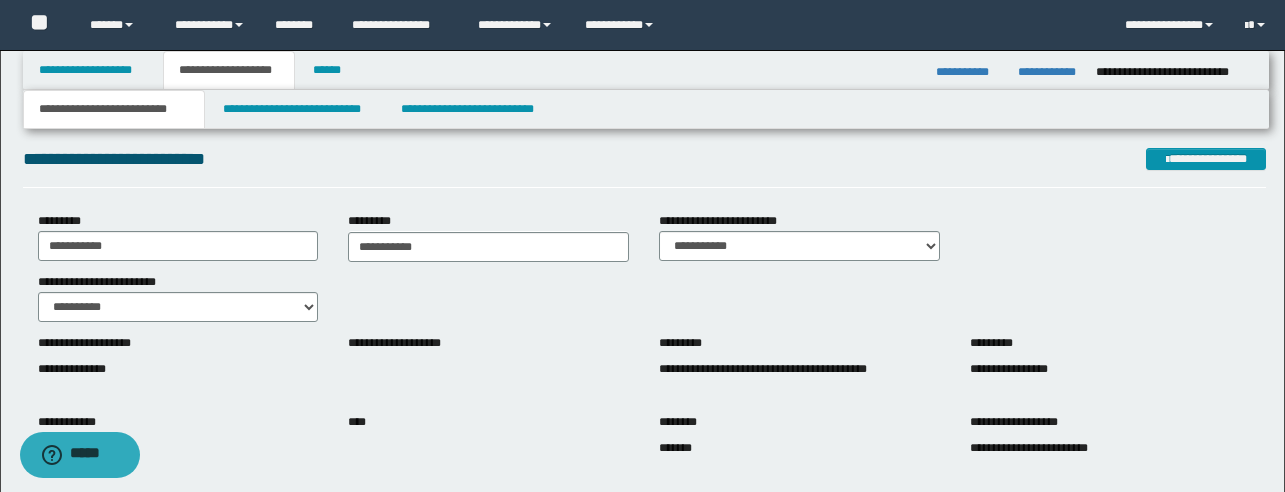 click on "**********" at bounding box center (644, 297) 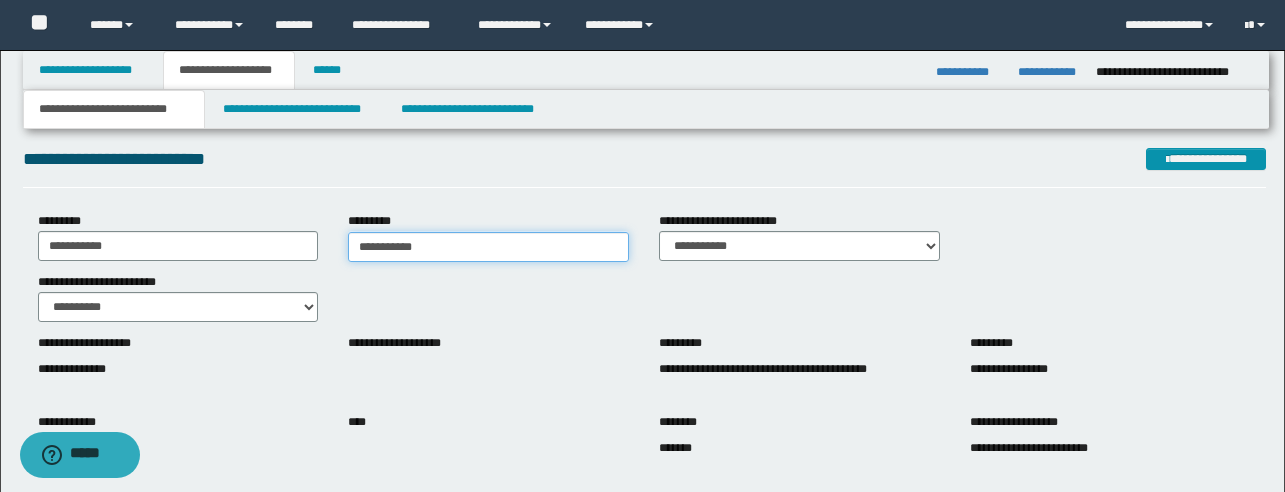 click on "**********" at bounding box center [488, 247] 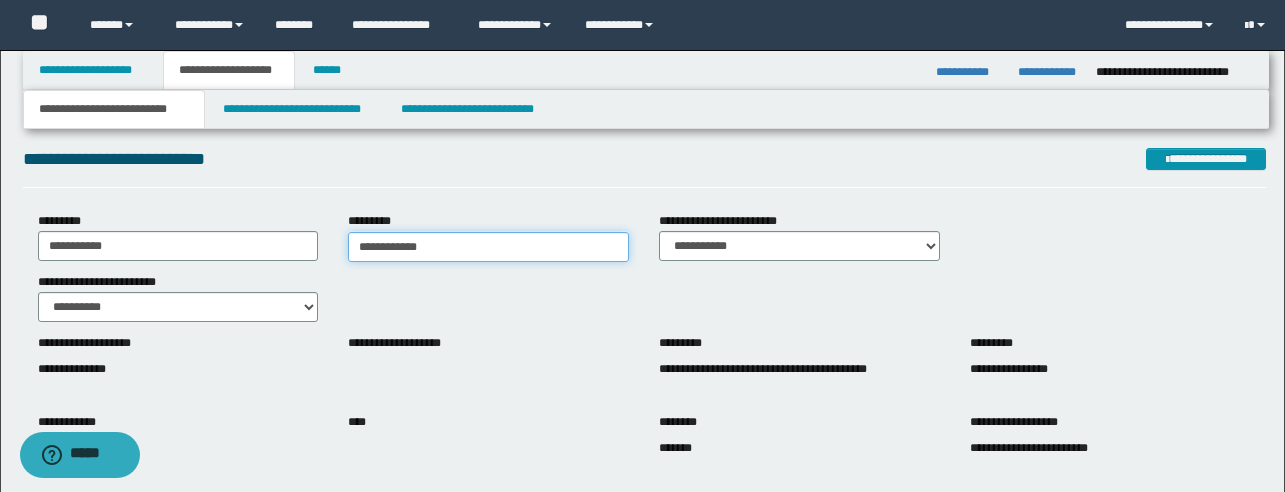 click on "**********" at bounding box center (488, 247) 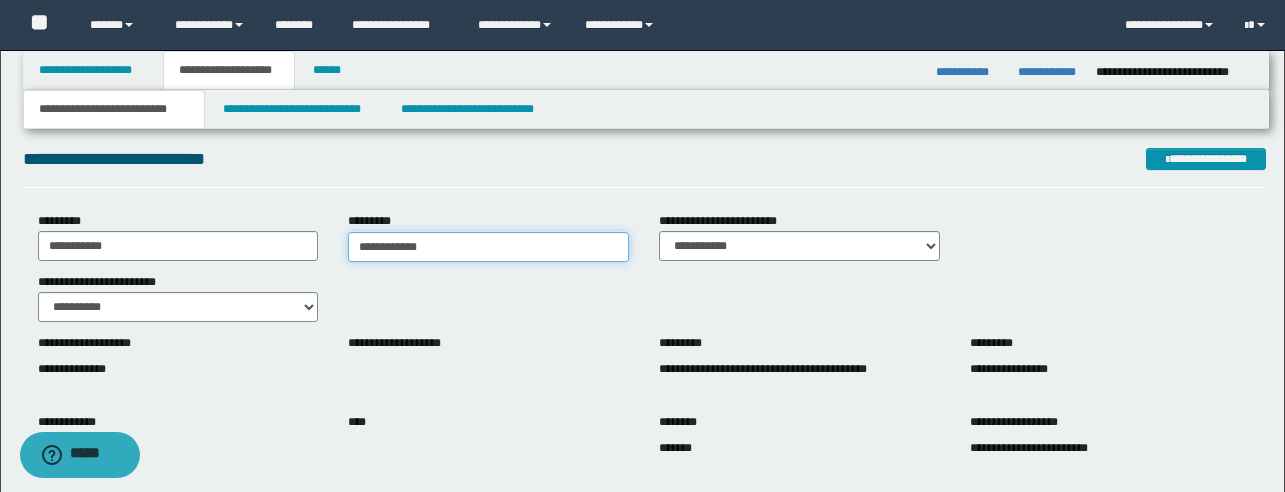 type on "**********" 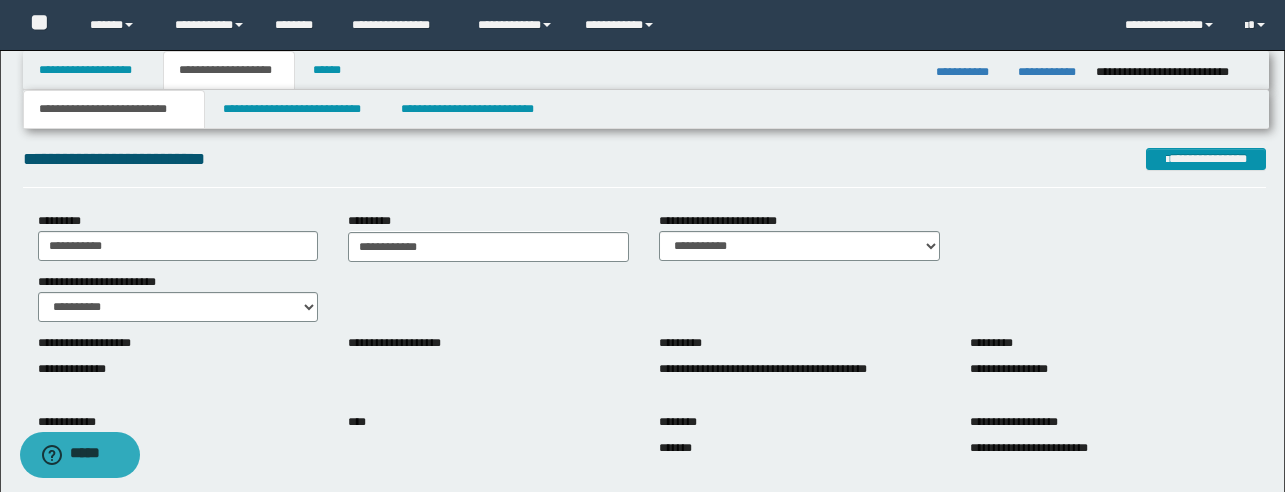 click on "**********" at bounding box center [644, 582] 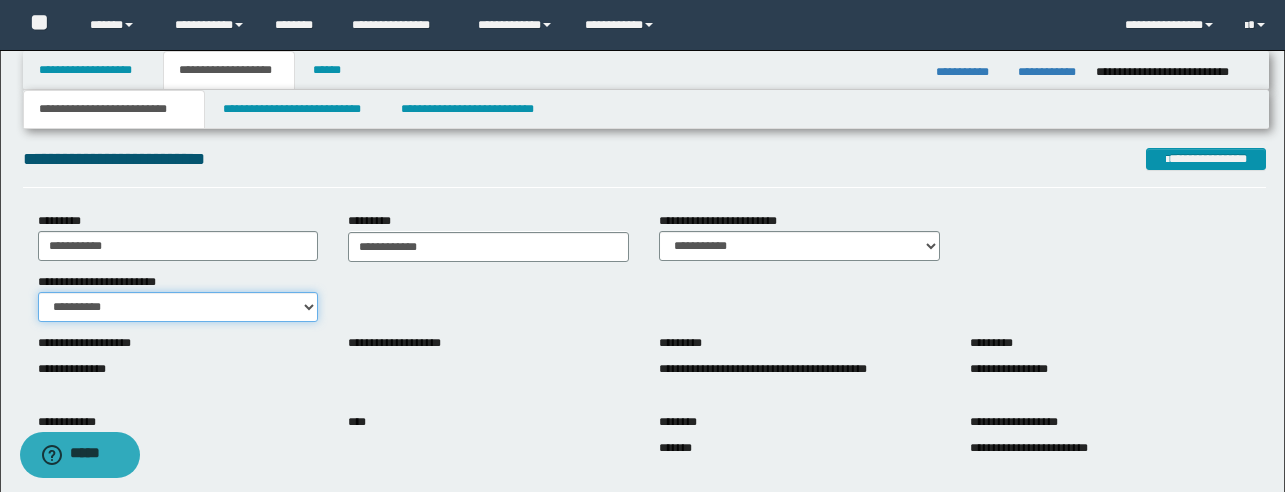 click on "**********" at bounding box center (178, 307) 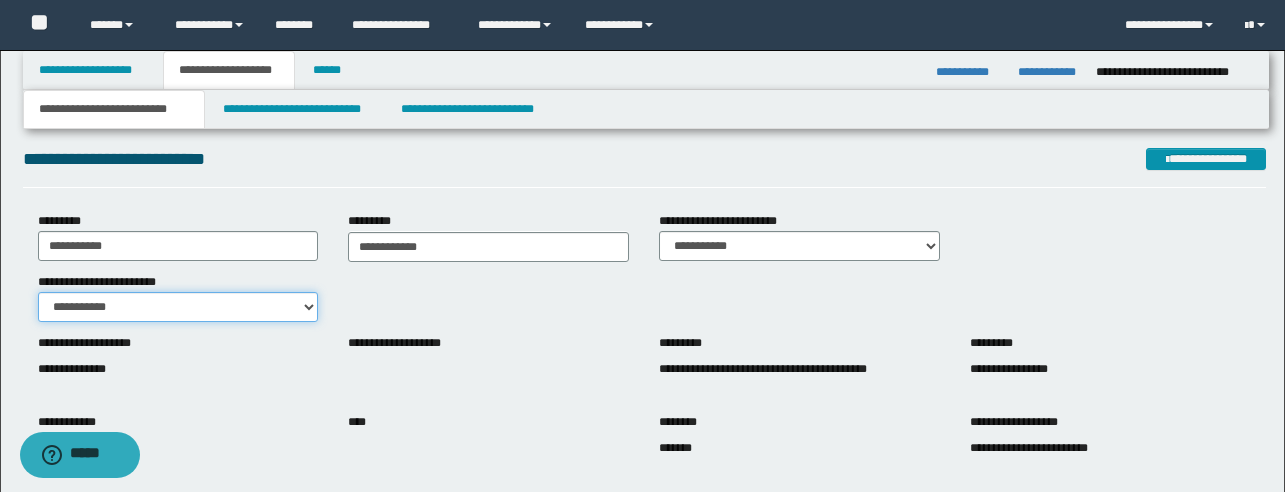 click on "**********" at bounding box center [178, 307] 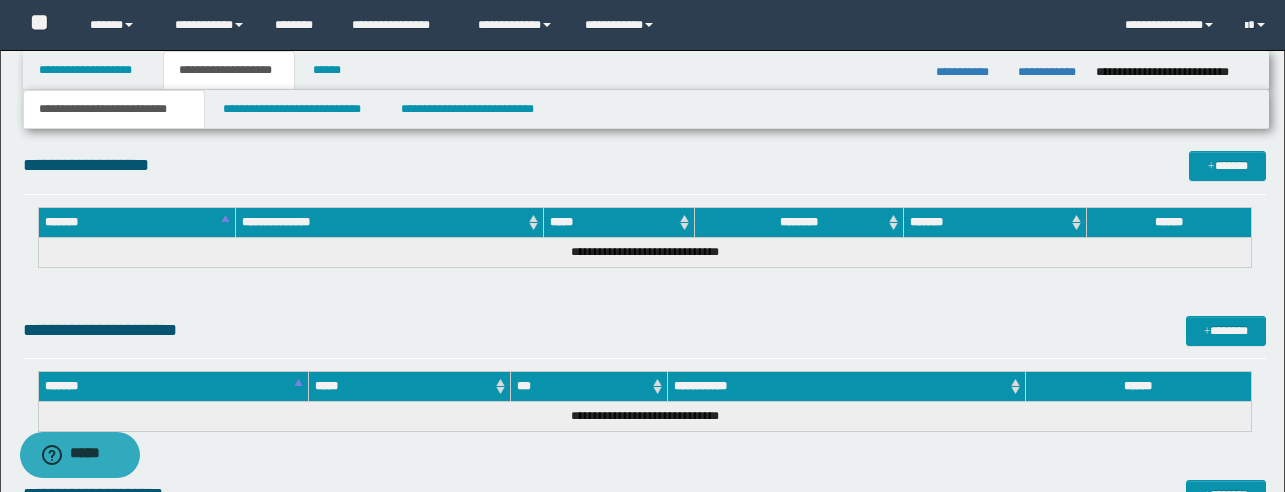scroll, scrollTop: 1470, scrollLeft: 0, axis: vertical 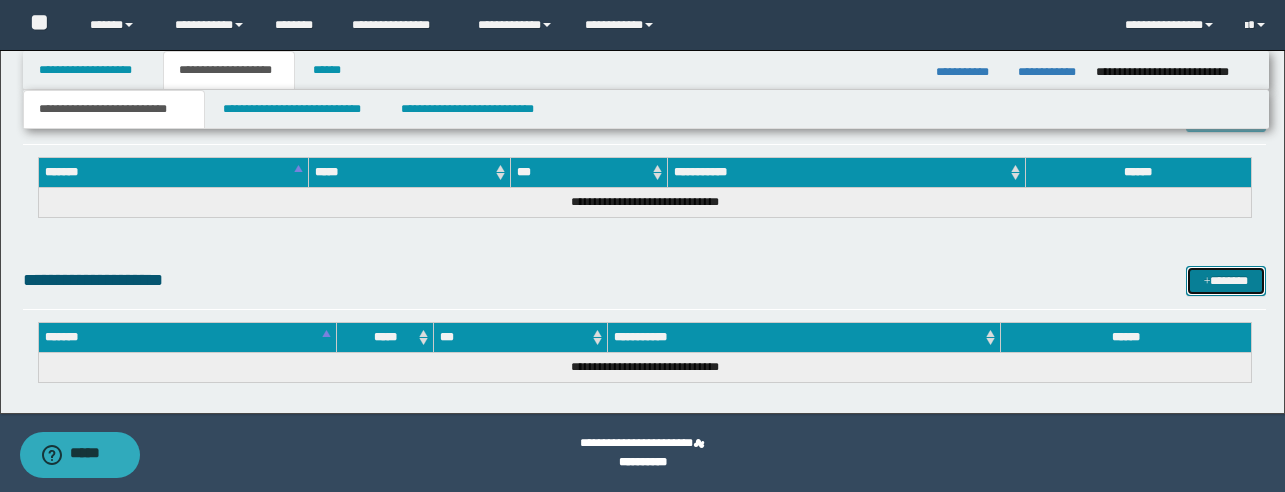 click on "*******" at bounding box center [1226, 281] 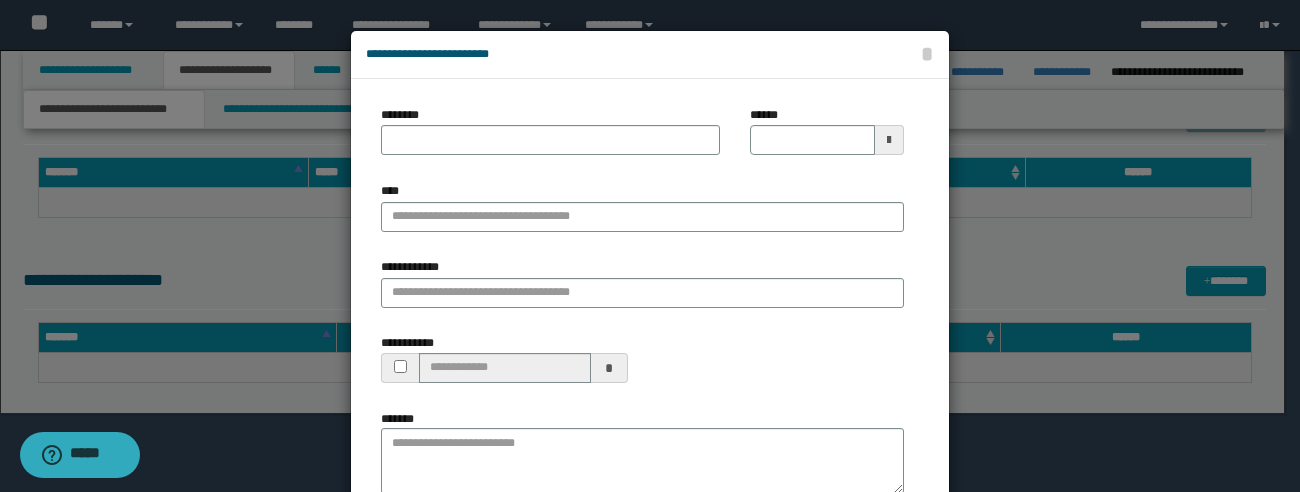 click at bounding box center (650, 325) 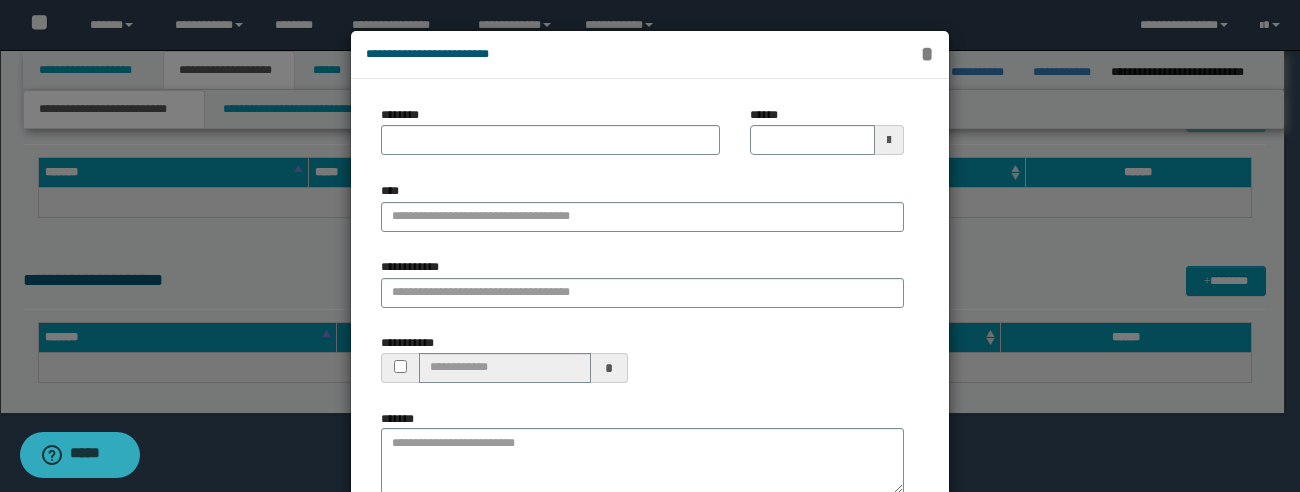 click on "*" at bounding box center (926, 54) 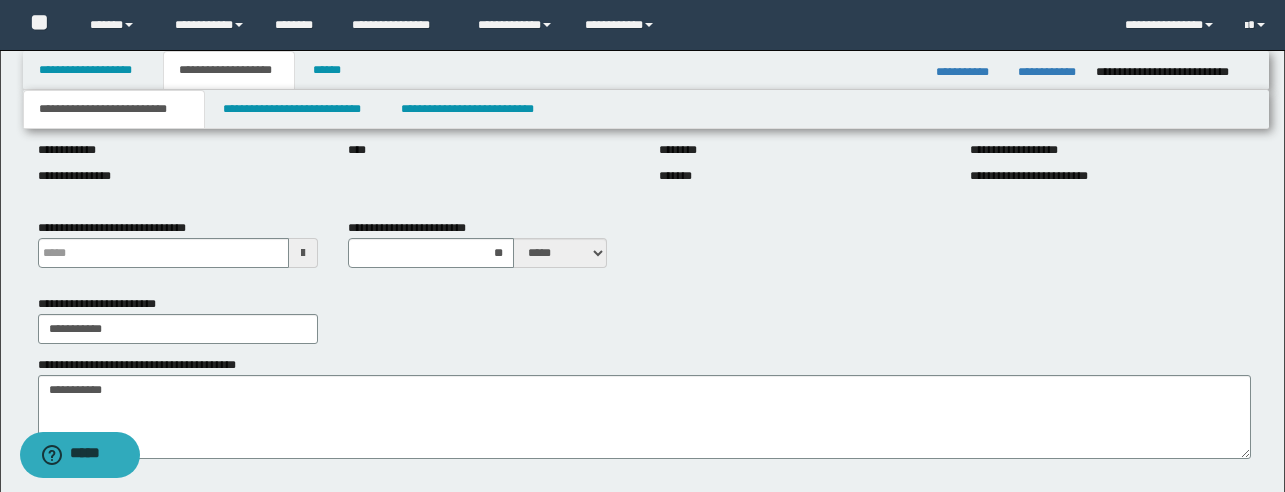 scroll, scrollTop: 303, scrollLeft: 0, axis: vertical 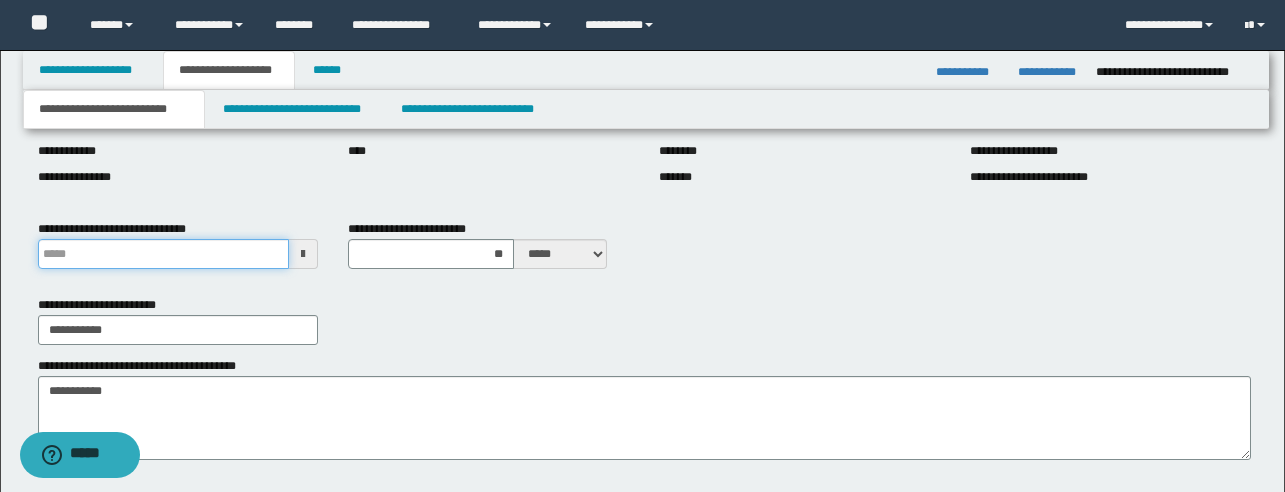 click on "**********" at bounding box center (164, 254) 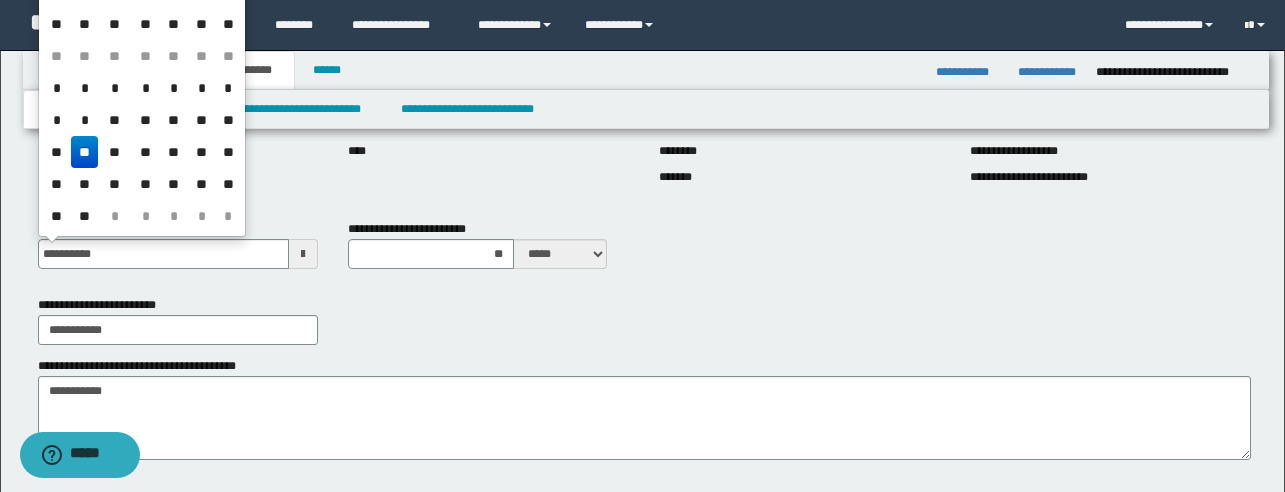 type on "**********" 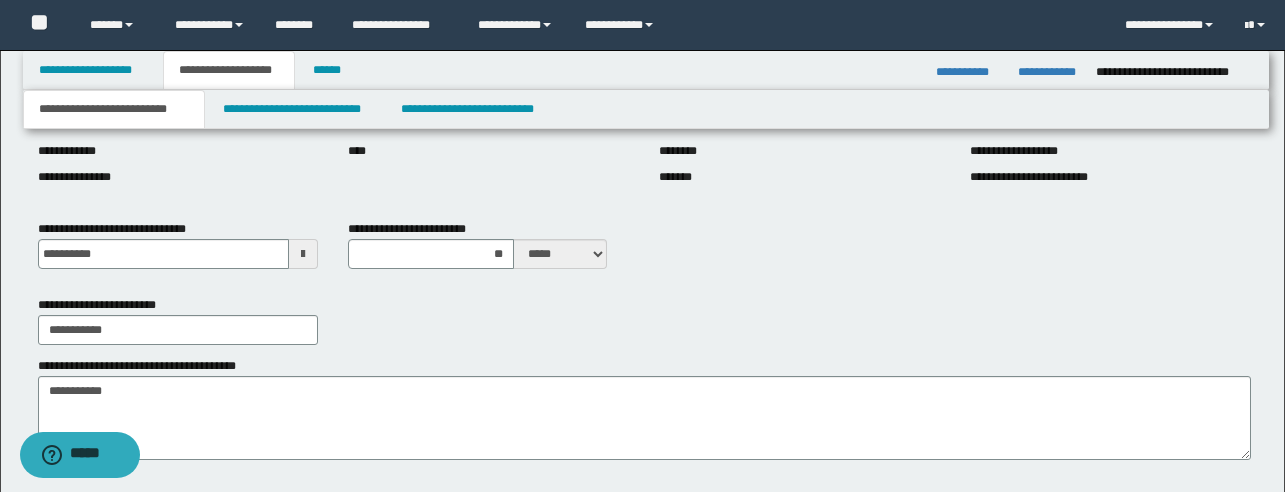 click on "**********" at bounding box center (644, 320) 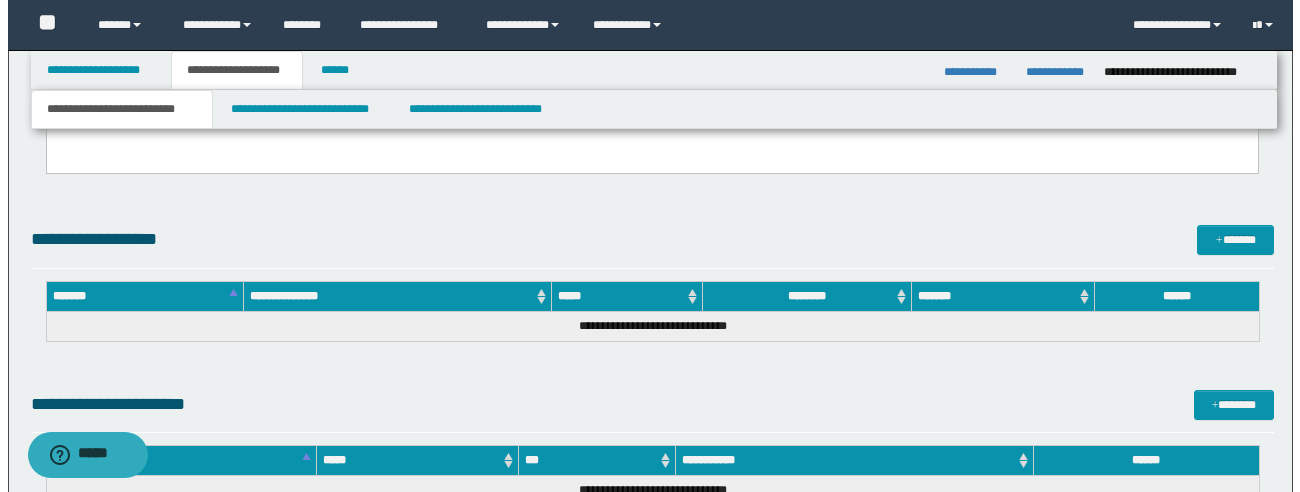scroll, scrollTop: 1470, scrollLeft: 0, axis: vertical 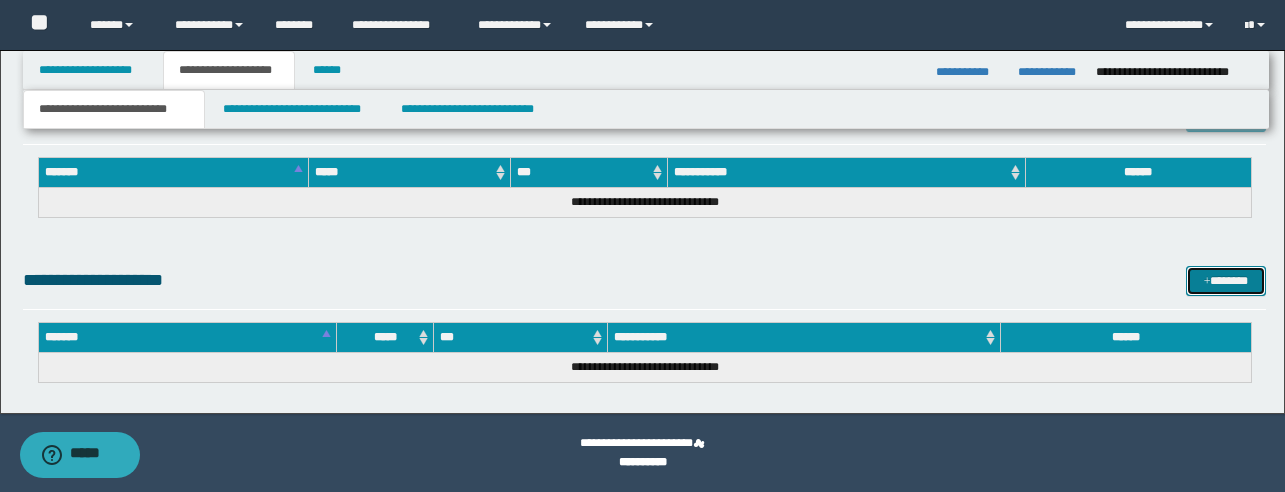 click on "*******" at bounding box center [1226, 281] 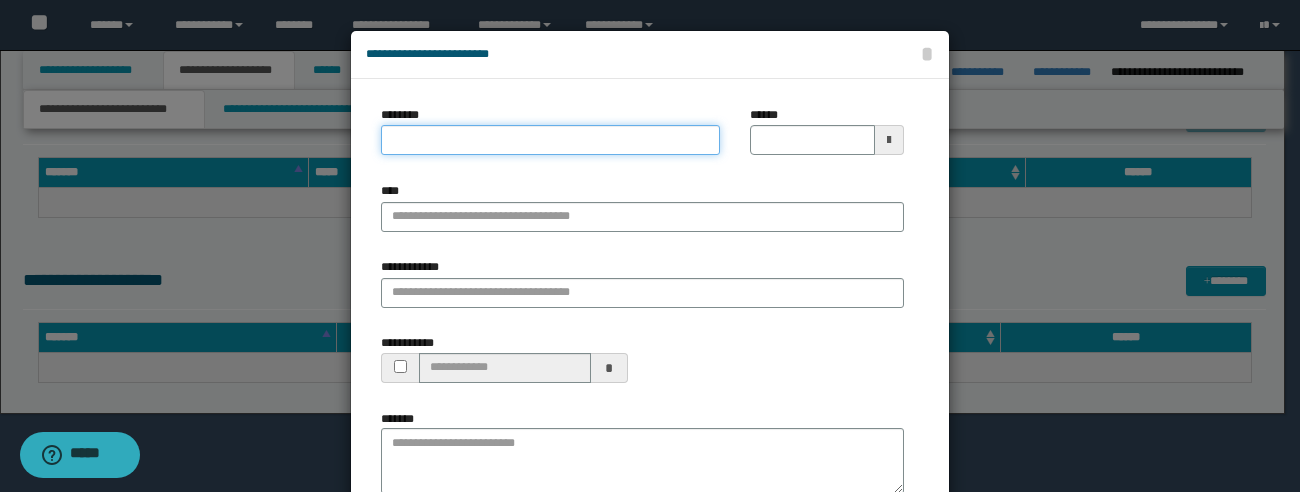 click on "********" at bounding box center [550, 140] 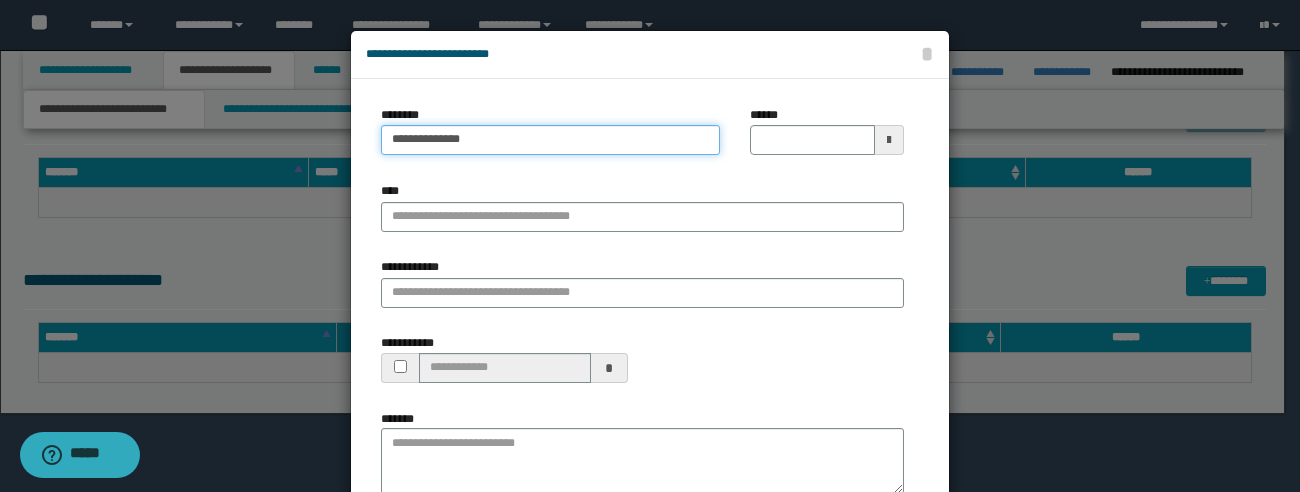 type on "**********" 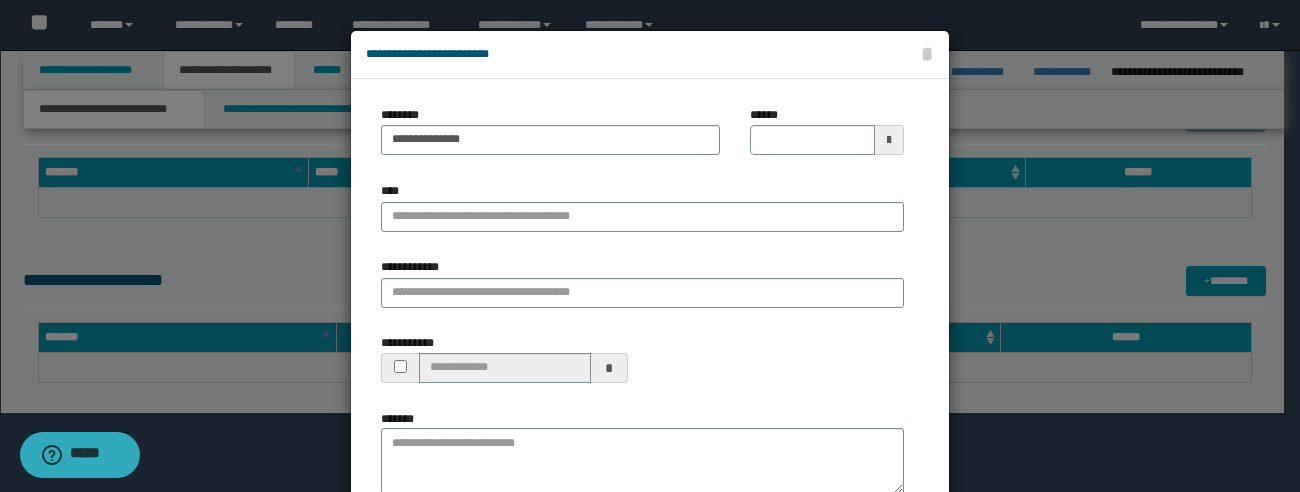 click at bounding box center (650, 325) 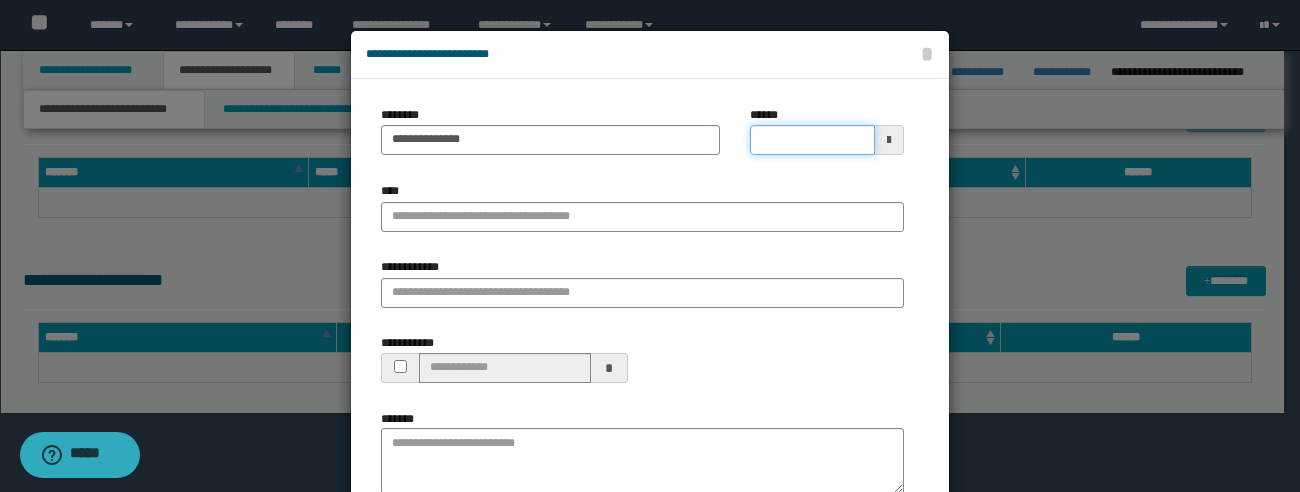 click on "******" at bounding box center [812, 140] 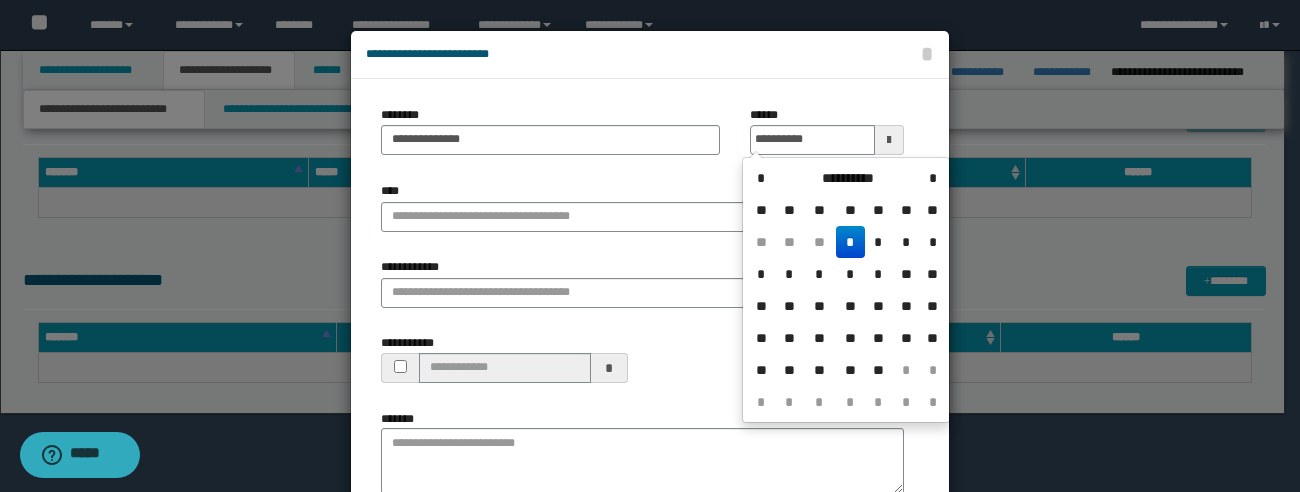 click on "*" at bounding box center (850, 242) 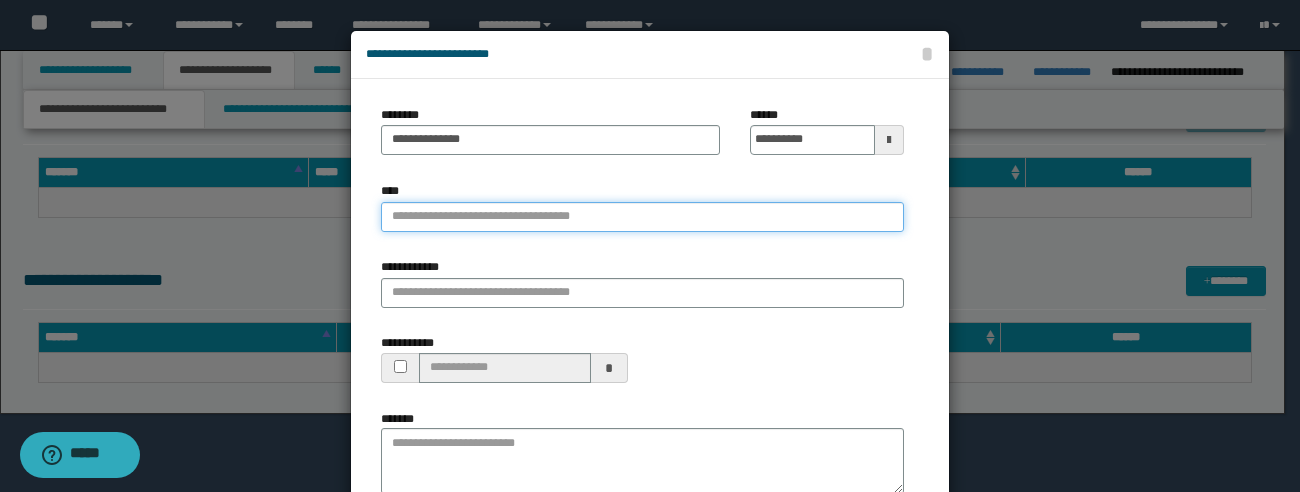 click on "****" at bounding box center (642, 217) 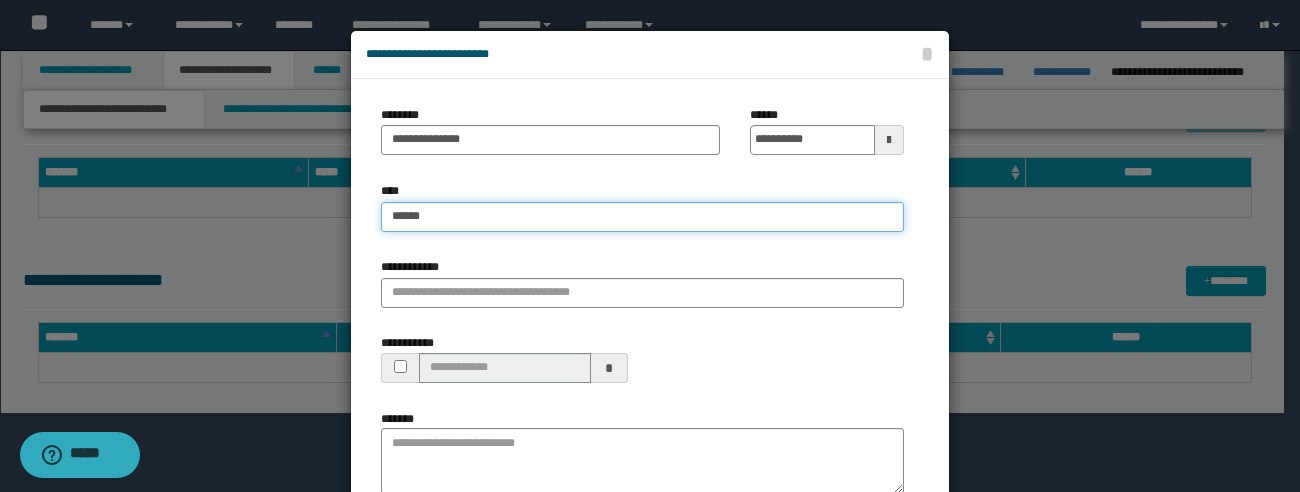 type on "*******" 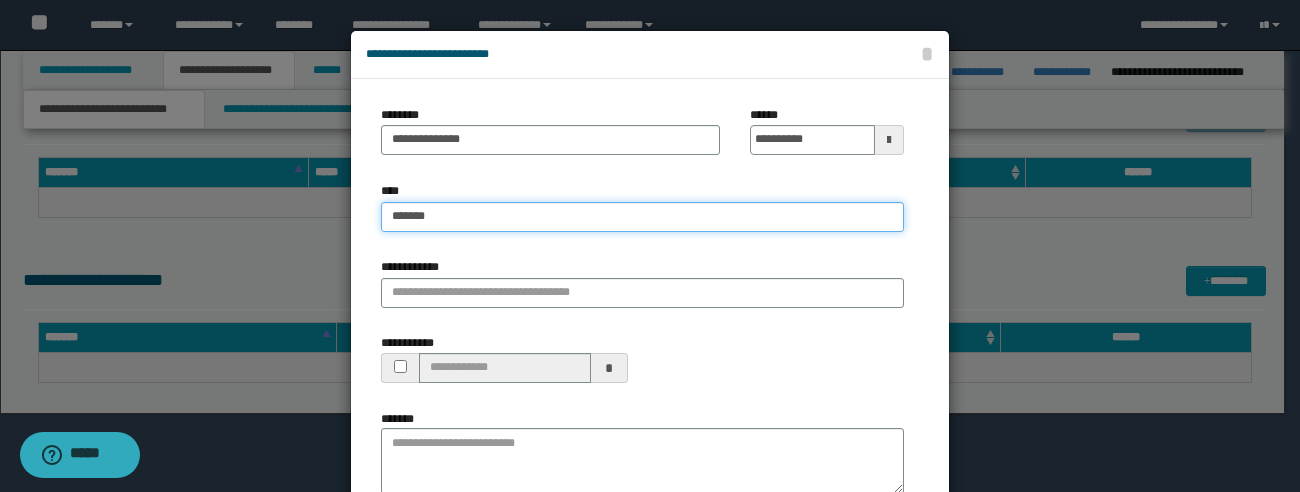 type on "*******" 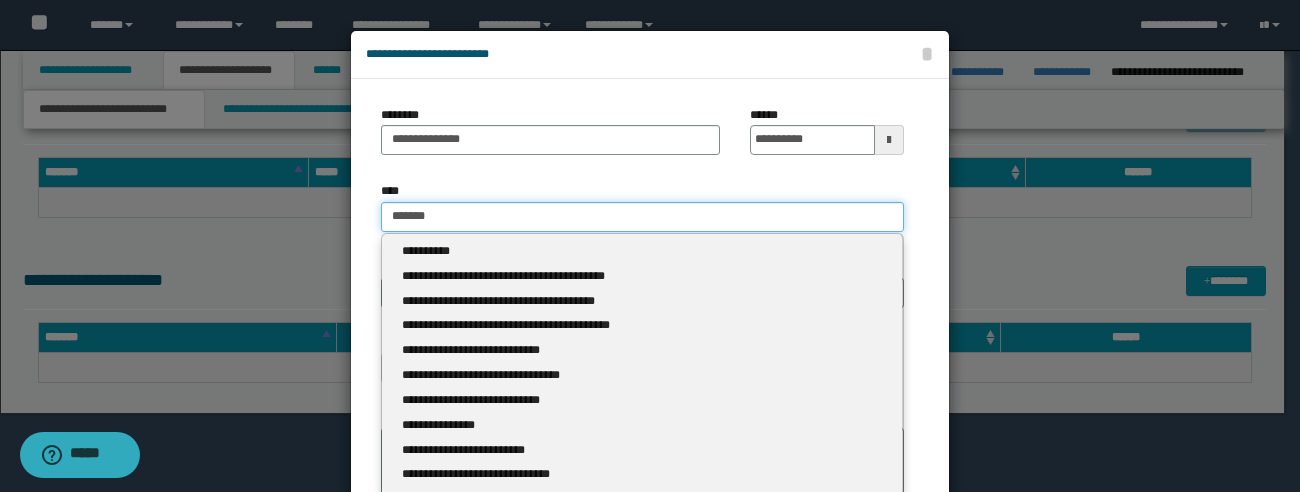 type 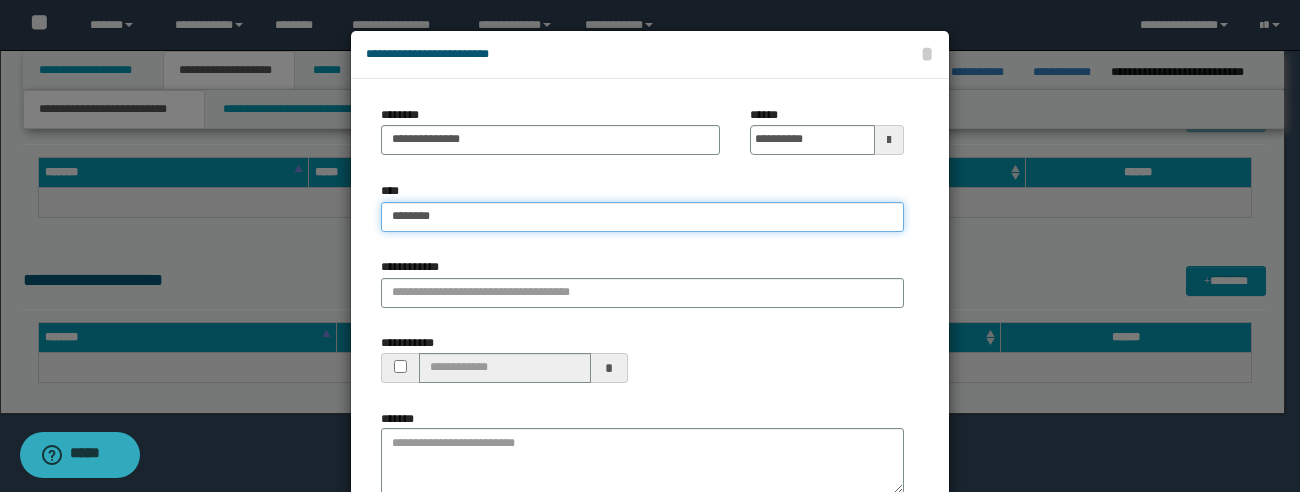 type on "*******" 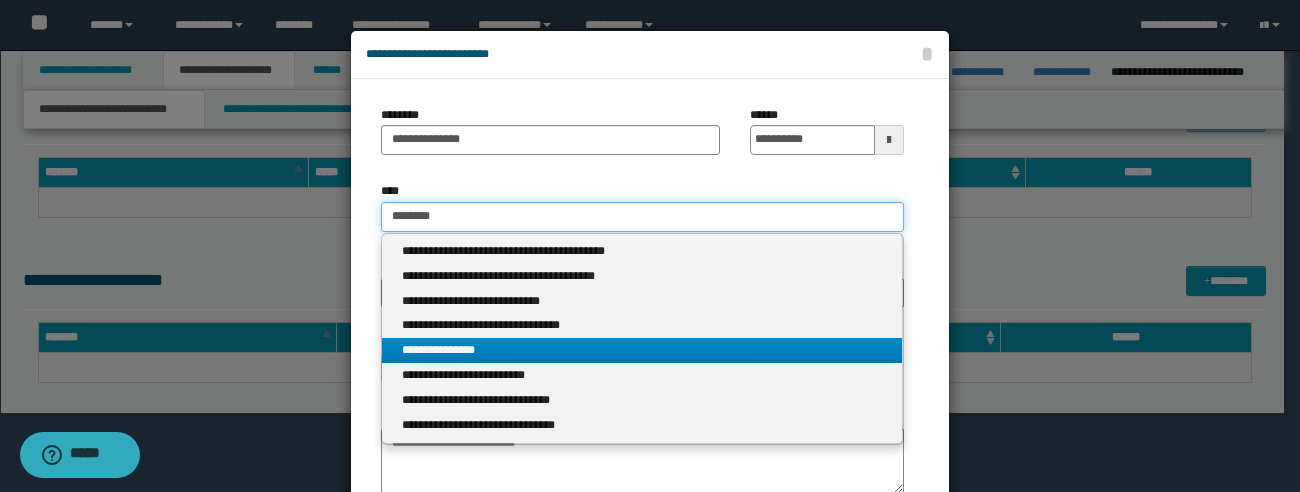 type on "*******" 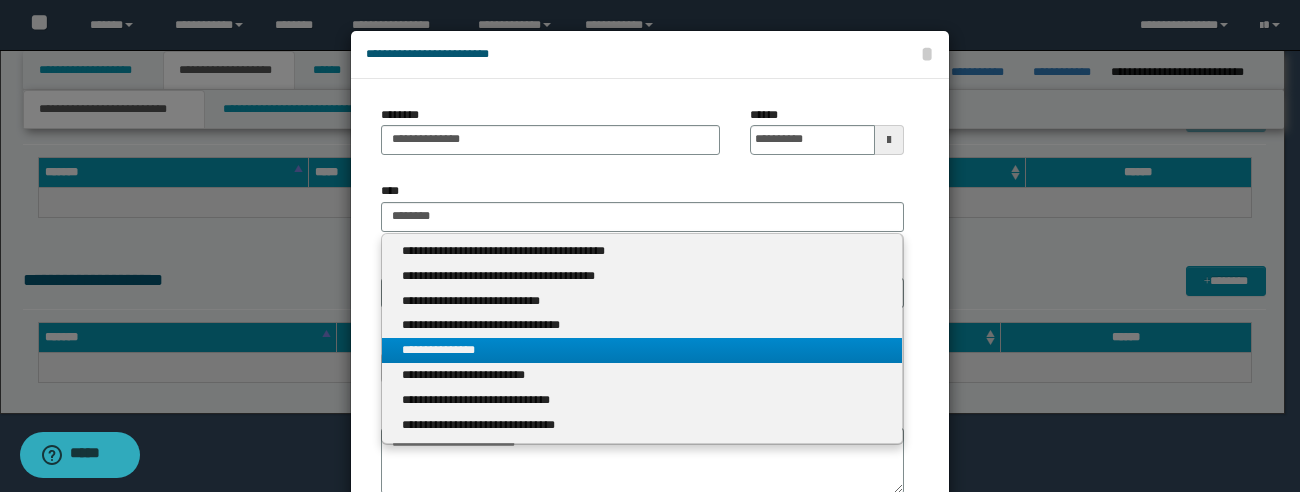 click on "**********" at bounding box center [642, 350] 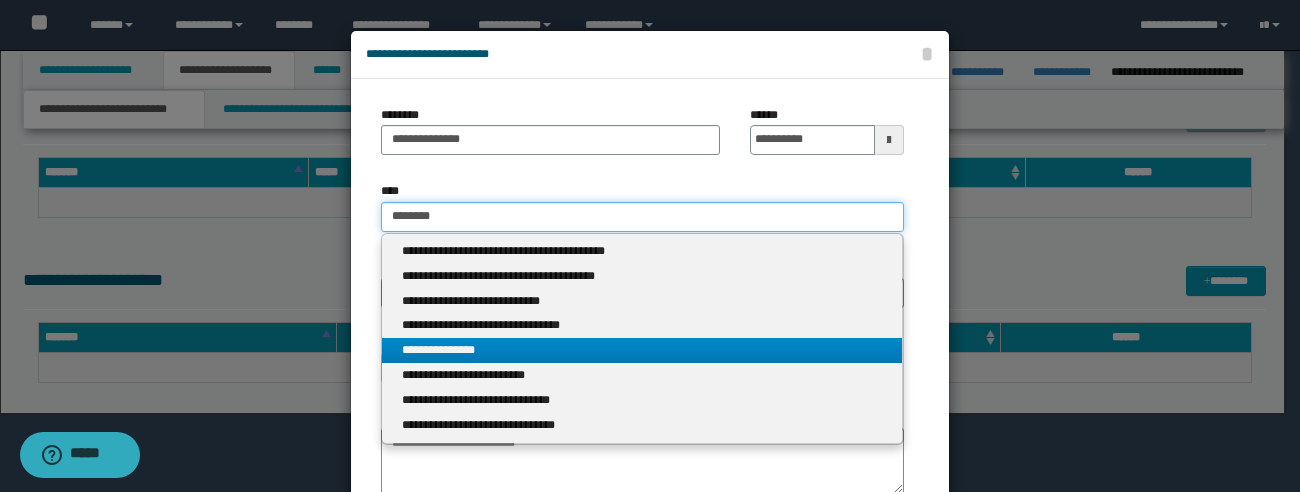 type 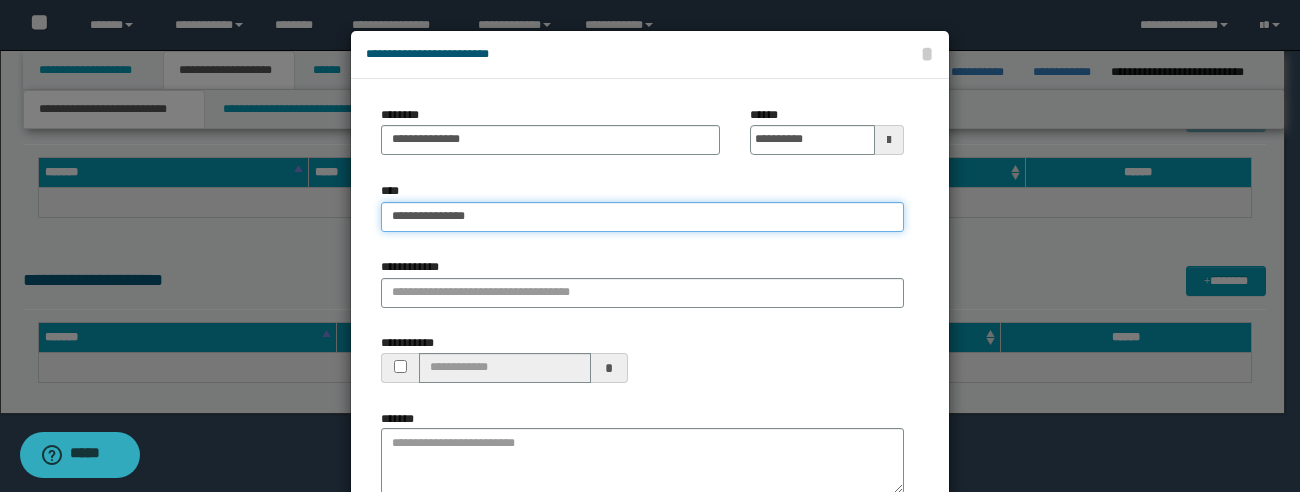 type on "**********" 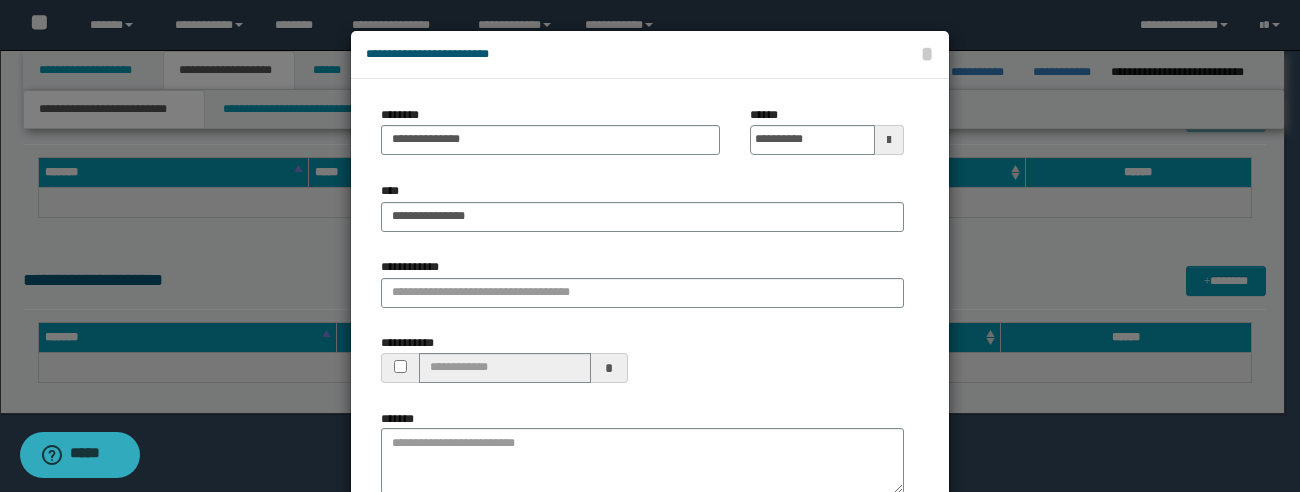 type 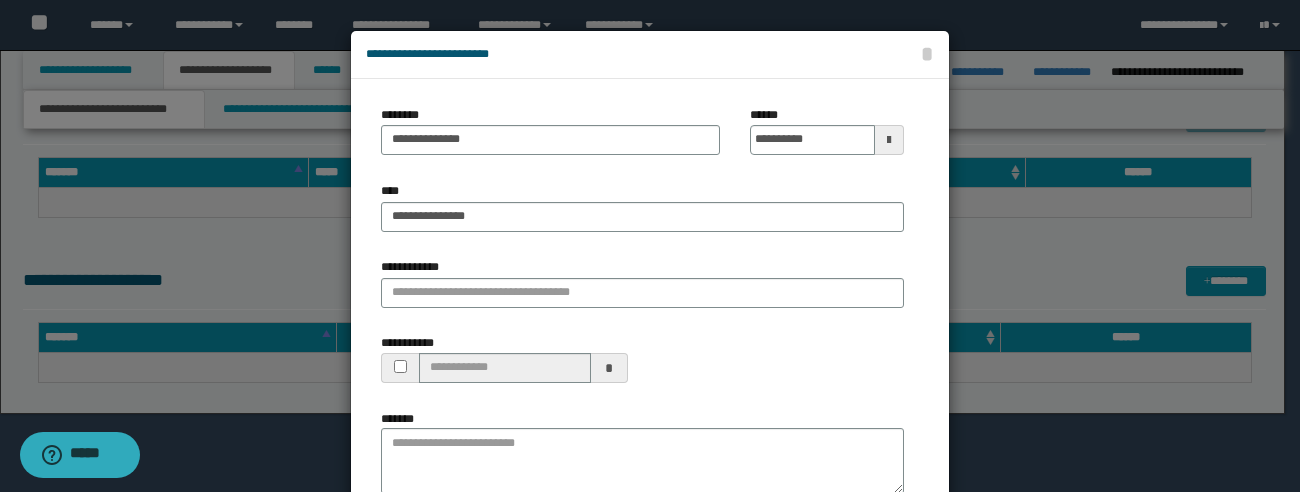 click at bounding box center (650, 325) 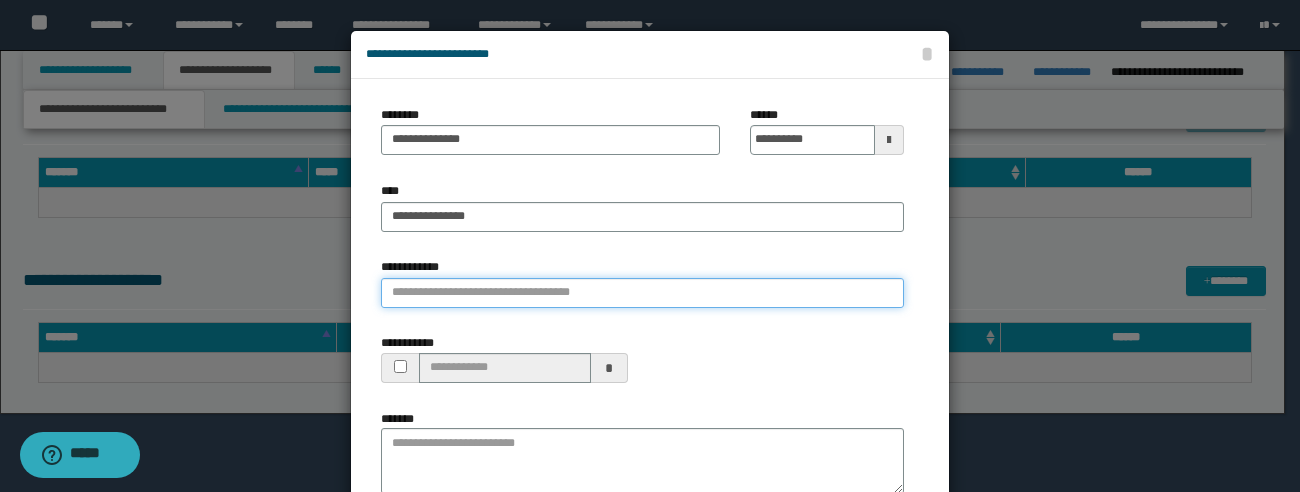 click on "**********" at bounding box center (642, 293) 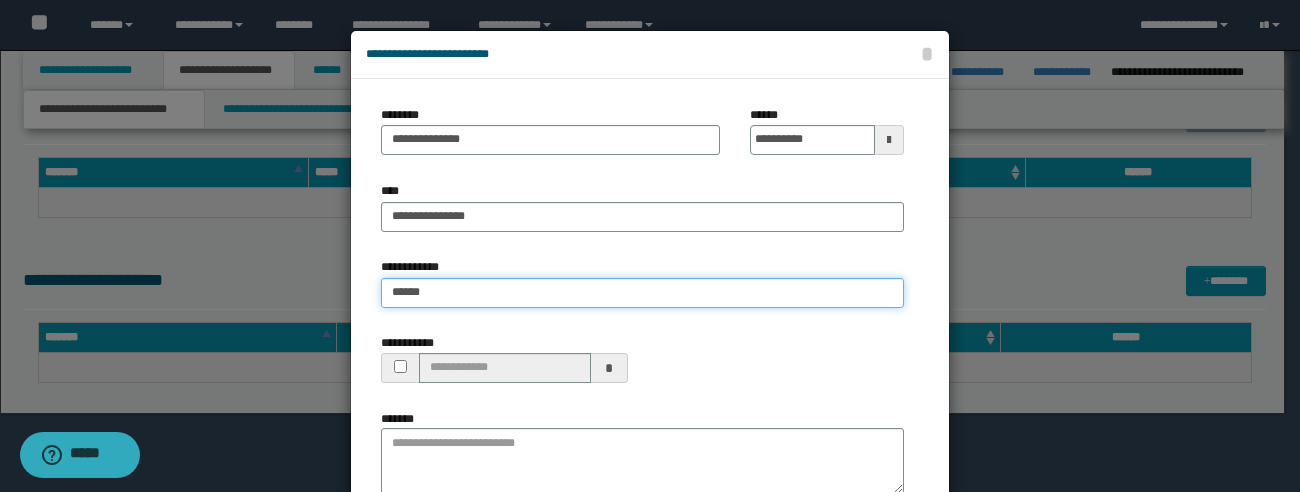 type on "******" 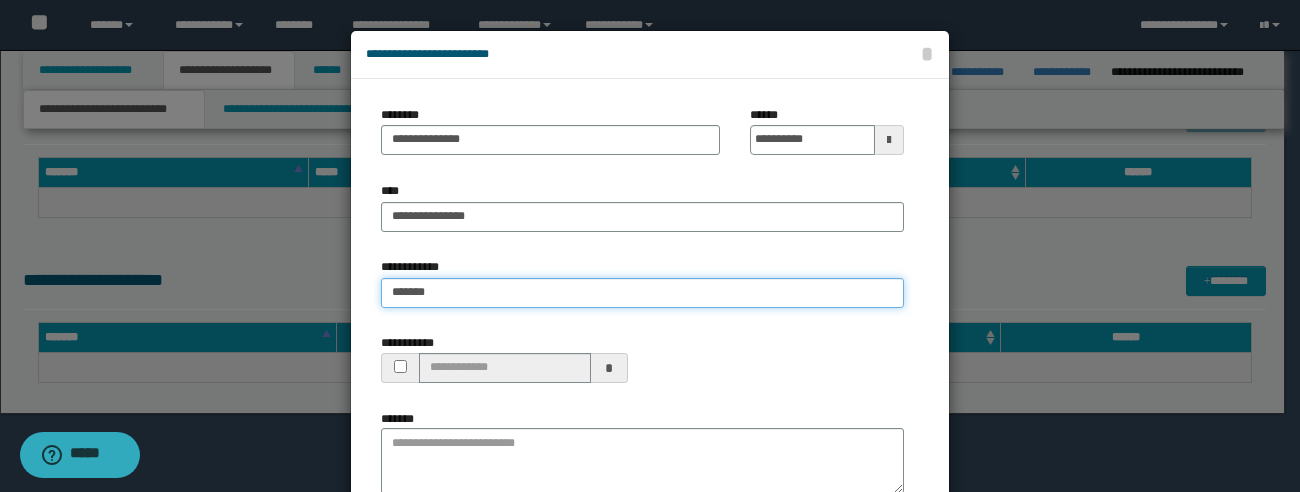 type on "**********" 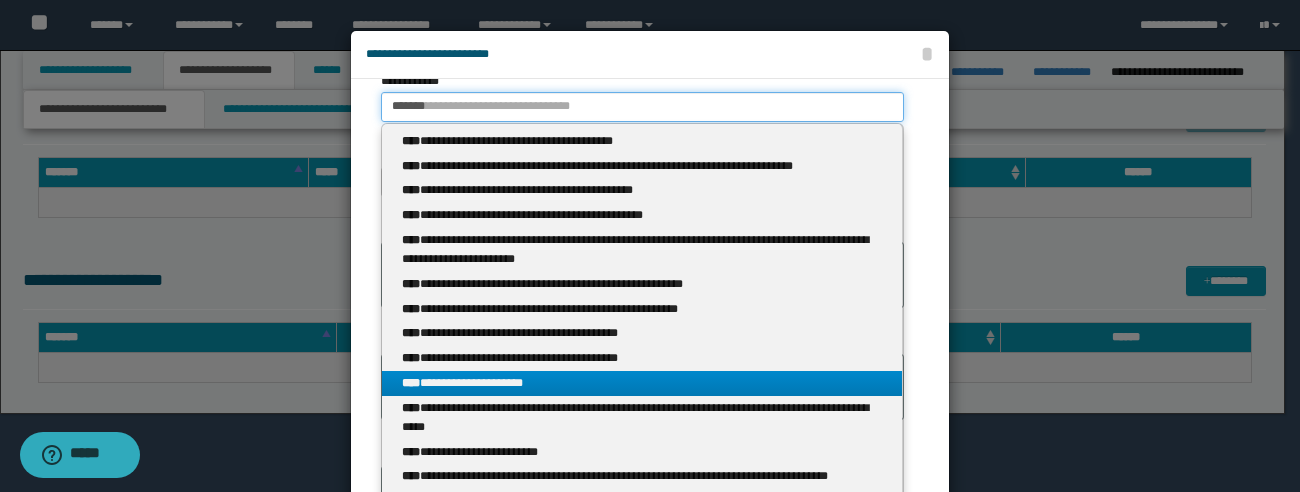 type on "******" 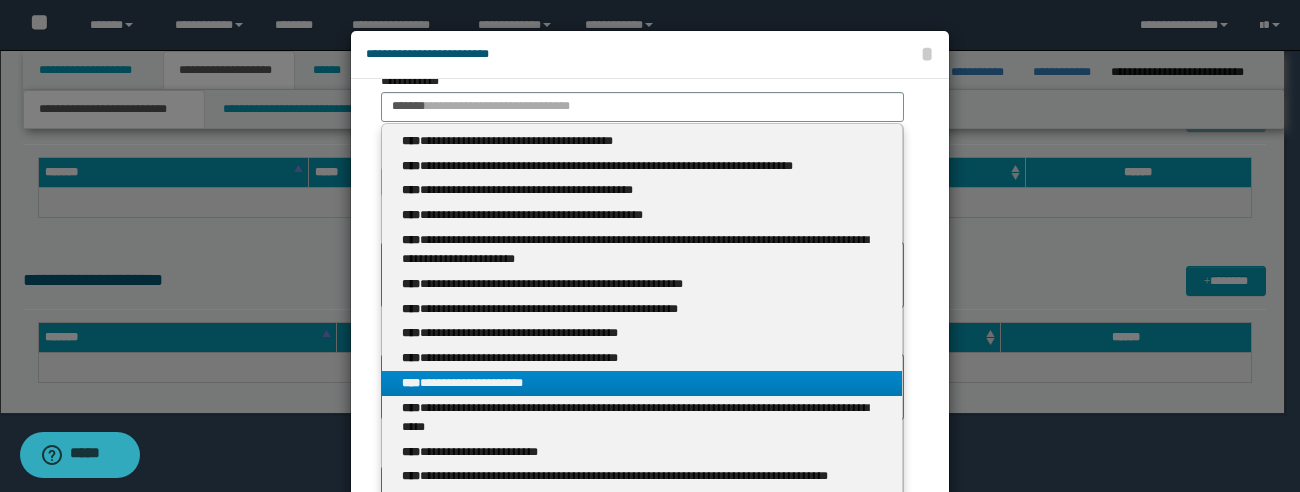 click on "**********" at bounding box center (642, 383) 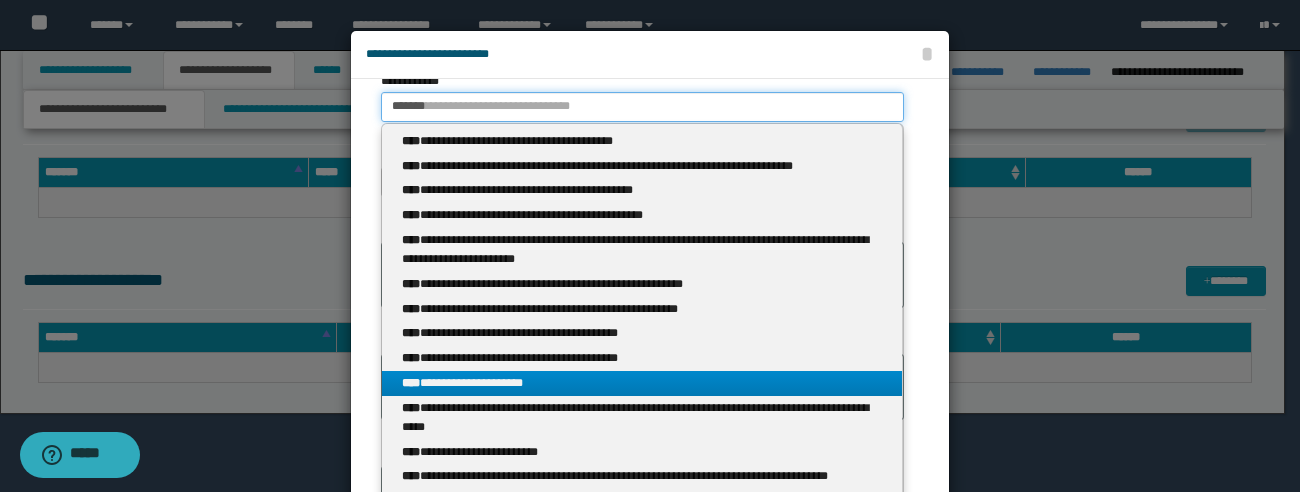 type 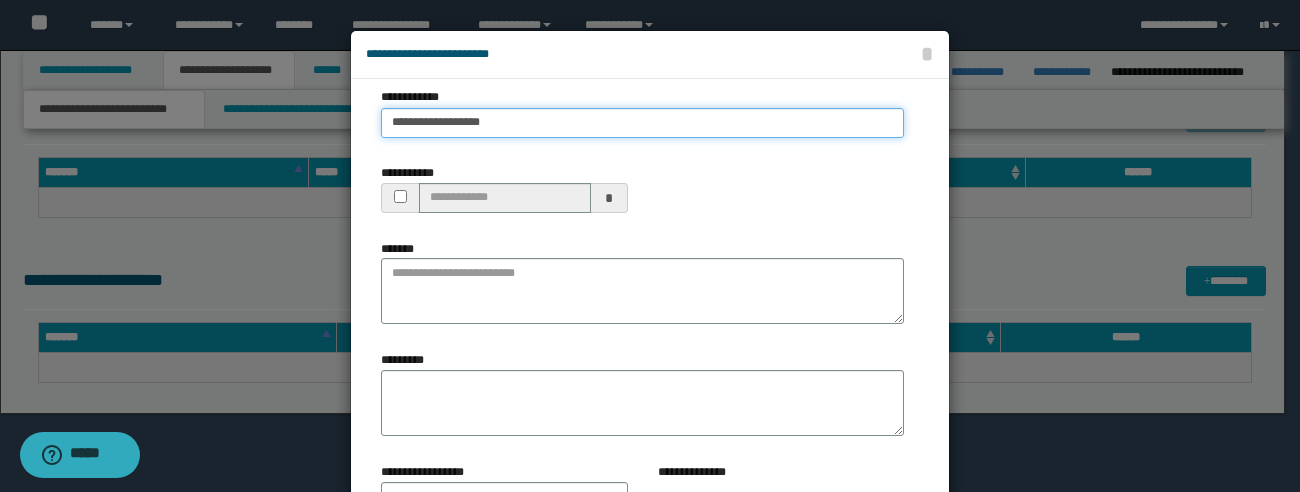 scroll, scrollTop: 170, scrollLeft: 0, axis: vertical 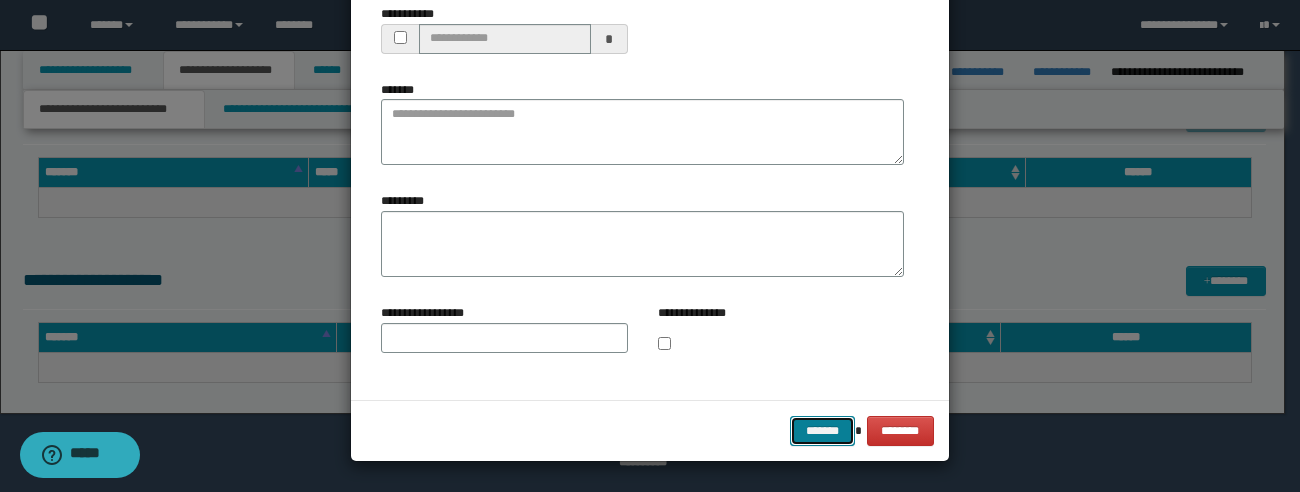 click on "*******" at bounding box center (822, 431) 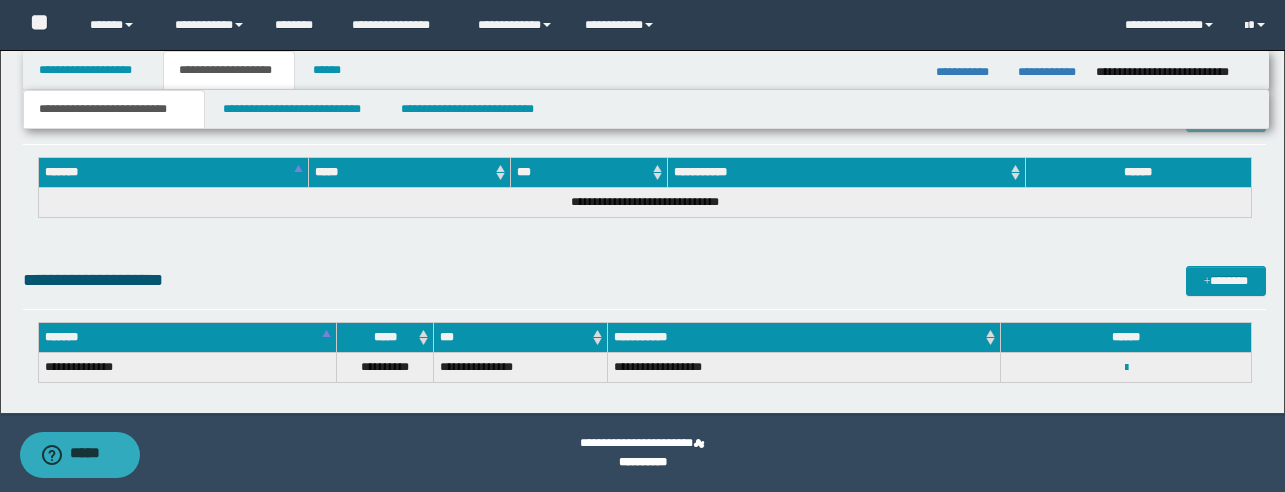 click on "**********" at bounding box center [642, -503] 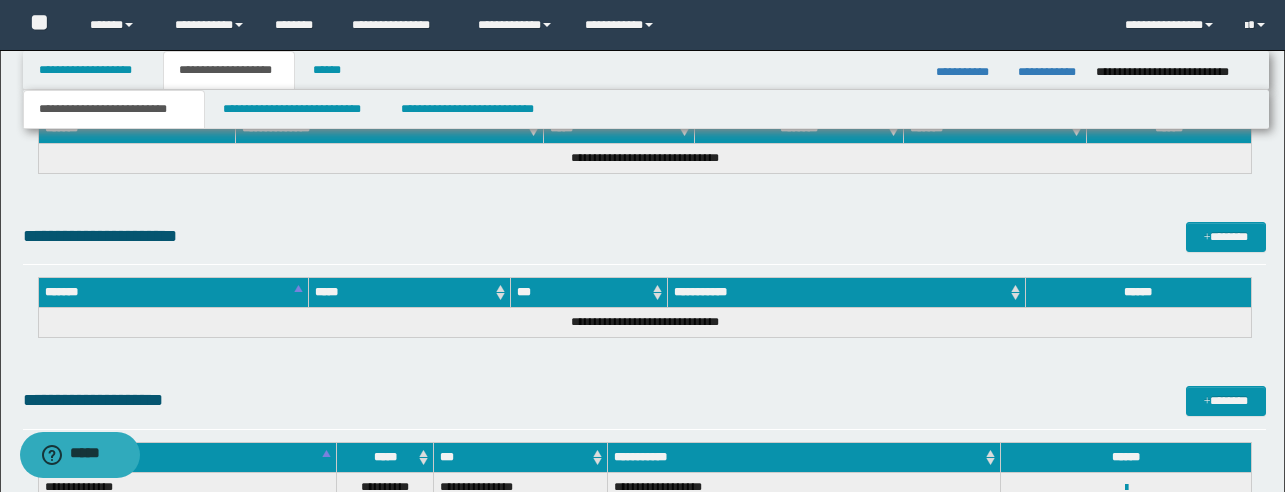 scroll, scrollTop: 1349, scrollLeft: 0, axis: vertical 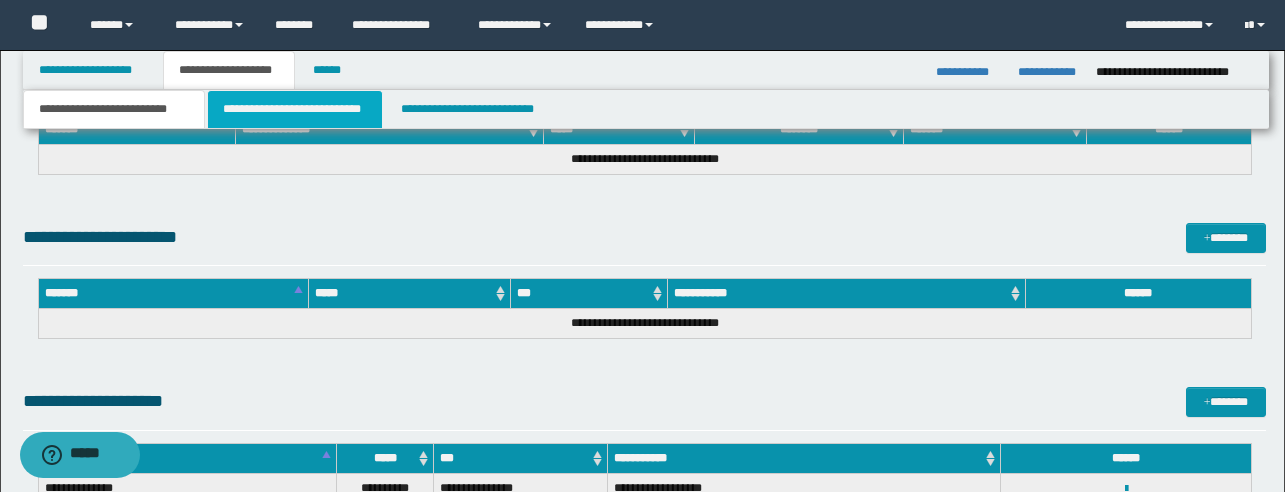 click on "**********" at bounding box center [295, 109] 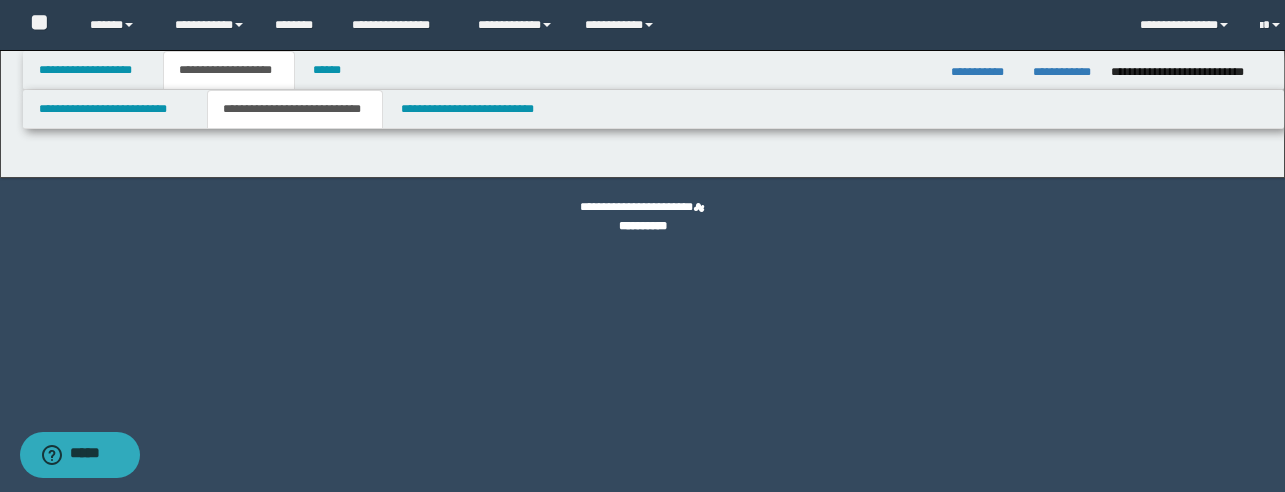 scroll, scrollTop: 0, scrollLeft: 0, axis: both 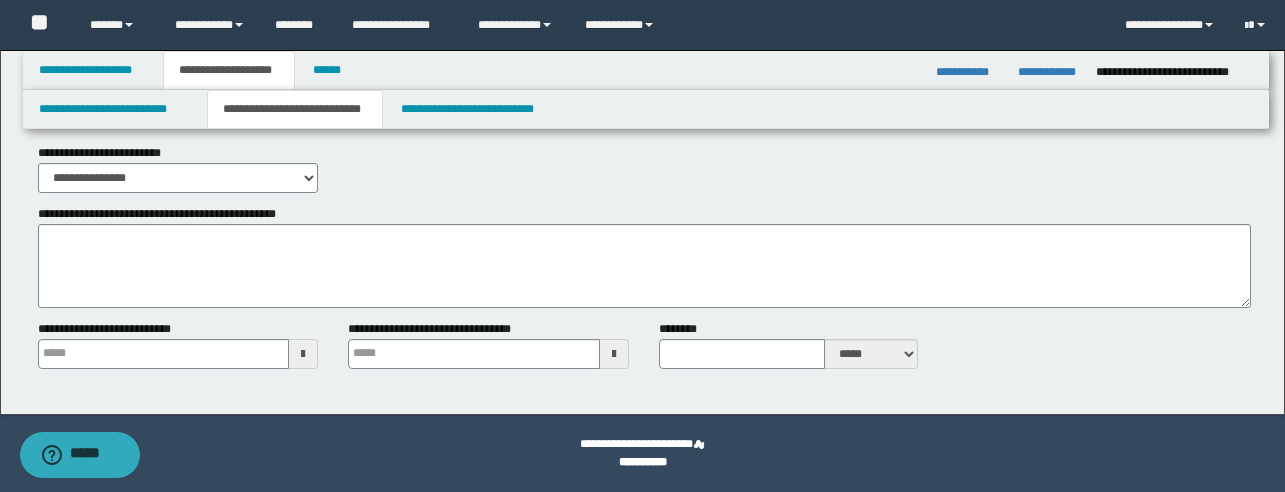 type 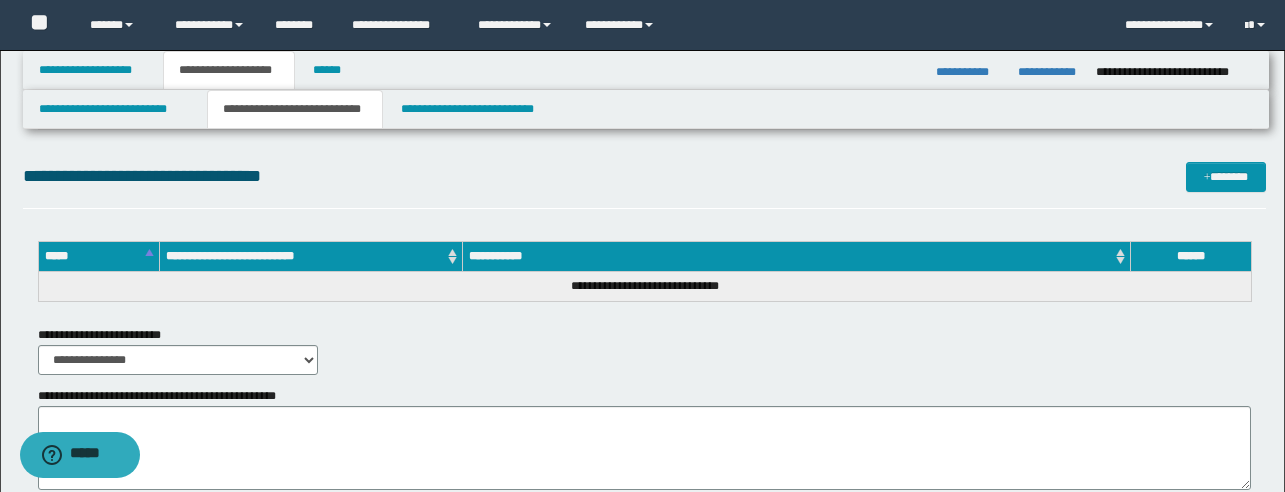 scroll, scrollTop: 562, scrollLeft: 0, axis: vertical 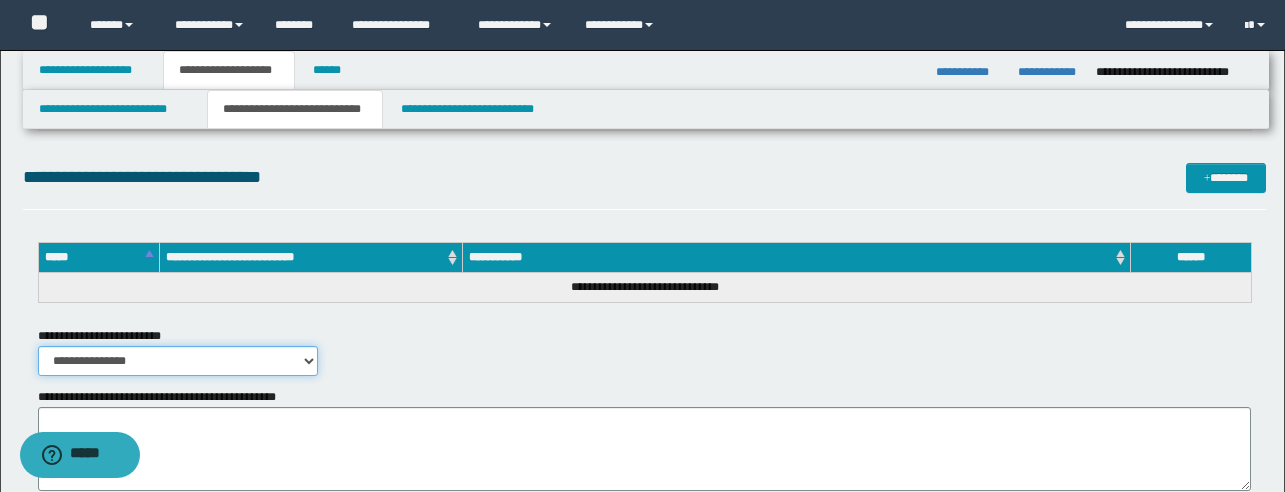 click on "**********" at bounding box center (178, 361) 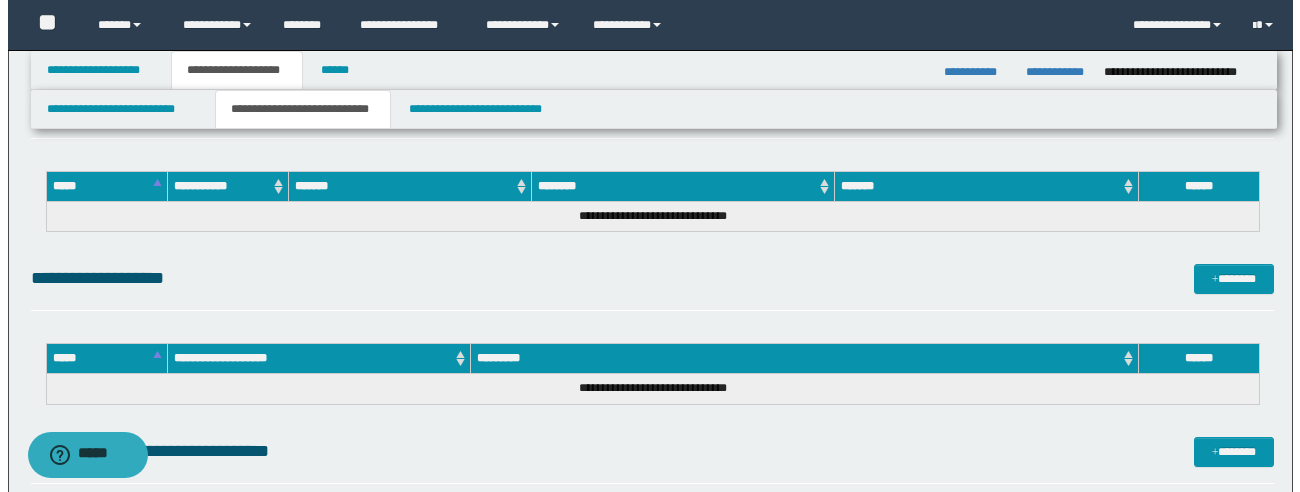 scroll, scrollTop: 287, scrollLeft: 0, axis: vertical 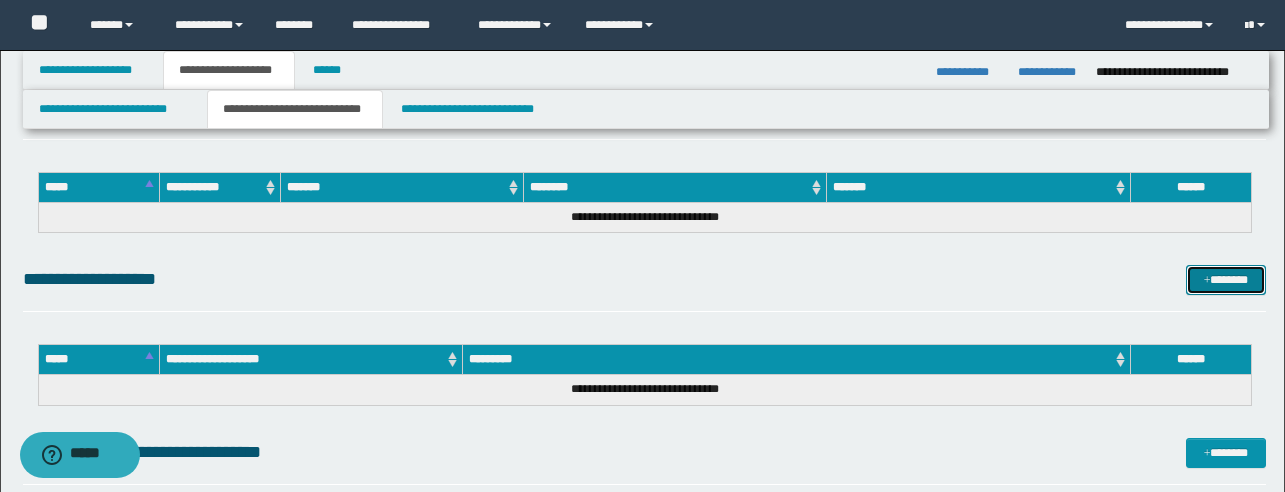 click on "*******" at bounding box center [1226, 280] 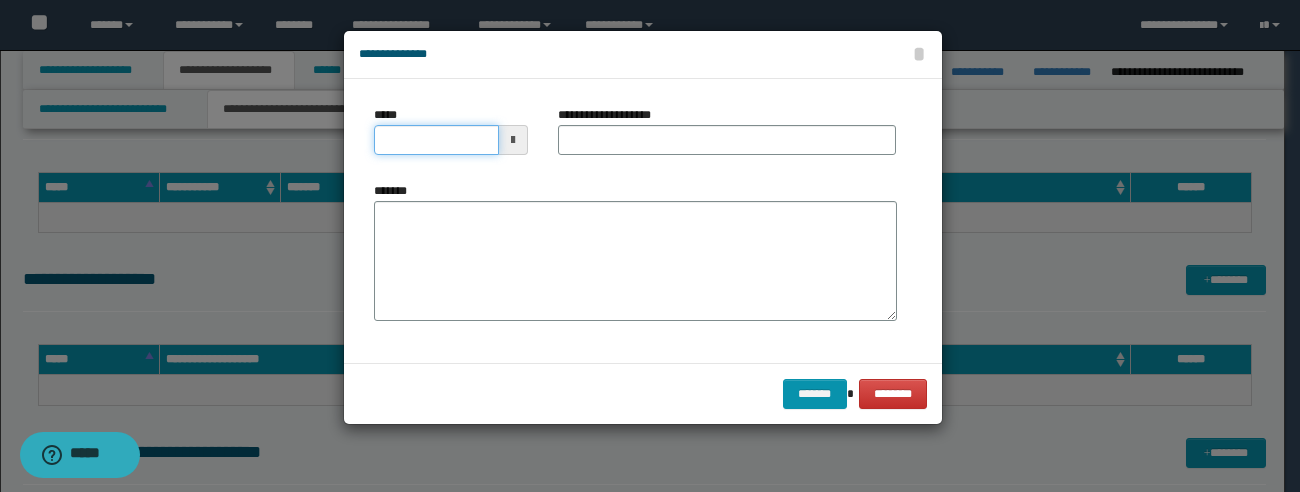 click on "*****" at bounding box center [436, 140] 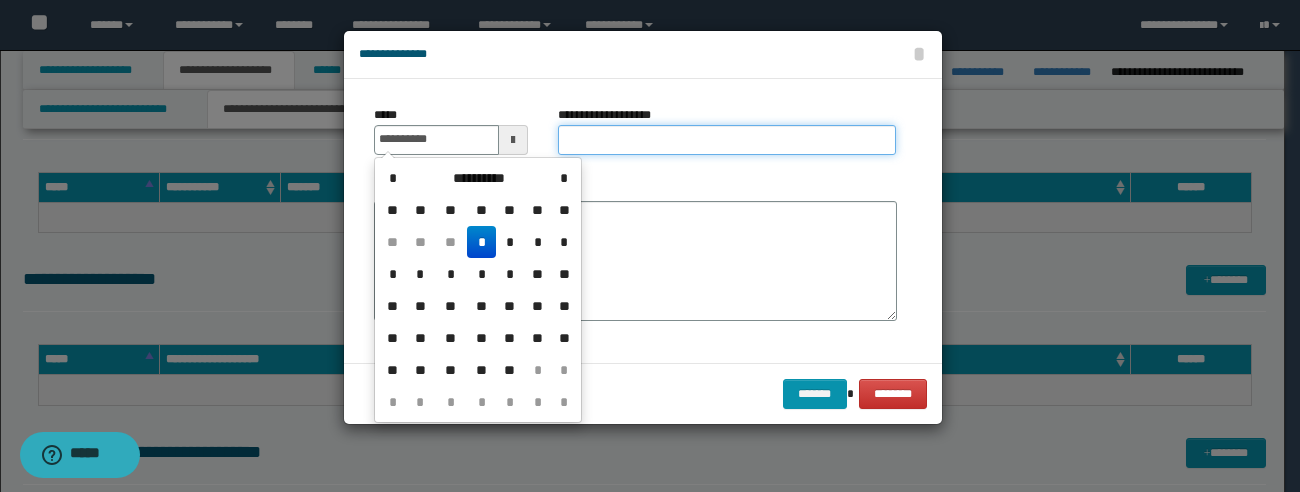 type on "**********" 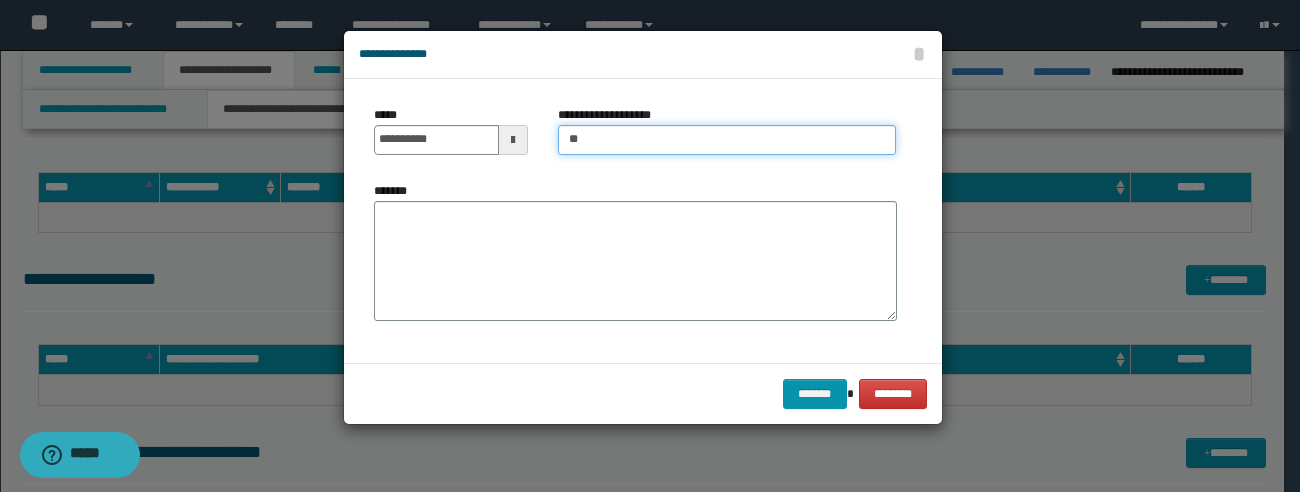 type on "**********" 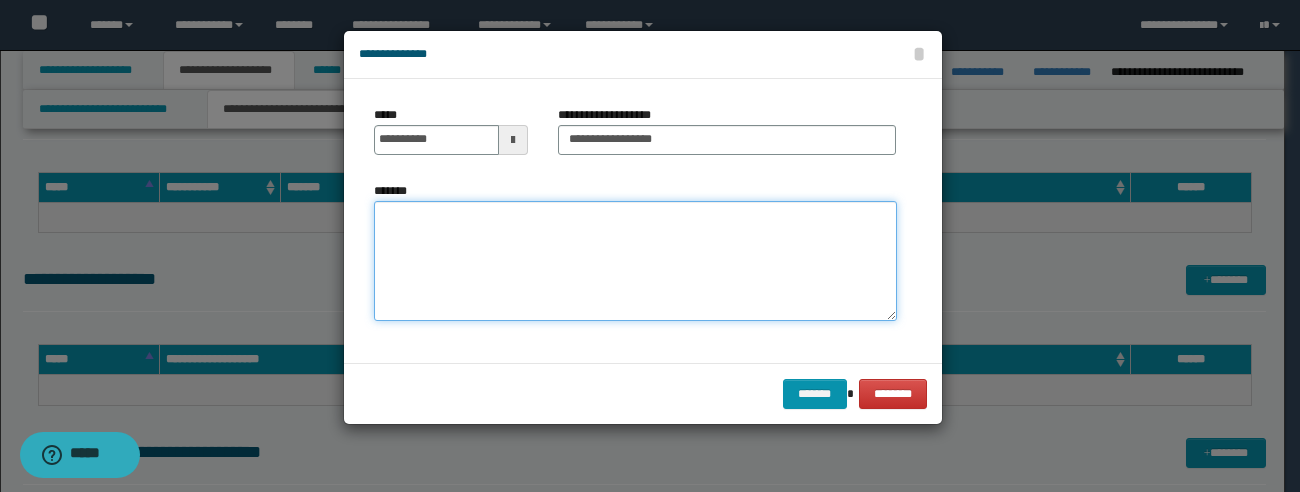 click on "*******" at bounding box center (635, 261) 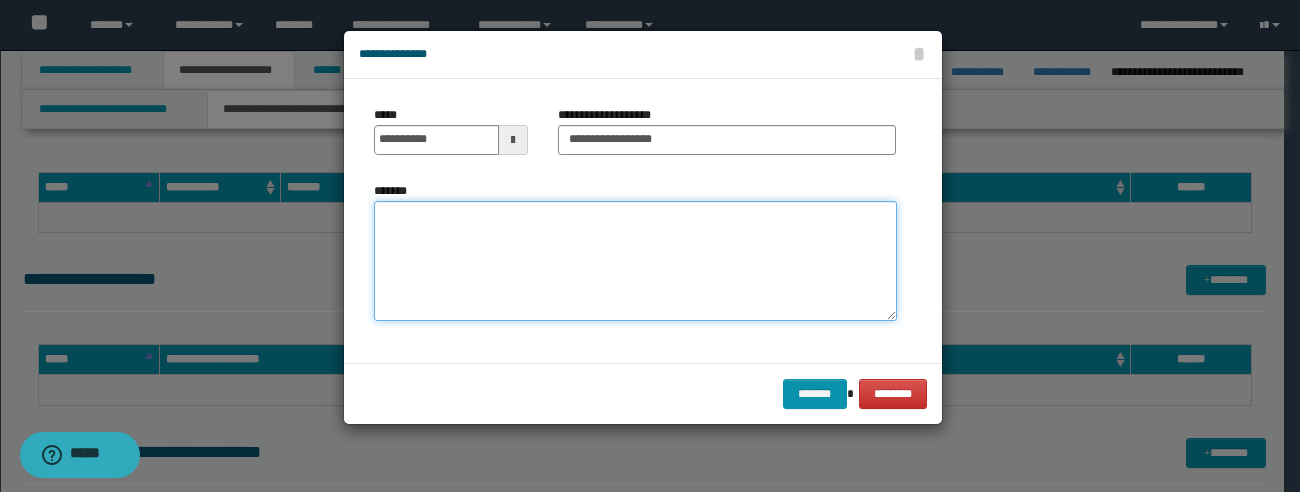paste on "**********" 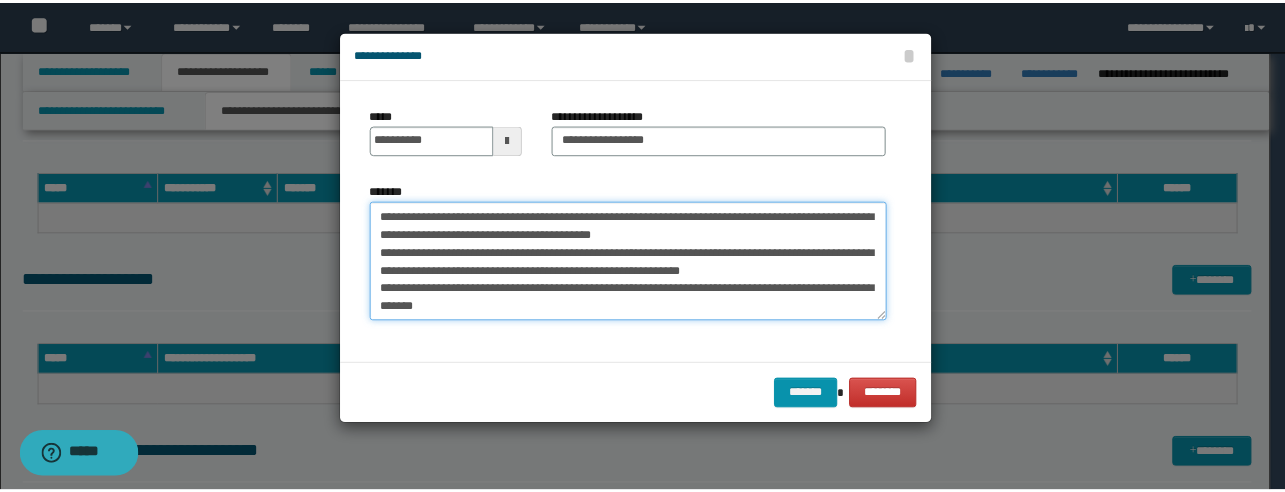 scroll, scrollTop: 144, scrollLeft: 0, axis: vertical 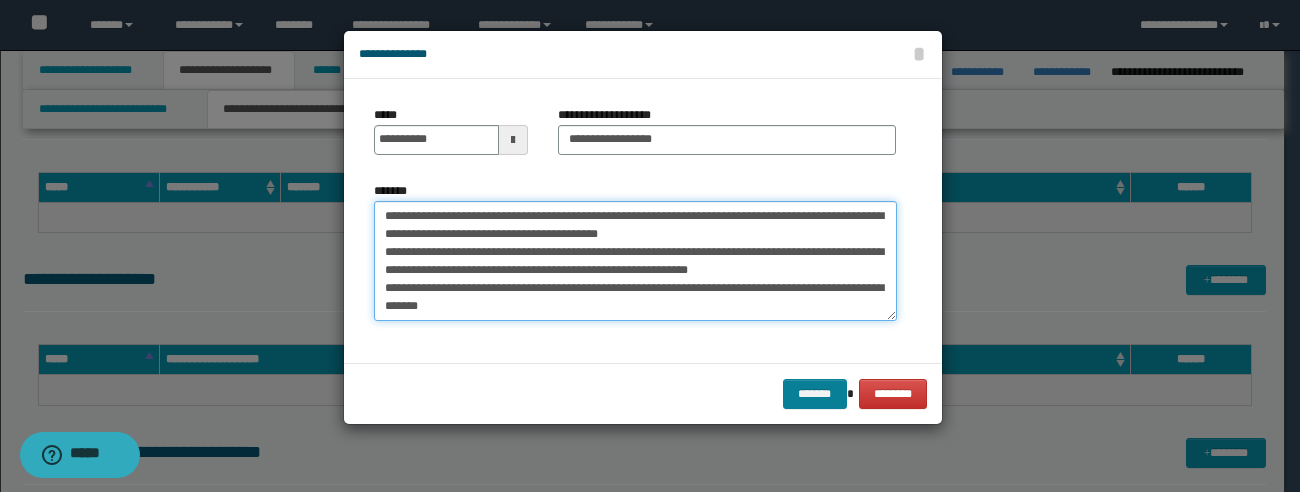type on "**********" 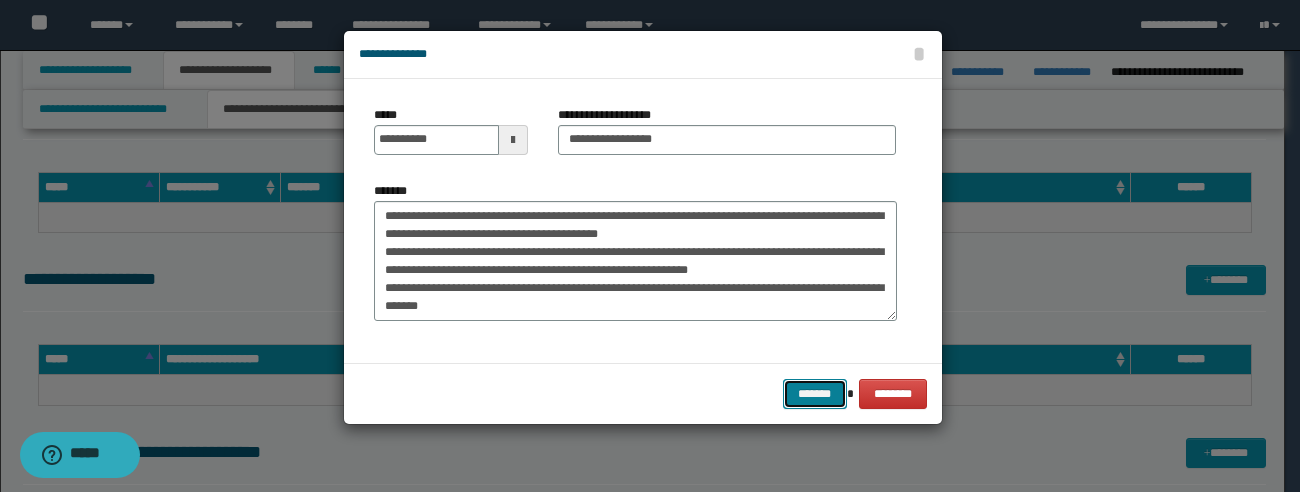 click on "*******" at bounding box center [815, 394] 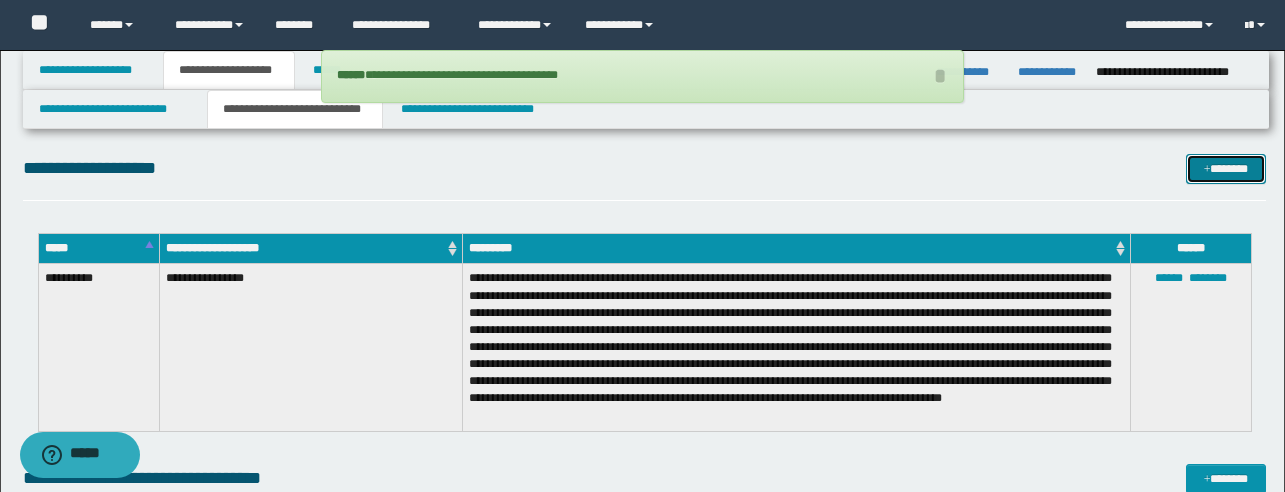 scroll, scrollTop: 397, scrollLeft: 0, axis: vertical 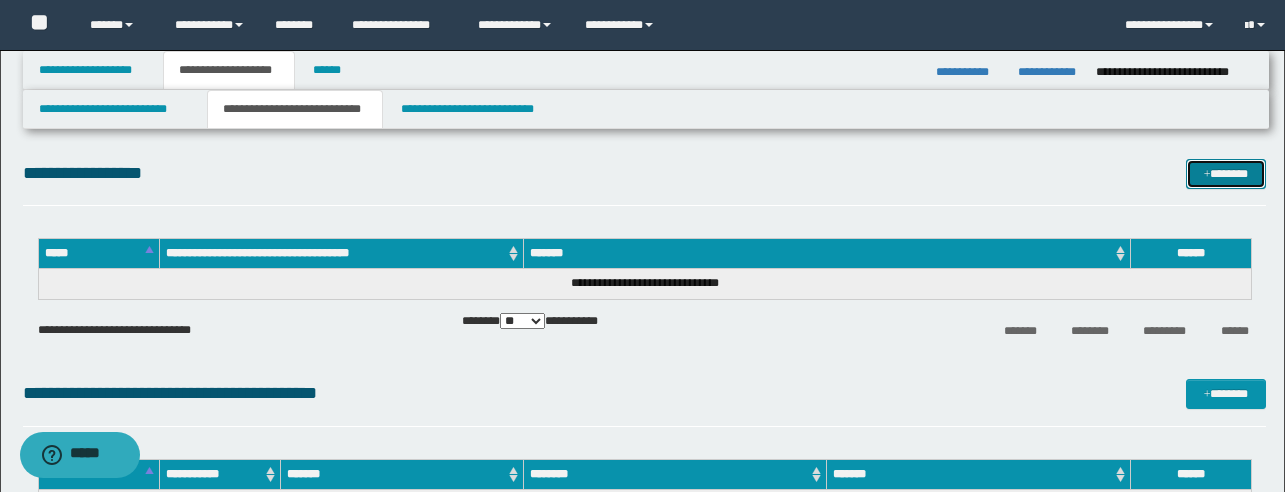 click on "*******" at bounding box center (1226, 174) 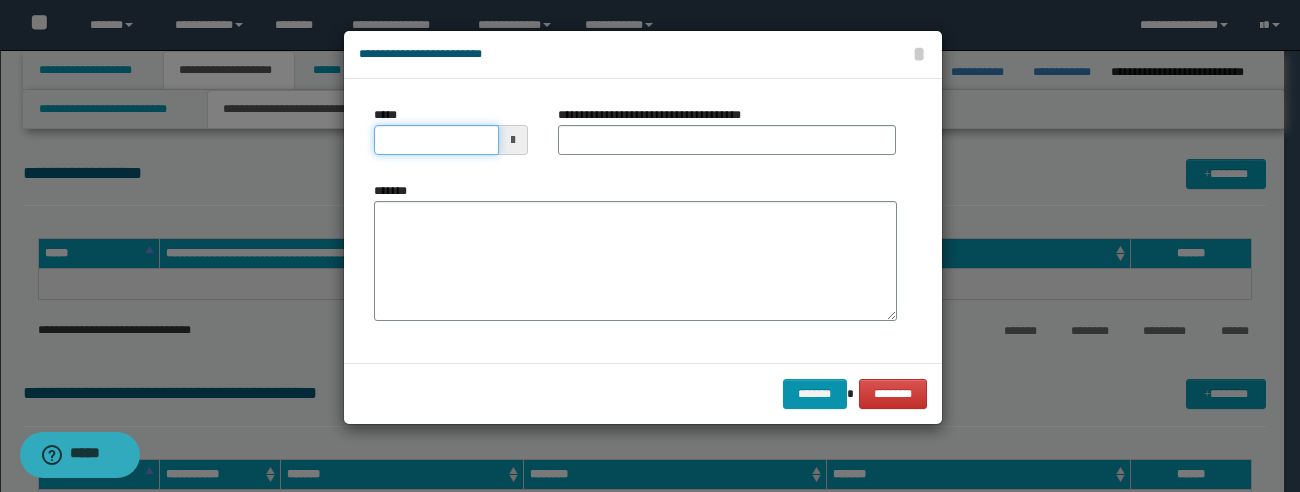 click on "*****" at bounding box center [436, 140] 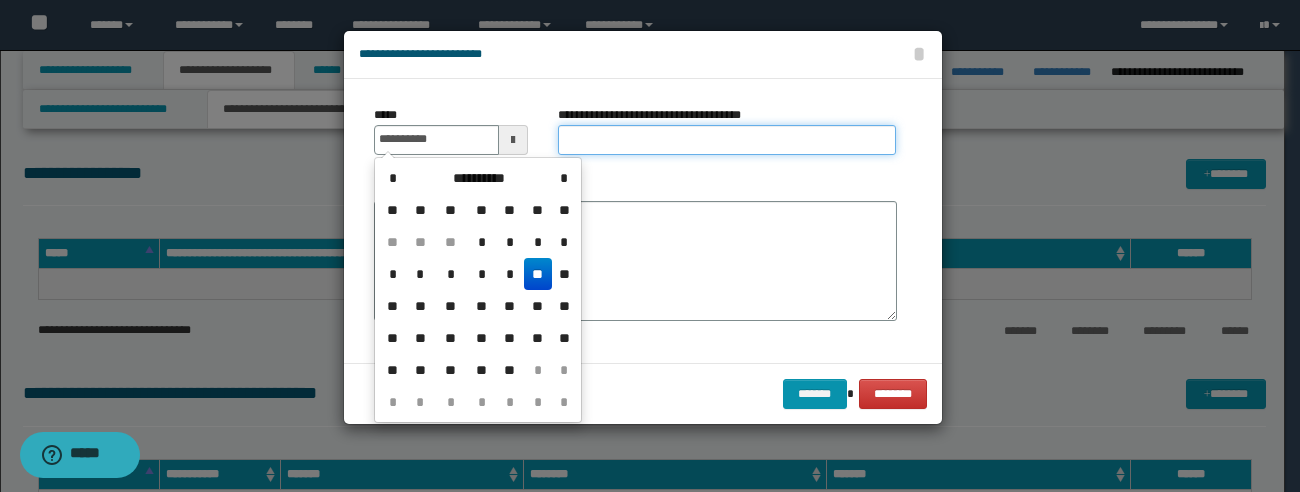 type on "**********" 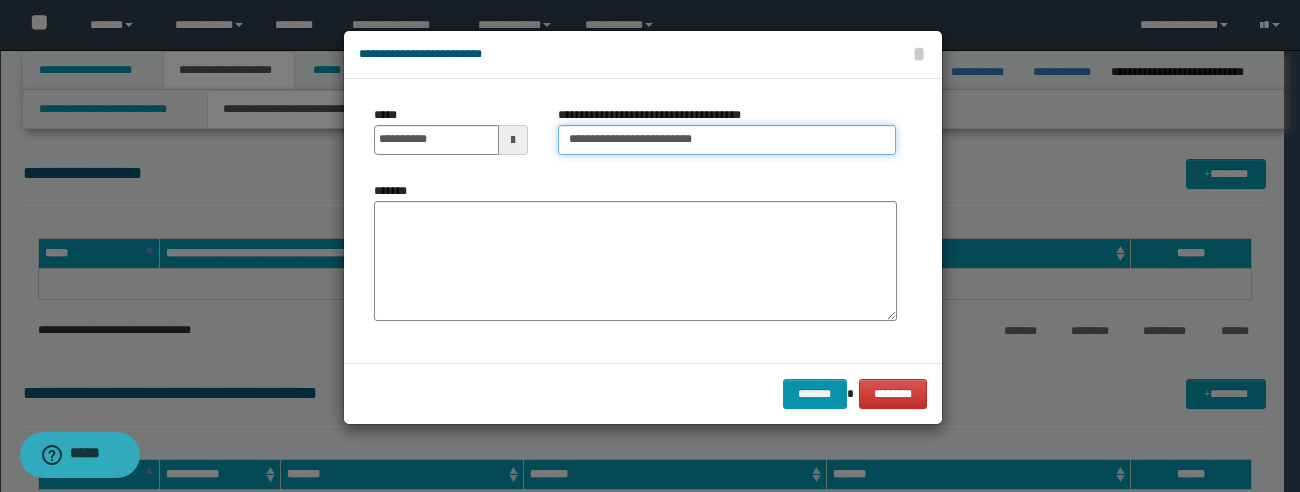 type on "**********" 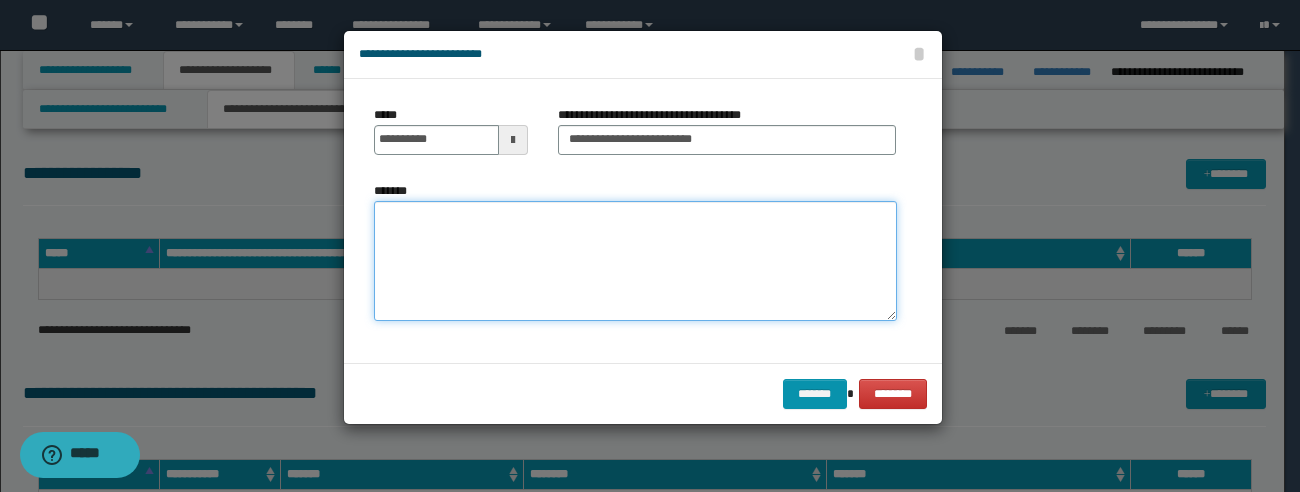 click on "*******" at bounding box center [635, 261] 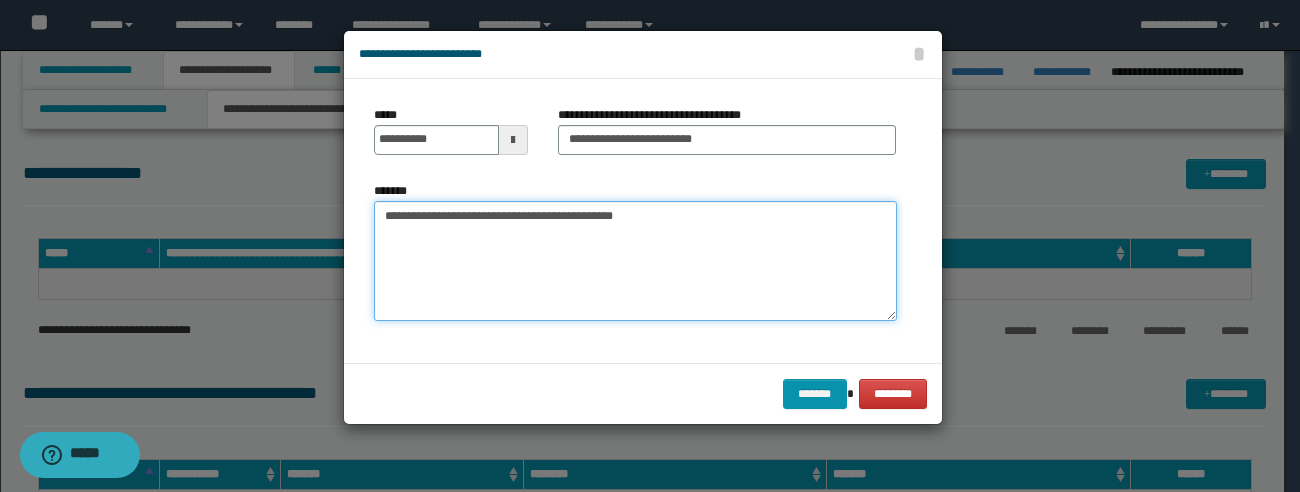 paste on "**********" 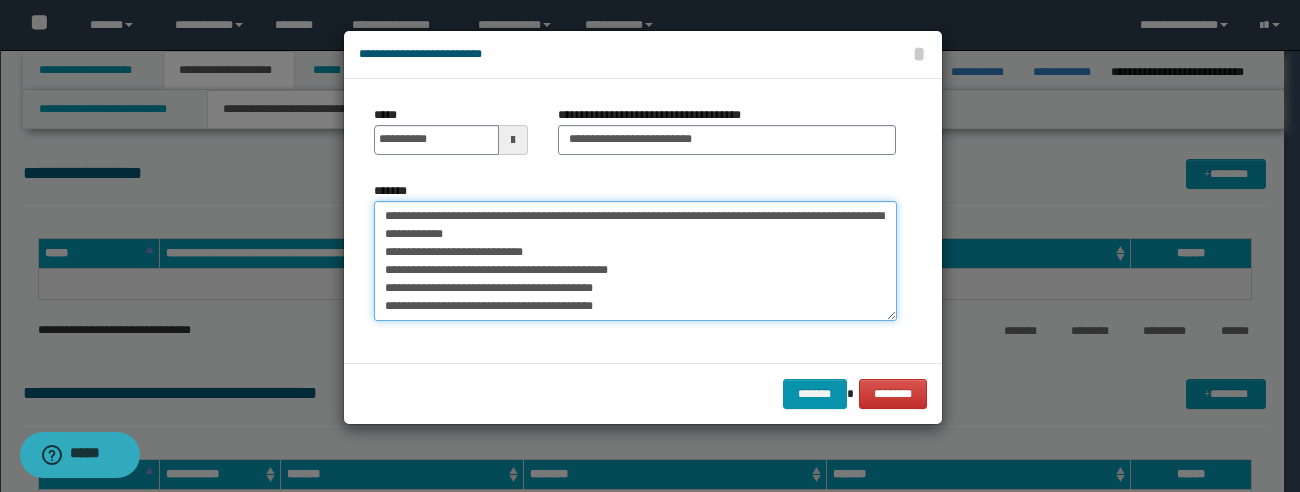 scroll, scrollTop: 30, scrollLeft: 0, axis: vertical 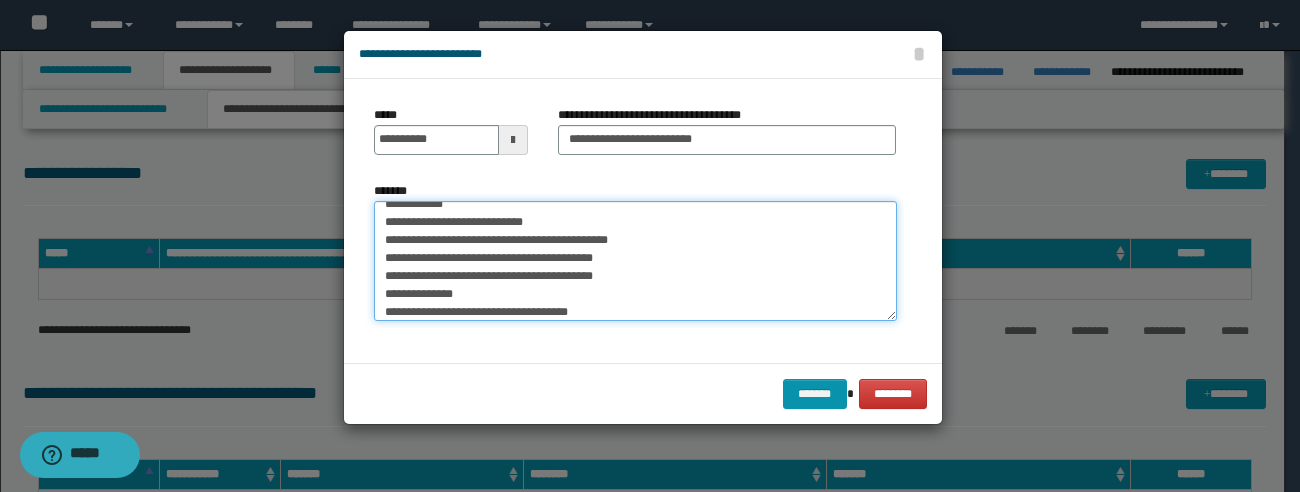 paste on "**********" 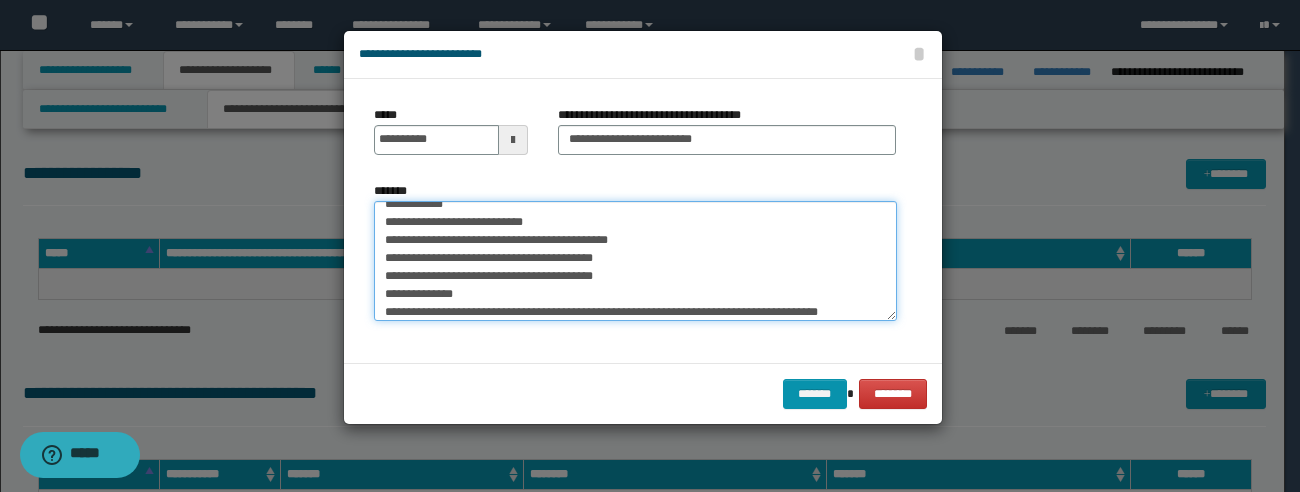 scroll, scrollTop: 120, scrollLeft: 0, axis: vertical 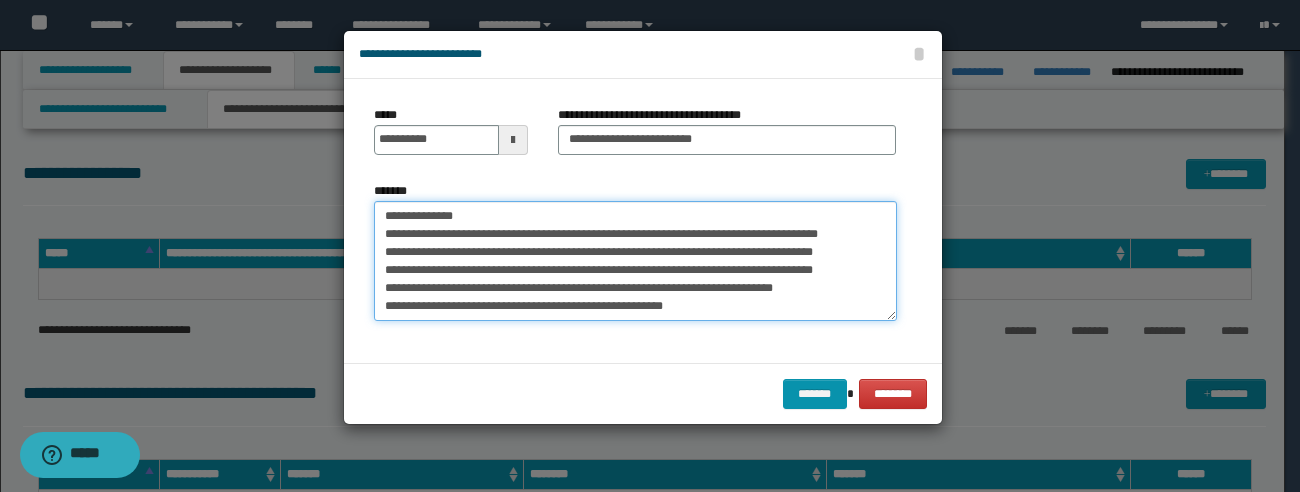 paste on "**********" 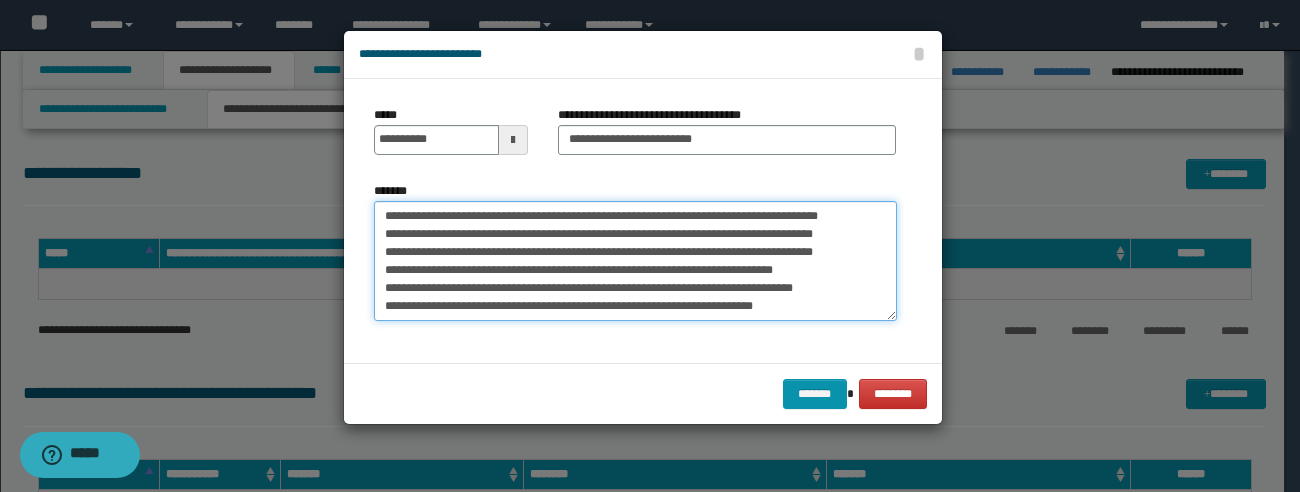 scroll, scrollTop: 174, scrollLeft: 0, axis: vertical 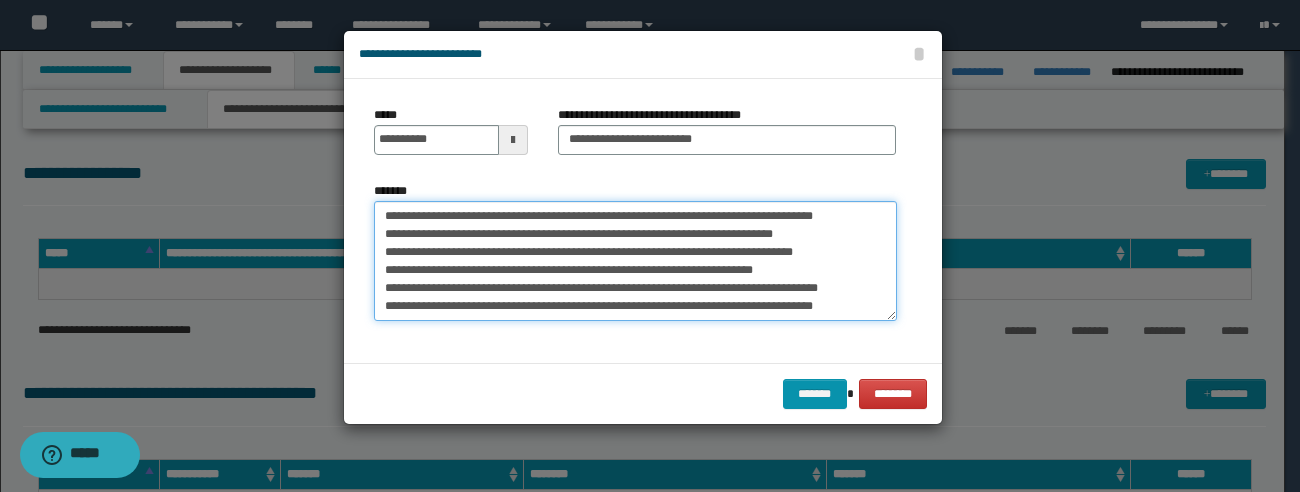 paste on "**********" 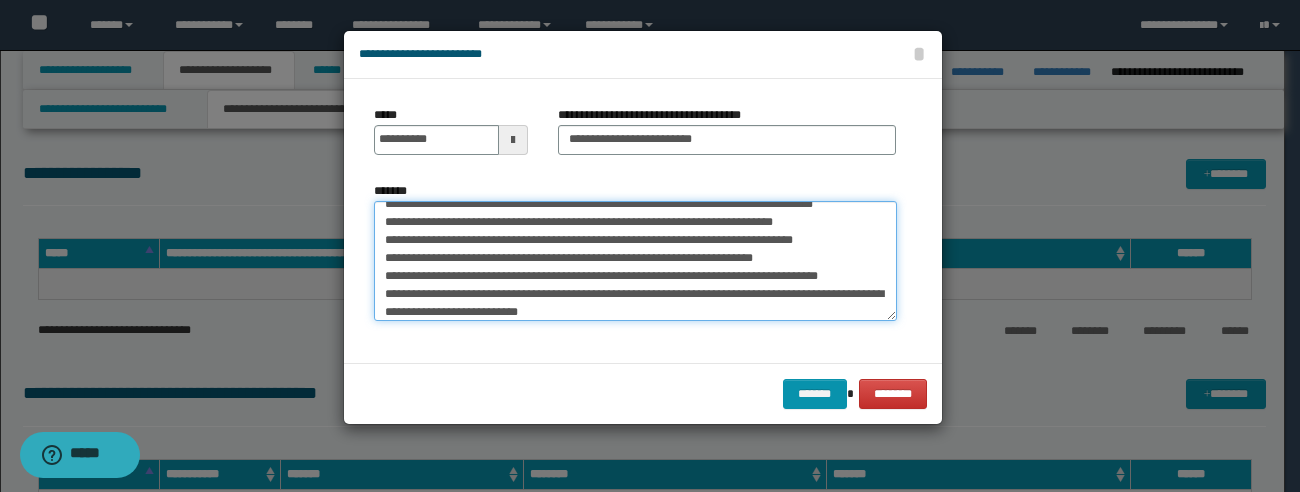scroll, scrollTop: 264, scrollLeft: 0, axis: vertical 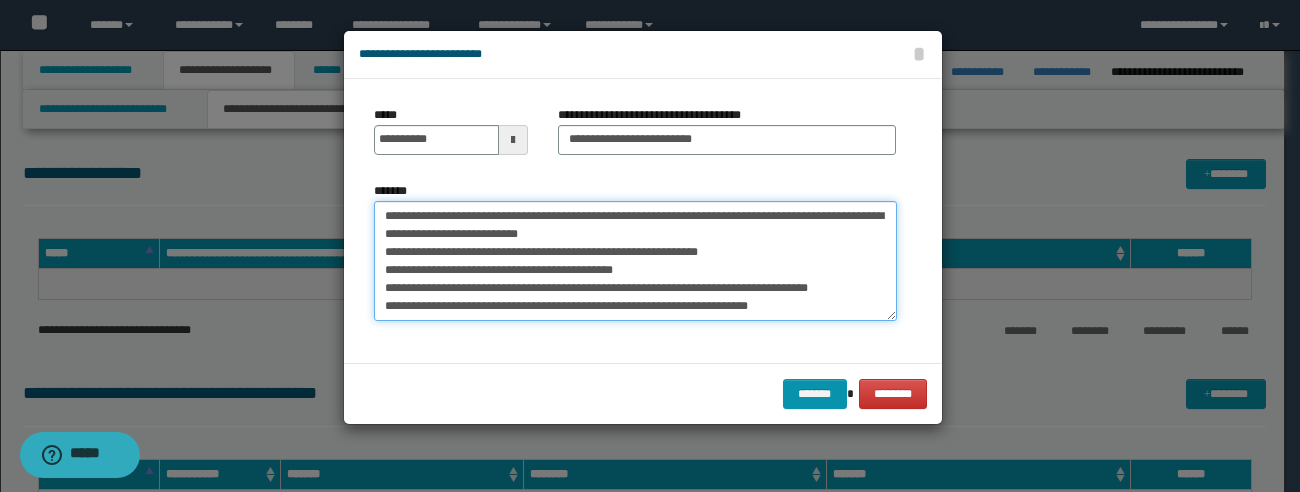paste on "**********" 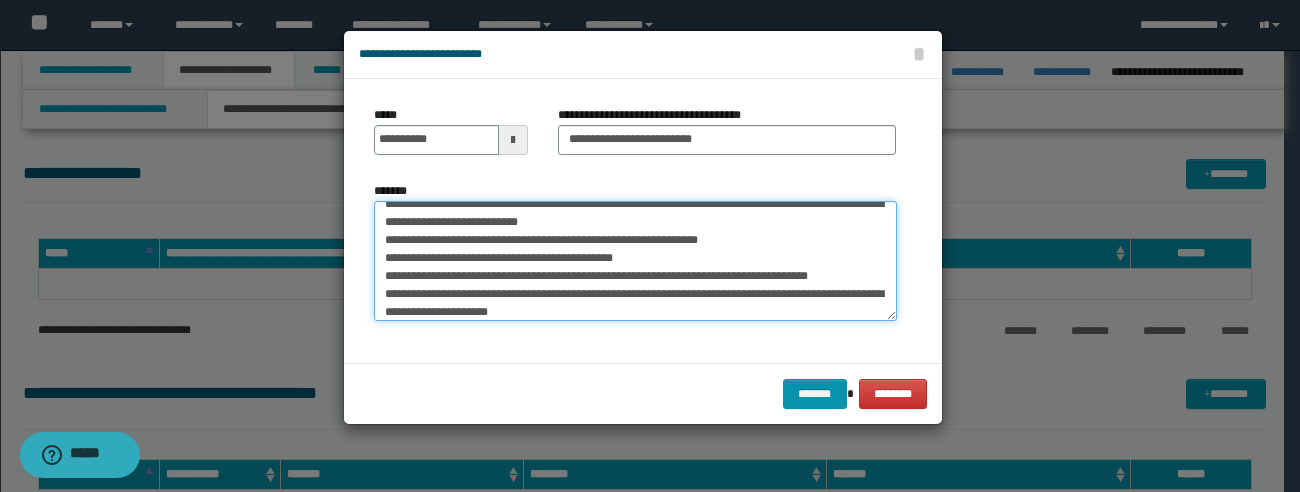 scroll, scrollTop: 354, scrollLeft: 0, axis: vertical 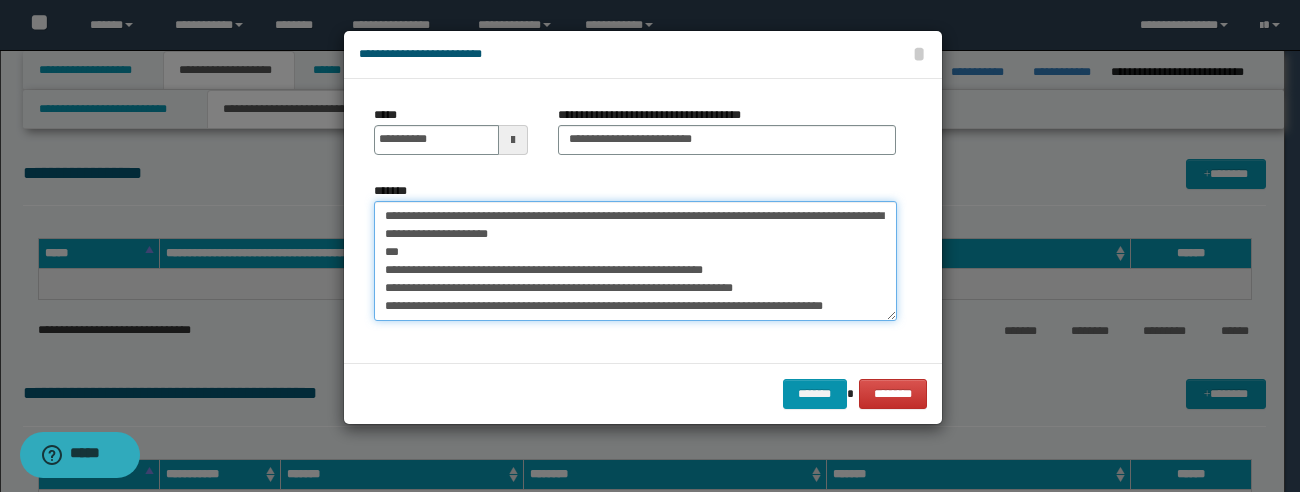 paste on "**********" 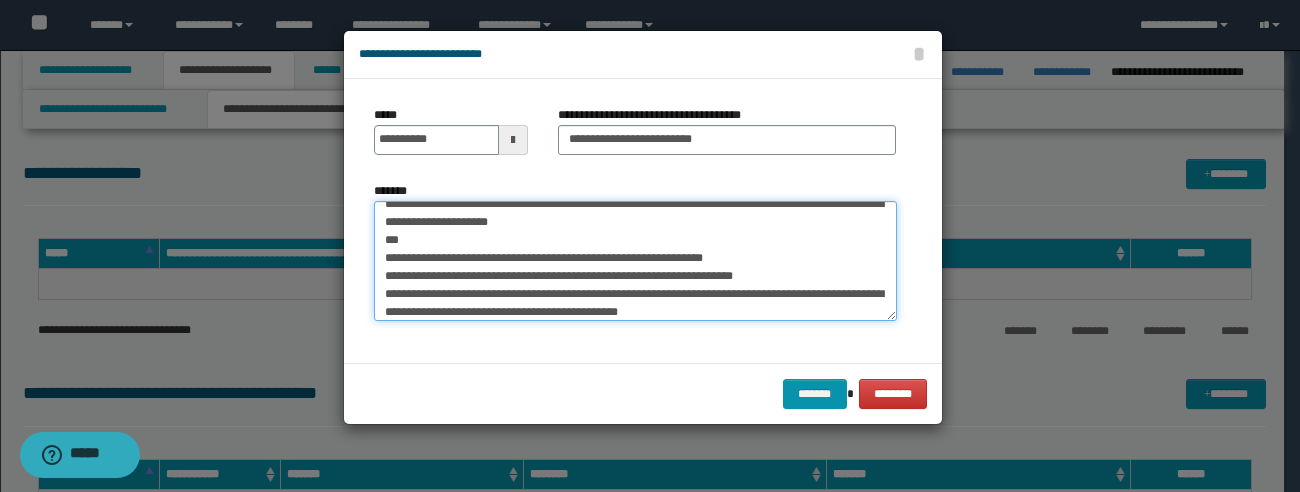 scroll, scrollTop: 390, scrollLeft: 0, axis: vertical 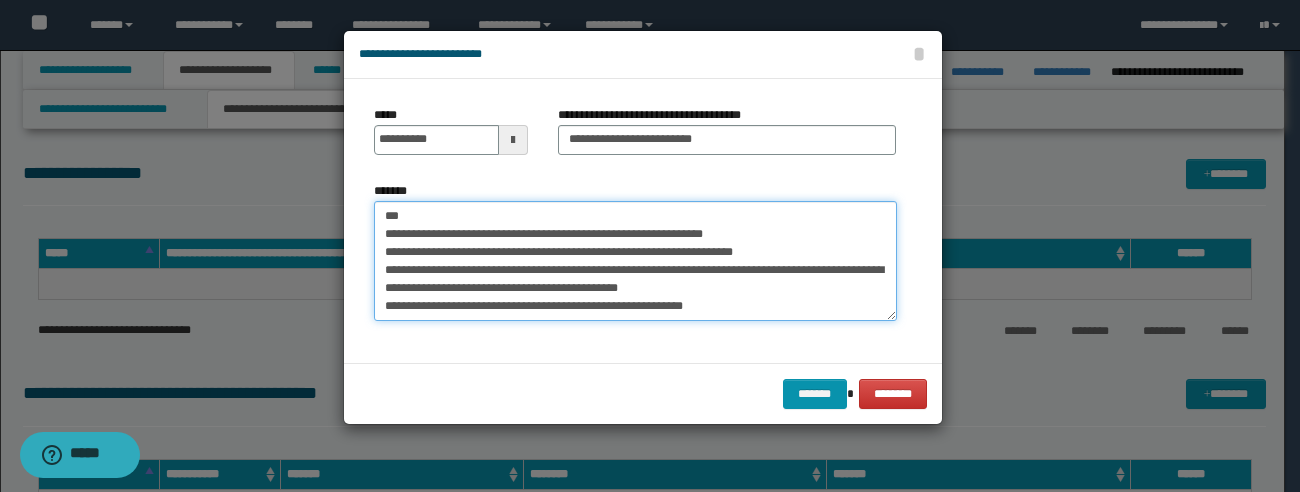 paste on "**********" 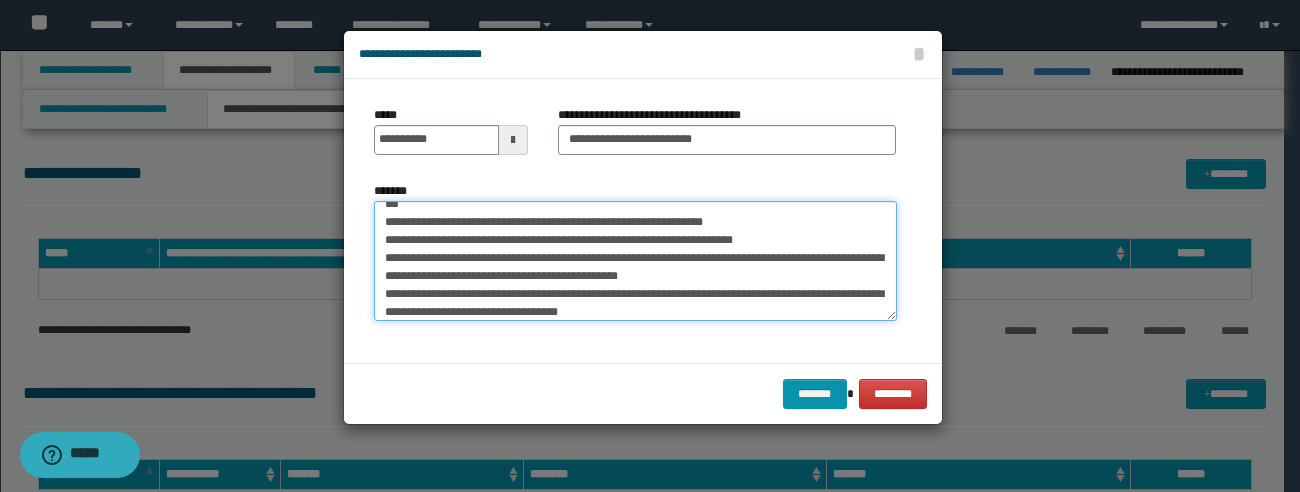 scroll, scrollTop: 444, scrollLeft: 0, axis: vertical 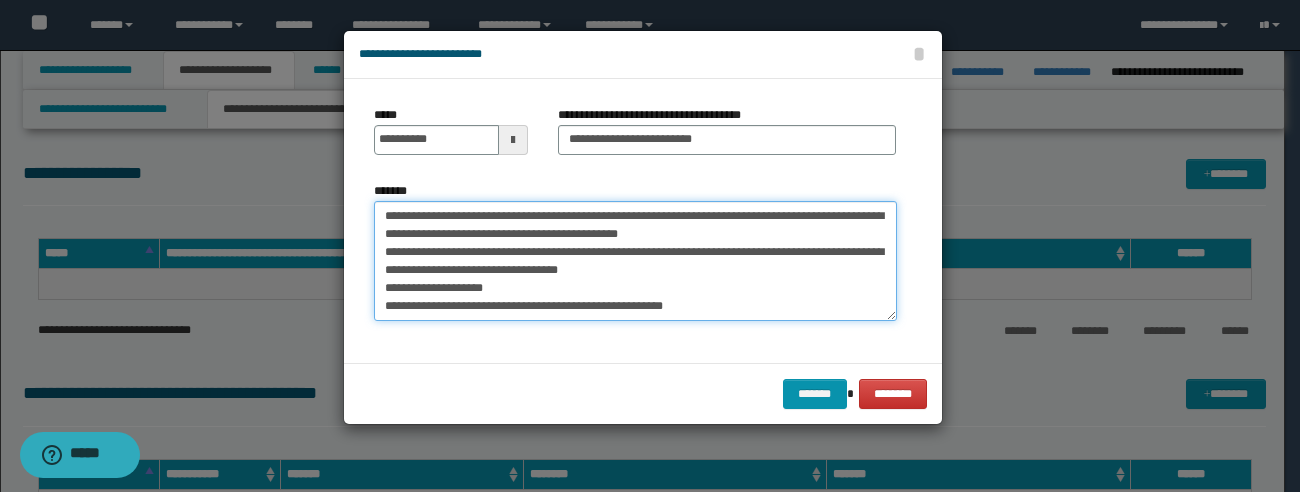 paste on "**********" 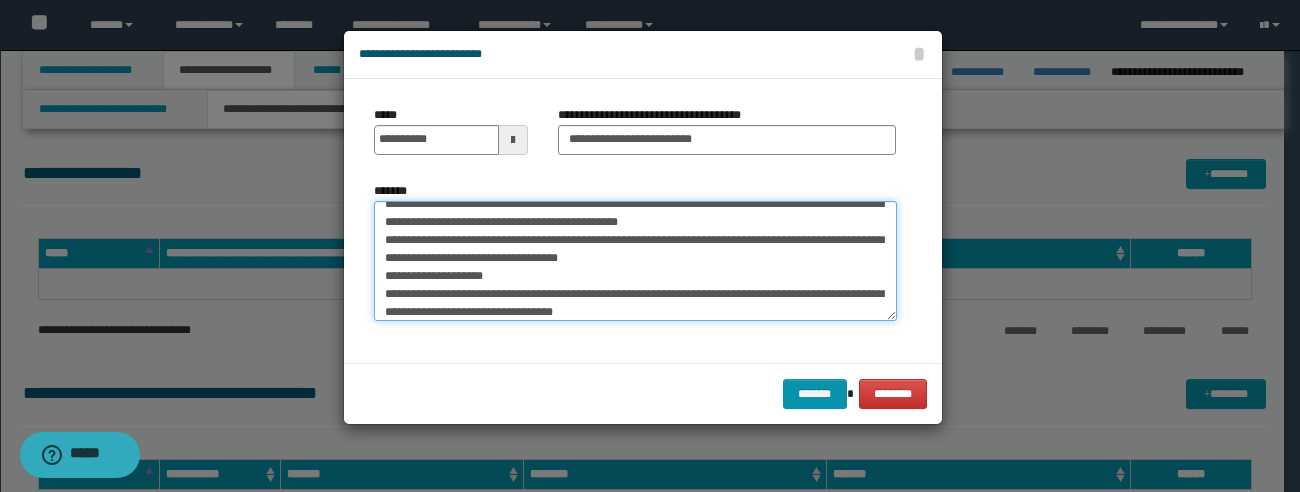 scroll, scrollTop: 498, scrollLeft: 0, axis: vertical 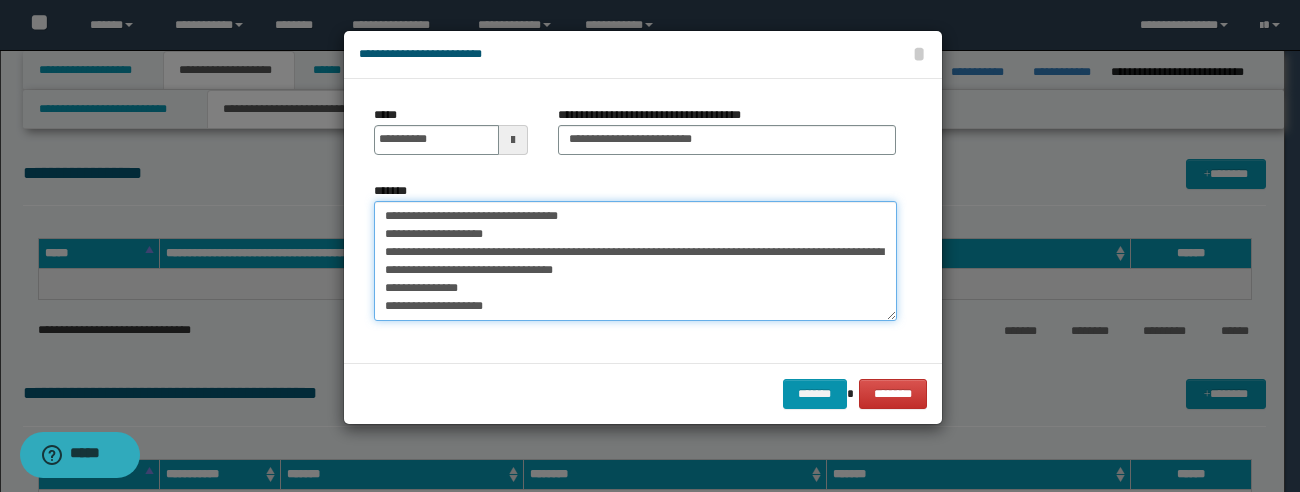 paste on "**********" 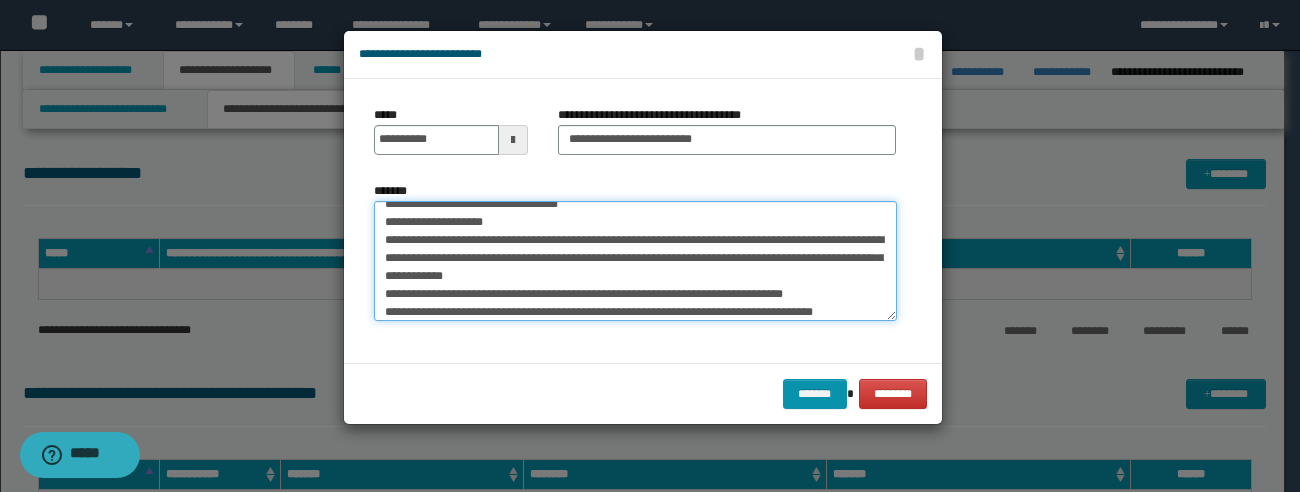 scroll, scrollTop: 534, scrollLeft: 0, axis: vertical 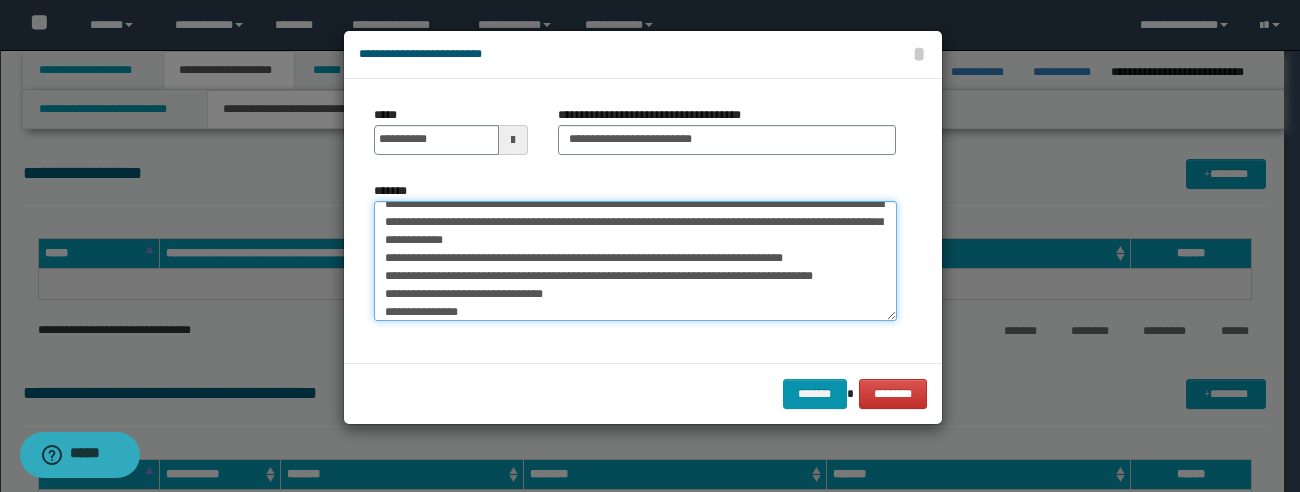 drag, startPoint x: 688, startPoint y: 277, endPoint x: 956, endPoint y: -92, distance: 456.0537 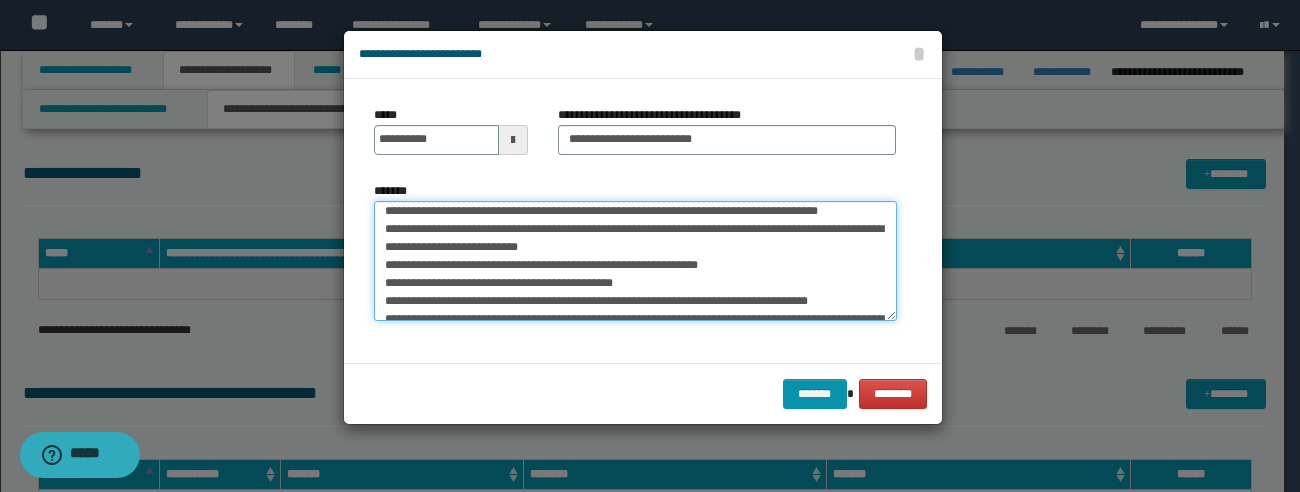 scroll, scrollTop: 576, scrollLeft: 0, axis: vertical 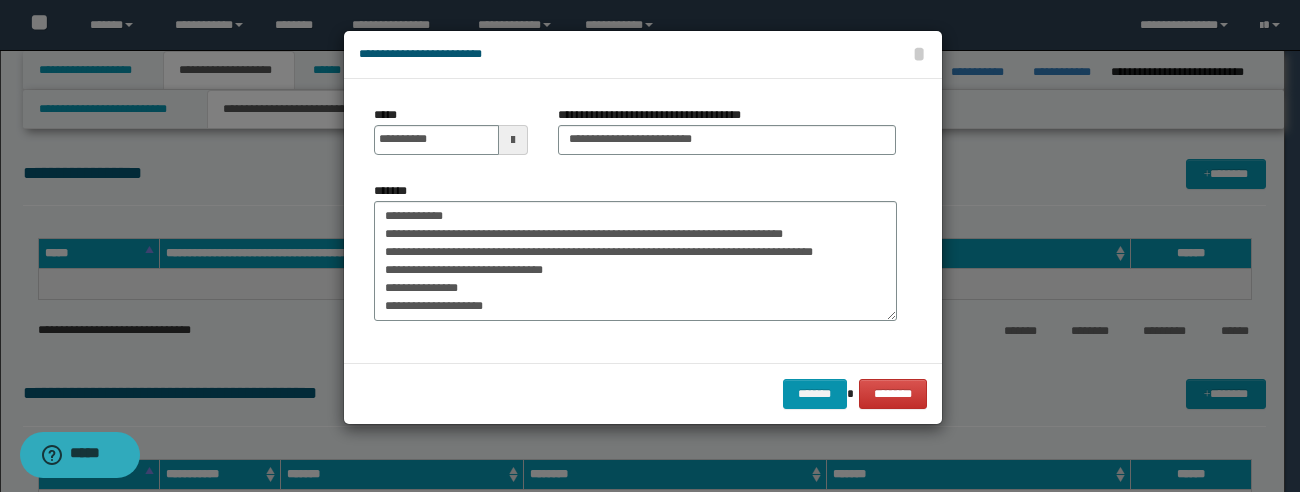 click on "*******" at bounding box center (635, 259) 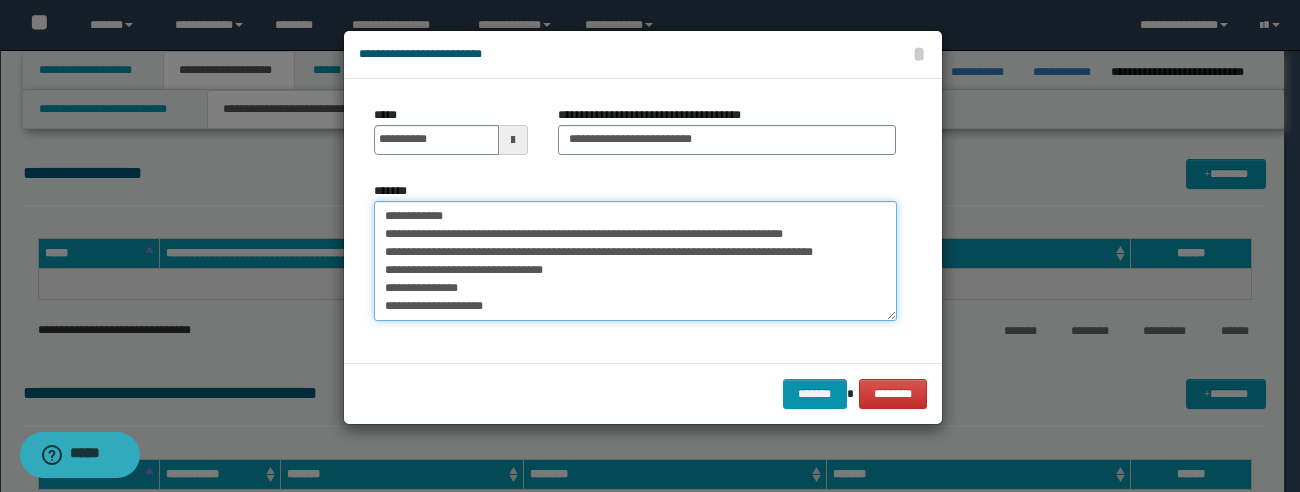 click on "*******" at bounding box center [635, 261] 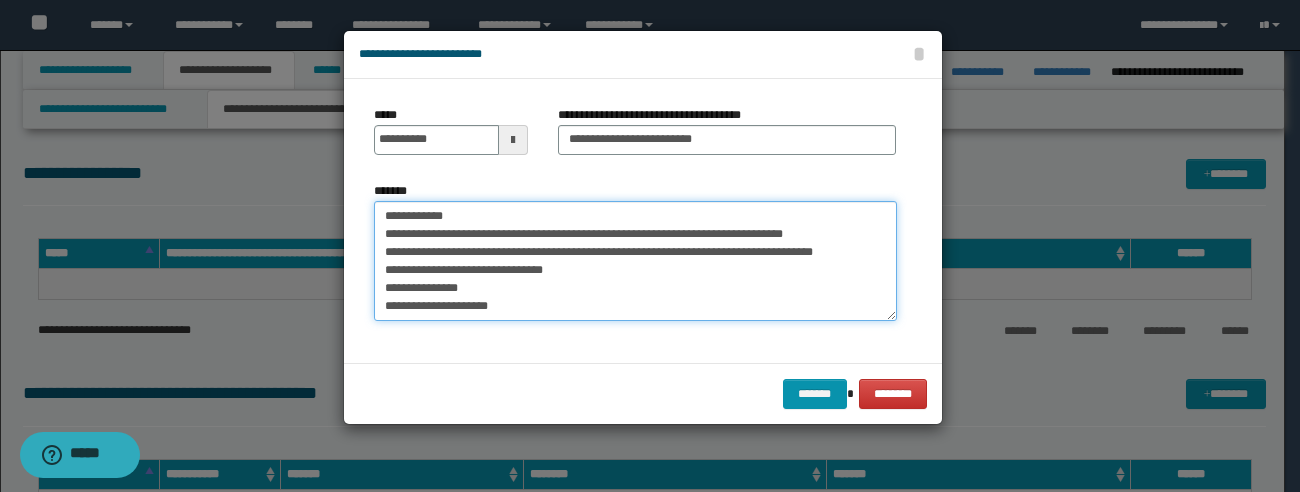 paste on "**********" 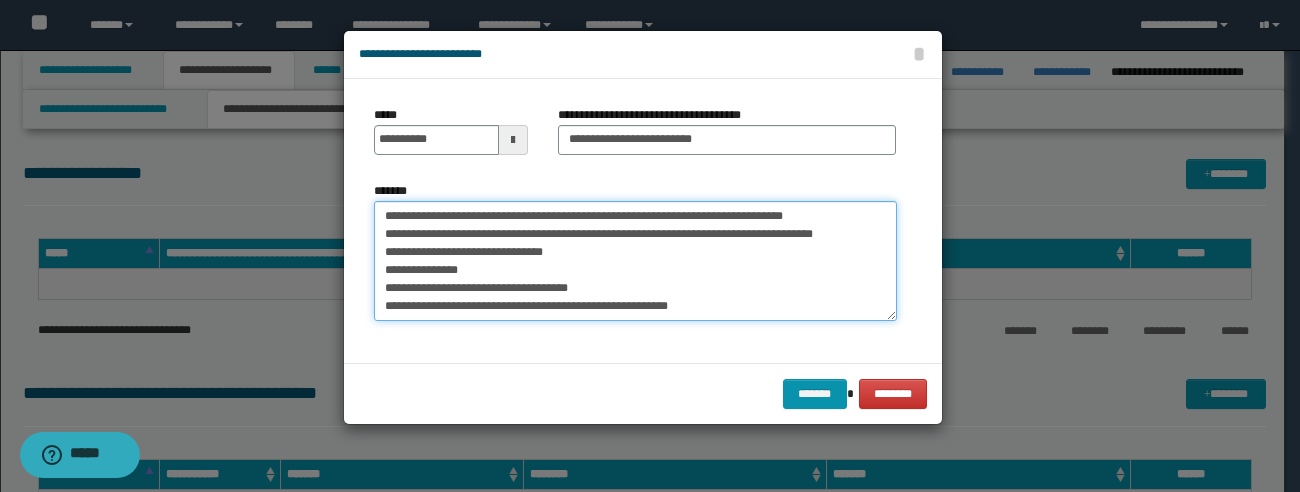 scroll, scrollTop: 714, scrollLeft: 0, axis: vertical 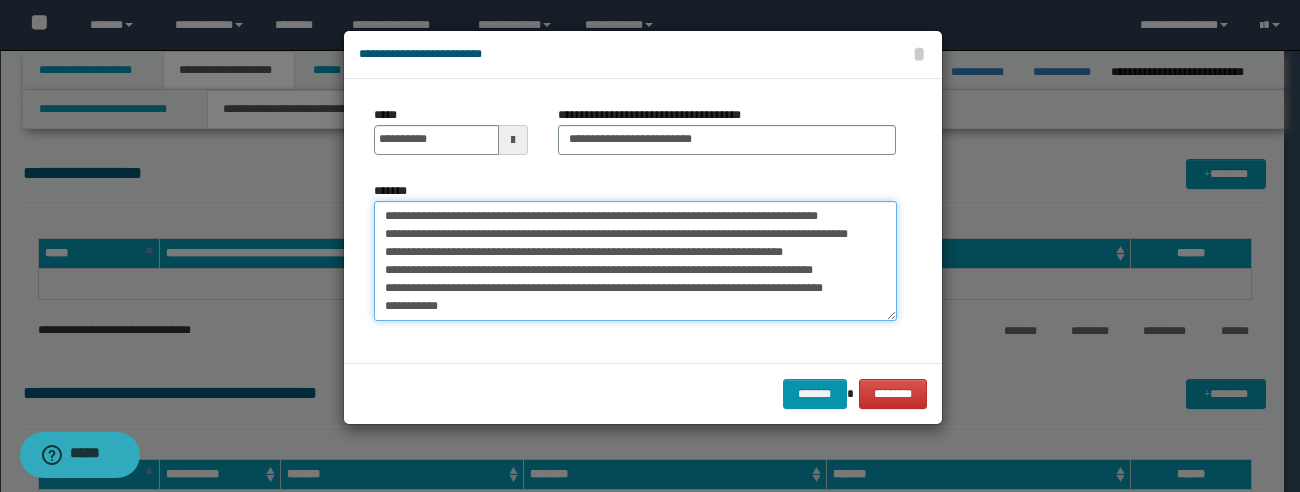 paste on "**********" 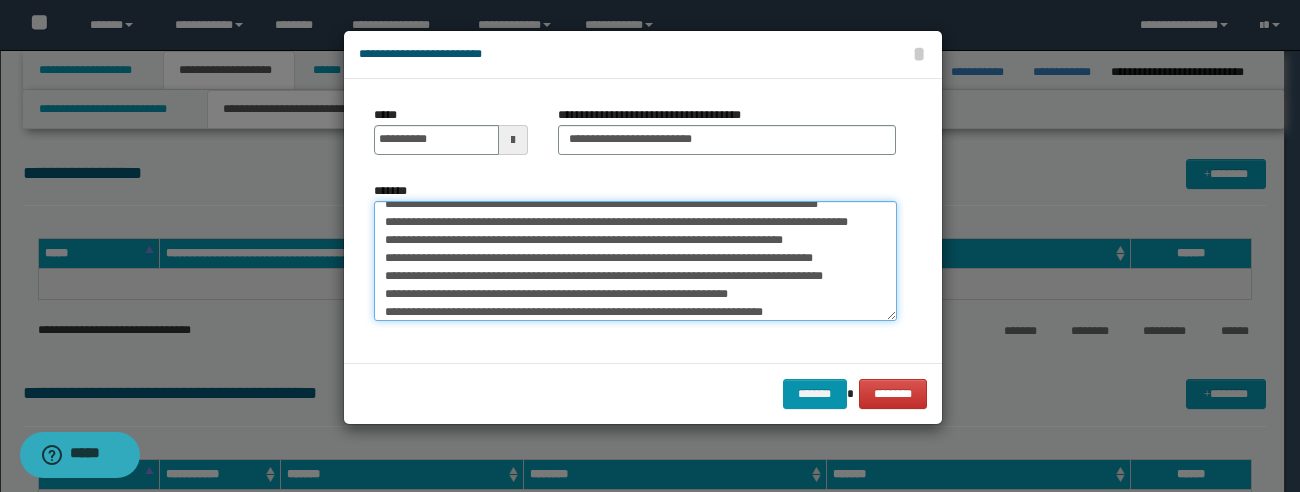 scroll, scrollTop: 822, scrollLeft: 0, axis: vertical 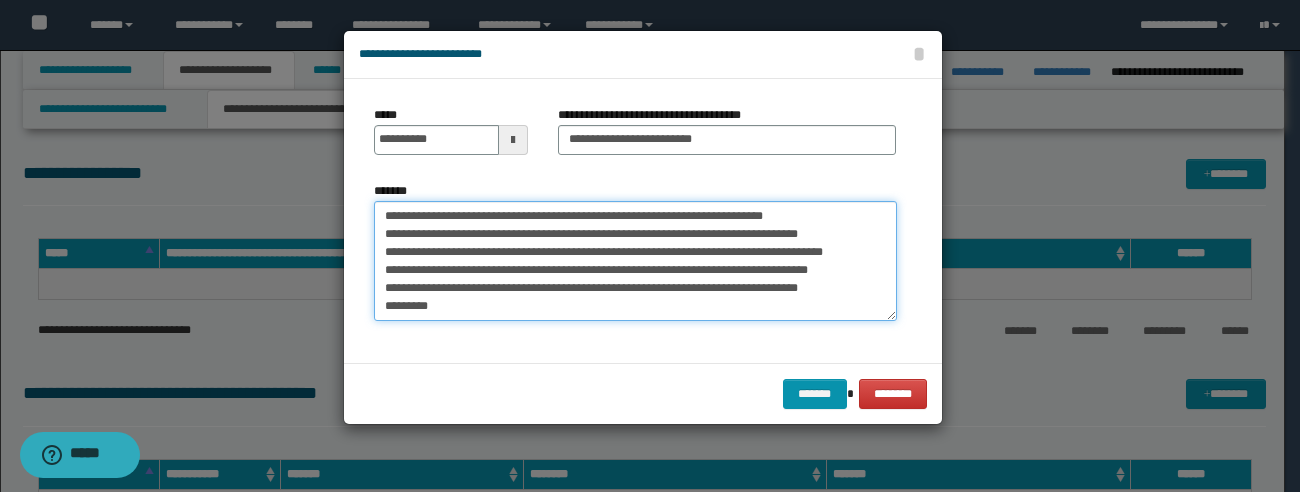 paste on "**********" 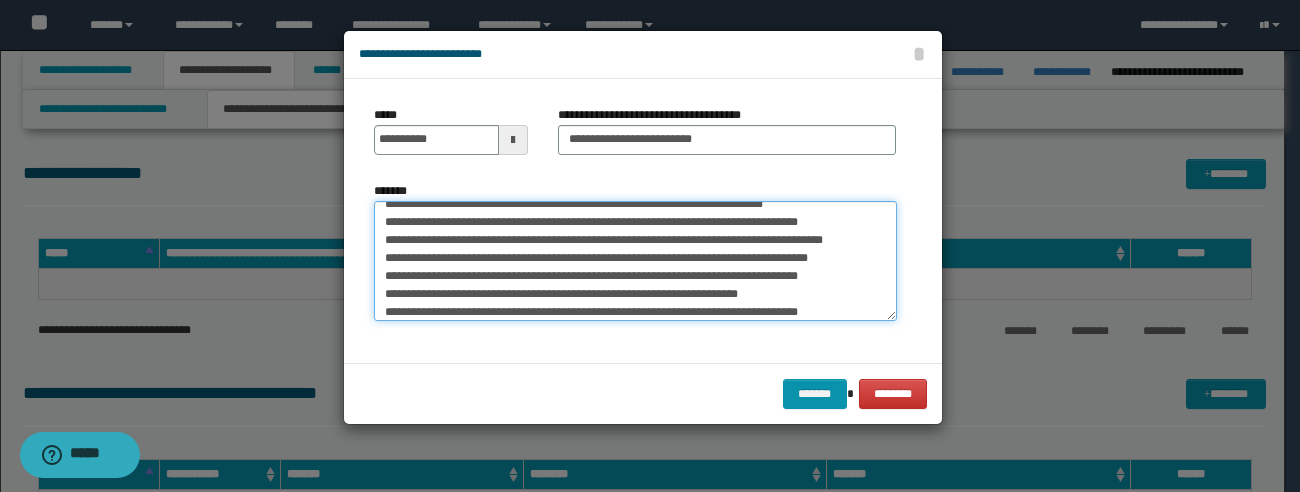 scroll, scrollTop: 894, scrollLeft: 0, axis: vertical 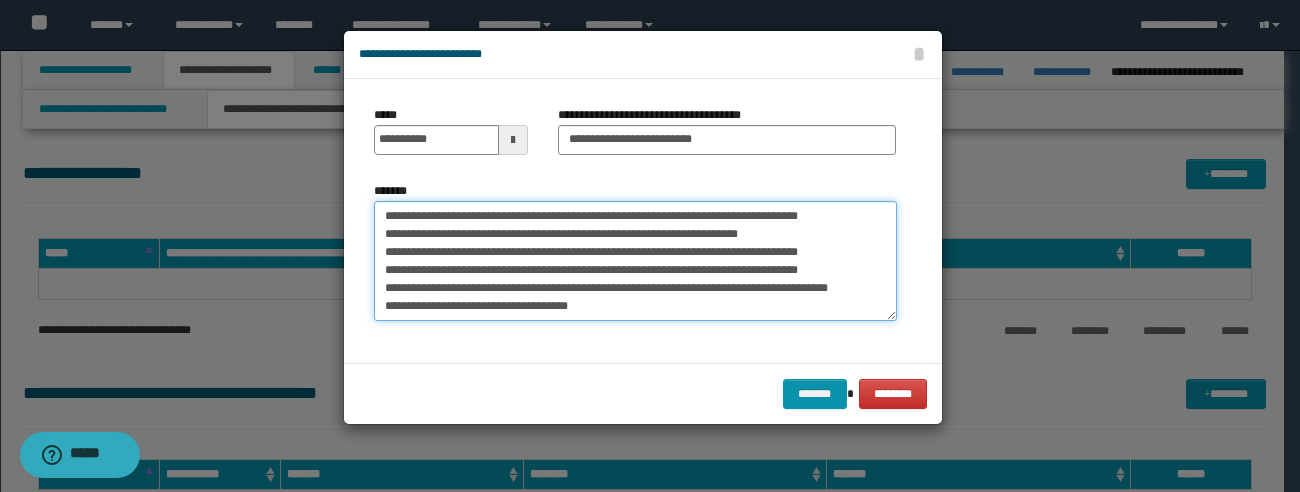 paste on "**********" 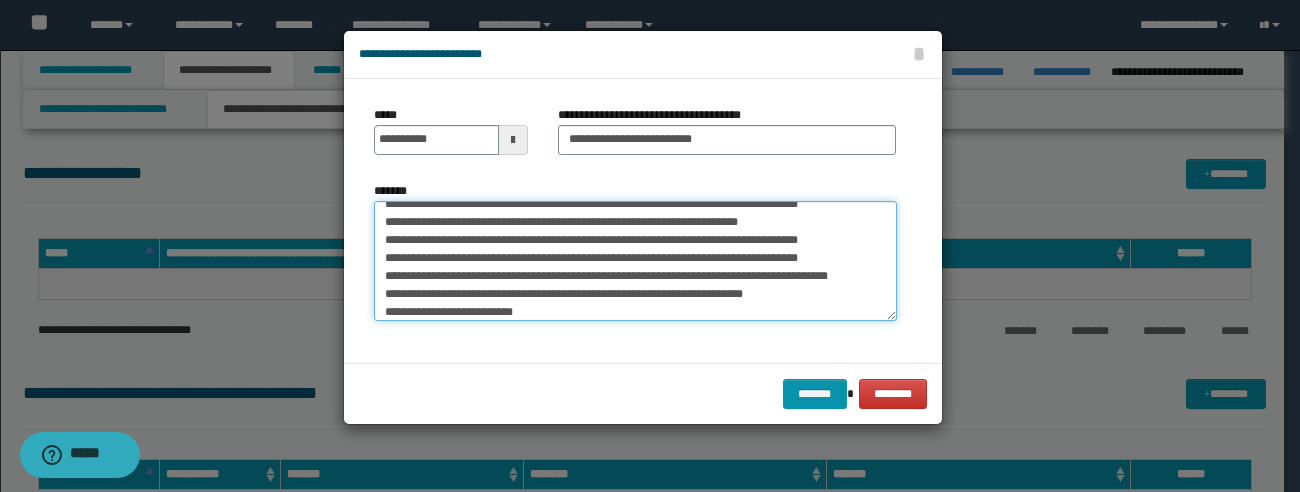 scroll, scrollTop: 1020, scrollLeft: 0, axis: vertical 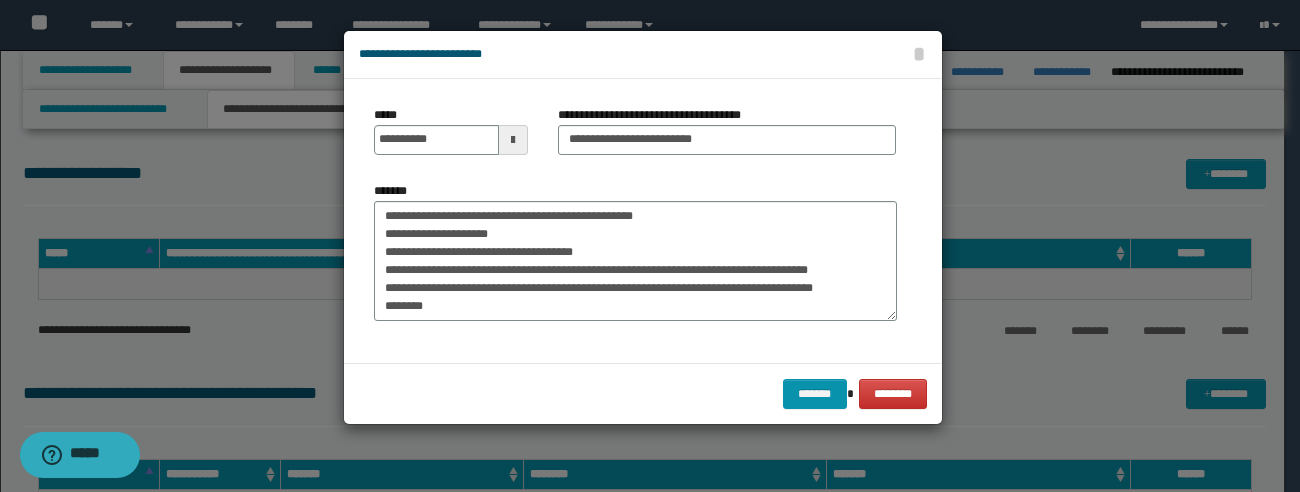 drag, startPoint x: 742, startPoint y: 349, endPoint x: 467, endPoint y: 316, distance: 276.97293 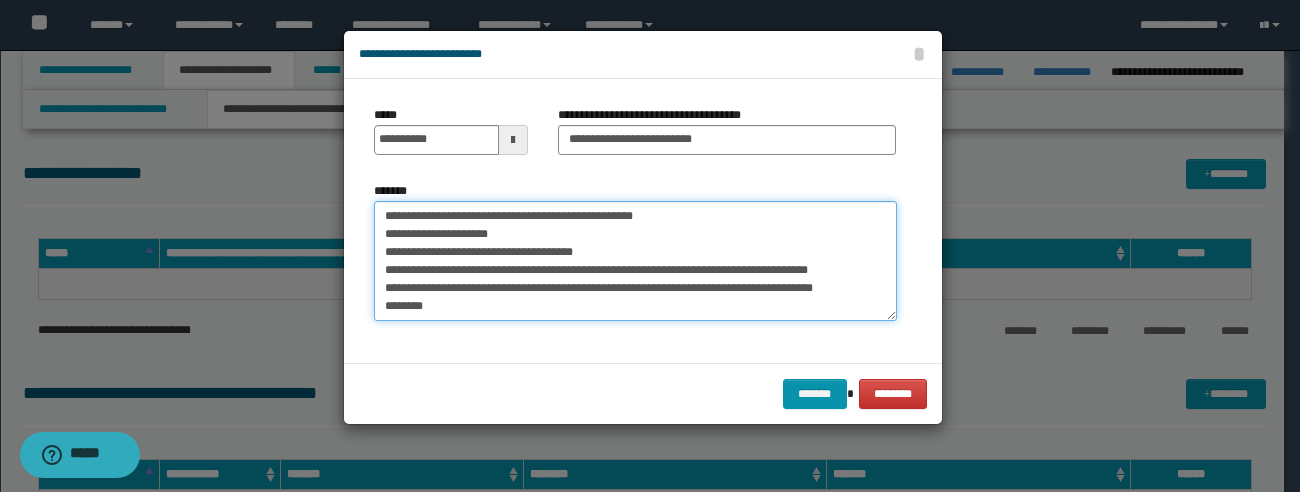 click on "*******" at bounding box center [635, 261] 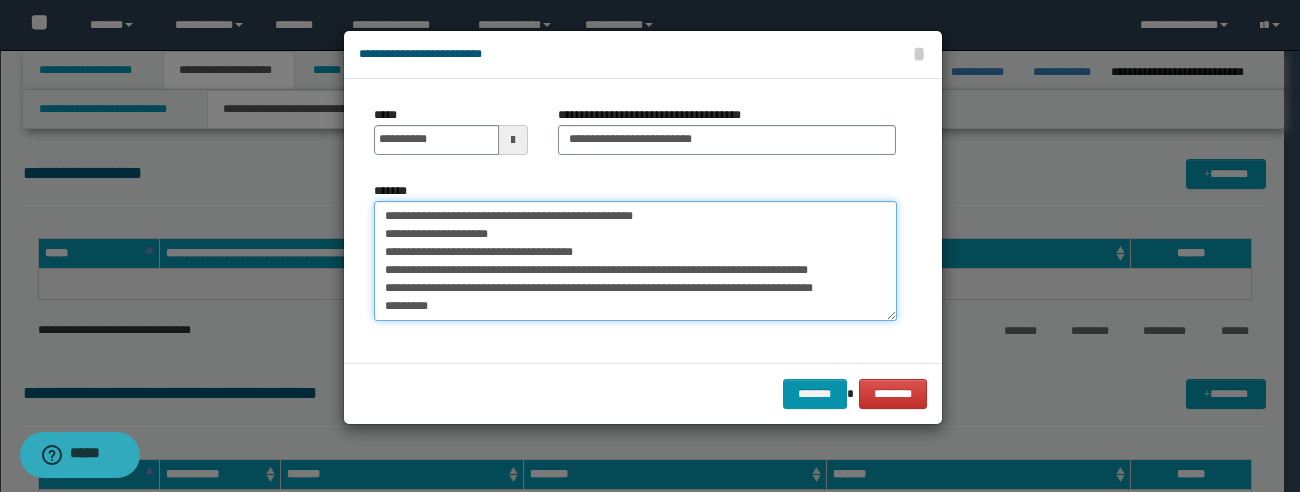 paste on "**********" 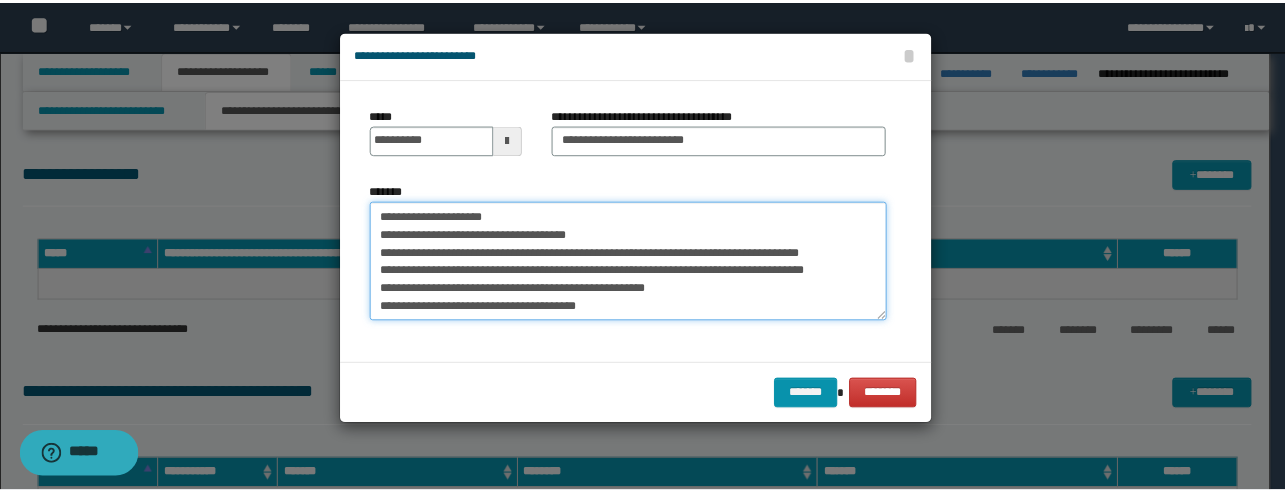 scroll, scrollTop: 1074, scrollLeft: 0, axis: vertical 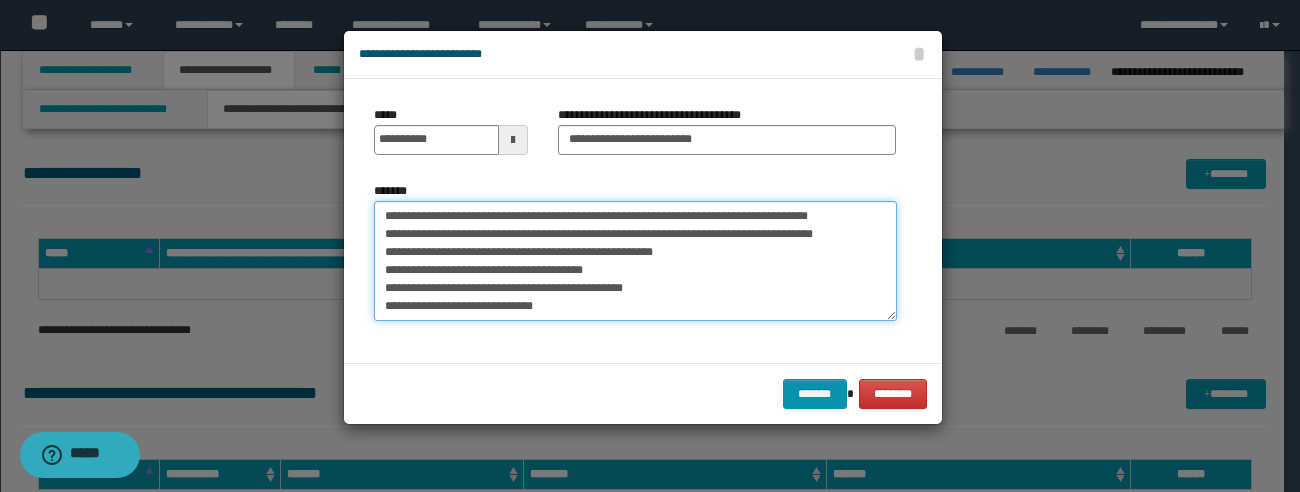 type on "**********" 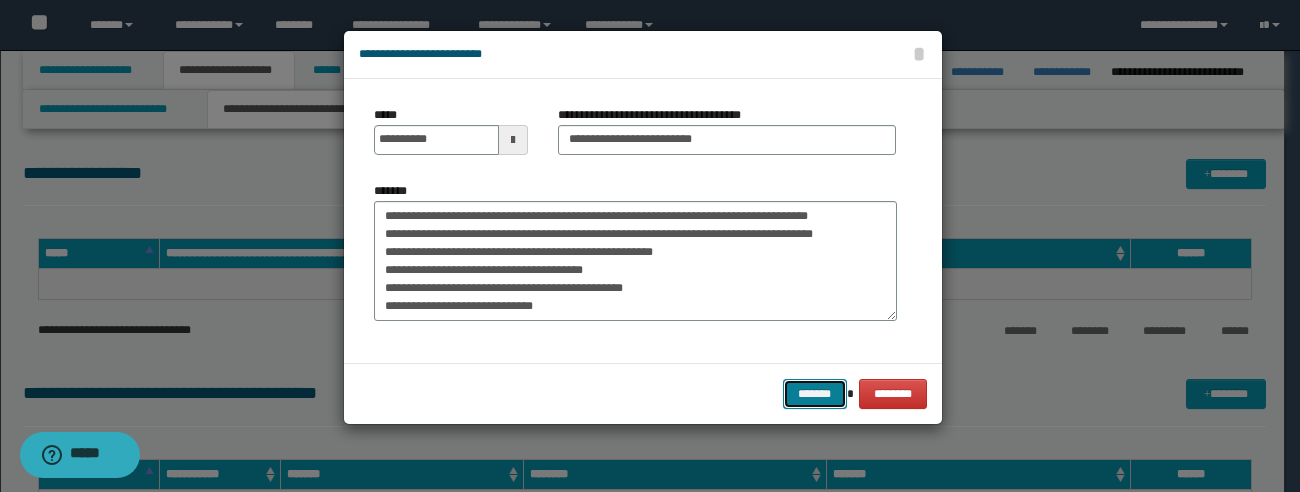 click on "*******" at bounding box center [815, 394] 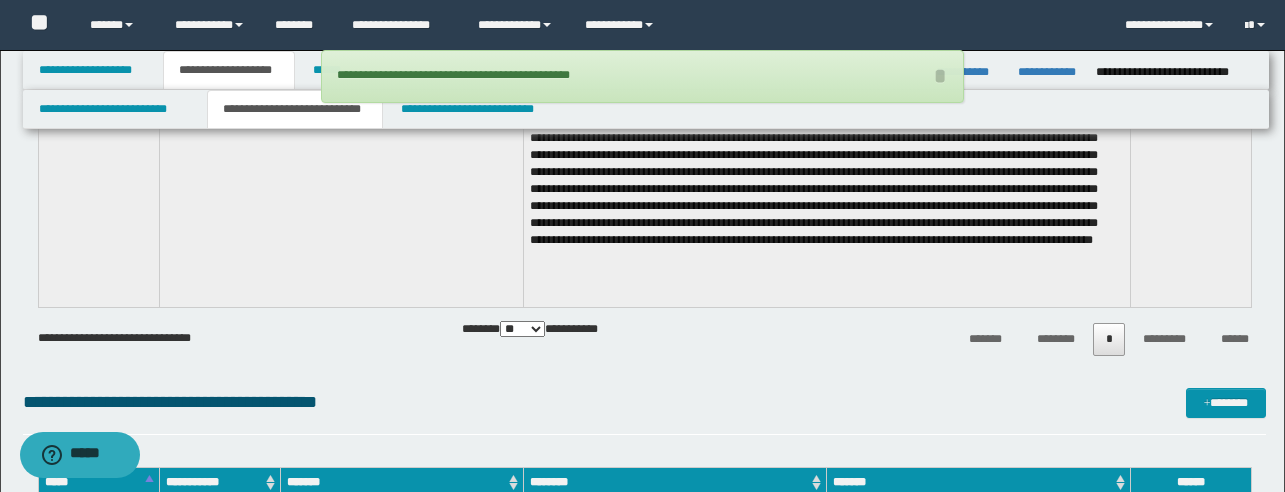 scroll, scrollTop: 644, scrollLeft: 0, axis: vertical 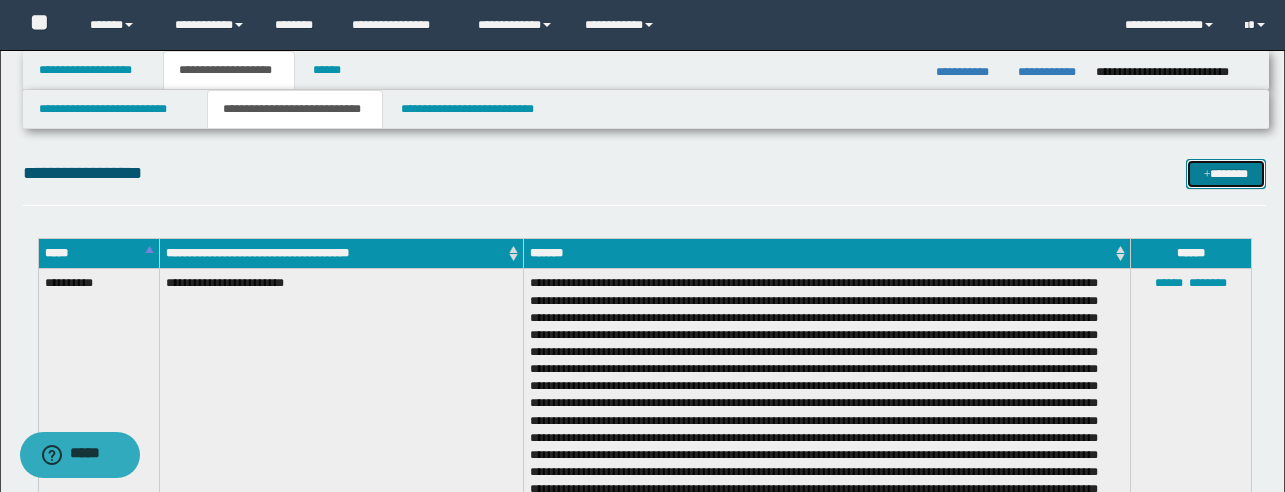 click on "*******" at bounding box center (1226, 174) 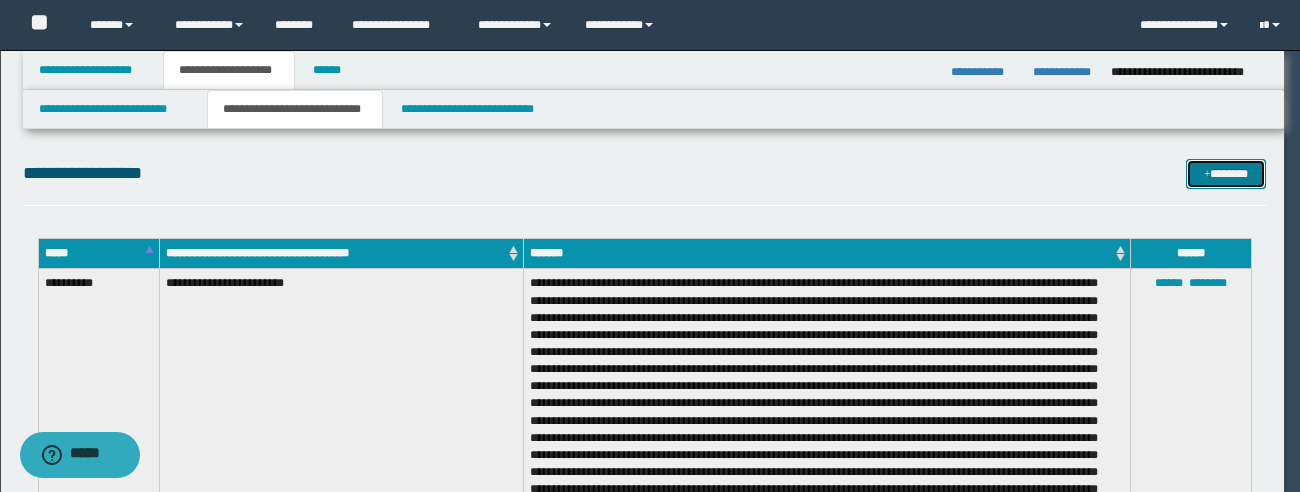 scroll, scrollTop: 0, scrollLeft: 0, axis: both 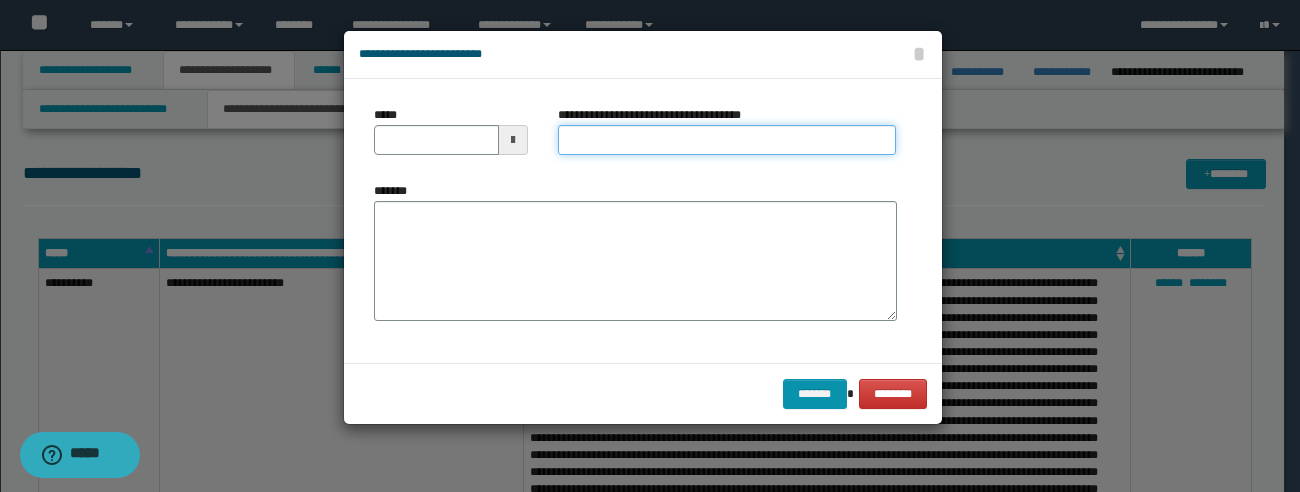 click on "**********" at bounding box center (727, 140) 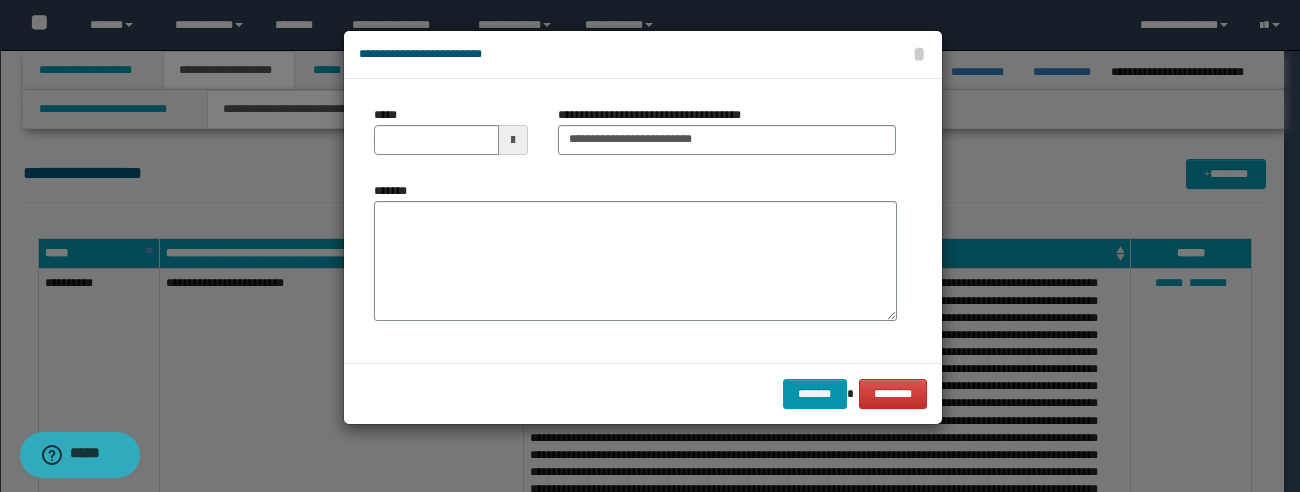 click on "**********" at bounding box center (643, 55) 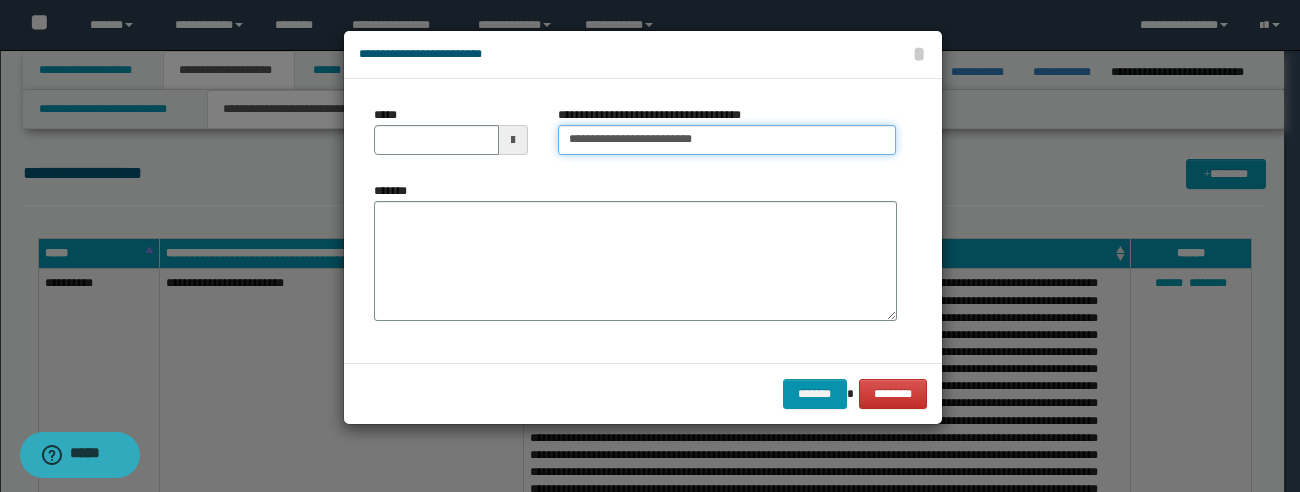 click on "**********" at bounding box center (727, 140) 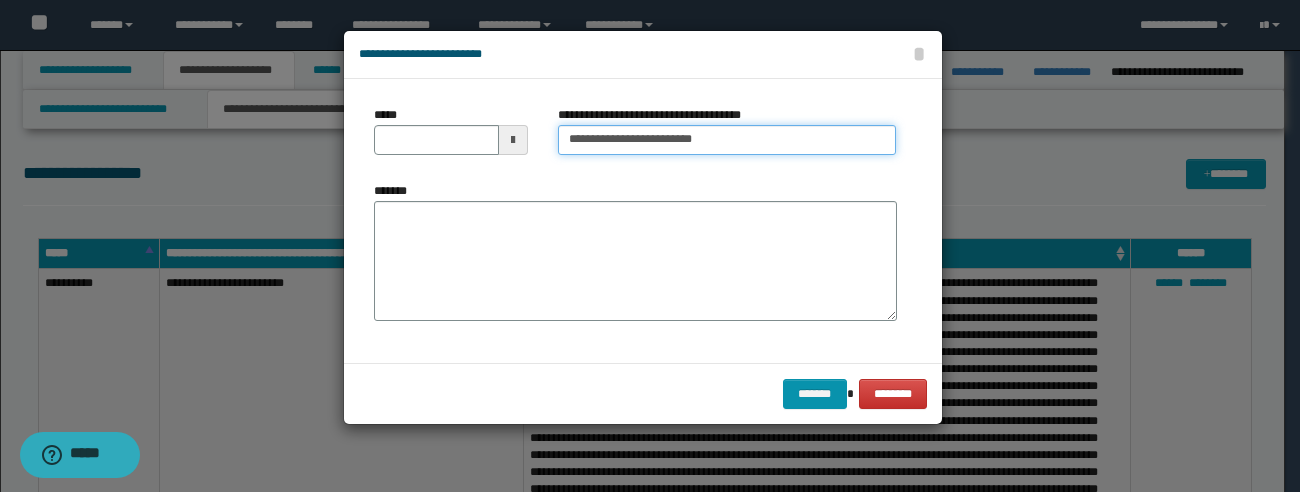 type on "**********" 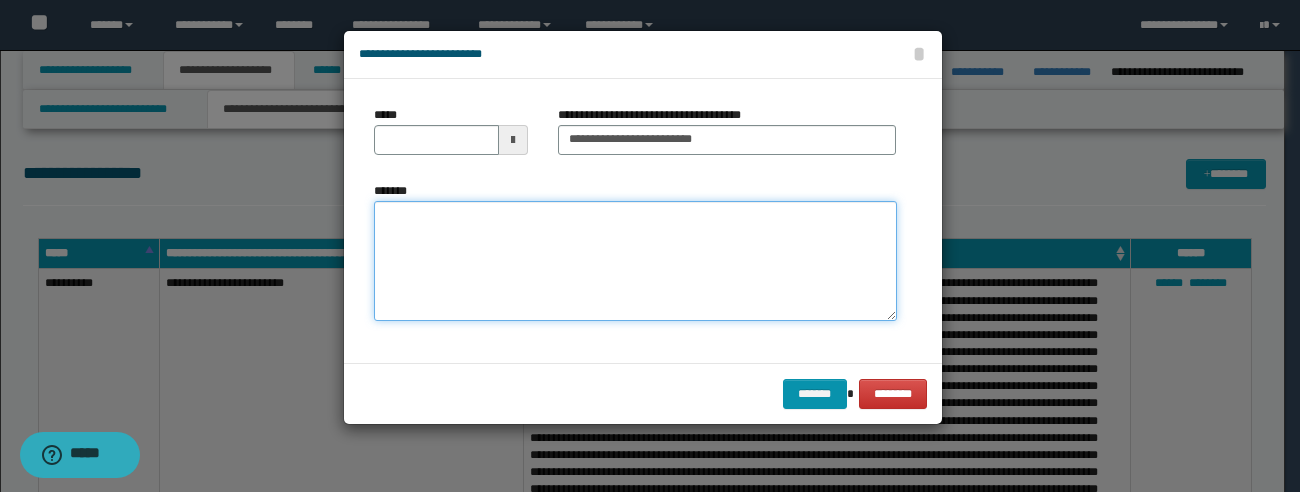 click on "*******" at bounding box center [635, 261] 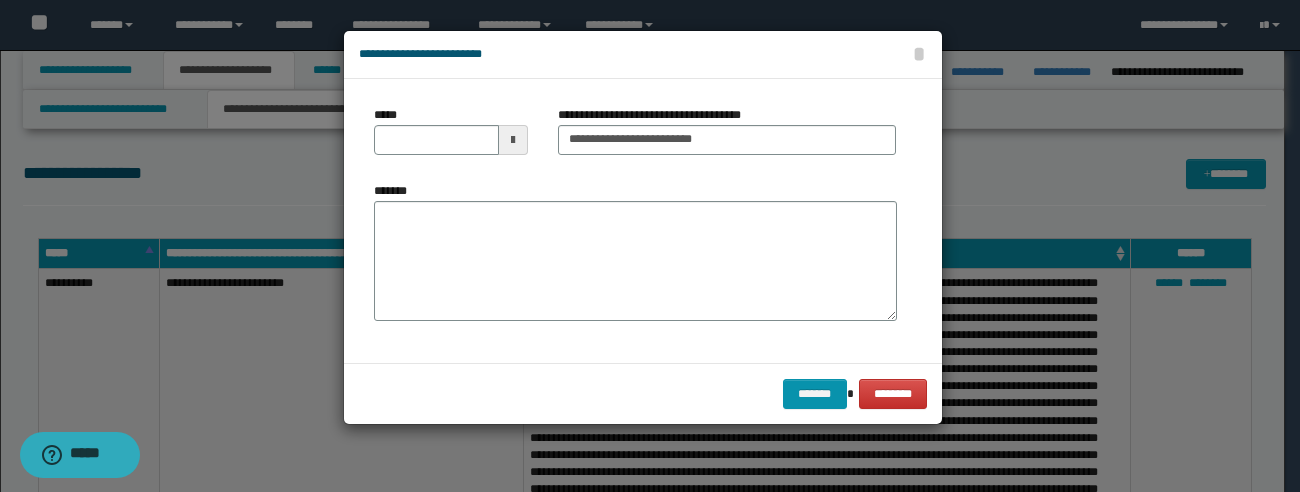 click on "**********" at bounding box center [643, 54] 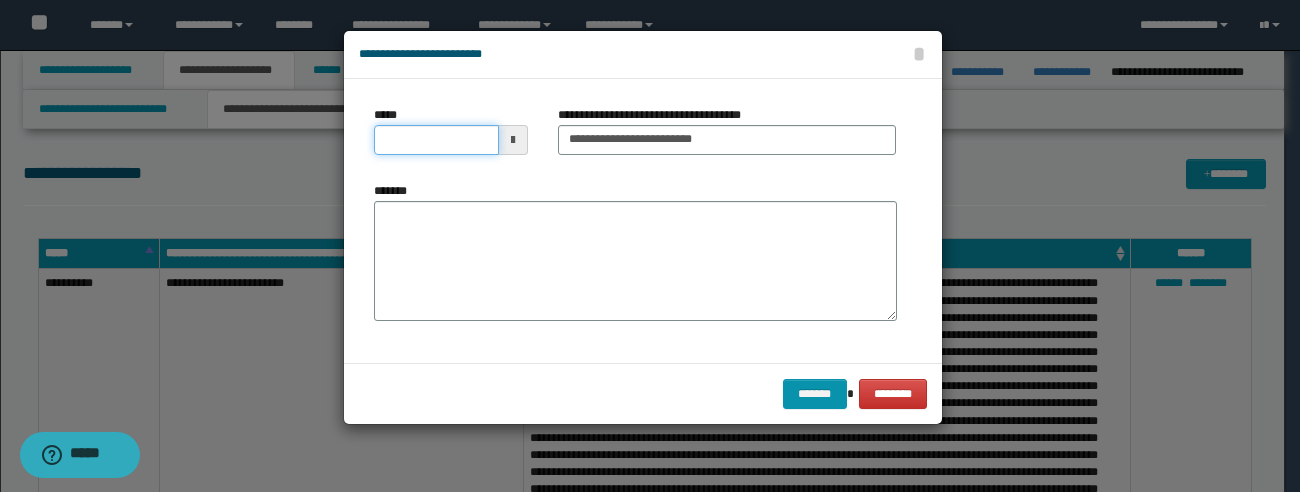 click on "*****" at bounding box center (436, 140) 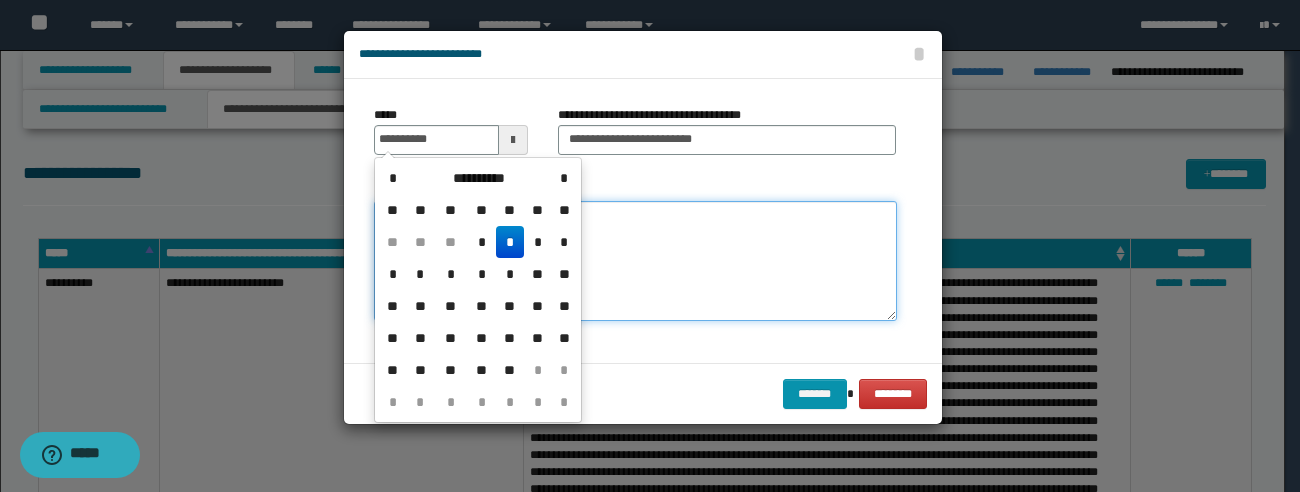 type on "**********" 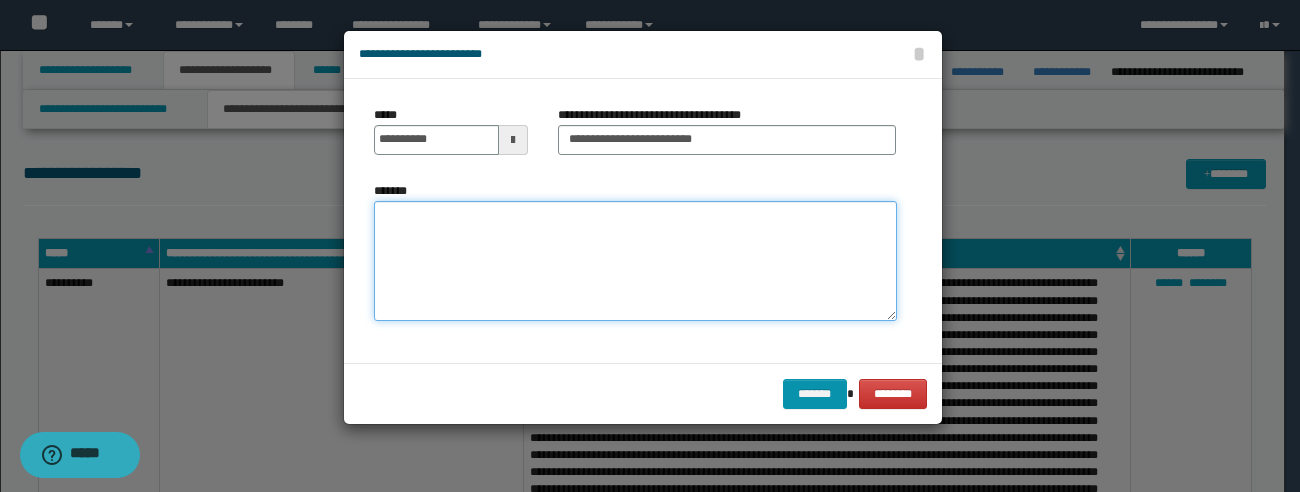click on "*******" at bounding box center (635, 261) 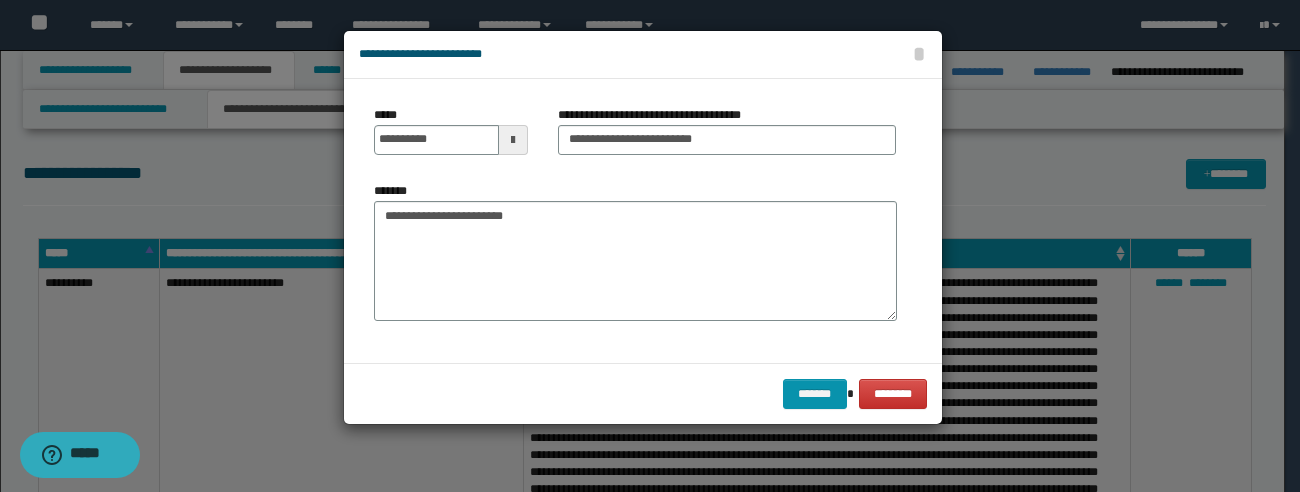 click on "**********" at bounding box center [643, 55] 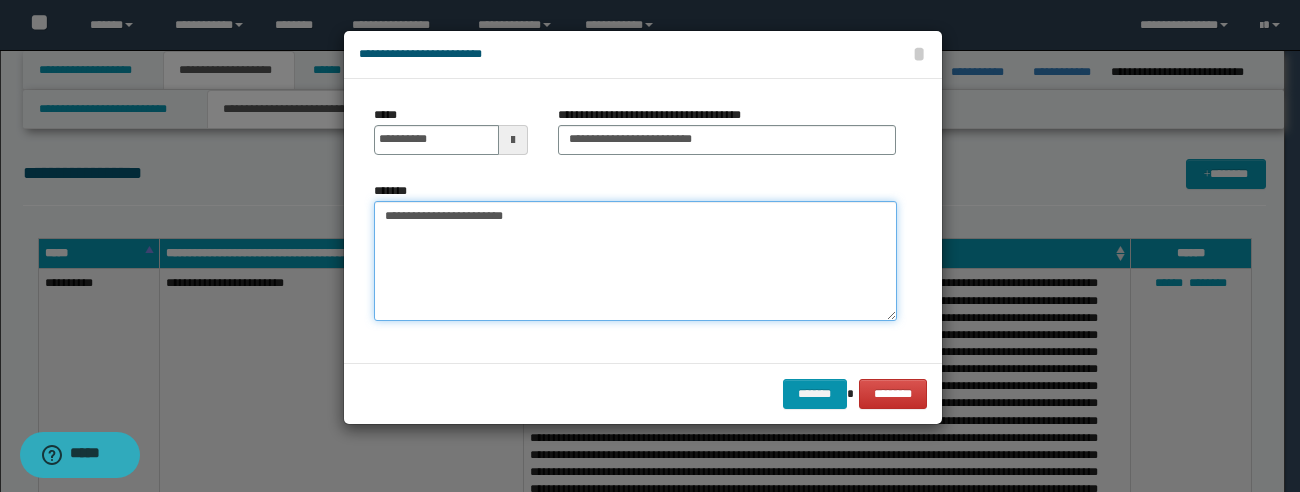 click on "**********" at bounding box center (635, 261) 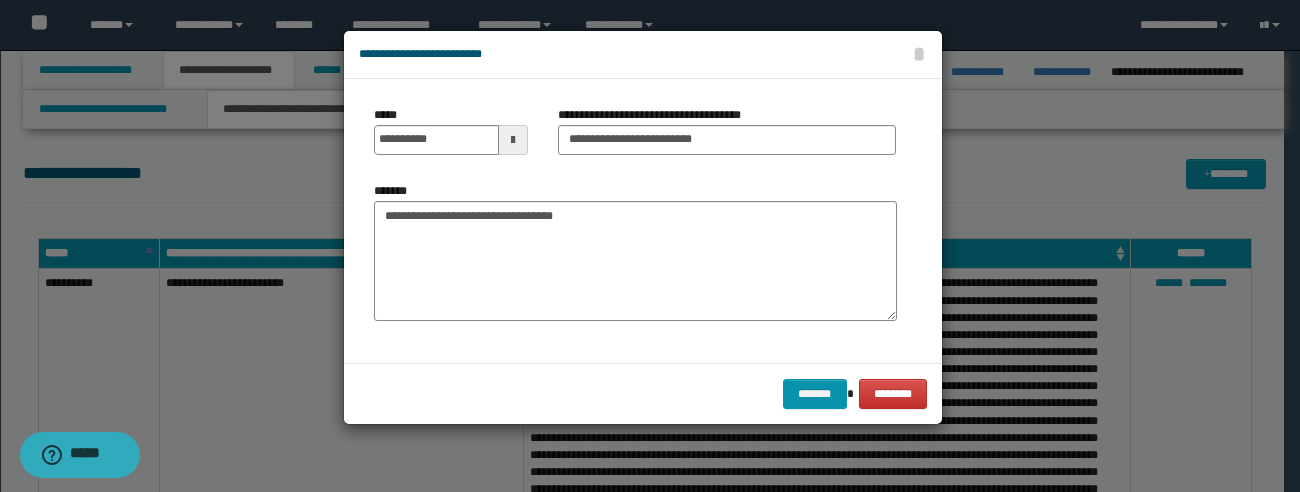 click on "**********" at bounding box center [643, 54] 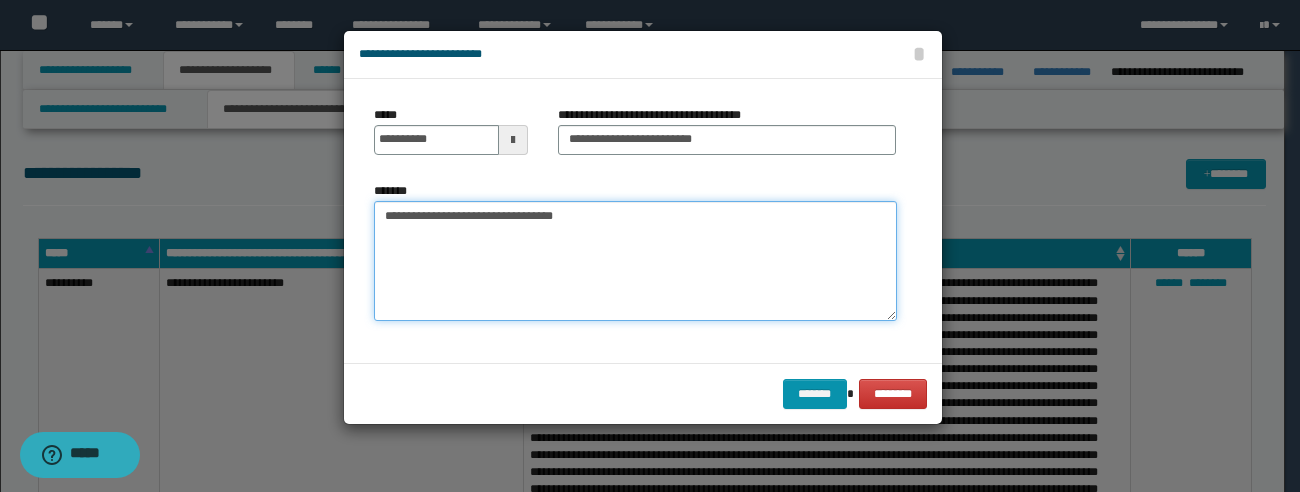 click on "**********" at bounding box center (635, 261) 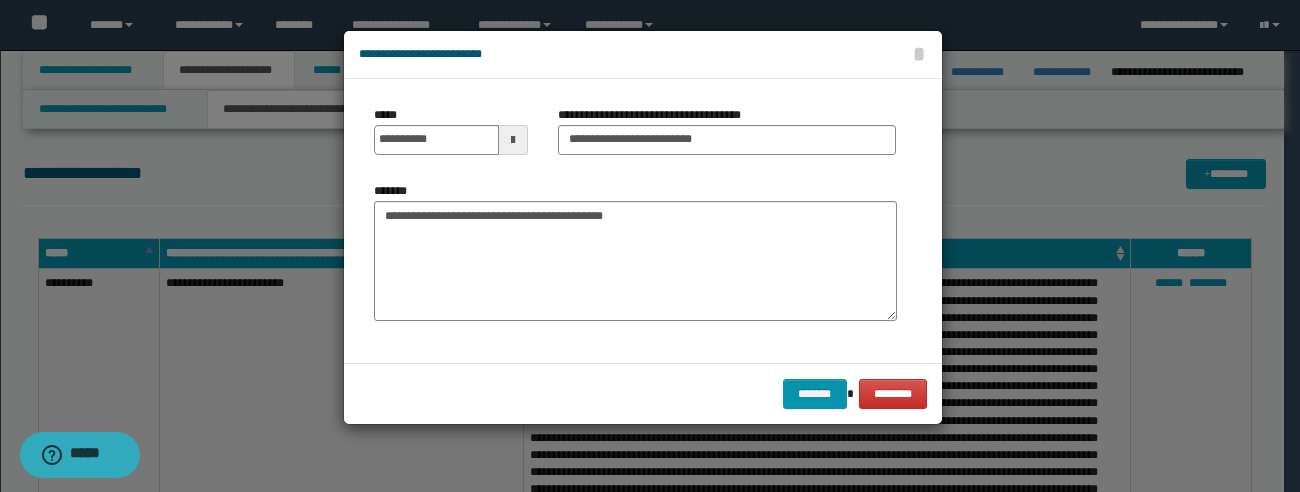 click on "**********" at bounding box center (643, 221) 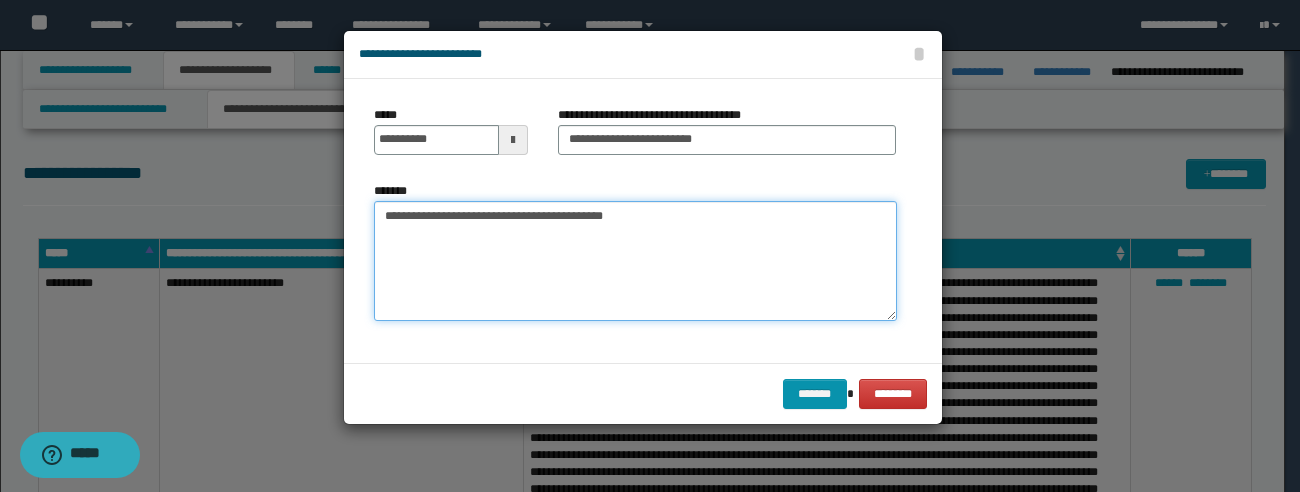 click on "**********" at bounding box center [635, 261] 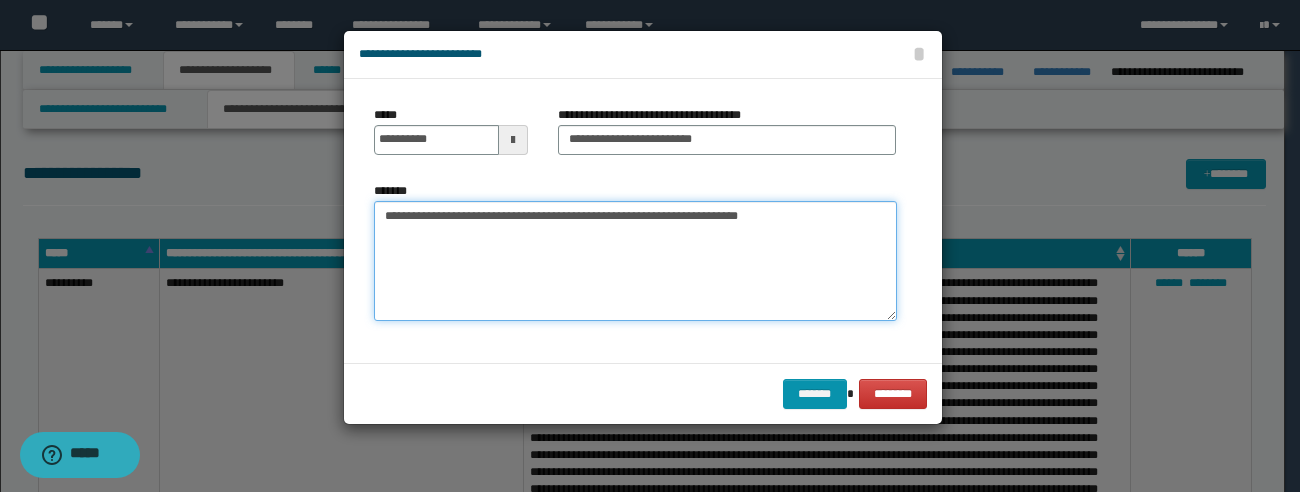 click on "**********" at bounding box center (635, 261) 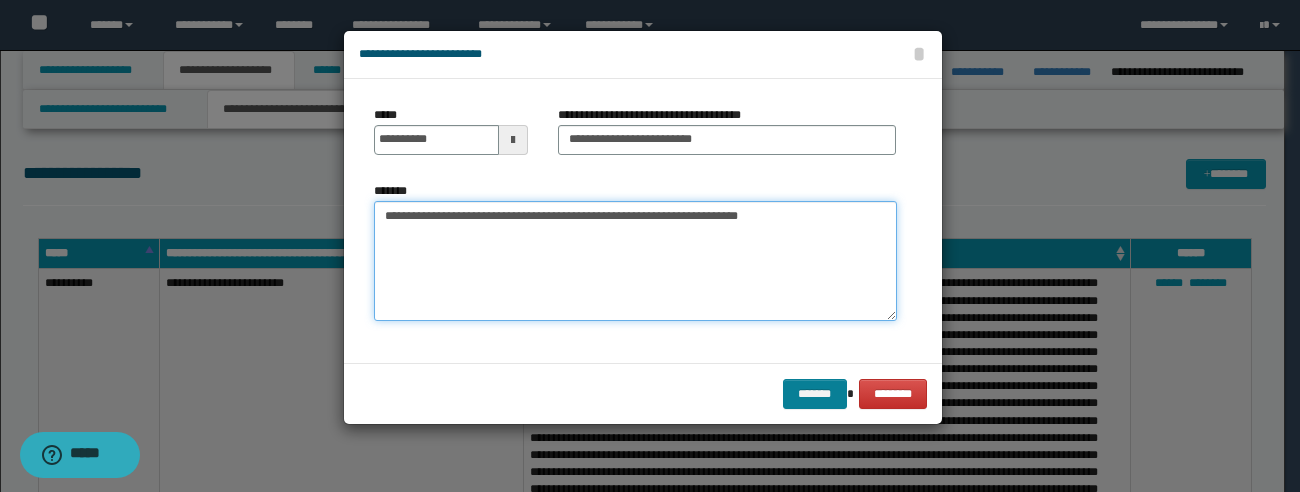 type on "**********" 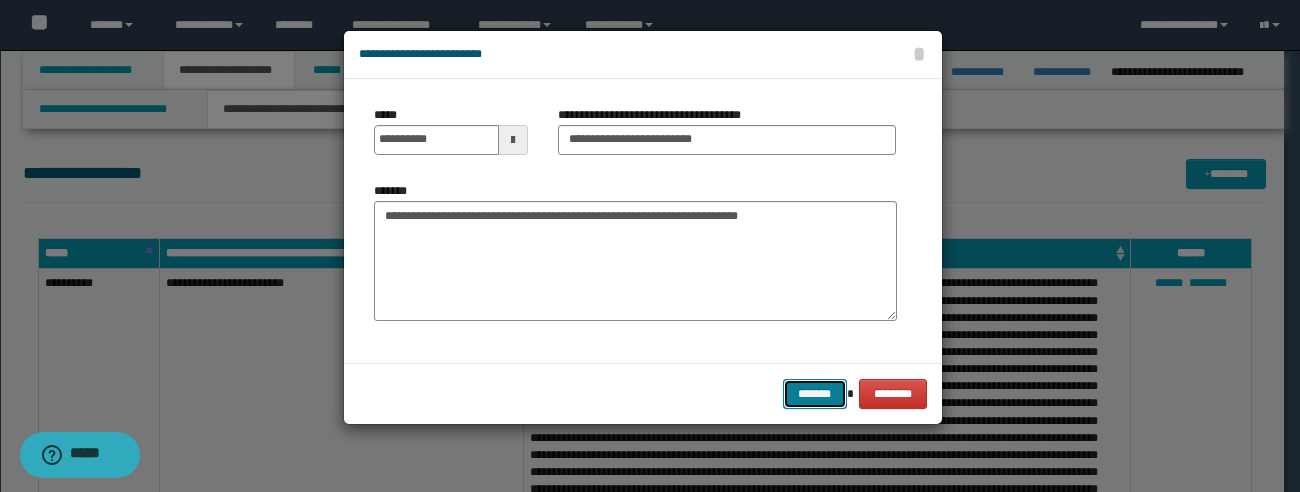 click on "*******" at bounding box center [815, 394] 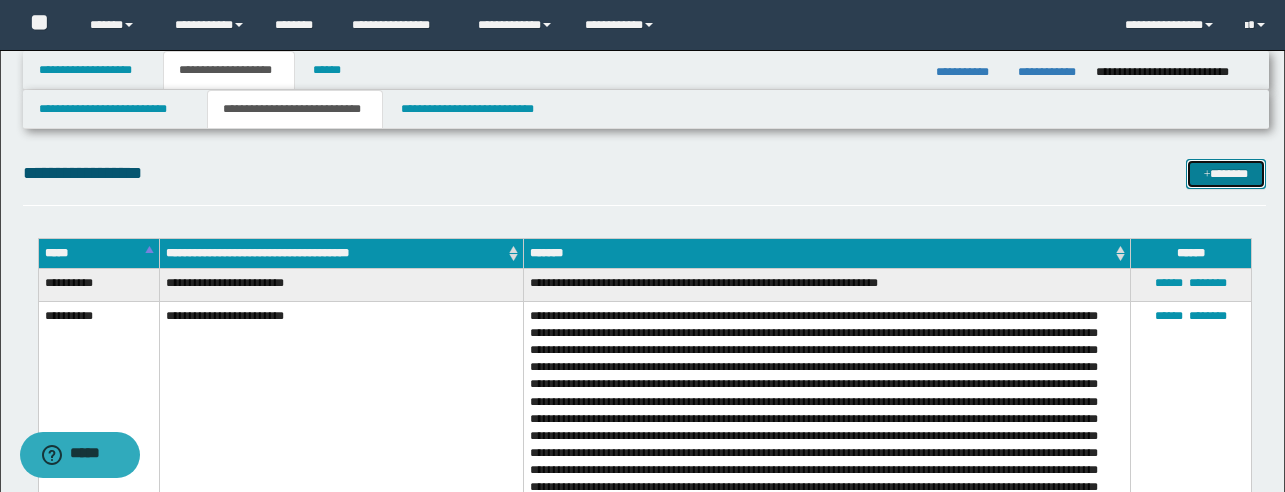 click on "*******" at bounding box center [1226, 174] 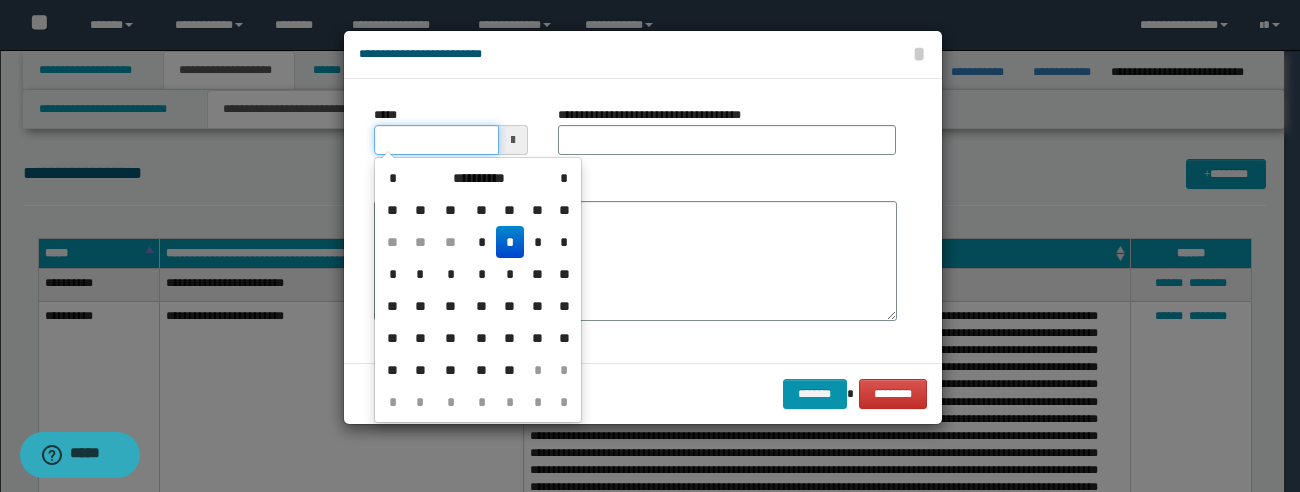 click on "*****" at bounding box center (436, 140) 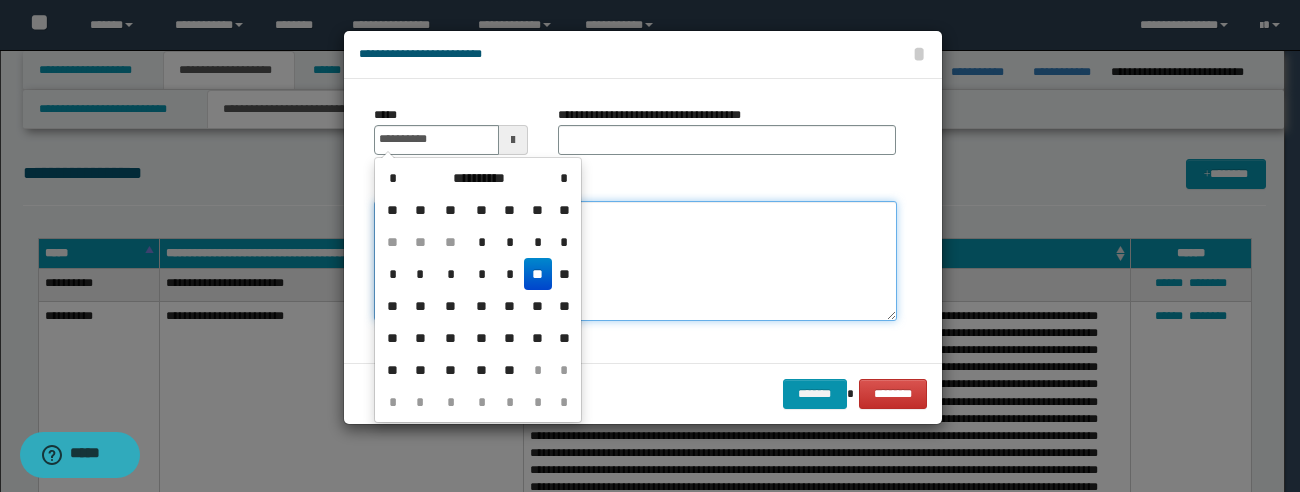 type on "**********" 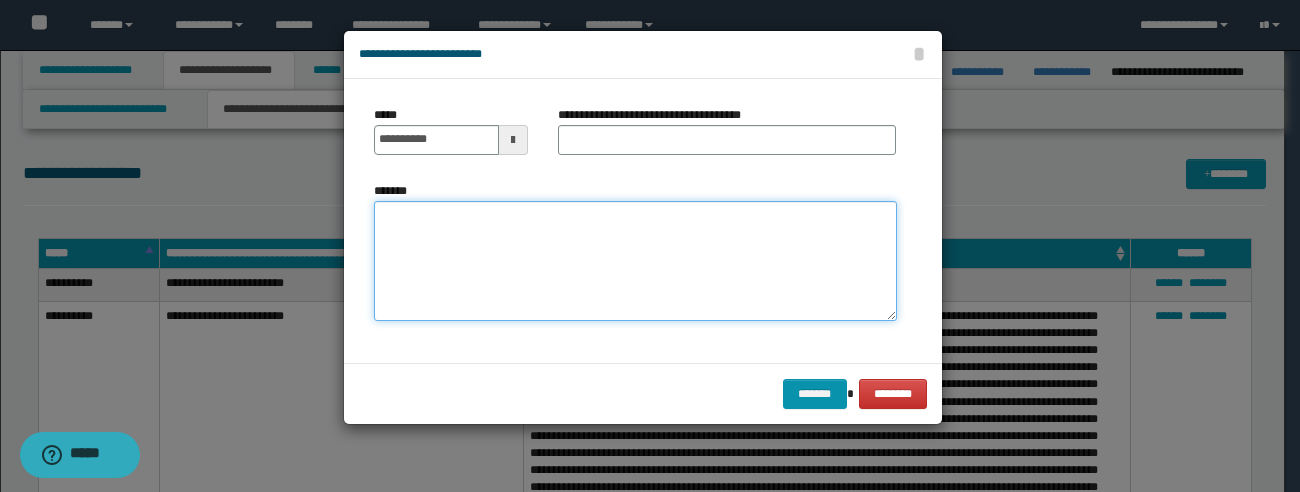 paste on "**********" 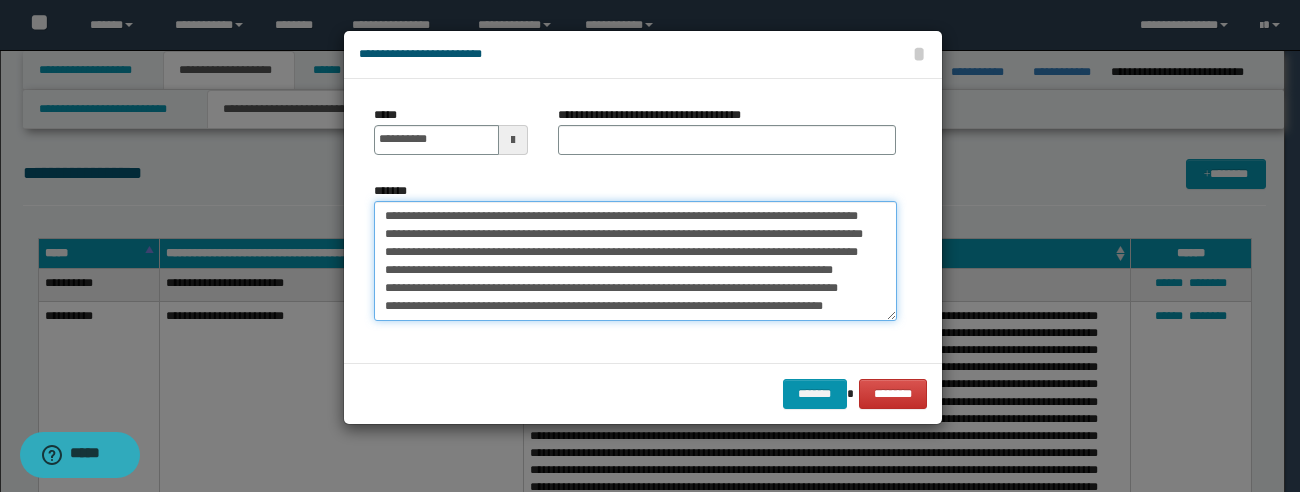 scroll, scrollTop: 84, scrollLeft: 0, axis: vertical 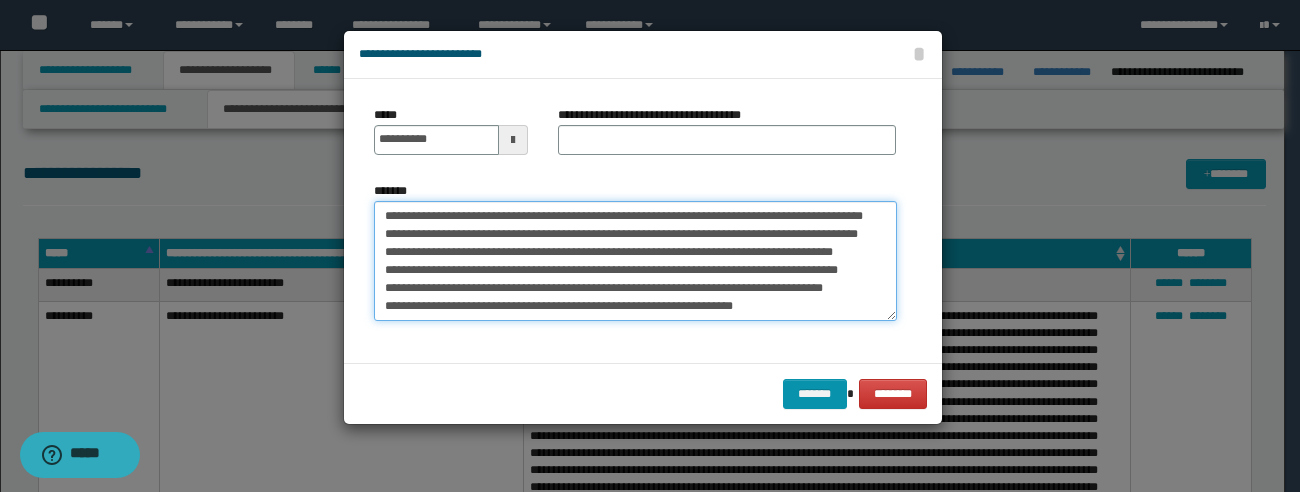 type on "**********" 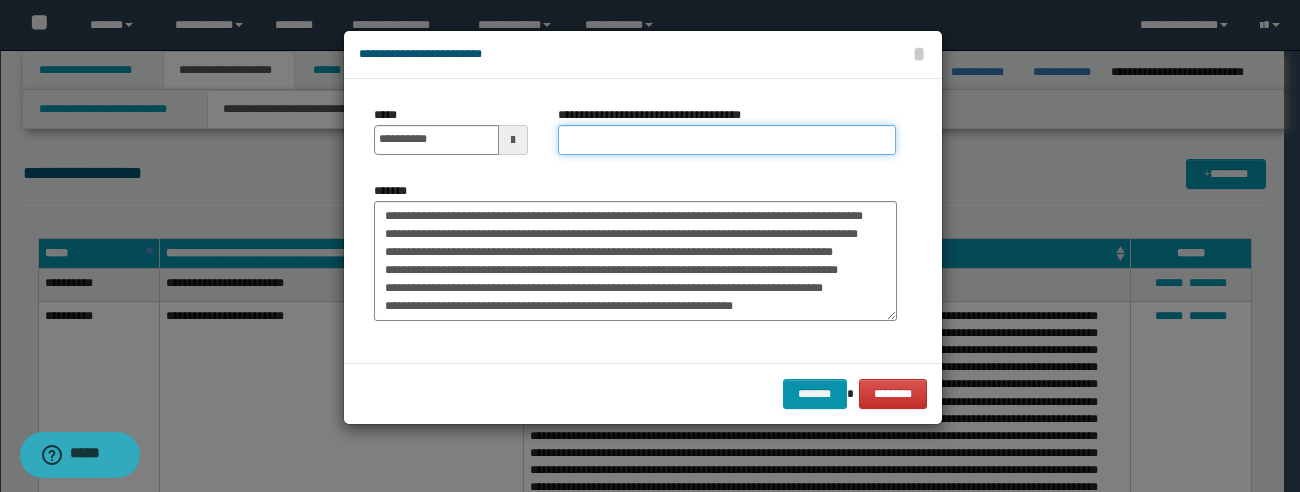 click on "**********" at bounding box center [727, 140] 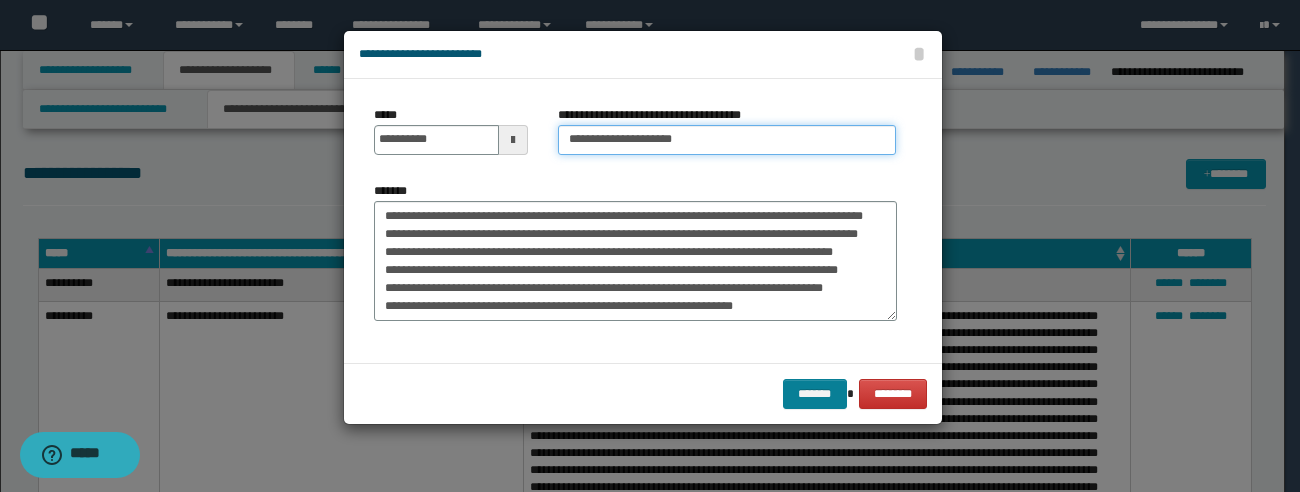 type on "**********" 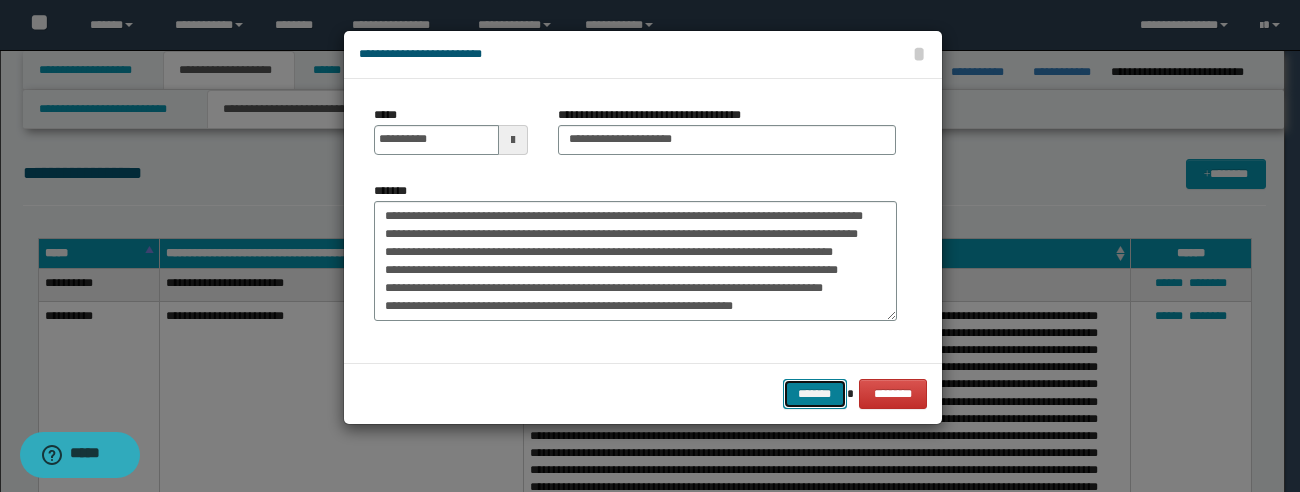 click on "*******" at bounding box center (815, 394) 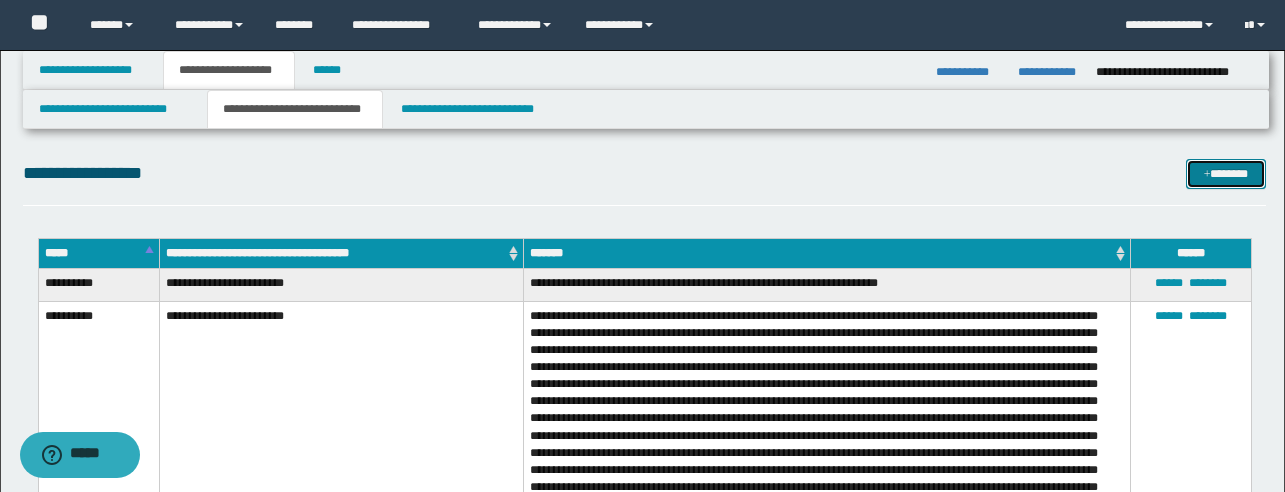 click on "*******" at bounding box center [1226, 174] 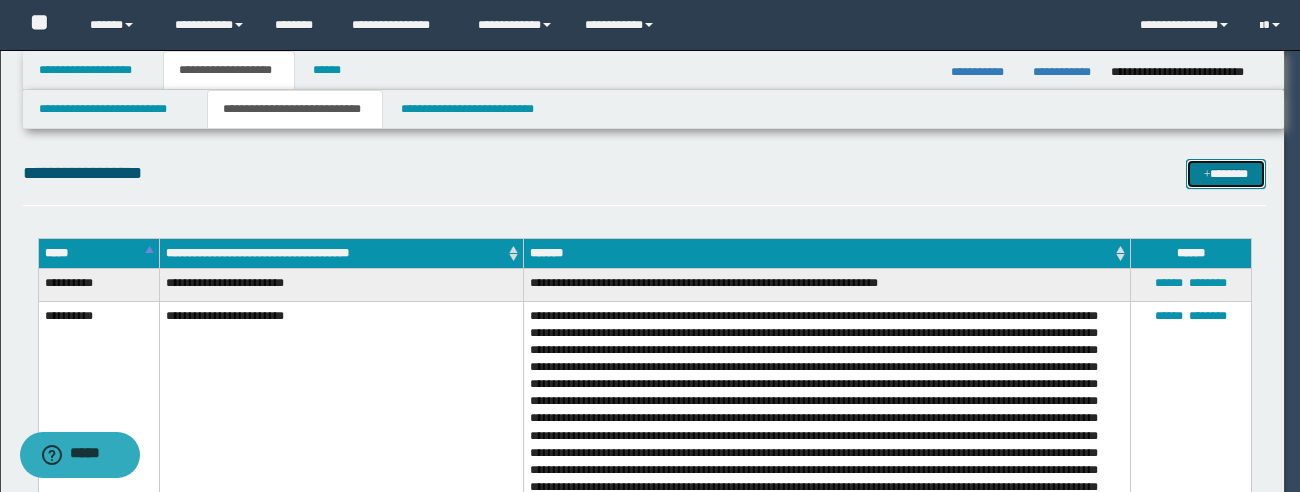 scroll, scrollTop: 0, scrollLeft: 0, axis: both 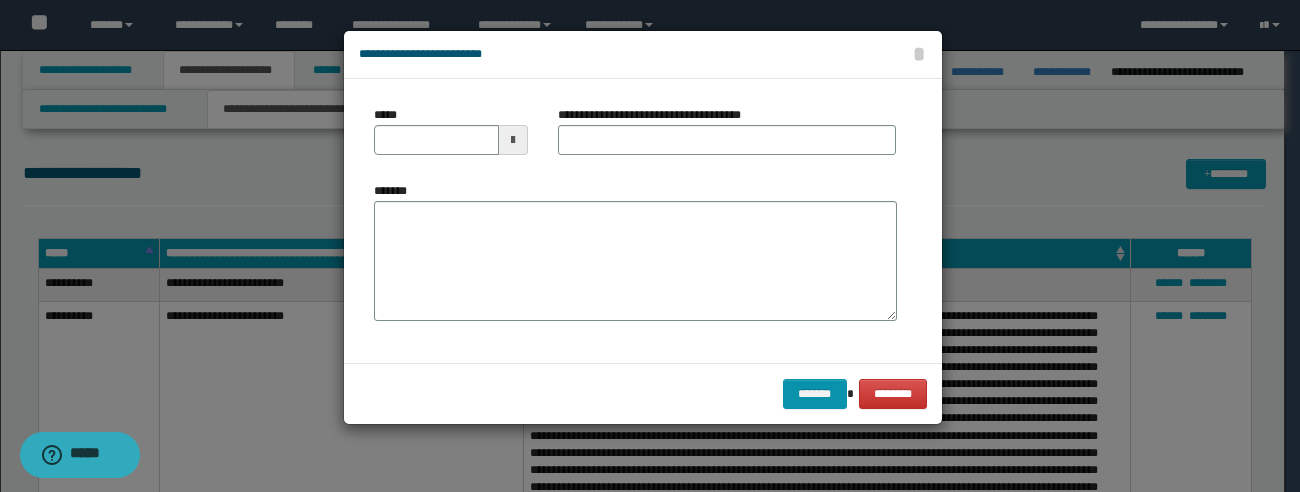 type 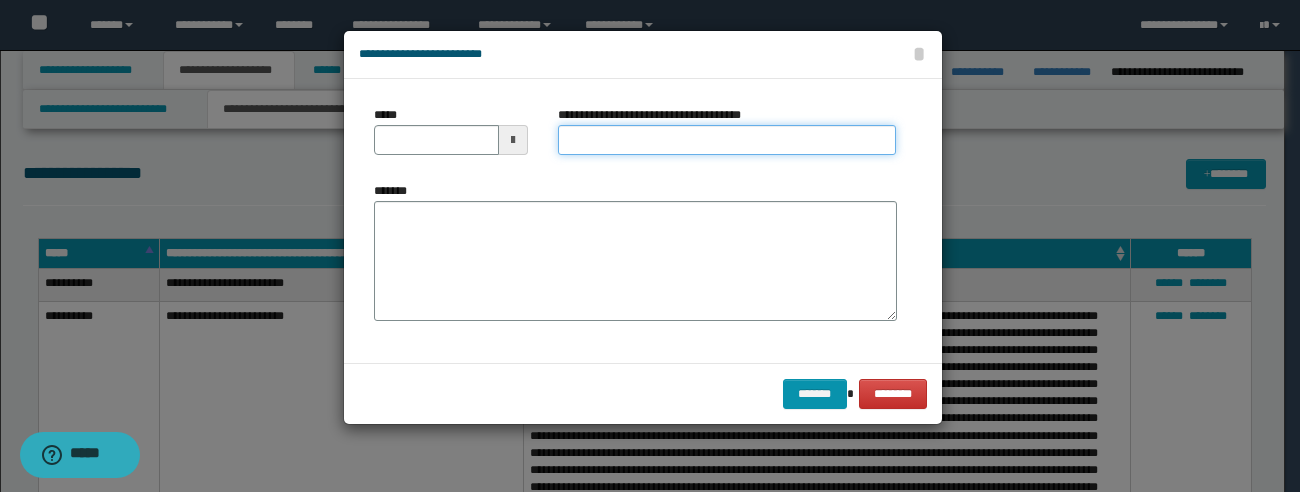 click on "**********" at bounding box center (727, 140) 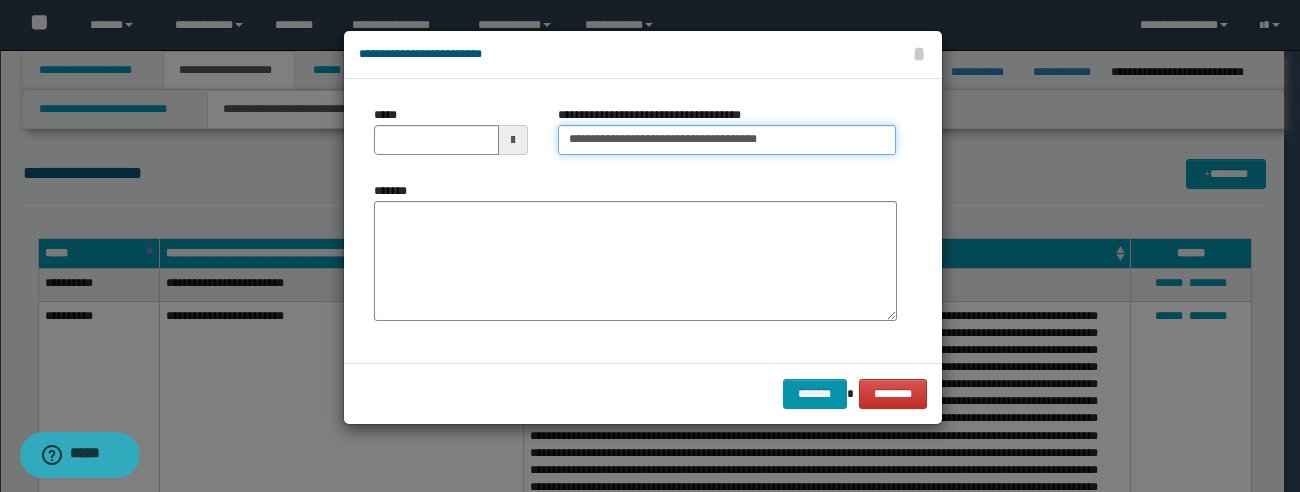 type on "**********" 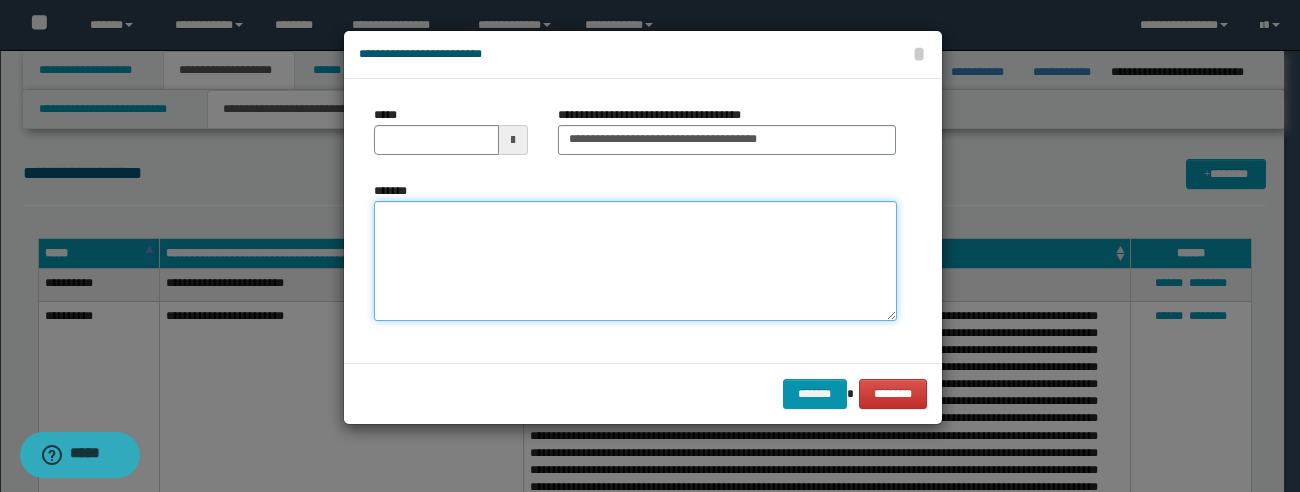 click on "*******" at bounding box center (635, 261) 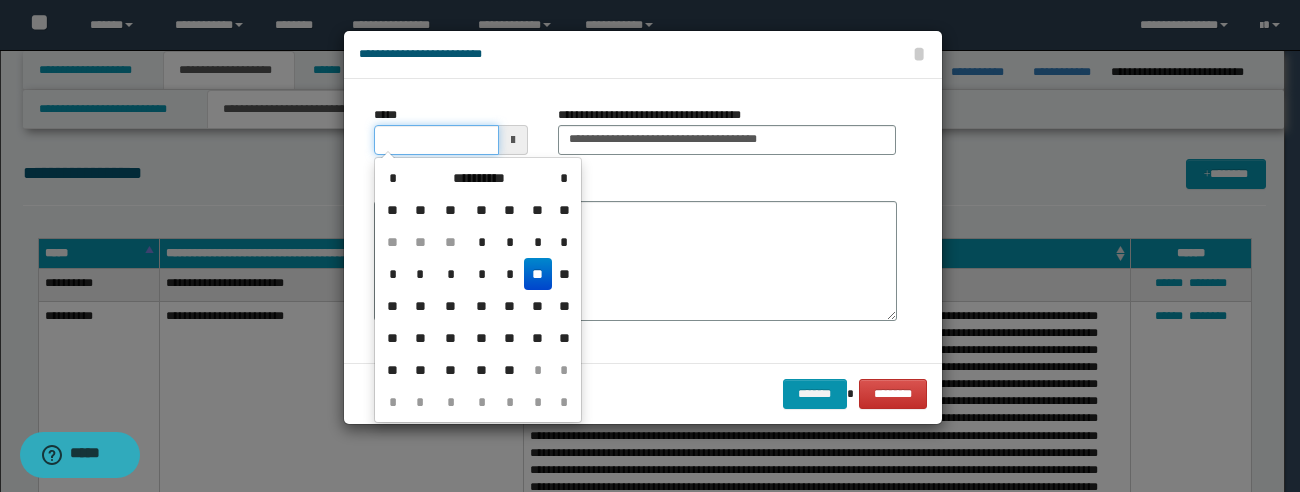 click on "*****" at bounding box center (436, 140) 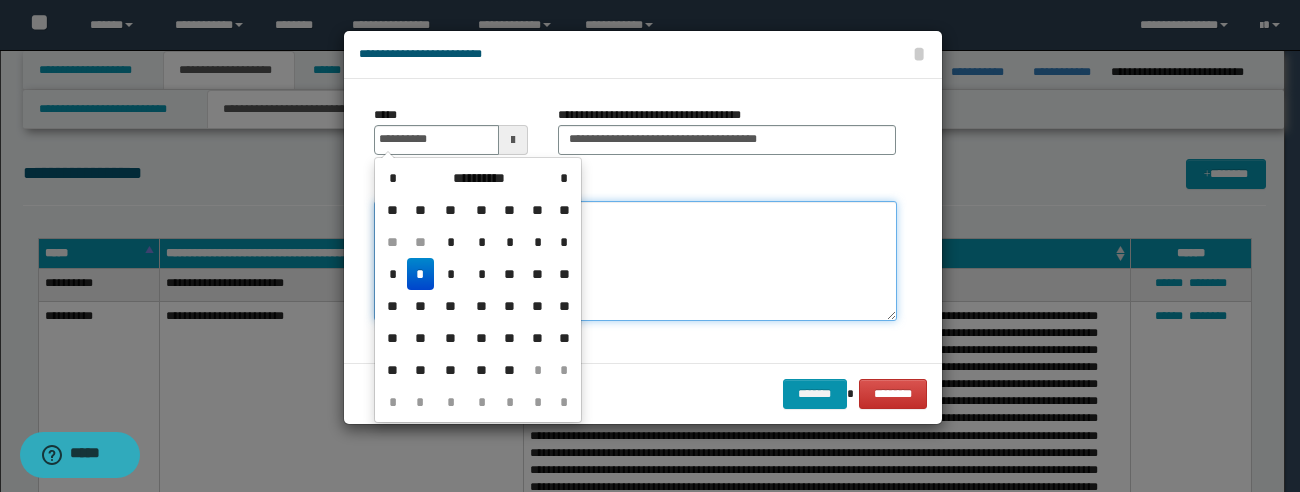type on "**********" 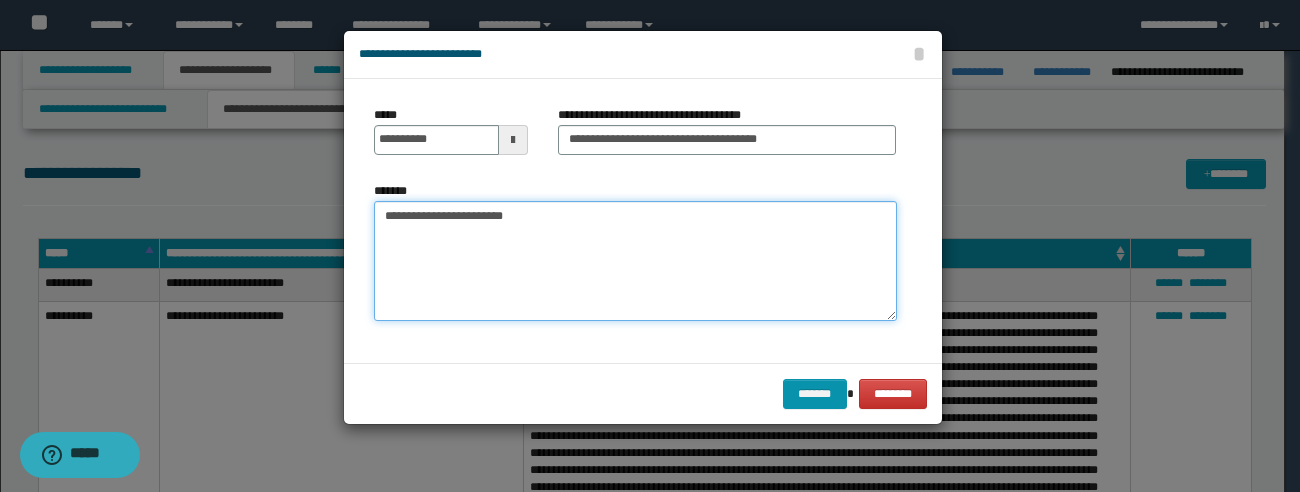 paste on "**********" 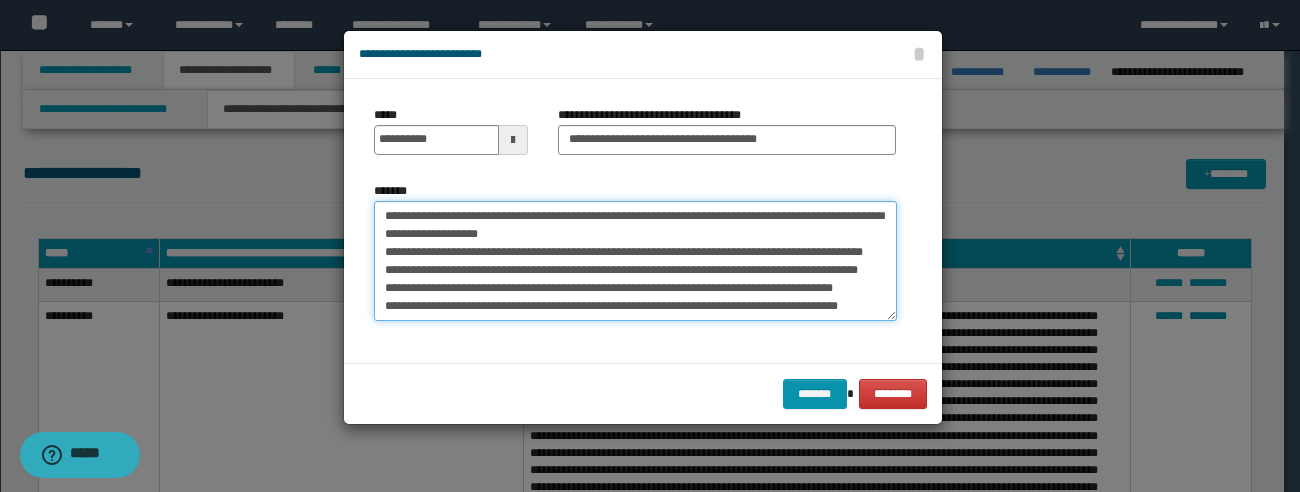 scroll, scrollTop: 84, scrollLeft: 0, axis: vertical 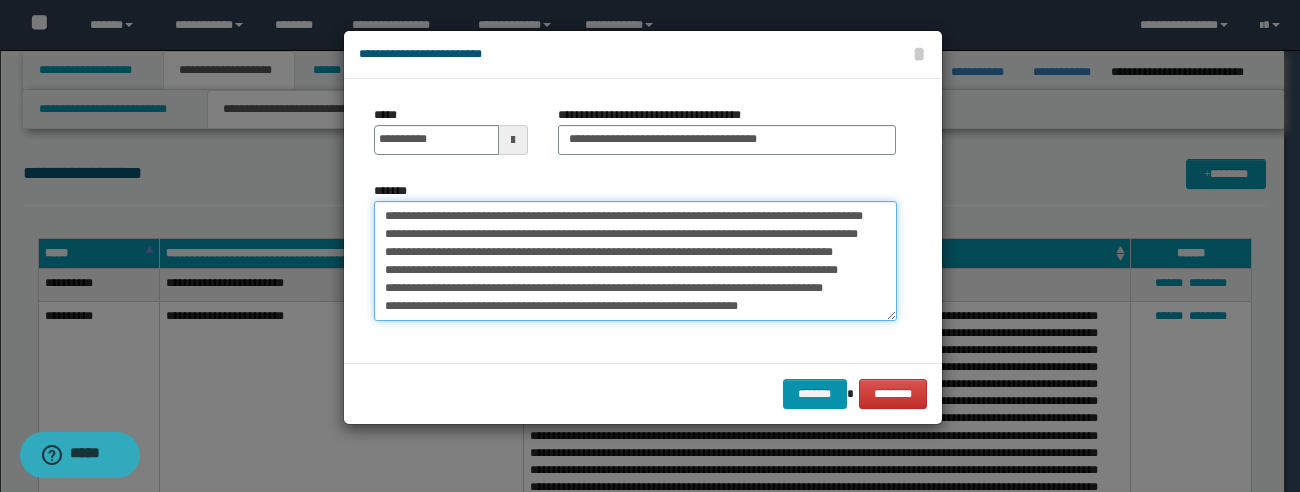 paste on "**********" 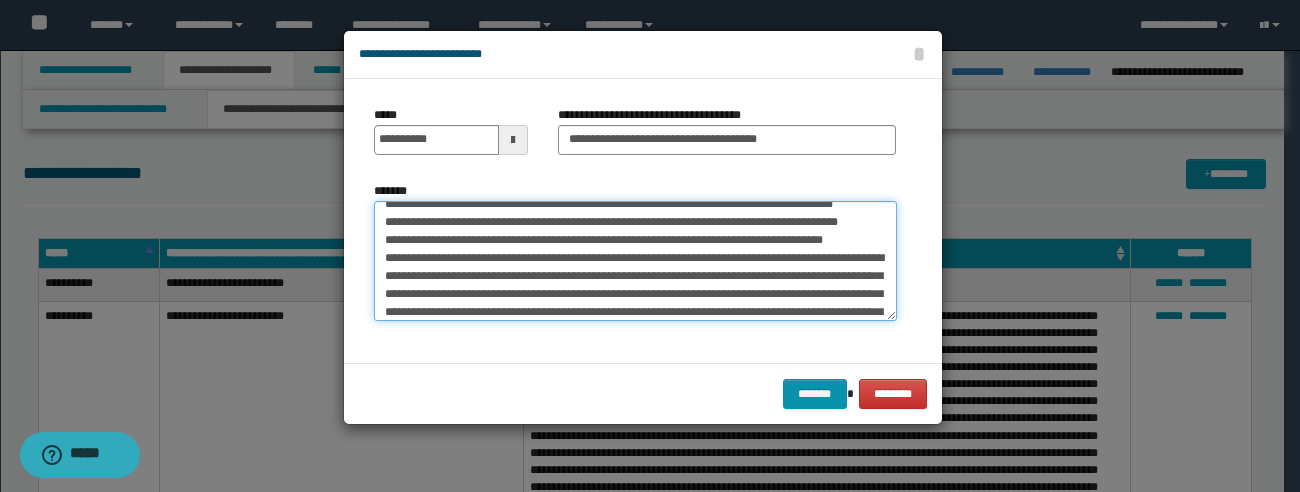 scroll, scrollTop: 372, scrollLeft: 0, axis: vertical 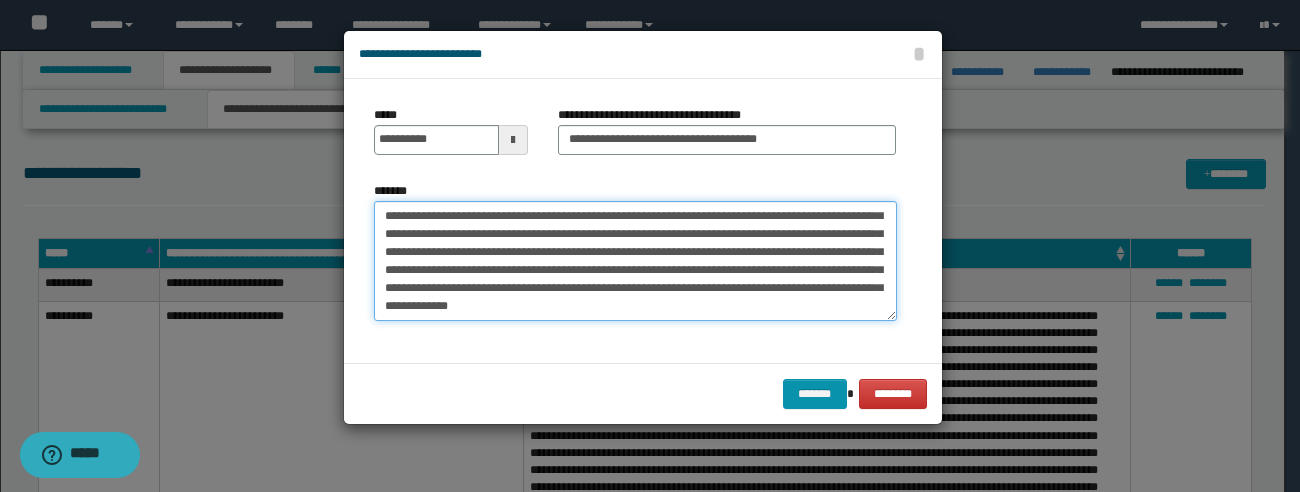 drag, startPoint x: 383, startPoint y: 243, endPoint x: 633, endPoint y: 259, distance: 250.51147 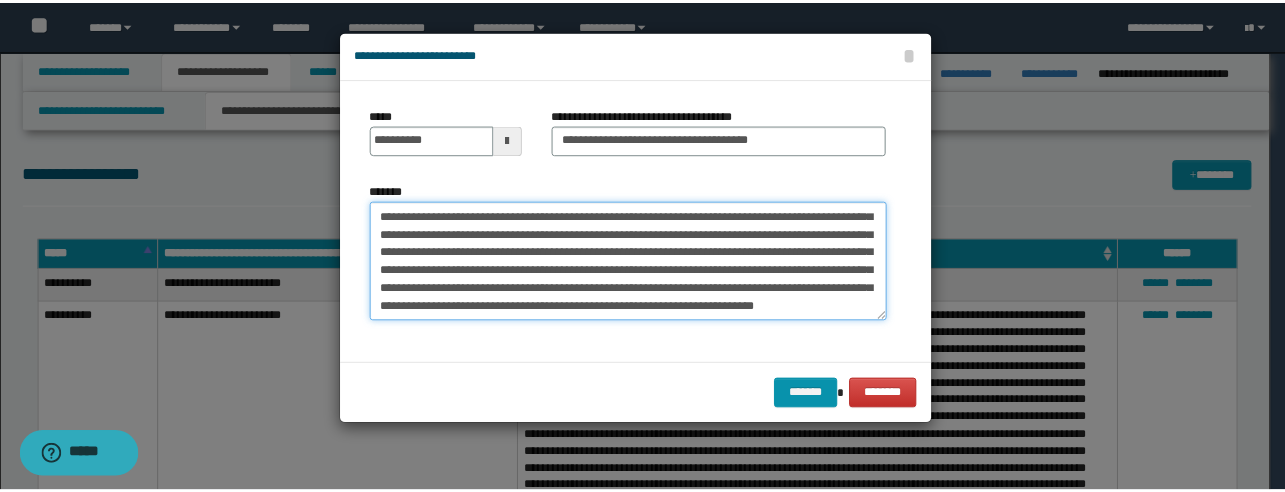 scroll, scrollTop: 342, scrollLeft: 0, axis: vertical 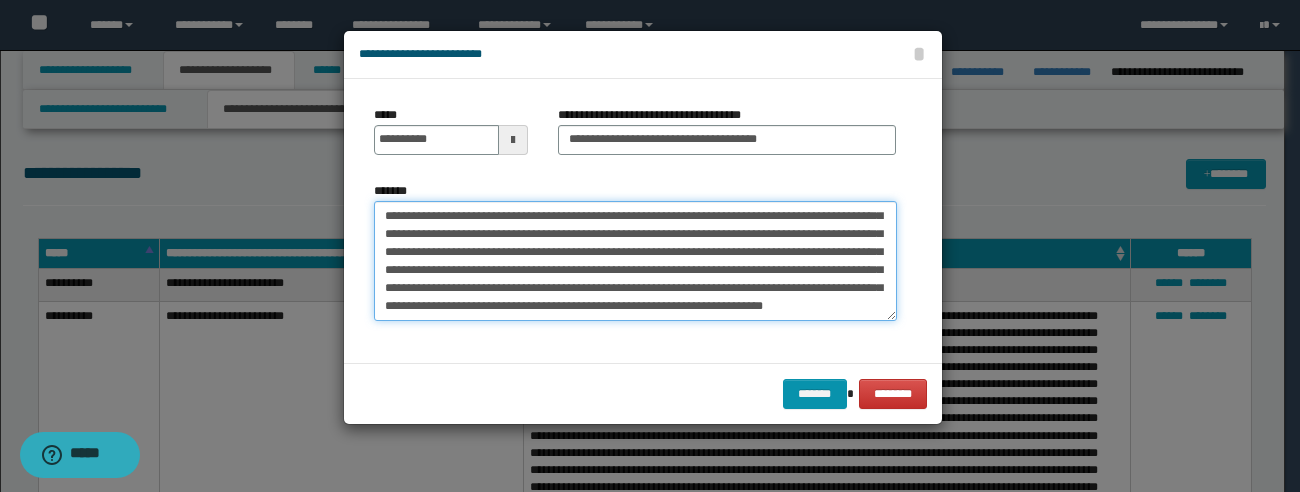 click on "*******" at bounding box center (635, 261) 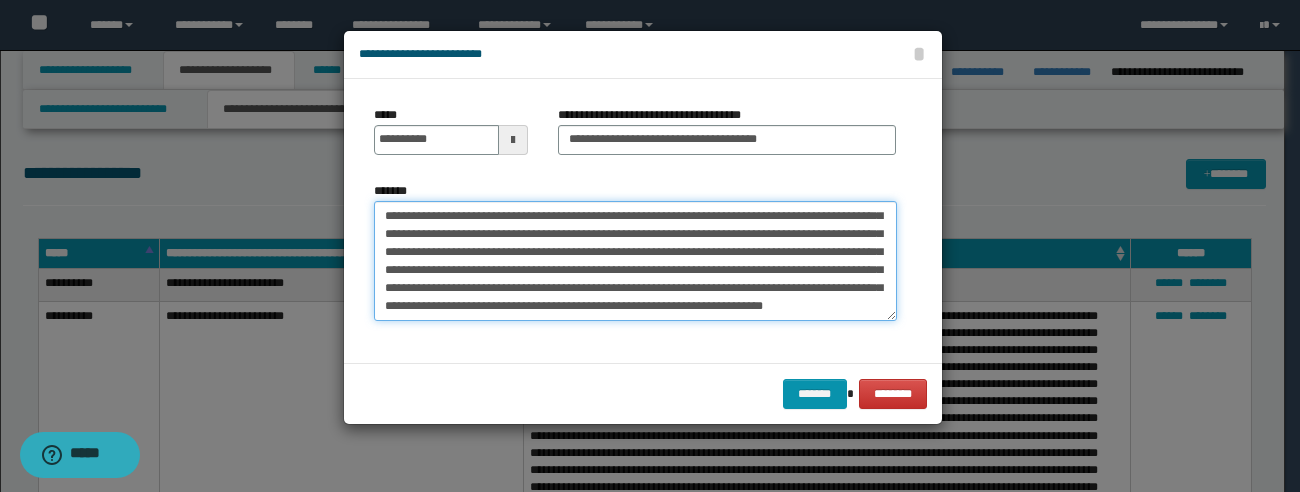 click on "*******" at bounding box center (635, 261) 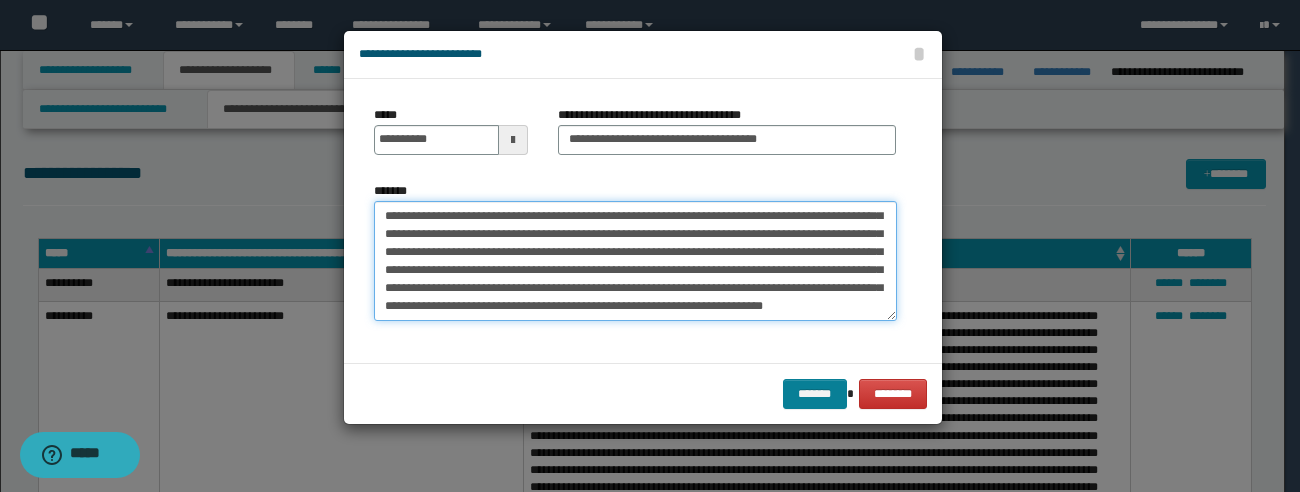 type on "**********" 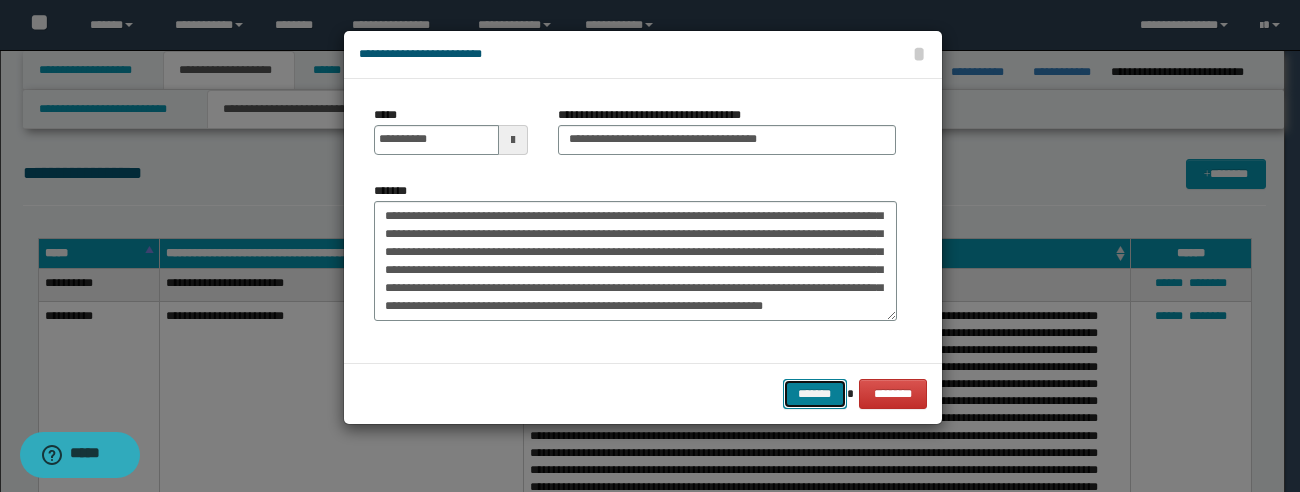 click on "*******" at bounding box center [815, 394] 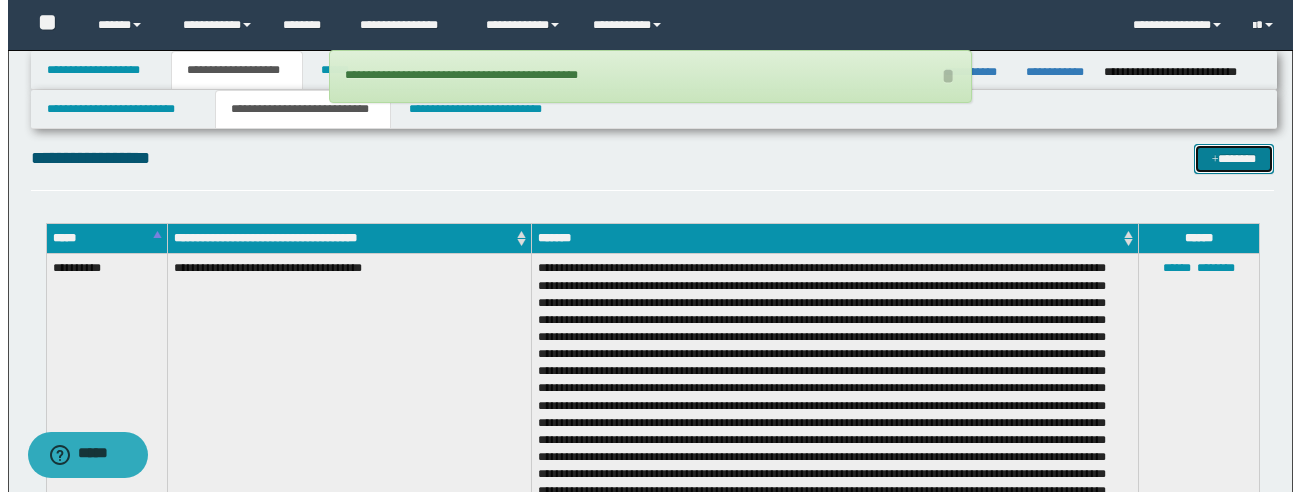 scroll, scrollTop: 0, scrollLeft: 0, axis: both 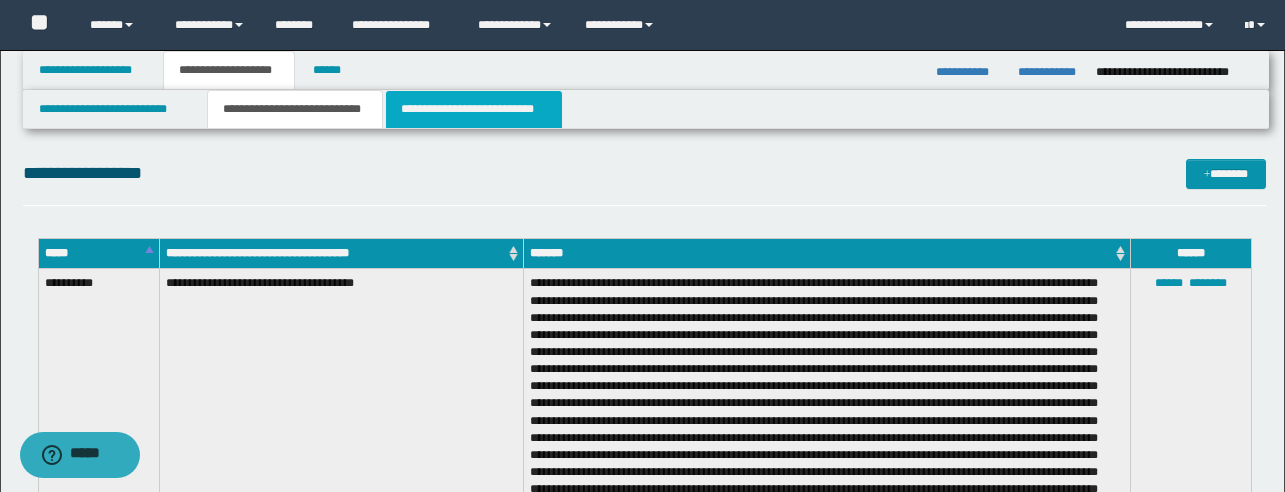 click on "**********" at bounding box center [474, 109] 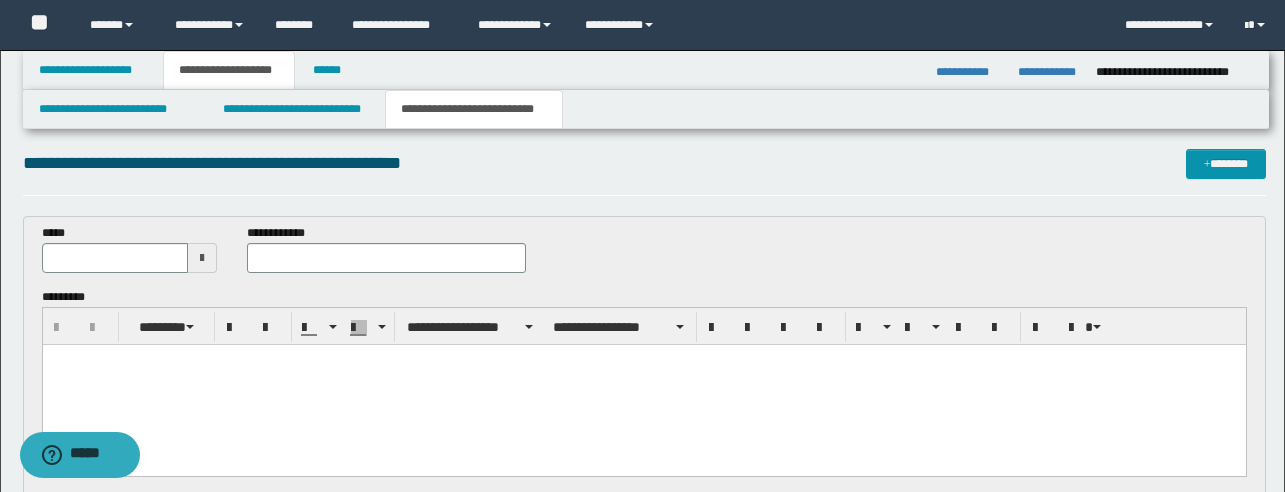 scroll, scrollTop: 9, scrollLeft: 0, axis: vertical 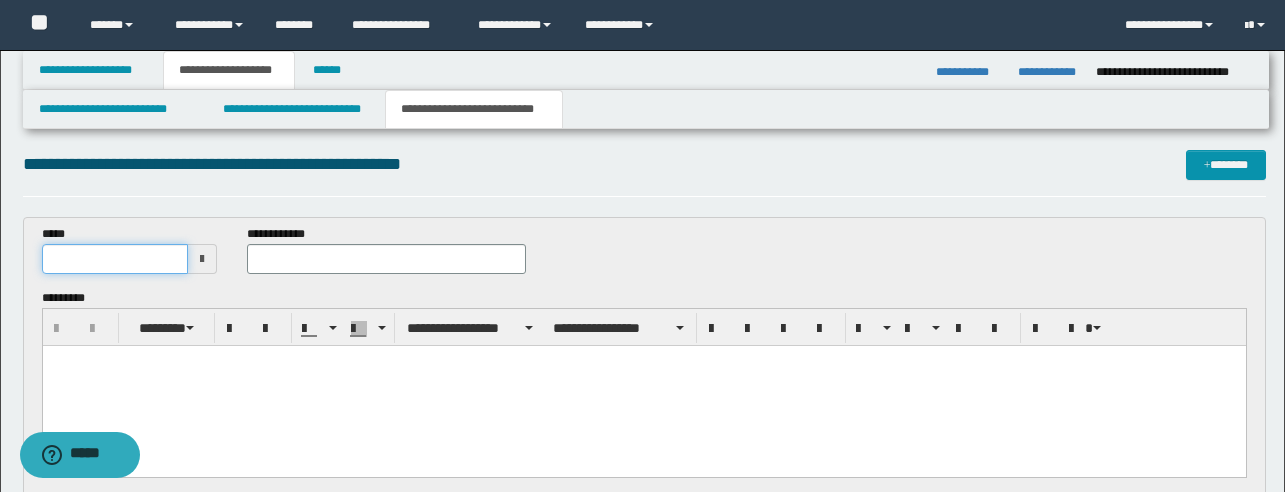 click at bounding box center [115, 259] 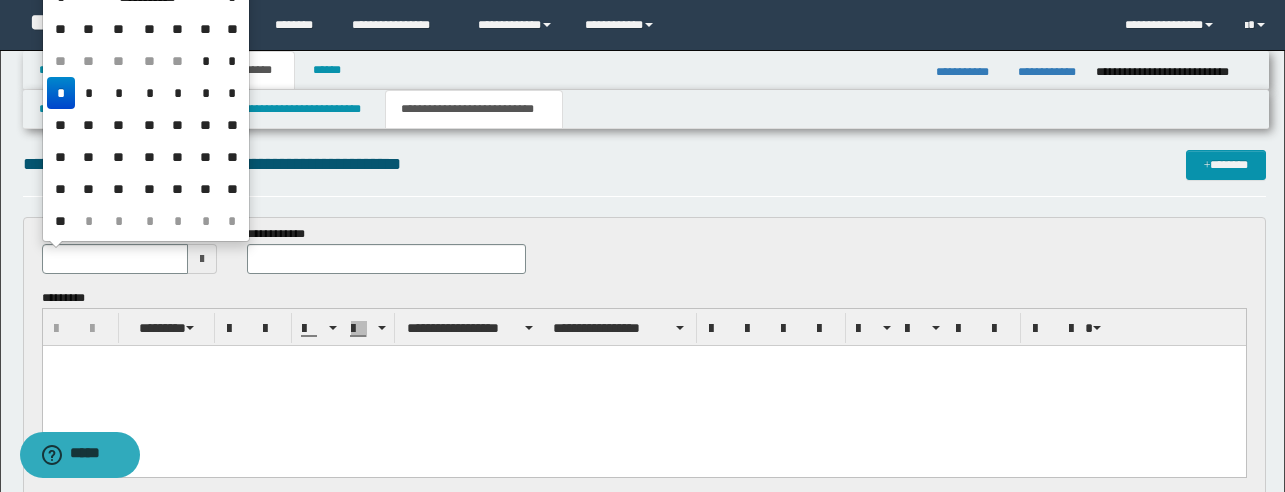 click on "*" at bounding box center [61, 93] 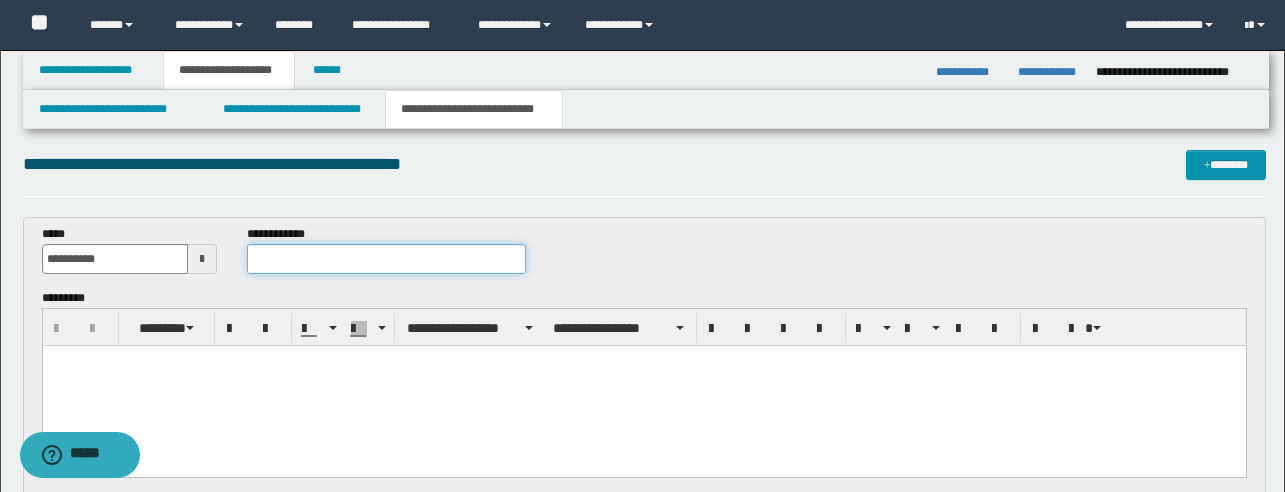 click at bounding box center [386, 259] 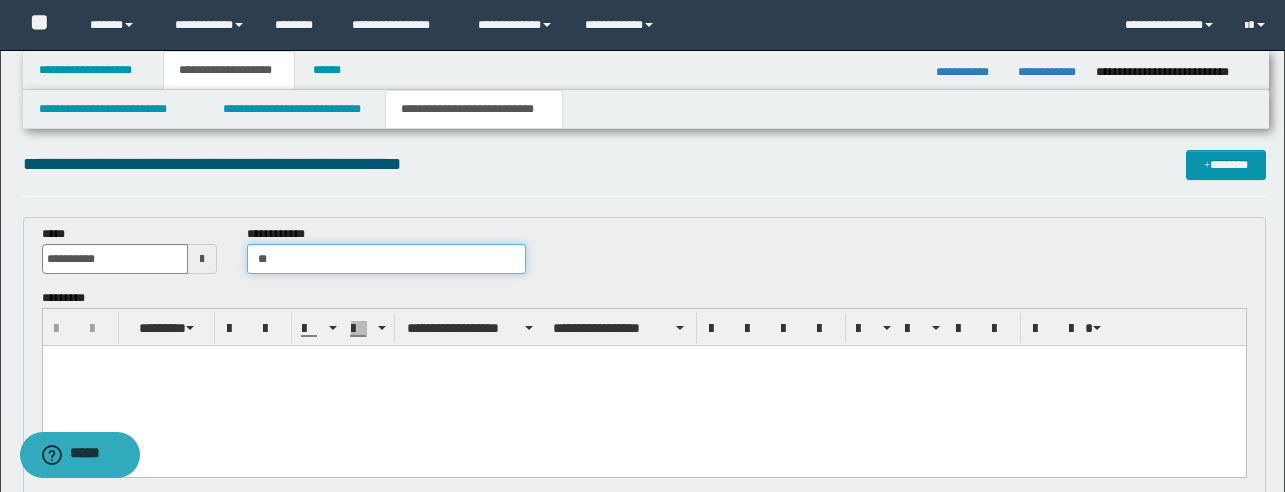 type on "*" 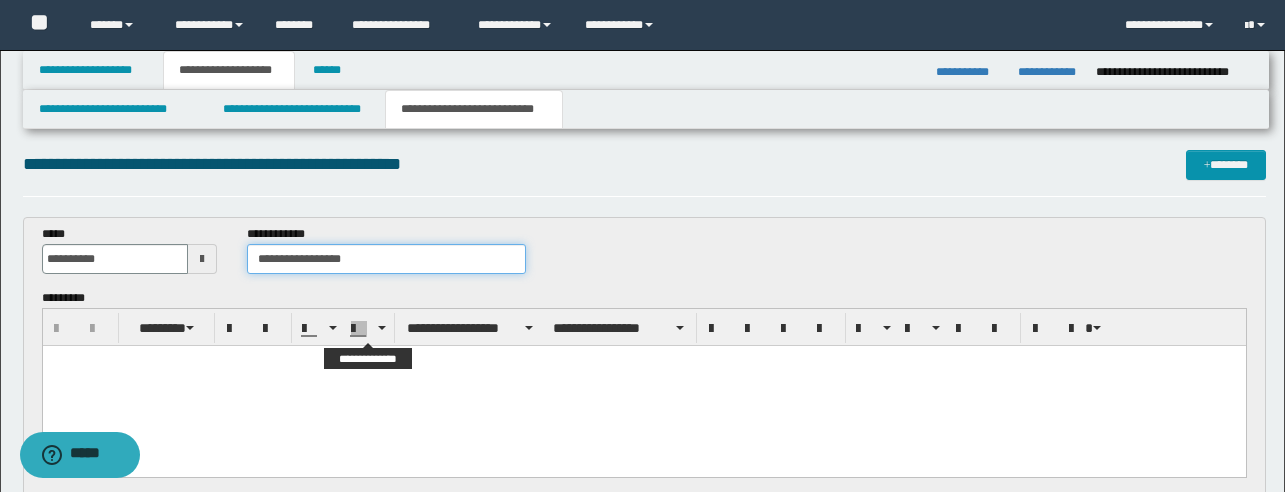 type on "**********" 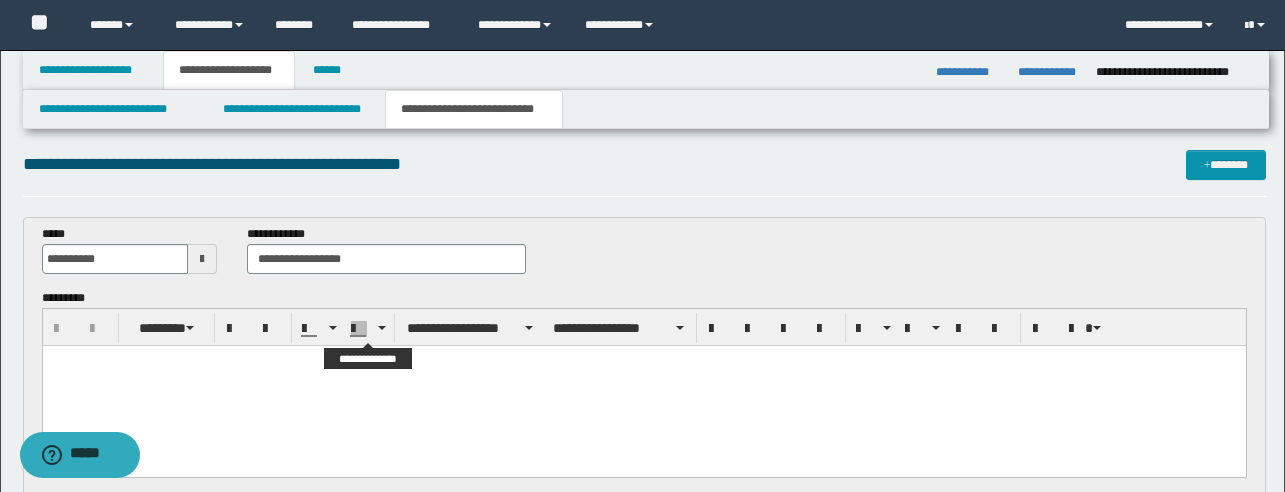 click at bounding box center (643, 386) 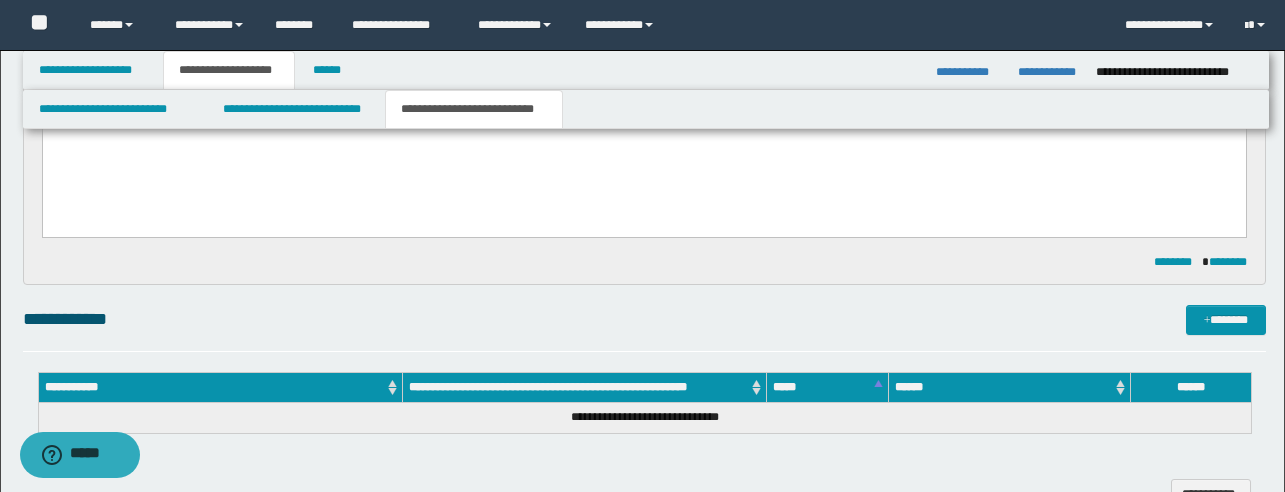 scroll, scrollTop: 250, scrollLeft: 0, axis: vertical 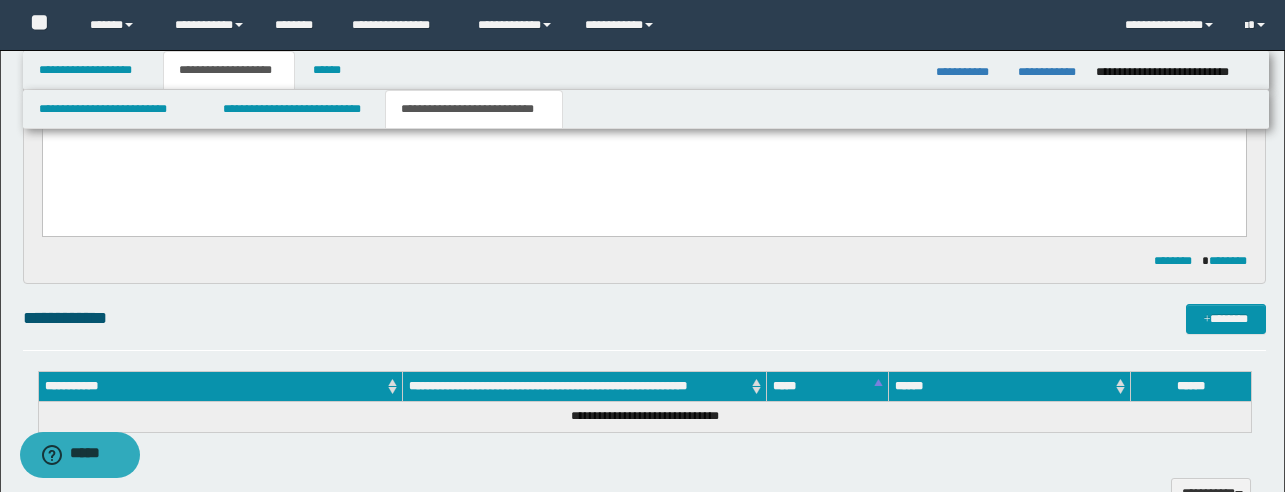 type 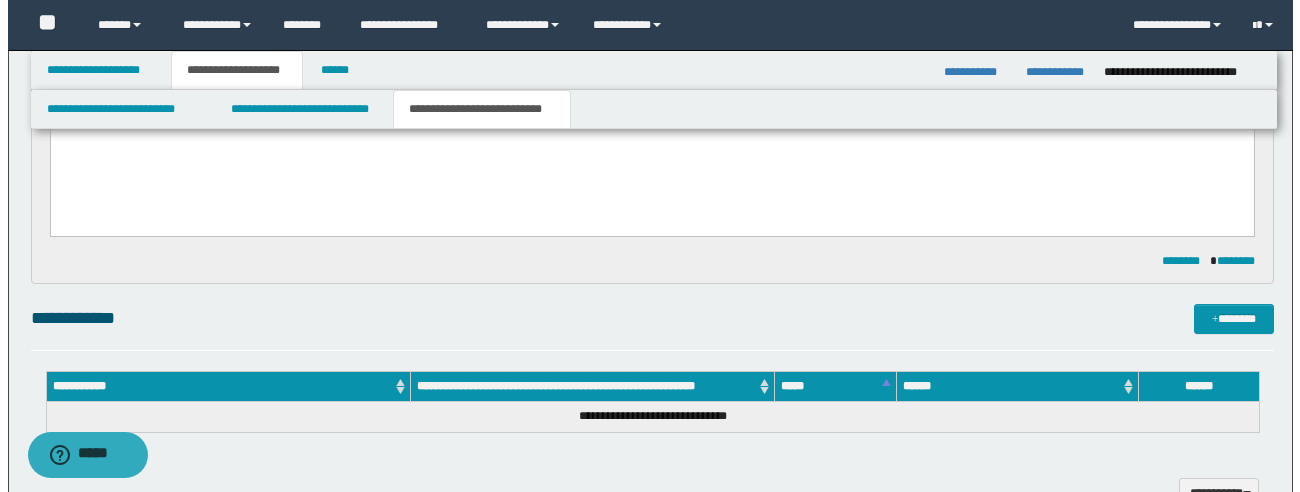 scroll, scrollTop: 322, scrollLeft: 0, axis: vertical 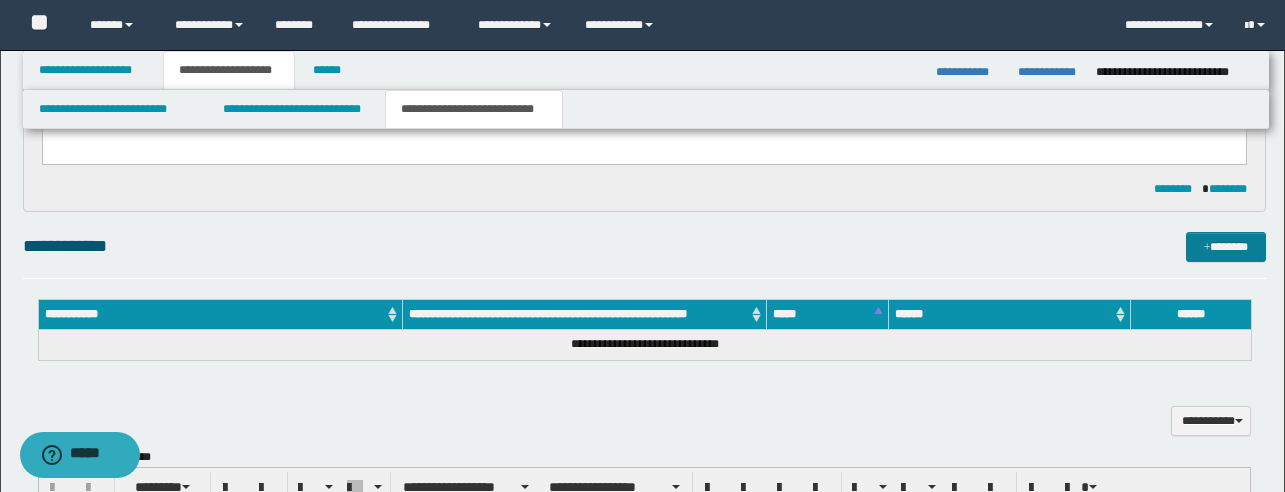 click on "*******" at bounding box center (1226, 247) 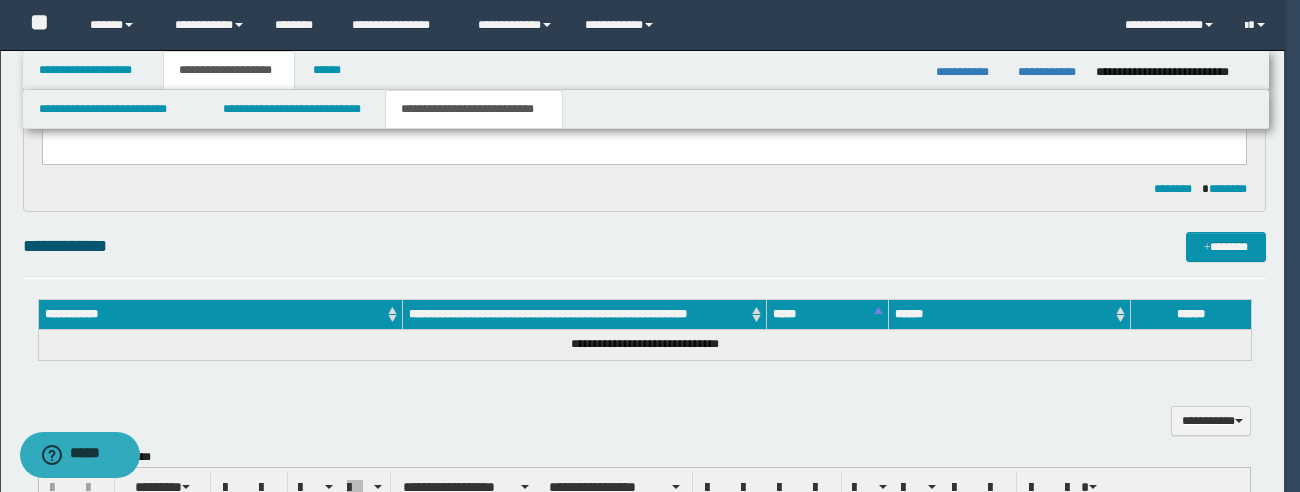 type 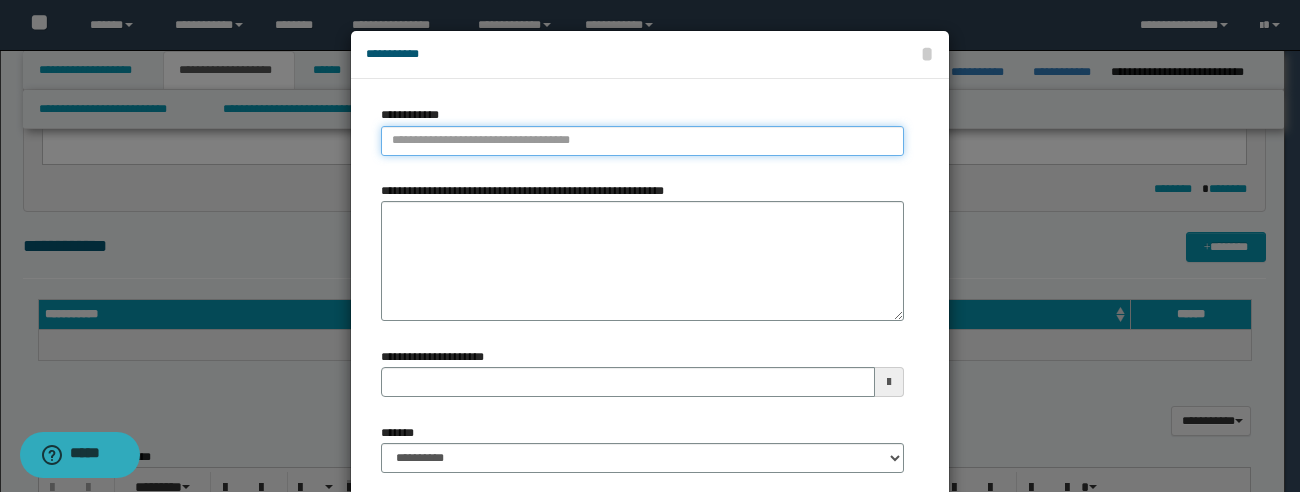 click on "**********" at bounding box center [642, 141] 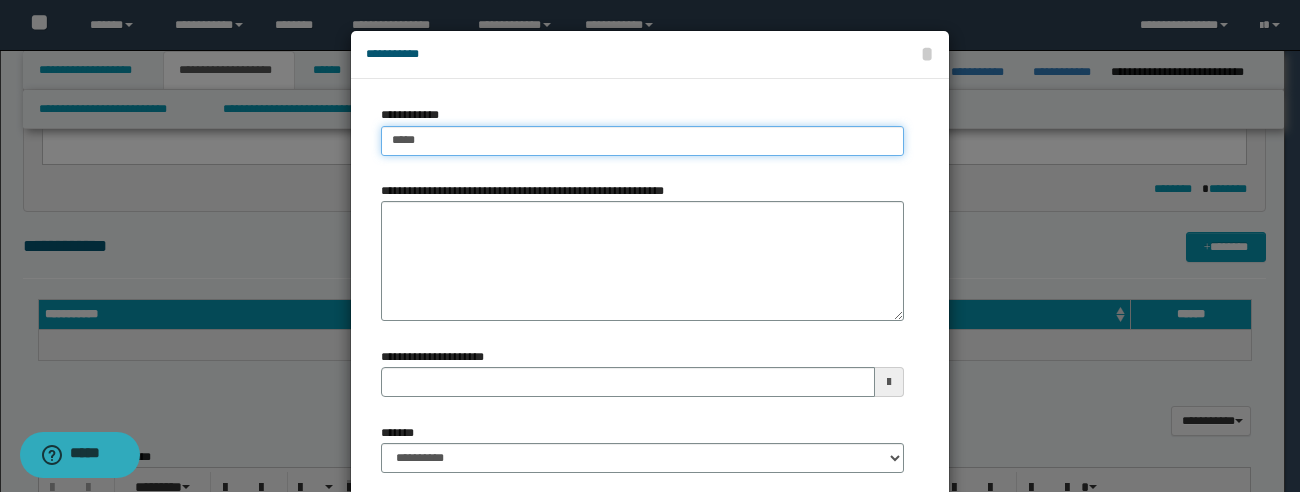 type on "******" 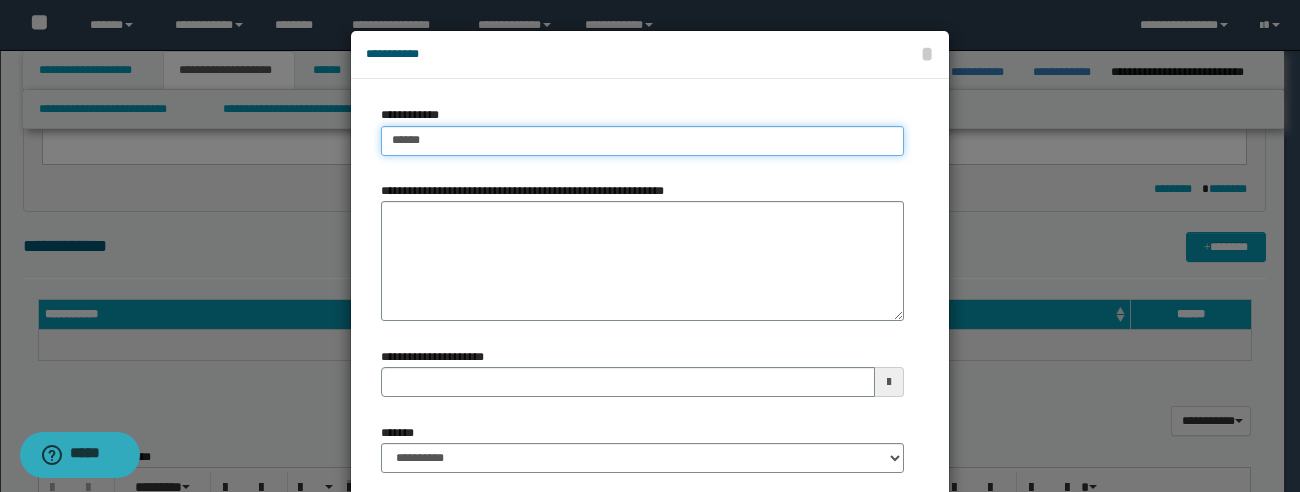 type on "**********" 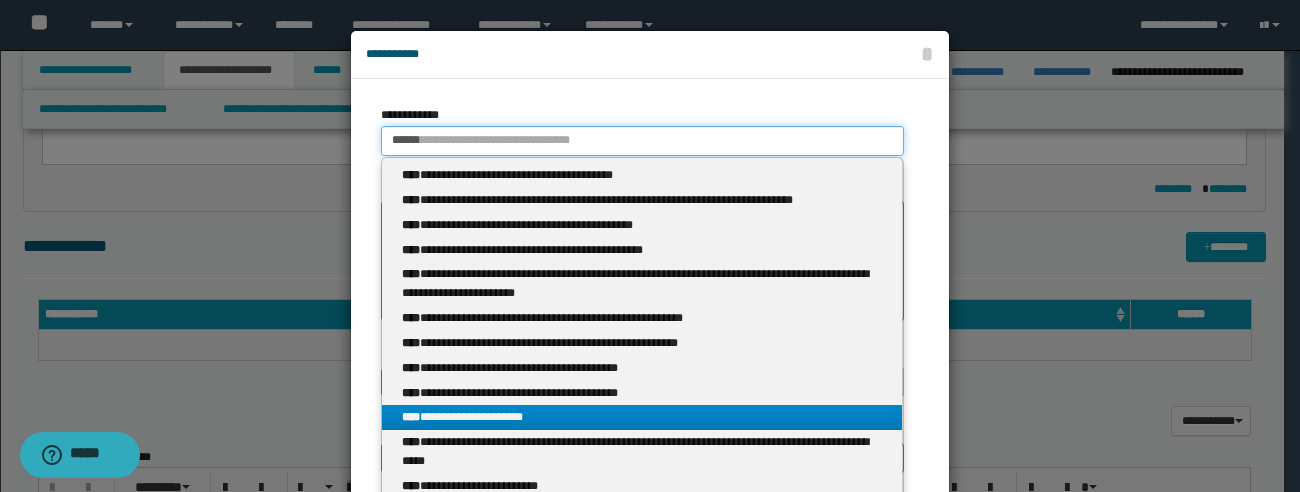 type on "******" 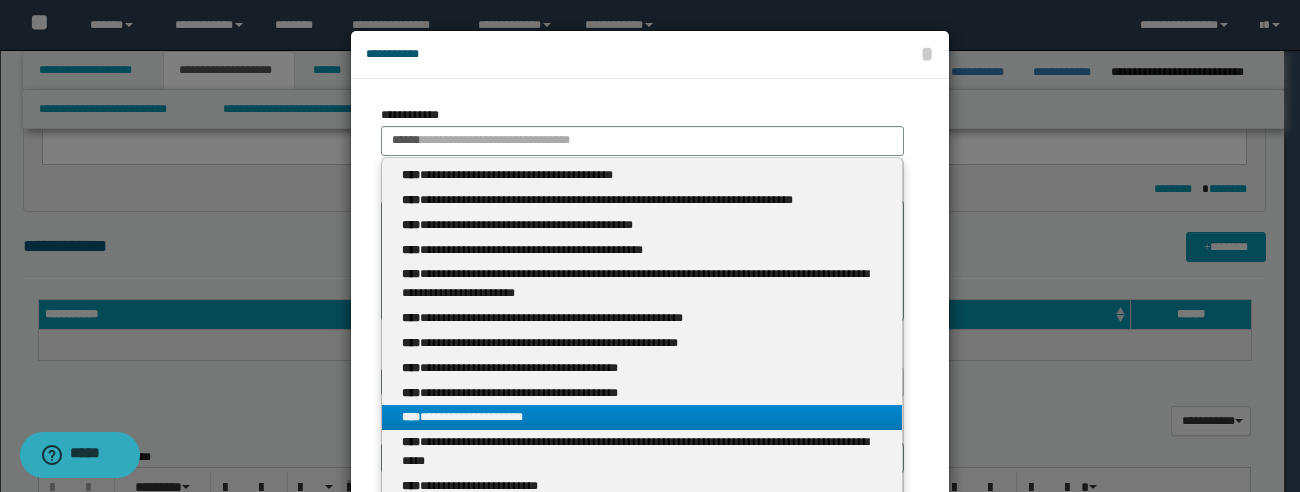 click on "**********" at bounding box center [642, 417] 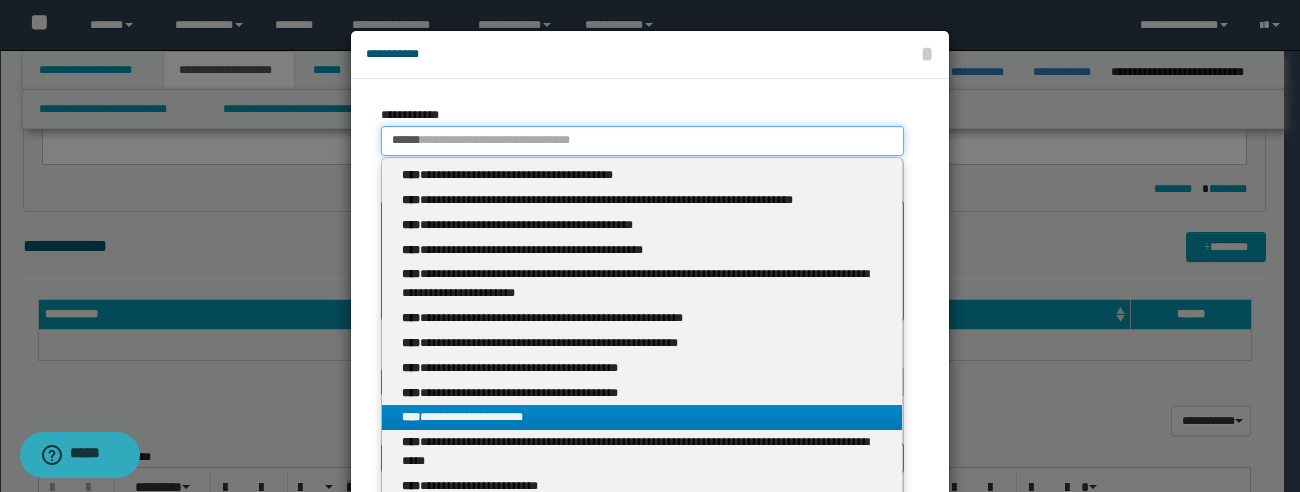 type 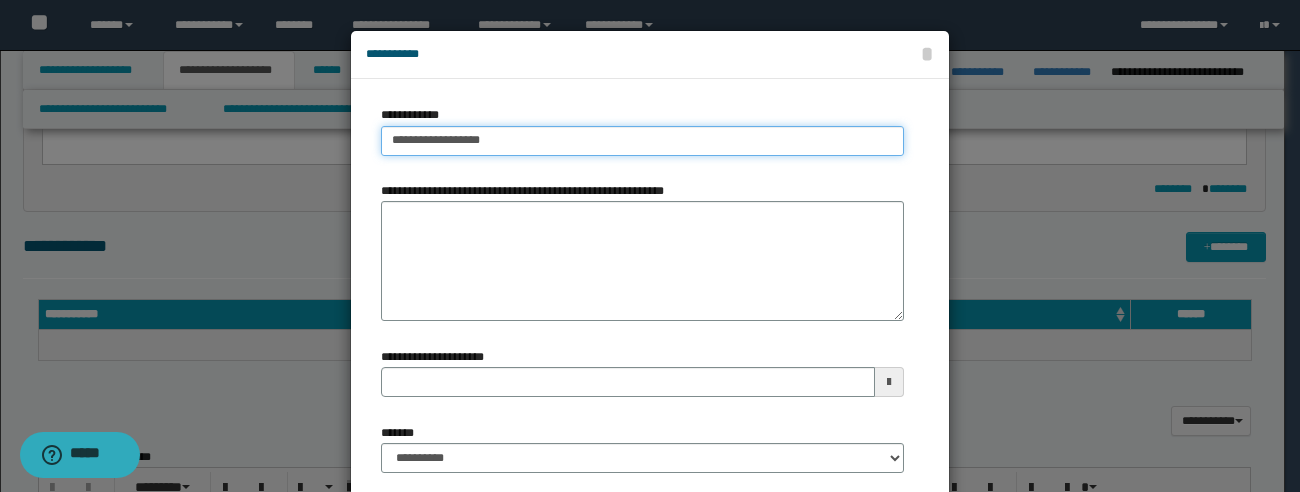 type 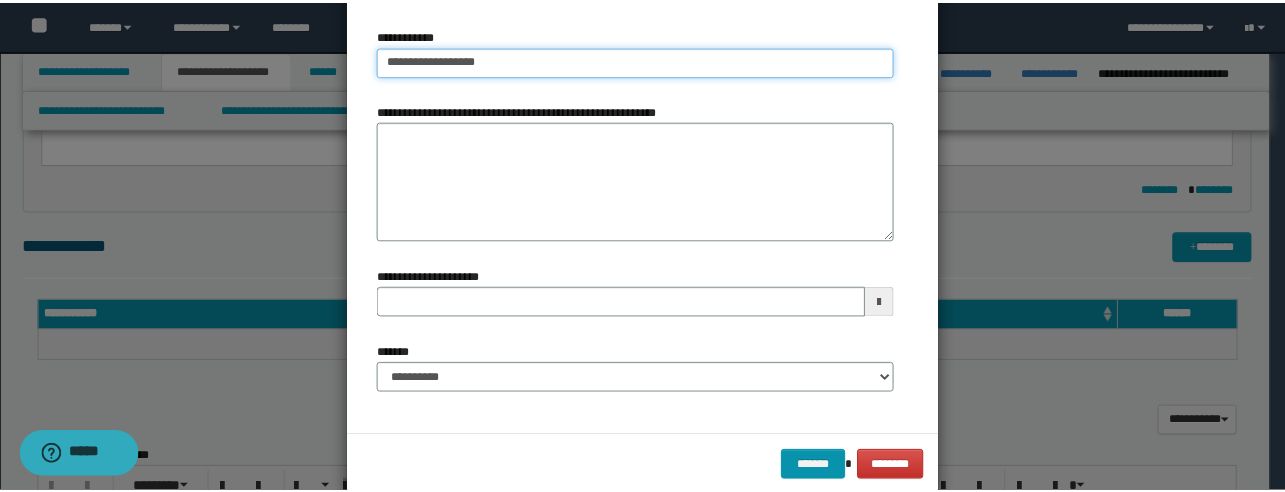 scroll, scrollTop: 80, scrollLeft: 0, axis: vertical 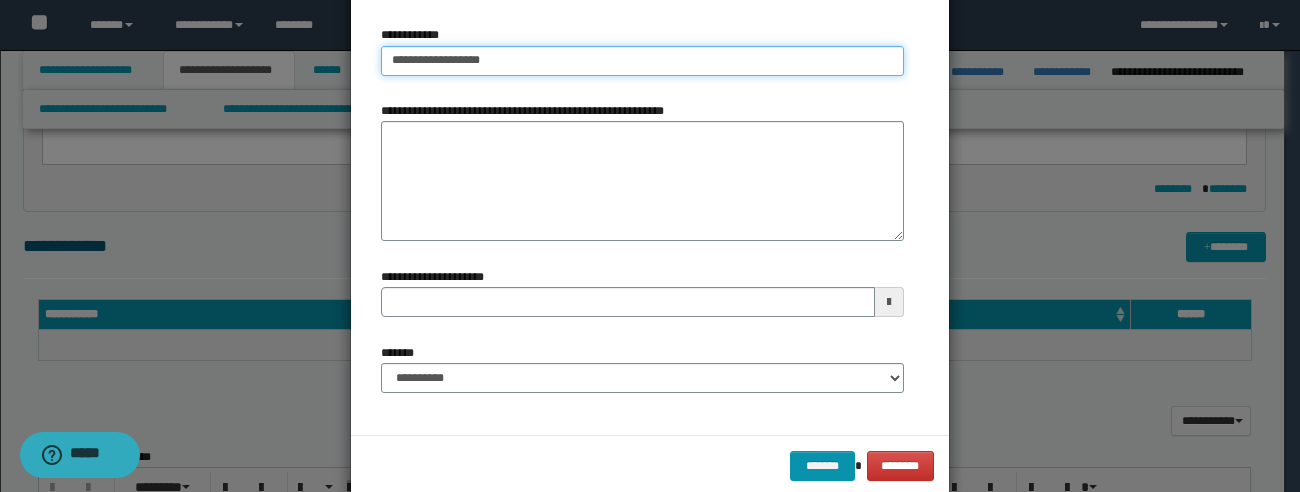 drag, startPoint x: 504, startPoint y: 65, endPoint x: 261, endPoint y: 50, distance: 243.46252 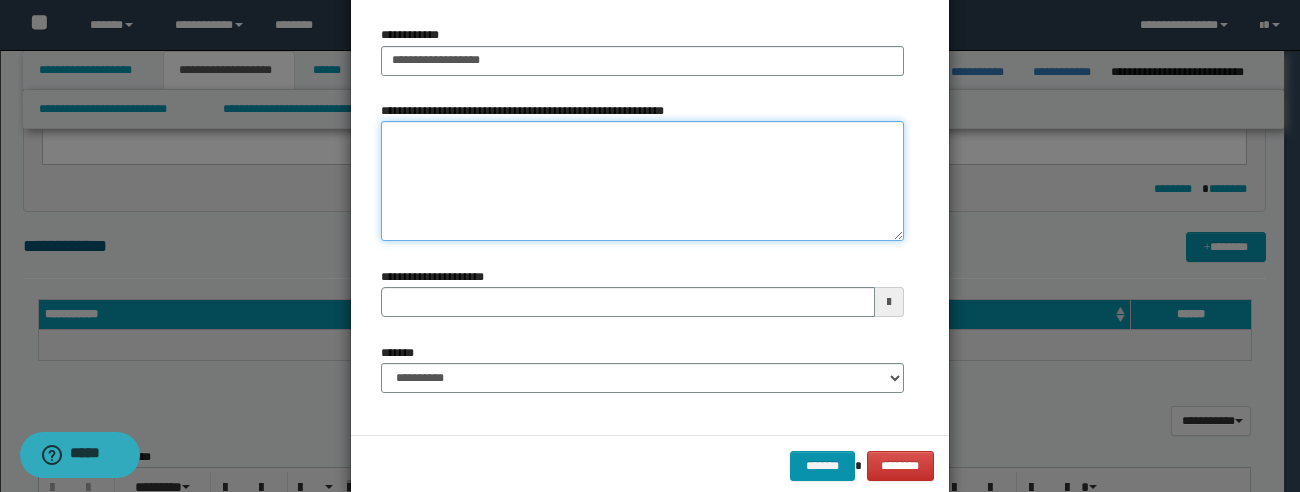 click on "**********" at bounding box center (642, 181) 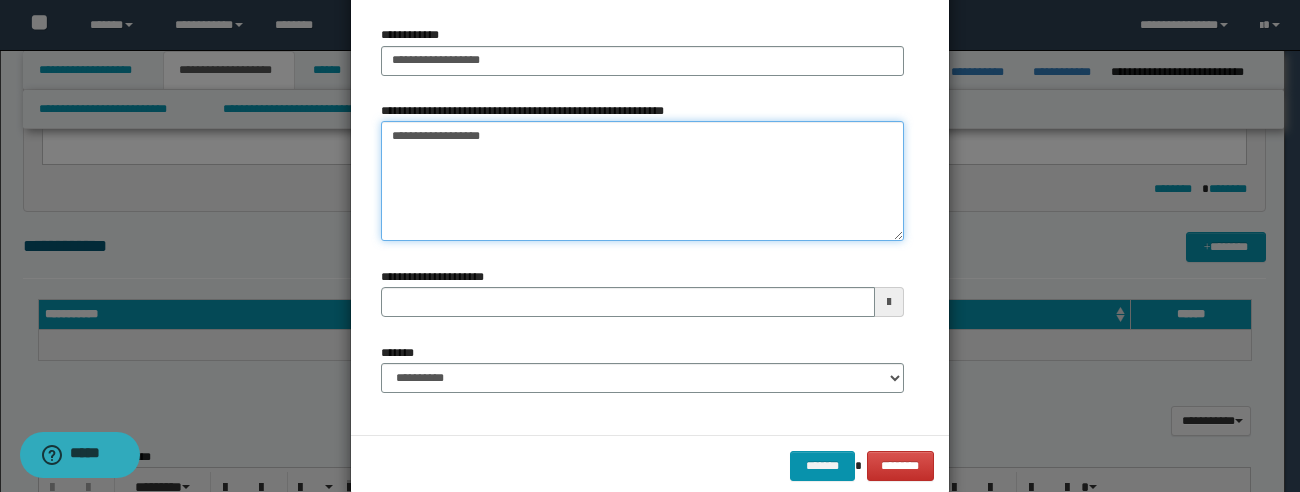 type 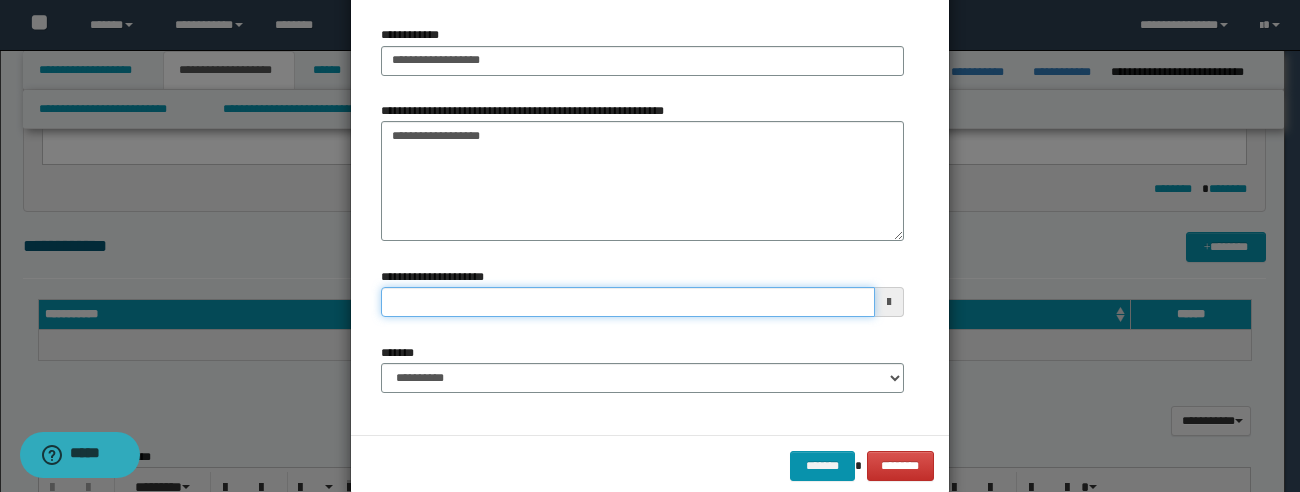click on "**********" at bounding box center (628, 302) 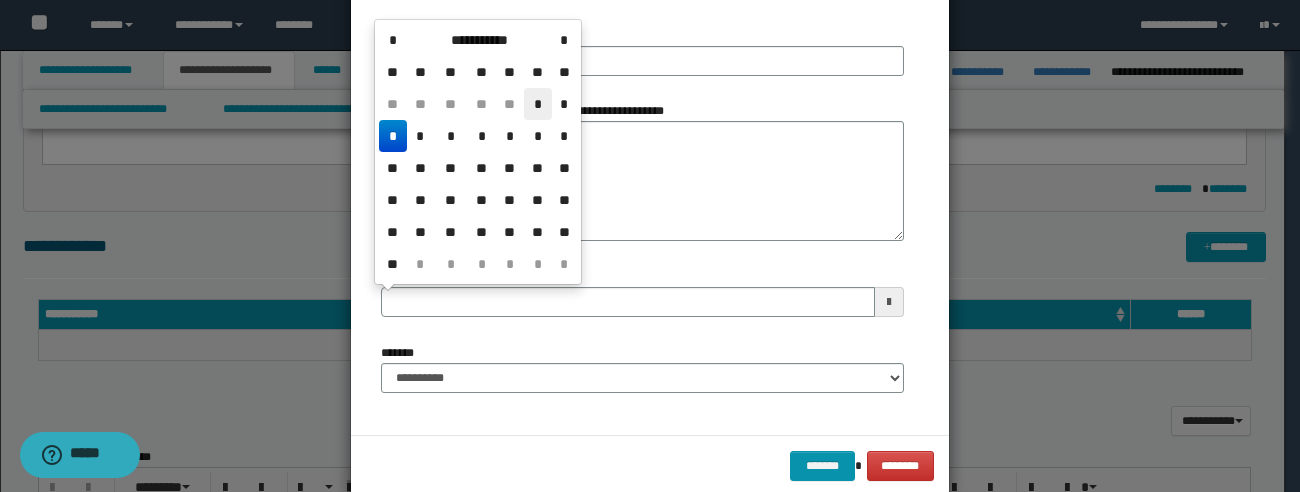 click on "*" at bounding box center [538, 104] 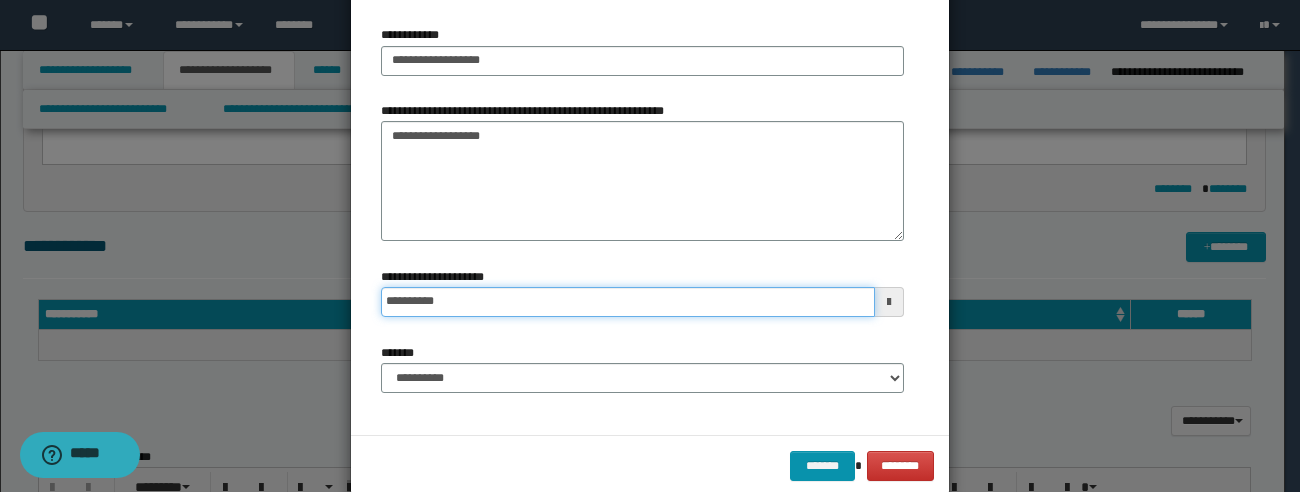 click on "**********" at bounding box center [628, 302] 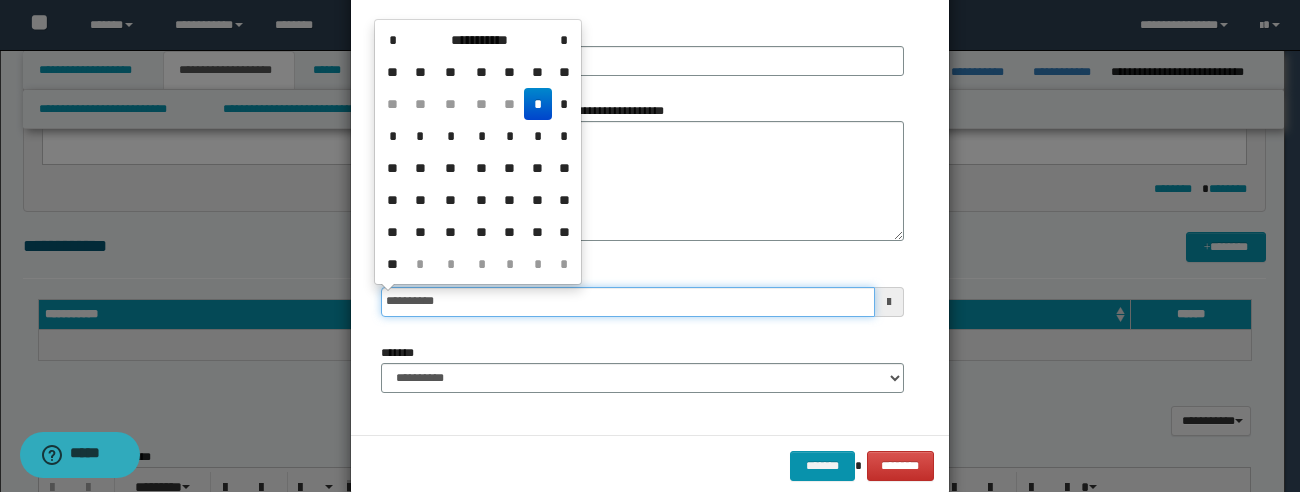 click on "**********" at bounding box center (628, 302) 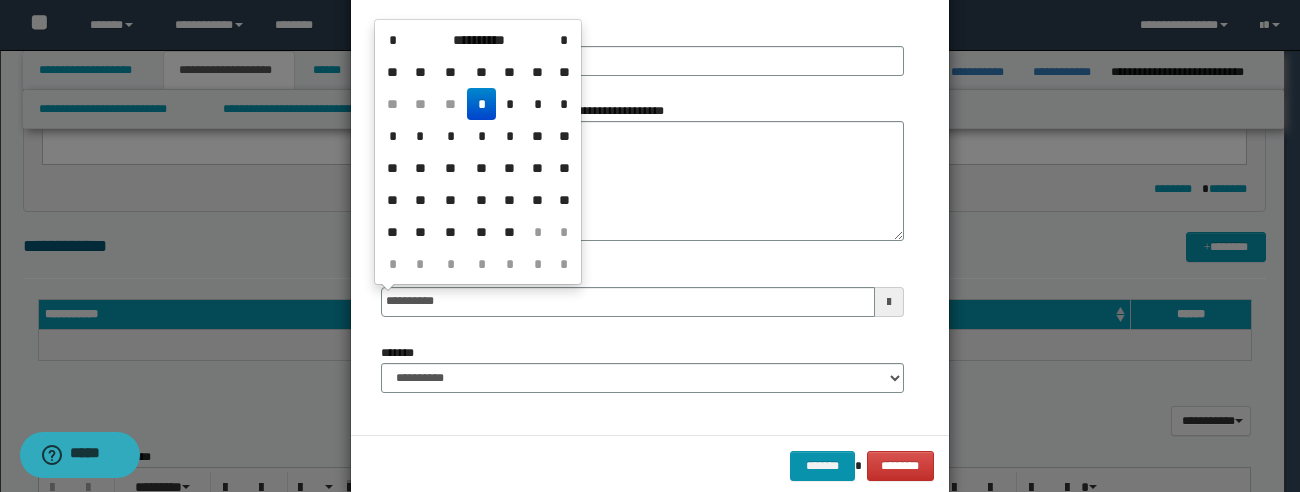 type on "**********" 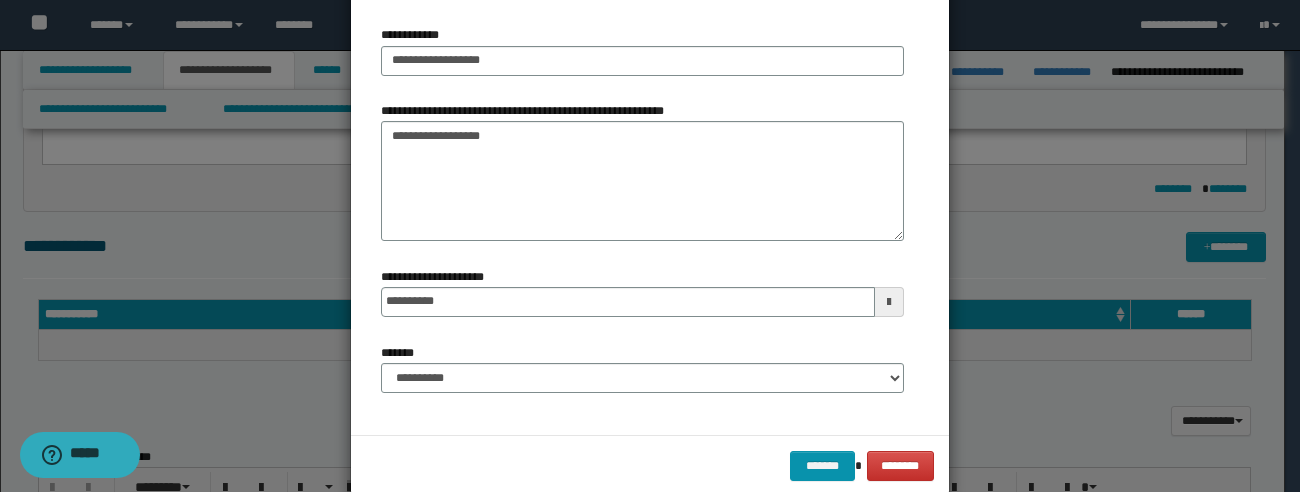 click on "**********" at bounding box center (642, 216) 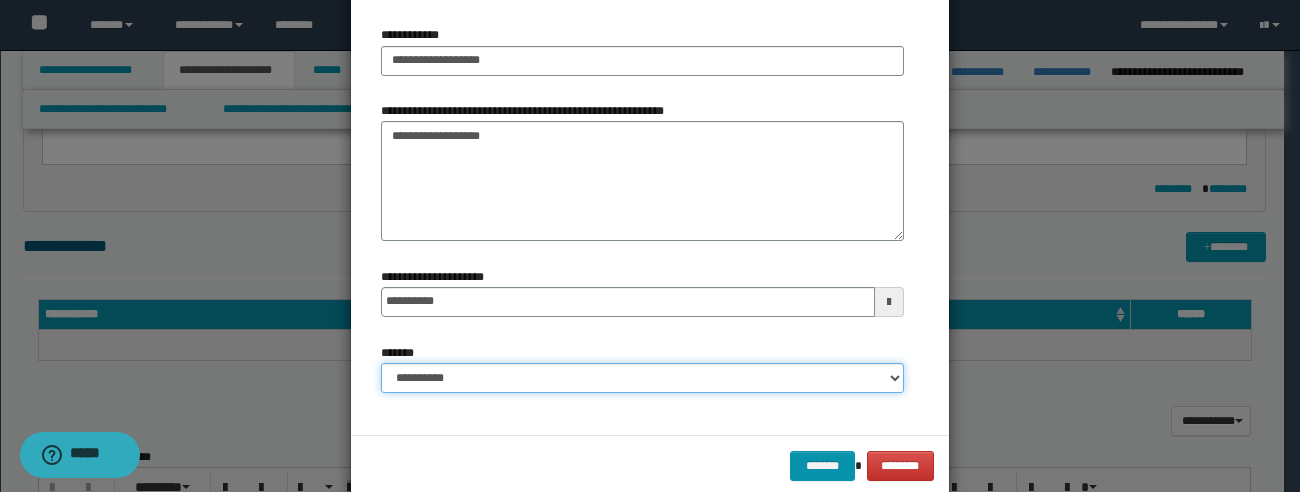 click on "**********" at bounding box center (642, 378) 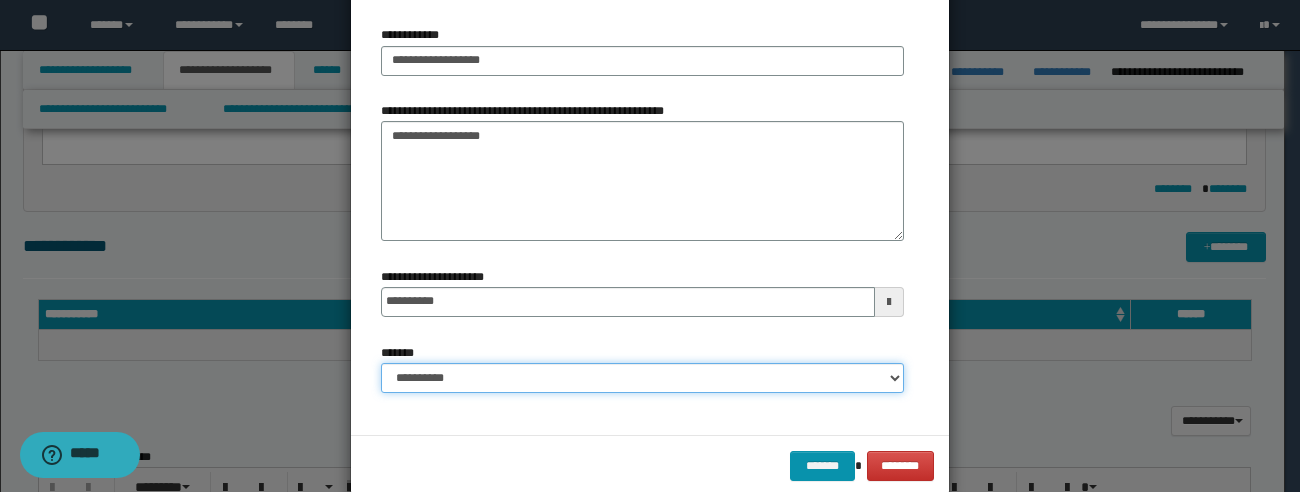 select on "*" 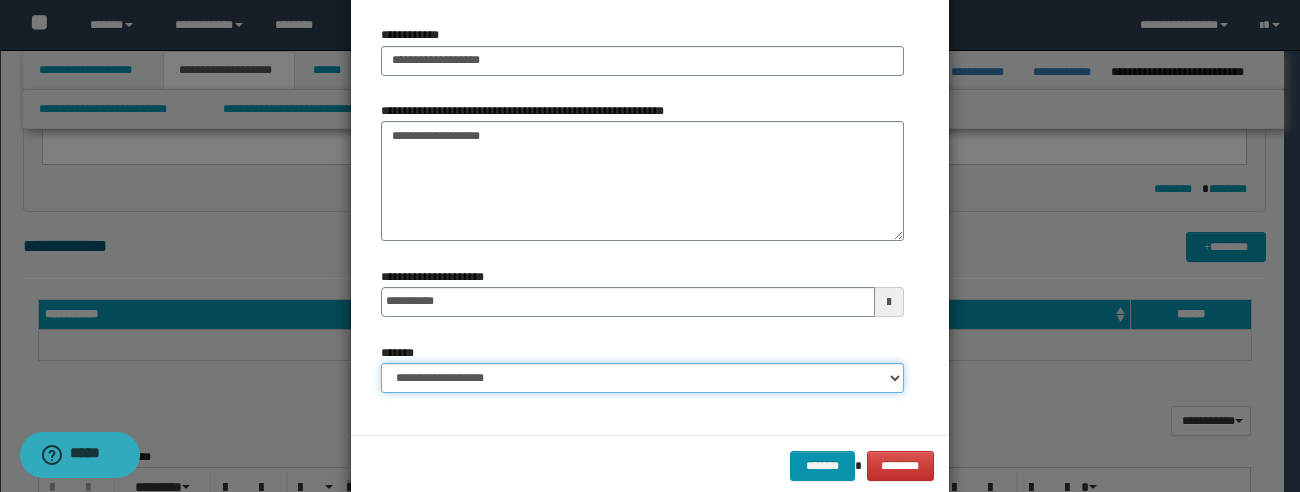 click on "**********" at bounding box center [642, 378] 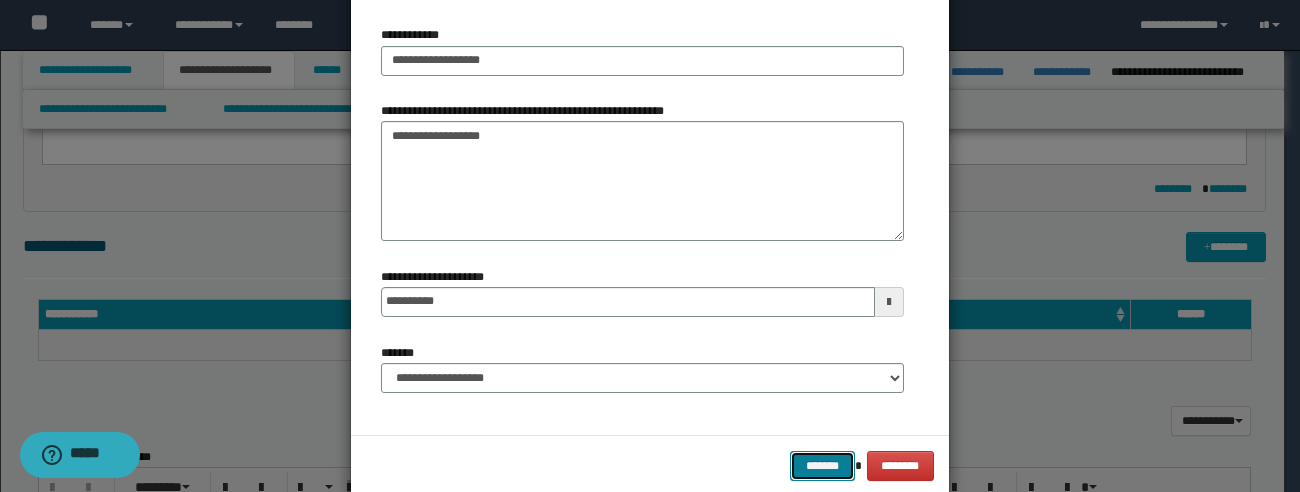 click on "*******" at bounding box center [822, 466] 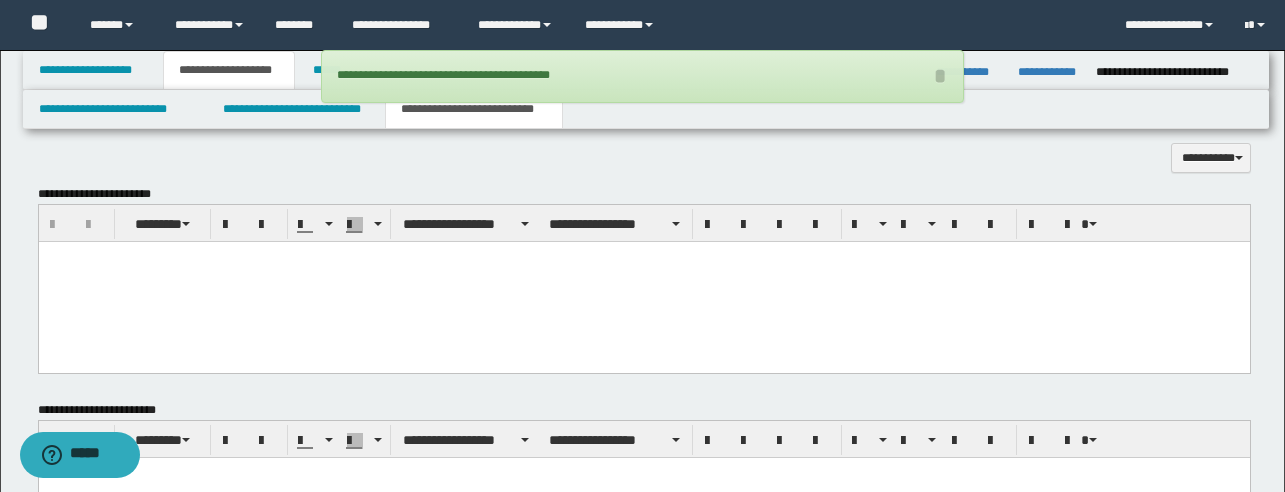 scroll, scrollTop: 586, scrollLeft: 0, axis: vertical 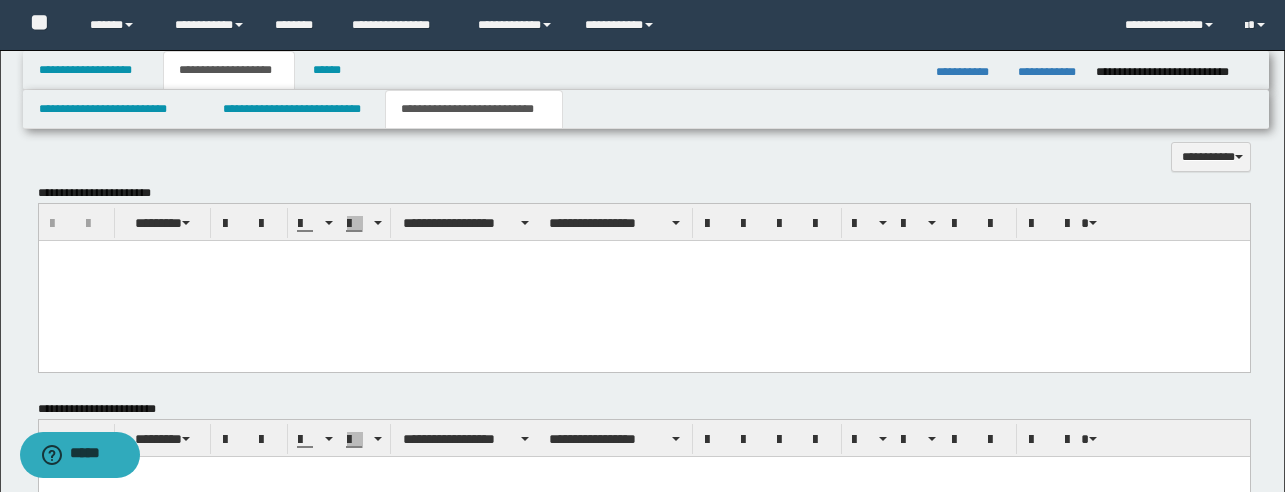 click on "**********" at bounding box center (644, 286) 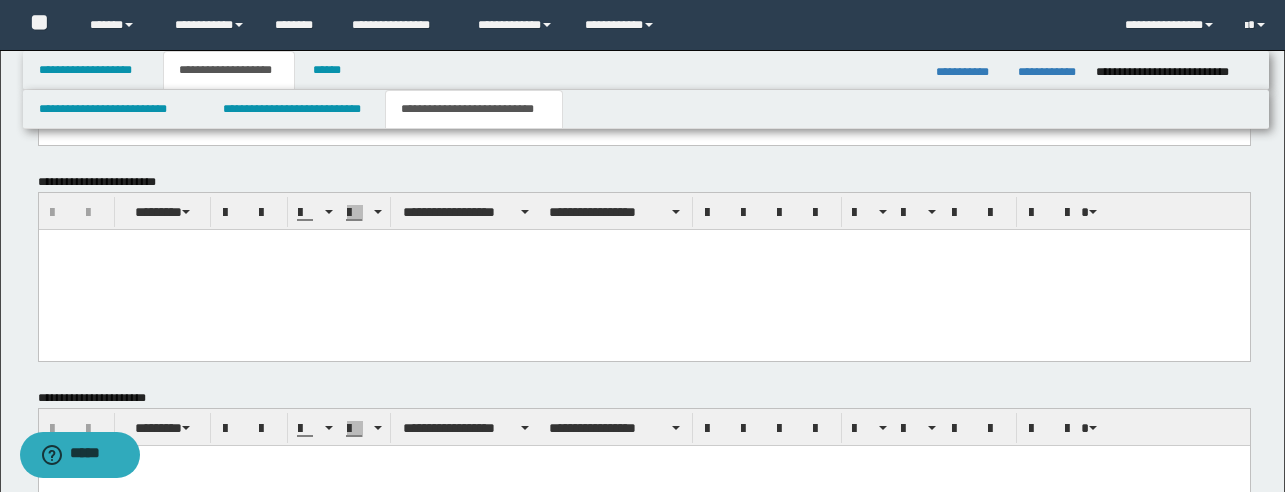 scroll, scrollTop: 944, scrollLeft: 0, axis: vertical 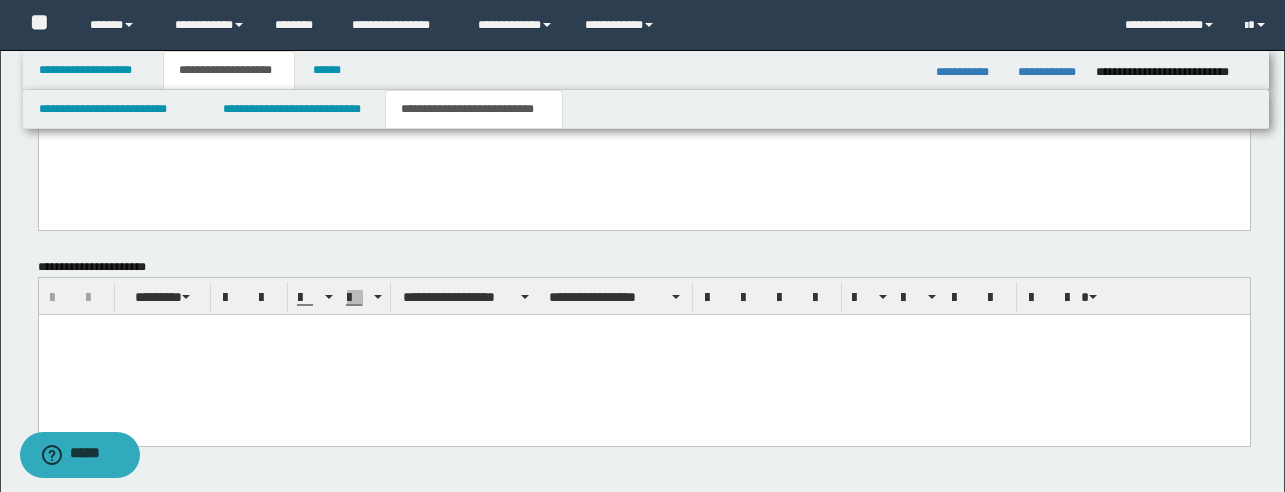 click at bounding box center (643, 354) 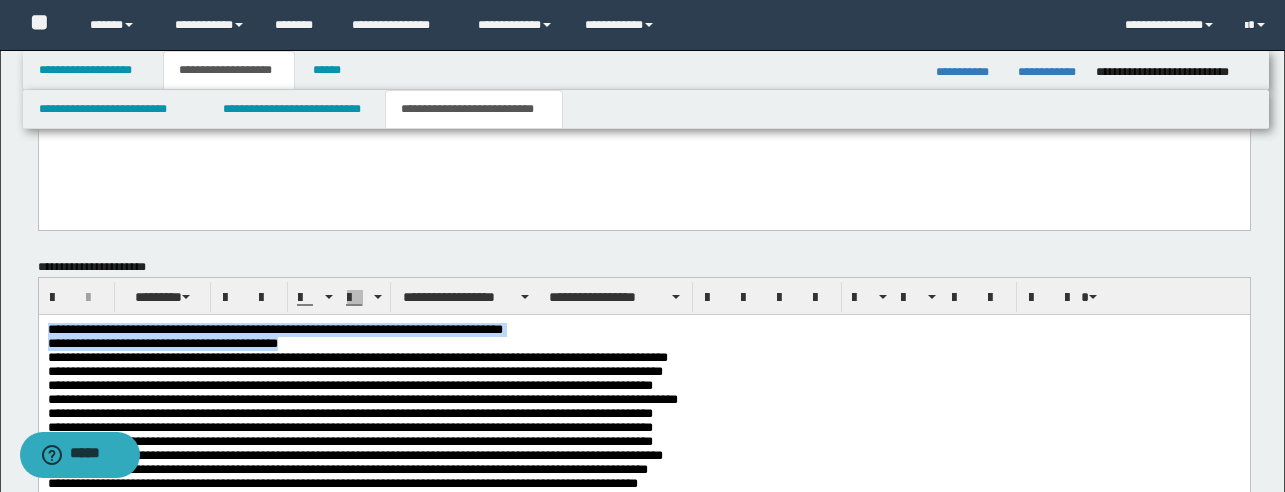drag, startPoint x: 301, startPoint y: 356, endPoint x: 24, endPoint y: 329, distance: 278.31277 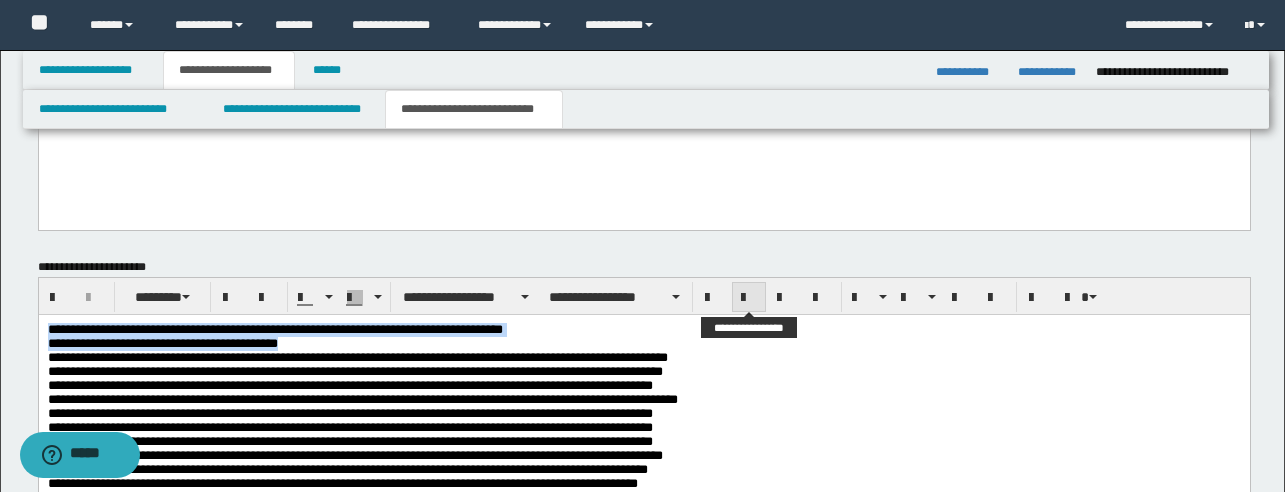 click at bounding box center (749, 298) 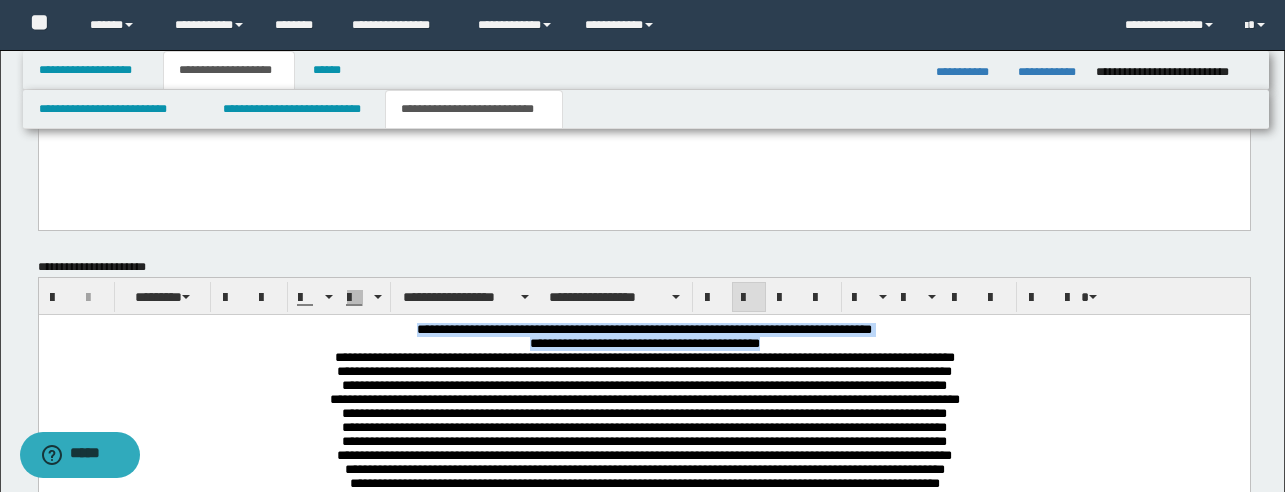 click on "**********" at bounding box center (643, 457) 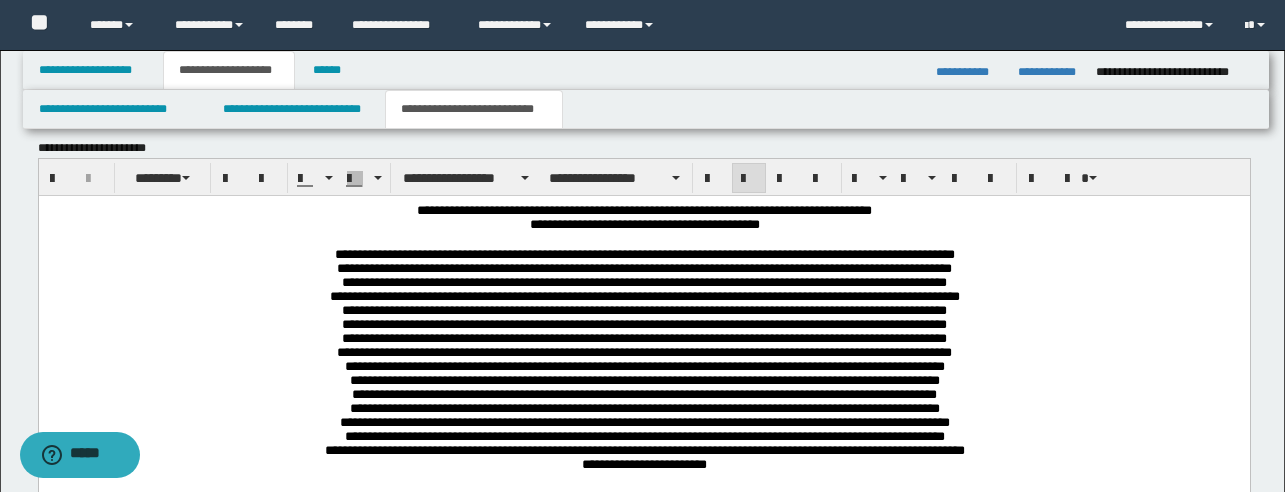 scroll, scrollTop: 1103, scrollLeft: 0, axis: vertical 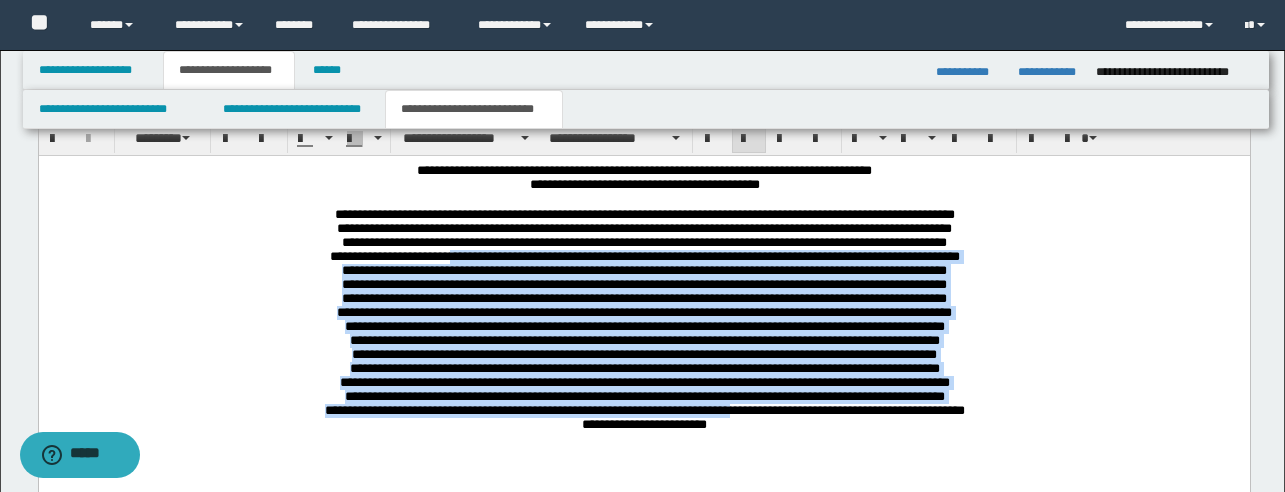 drag, startPoint x: 729, startPoint y: 431, endPoint x: 409, endPoint y: 264, distance: 360.9557 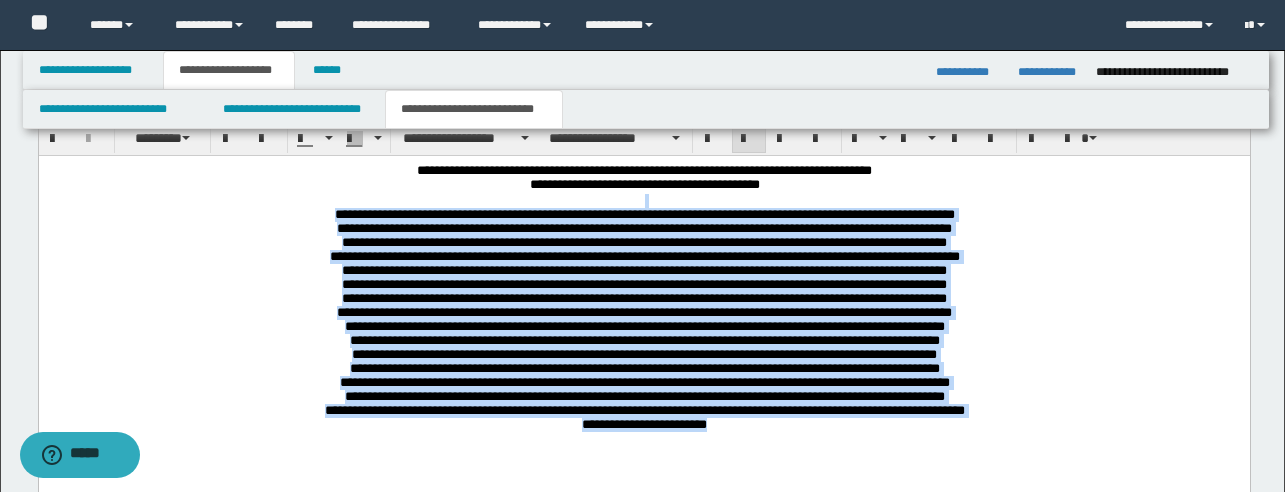 drag, startPoint x: 728, startPoint y: 439, endPoint x: 503, endPoint y: 202, distance: 326.79352 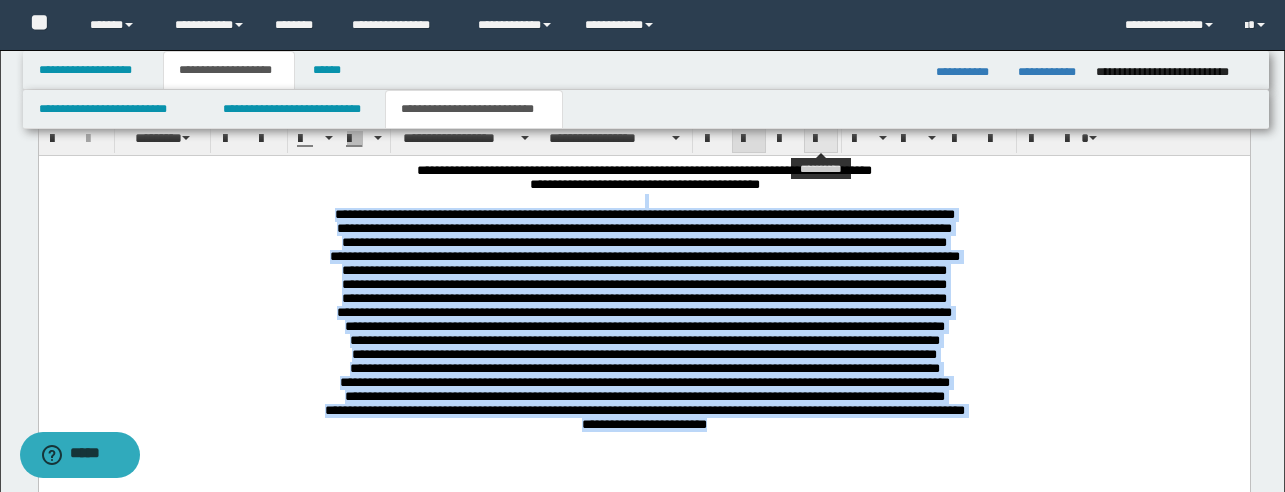 click at bounding box center (821, 139) 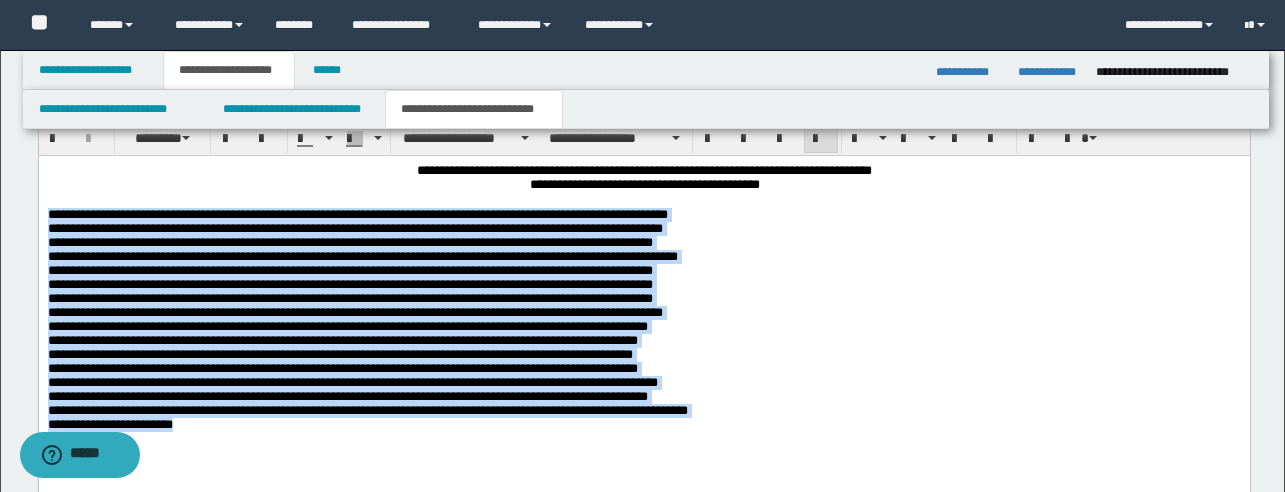 click on "**********" at bounding box center (643, 320) 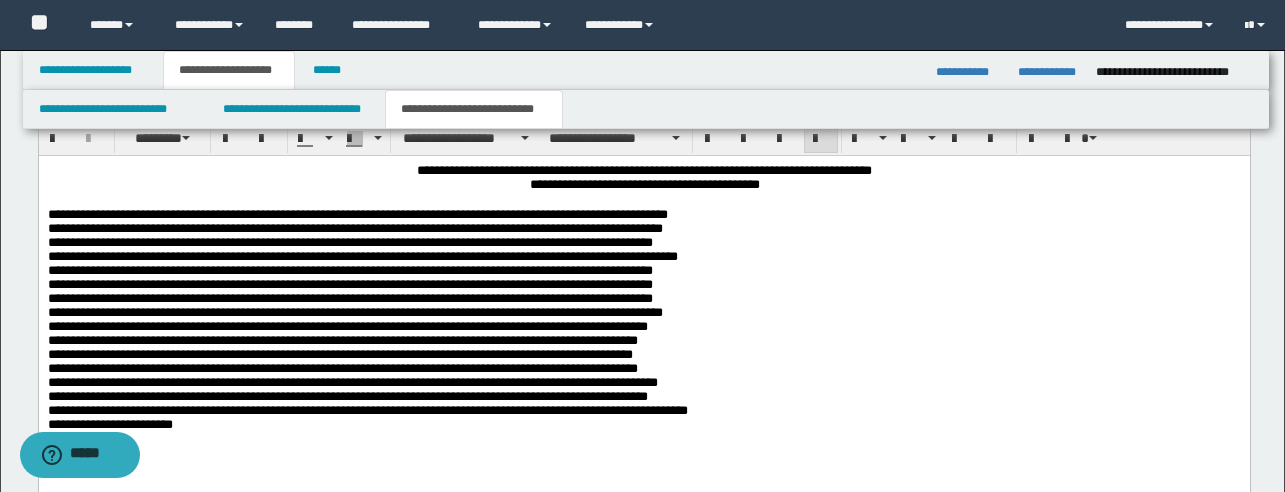 click on "**********" at bounding box center (643, 330) 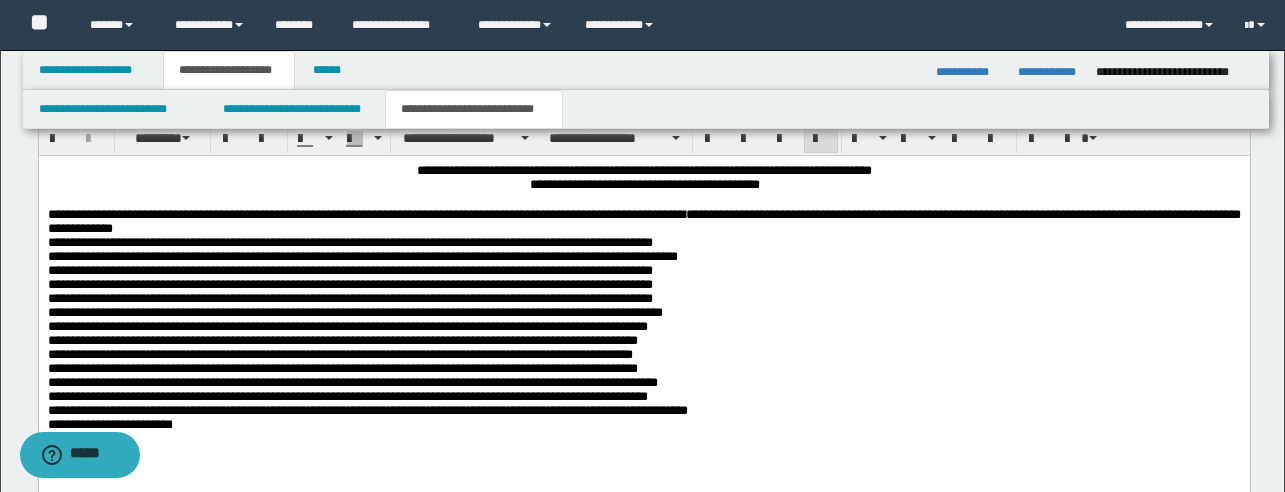 click on "**********" at bounding box center (643, 330) 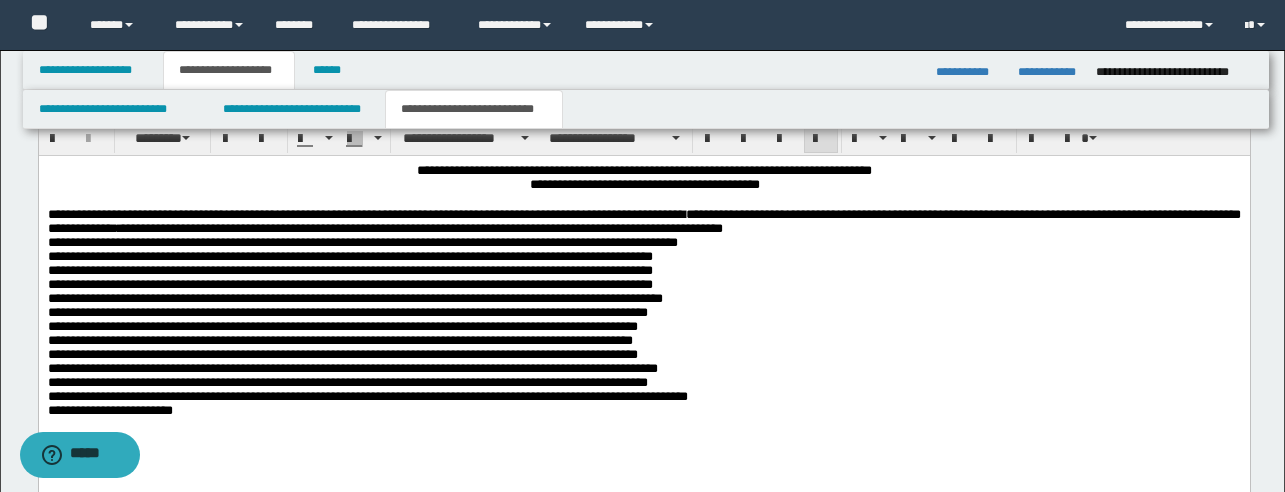 click on "**********" at bounding box center [643, 323] 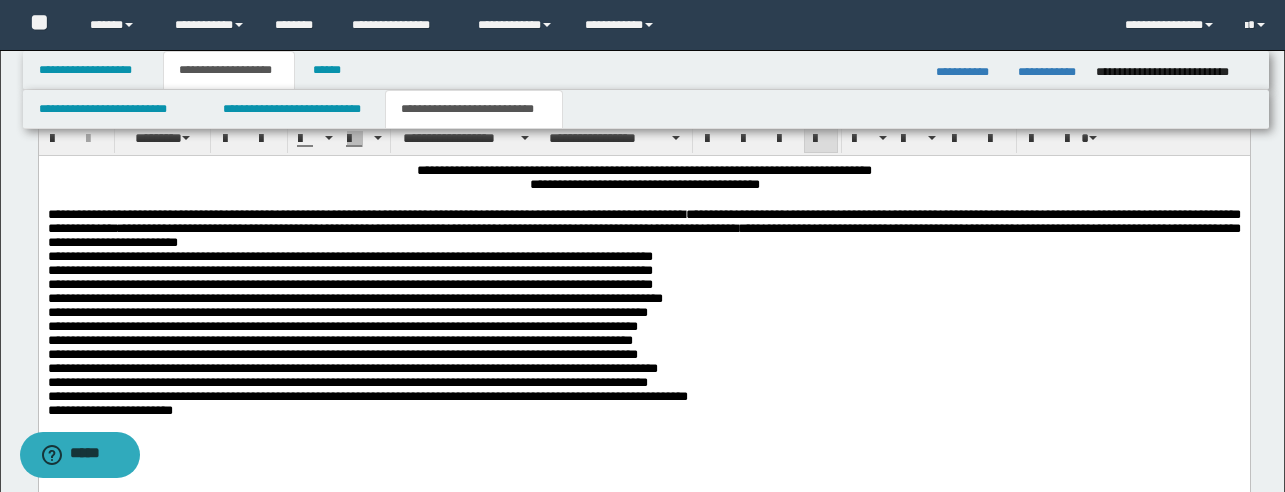 click on "**********" at bounding box center [643, 313] 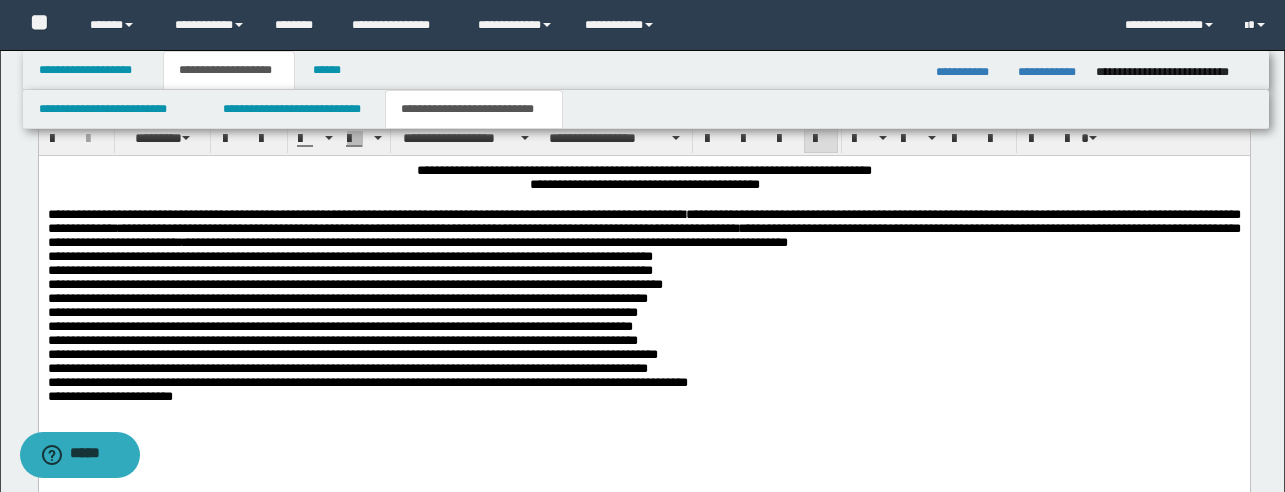 click on "**********" at bounding box center [643, 323] 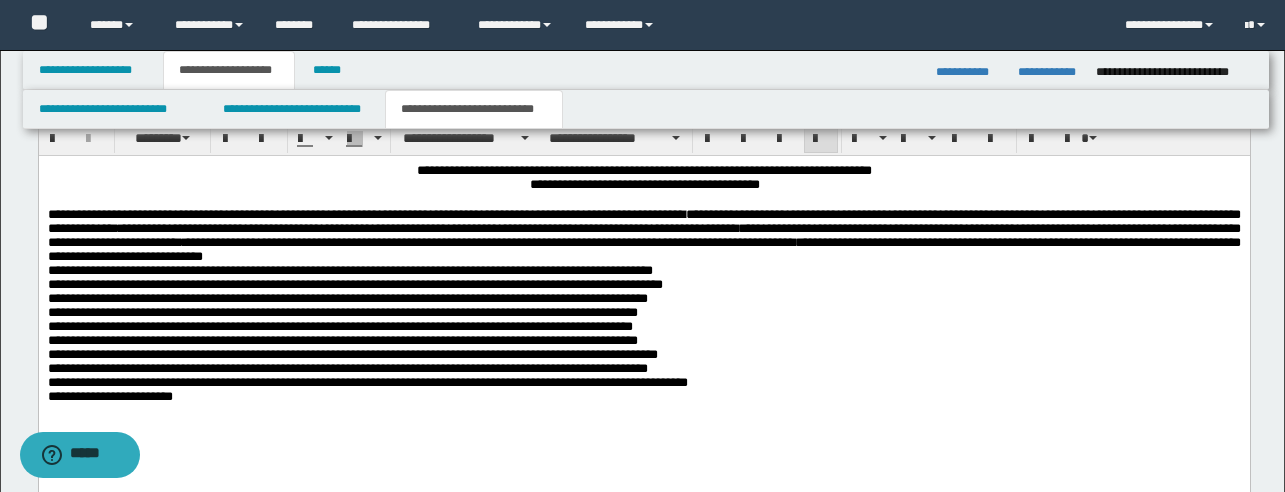 click on "**********" at bounding box center [643, 305] 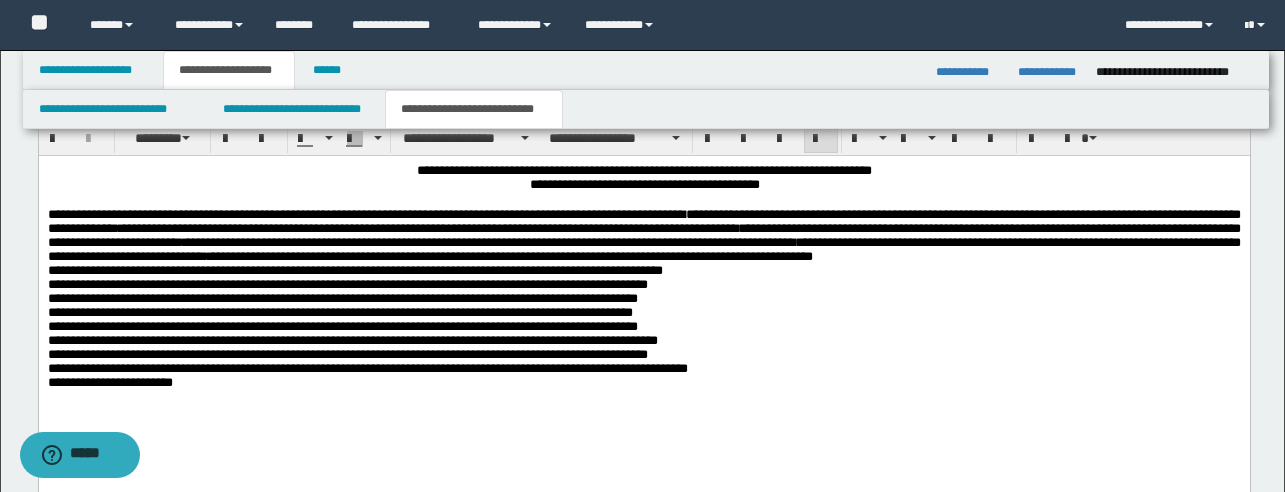 click on "**********" at bounding box center [643, 315] 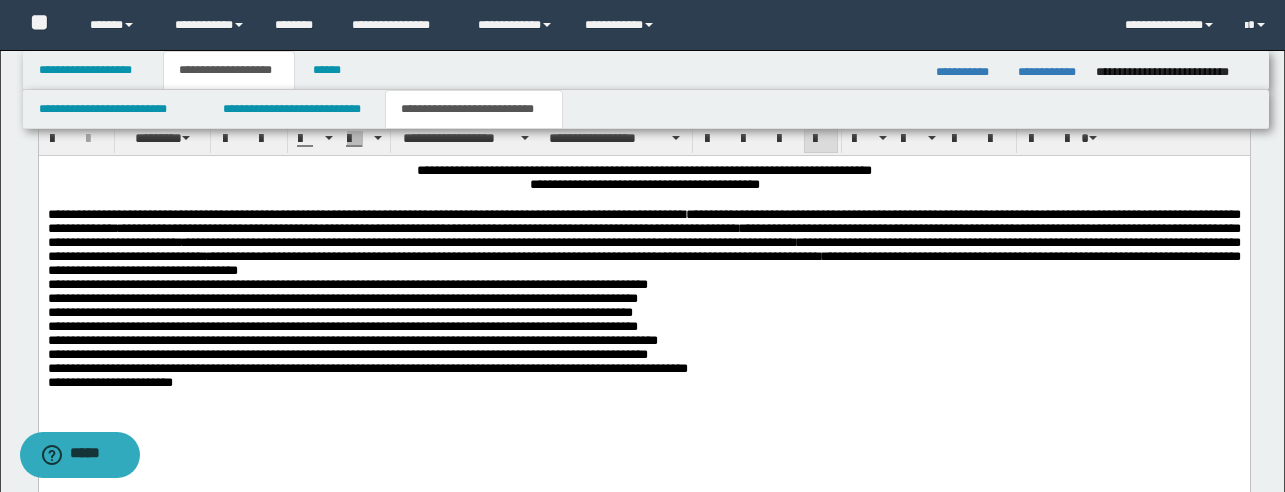 click on "**********" at bounding box center [643, 308] 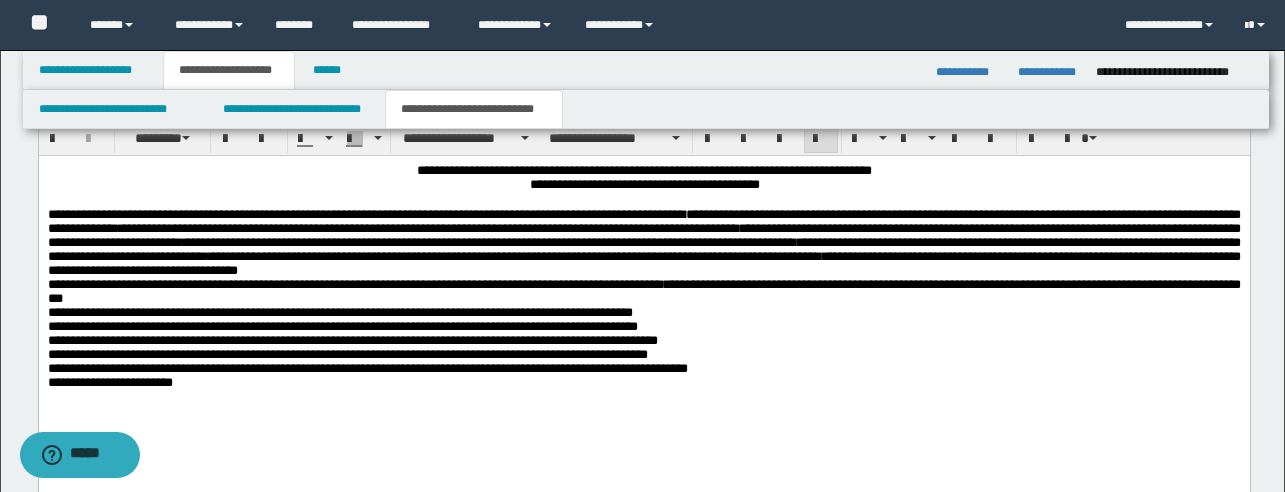 click on "**********" at bounding box center [643, 308] 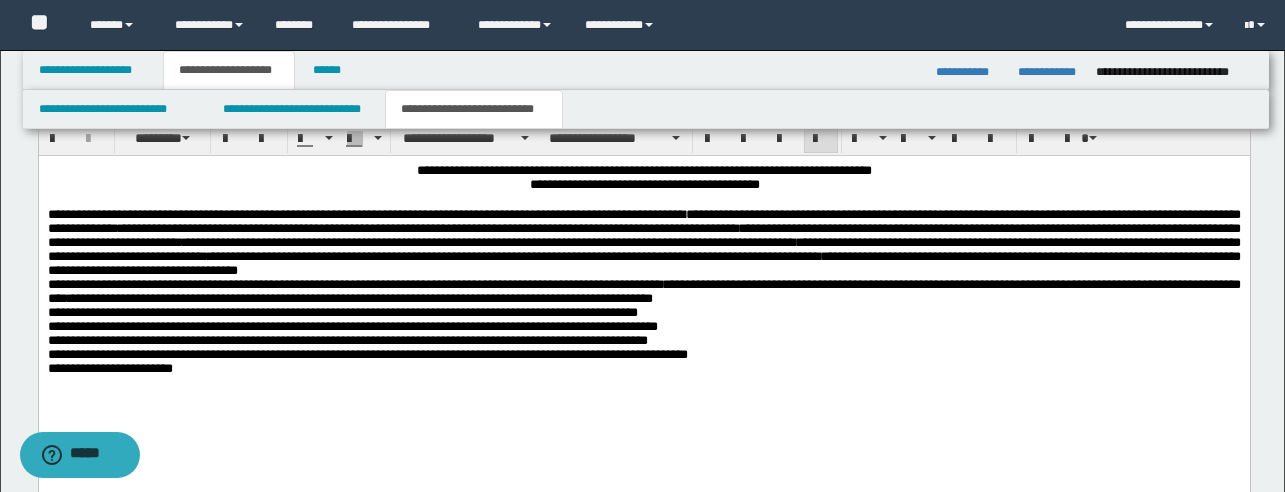 click on "**********" at bounding box center [643, 290] 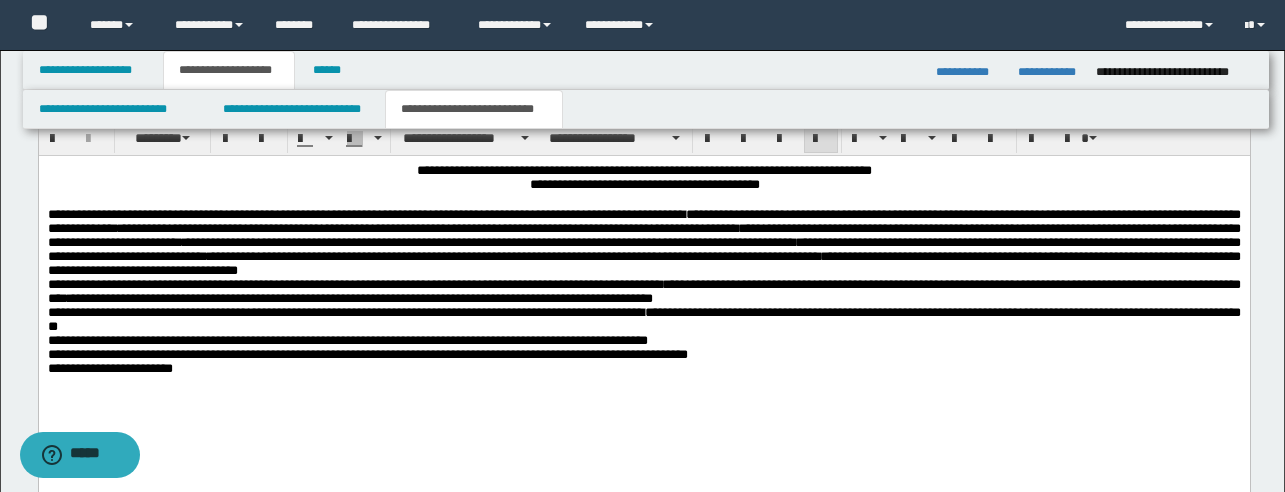 click on "**********" at bounding box center (643, 290) 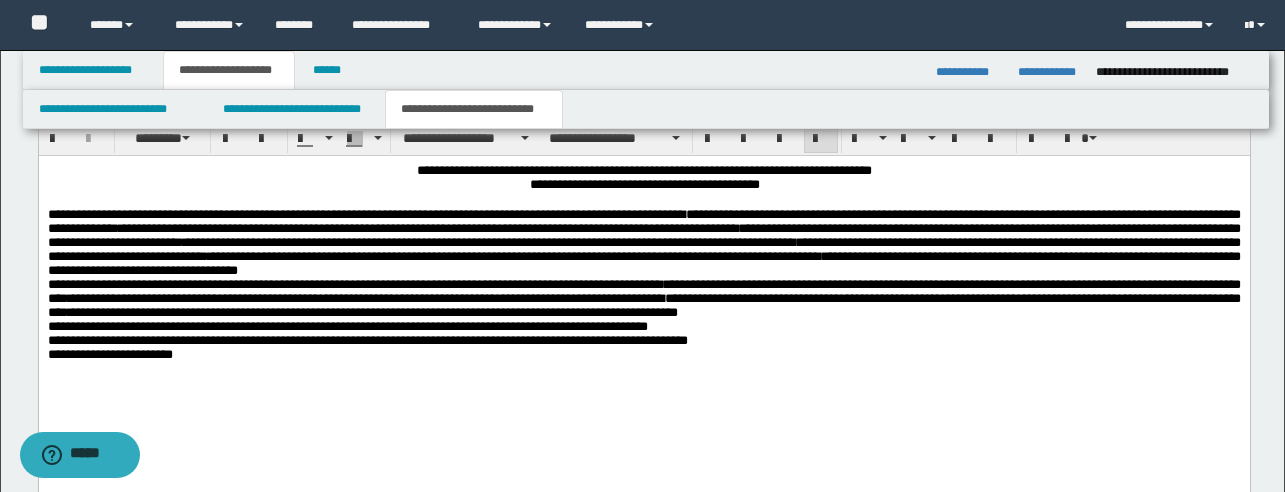 click on "**********" at bounding box center [643, 290] 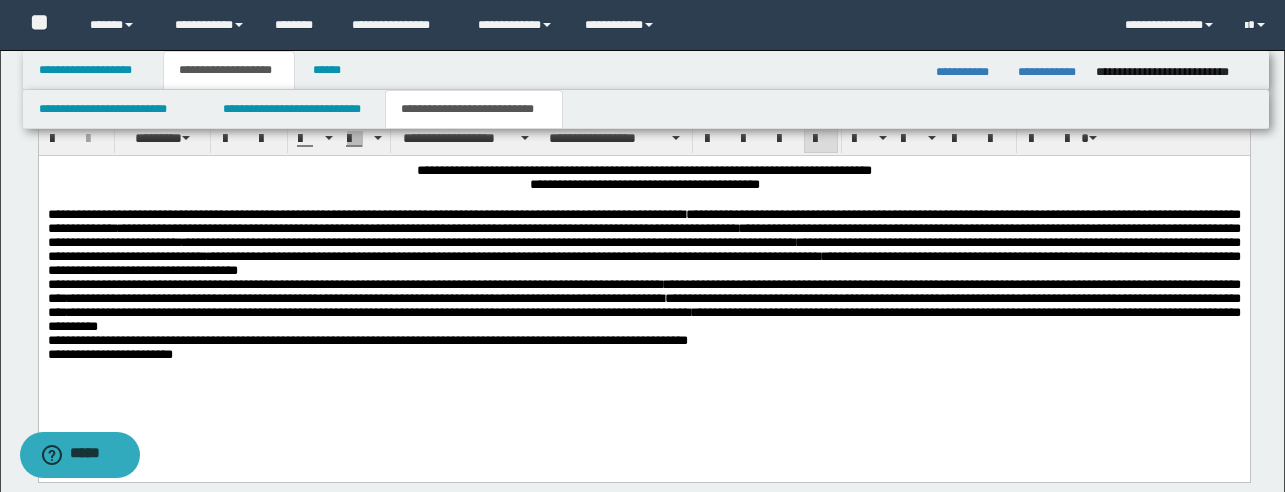 click on "**********" at bounding box center [643, 293] 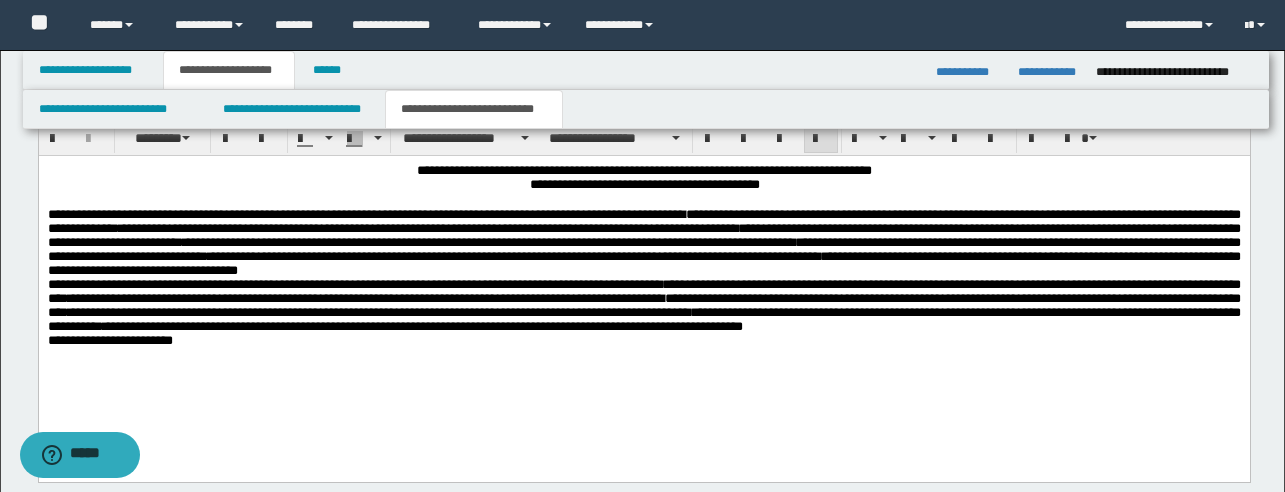 click on "**********" at bounding box center [643, 293] 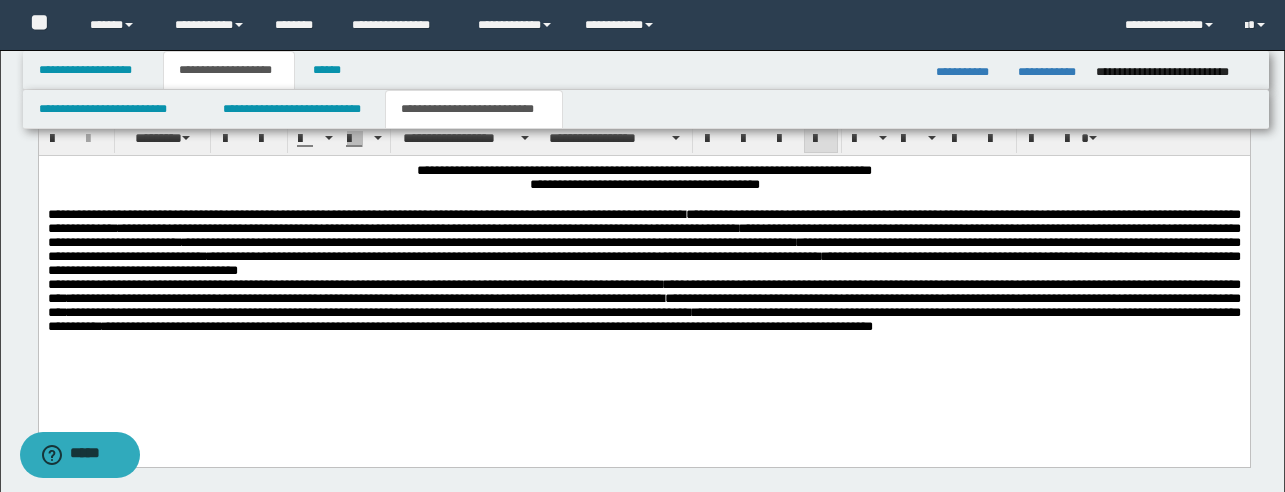 click on "**********" at bounding box center (643, 285) 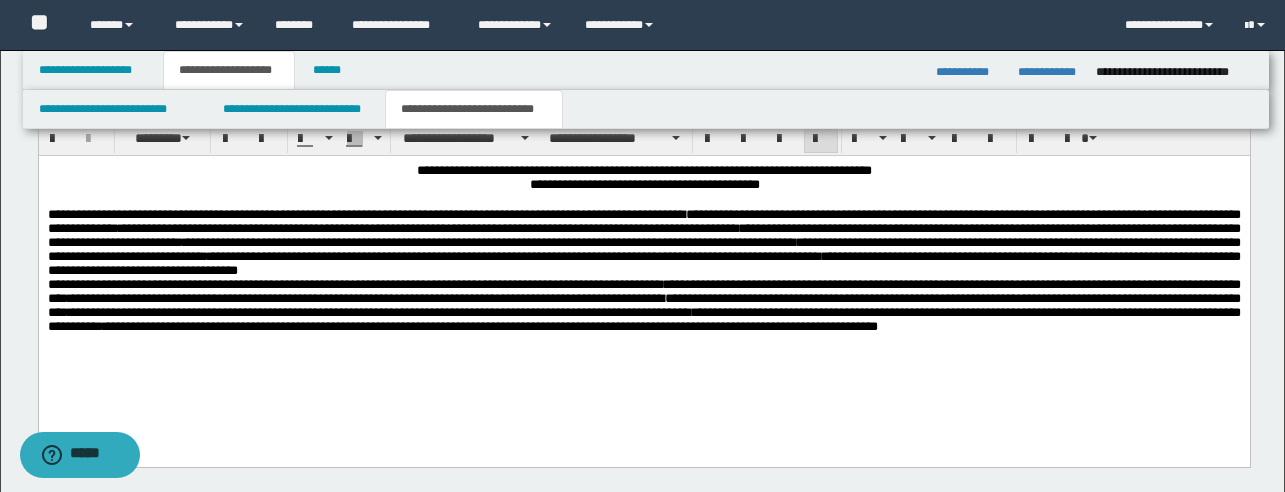 drag, startPoint x: 629, startPoint y: 359, endPoint x: 369, endPoint y: 423, distance: 267.76108 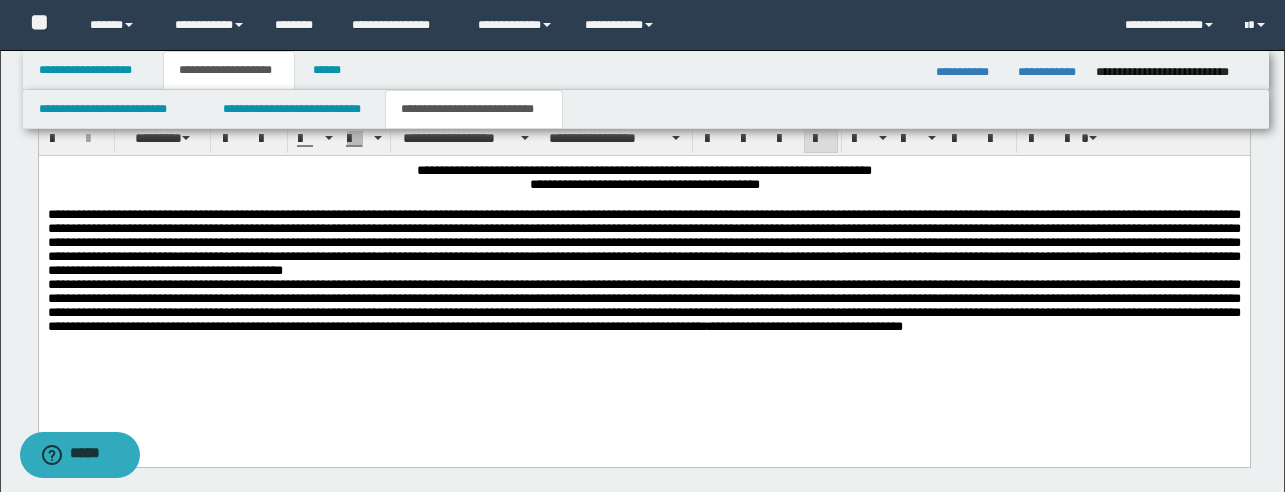 click on "**********" at bounding box center (643, 285) 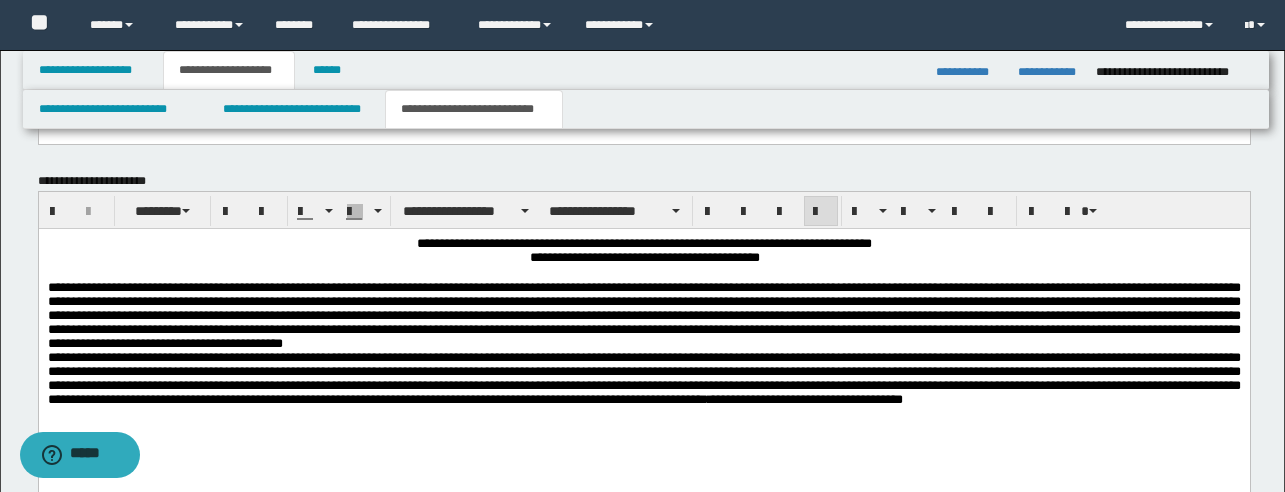 scroll, scrollTop: 1029, scrollLeft: 0, axis: vertical 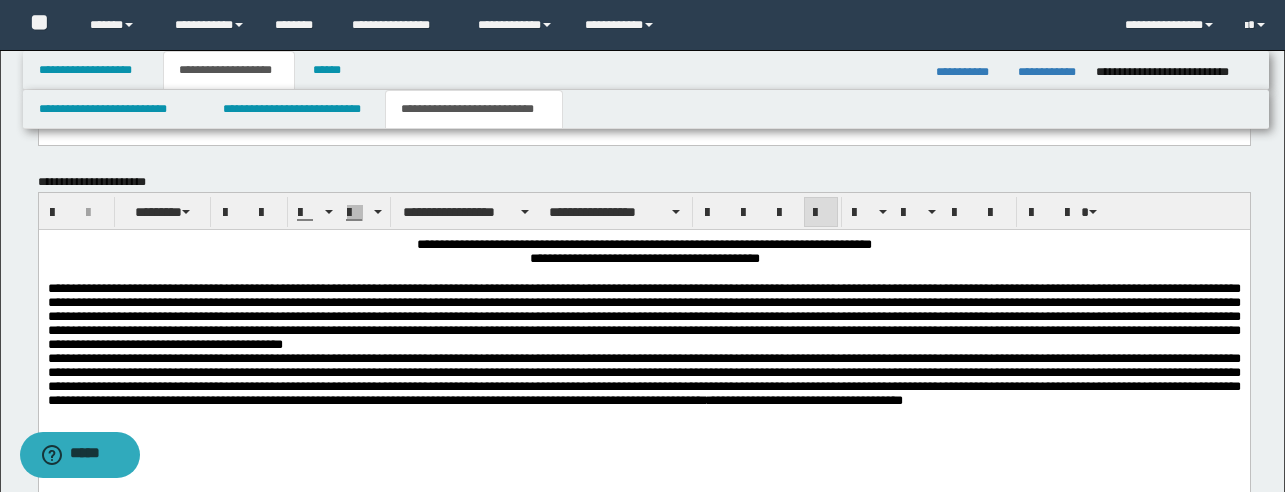 click on "**********" at bounding box center (643, 349) 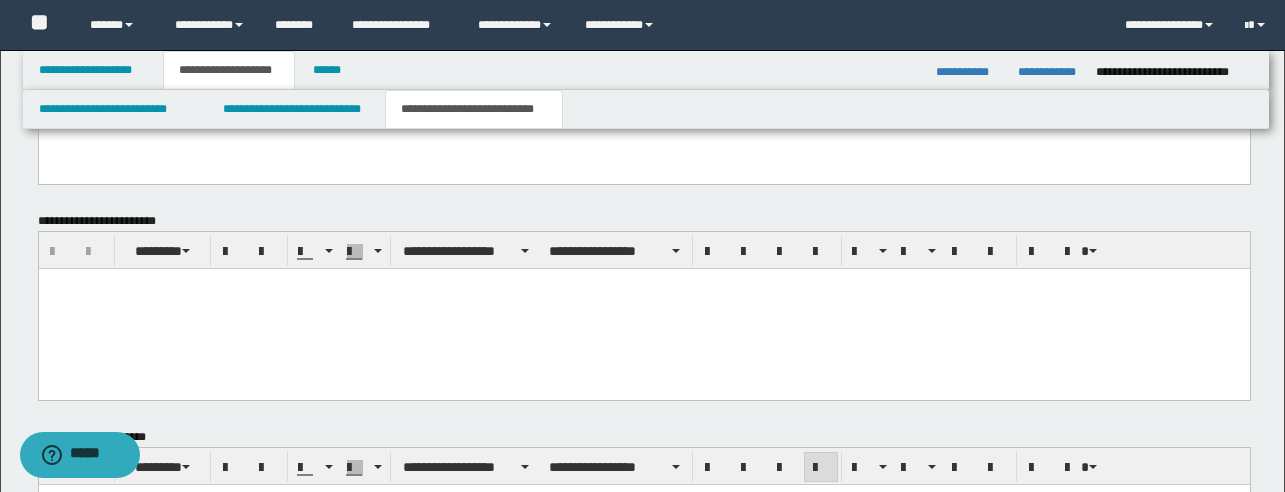 scroll, scrollTop: 759, scrollLeft: 0, axis: vertical 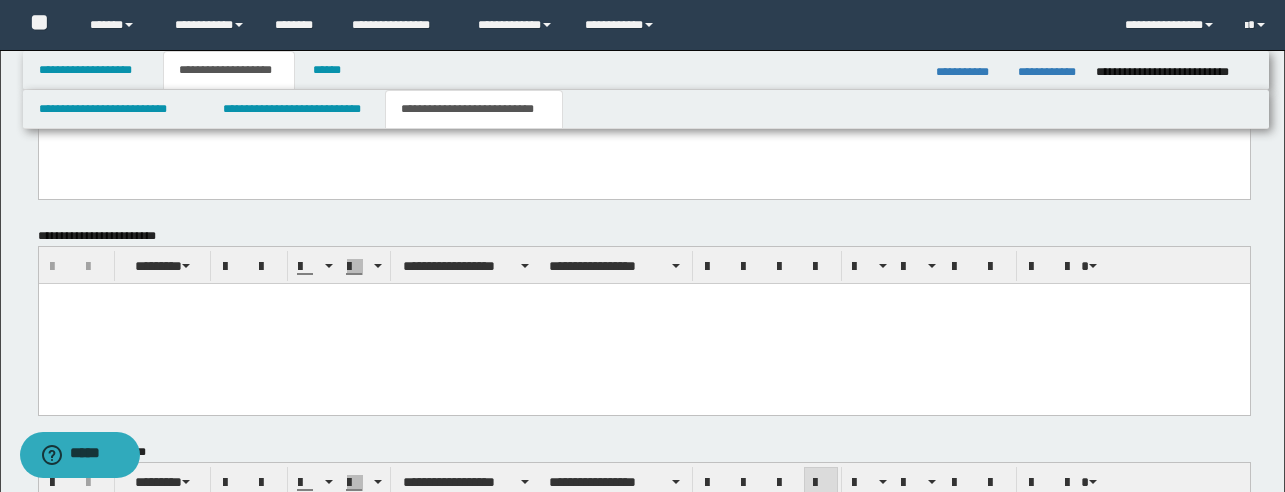 click at bounding box center (643, 323) 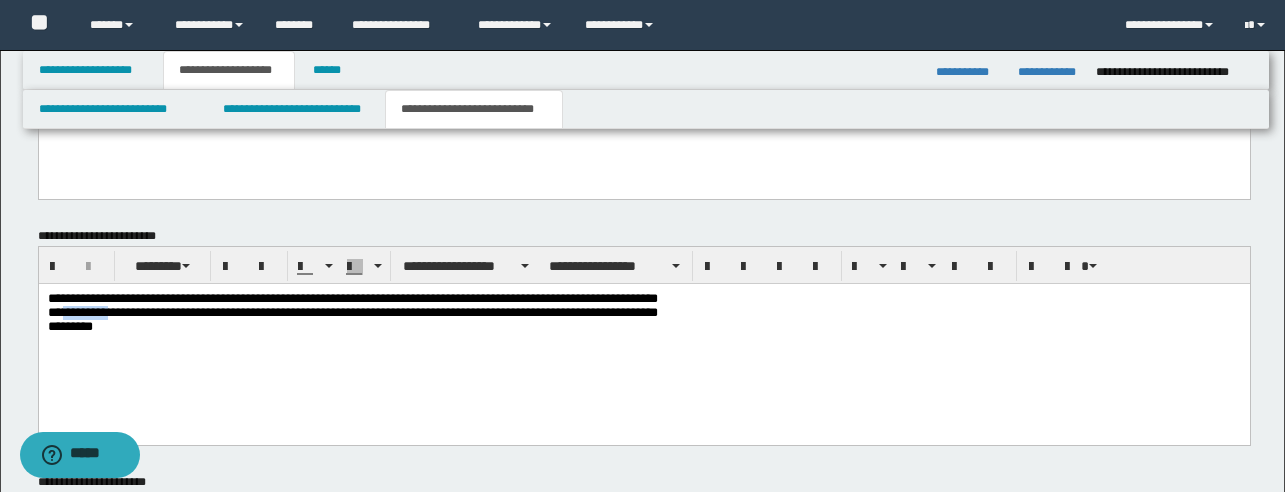 click on "**********" at bounding box center [643, 313] 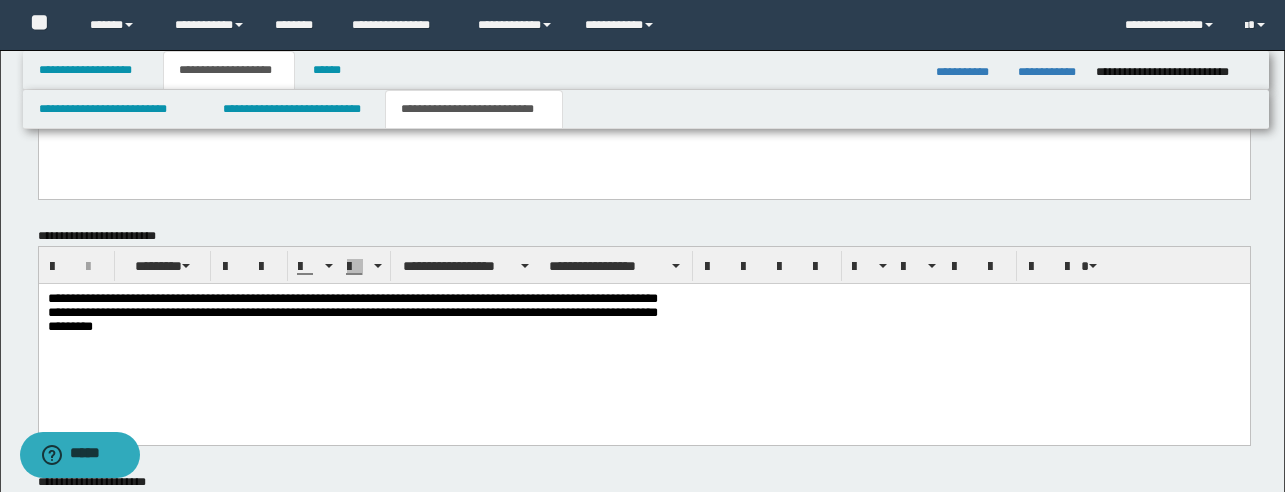 click on "**********" at bounding box center (643, 313) 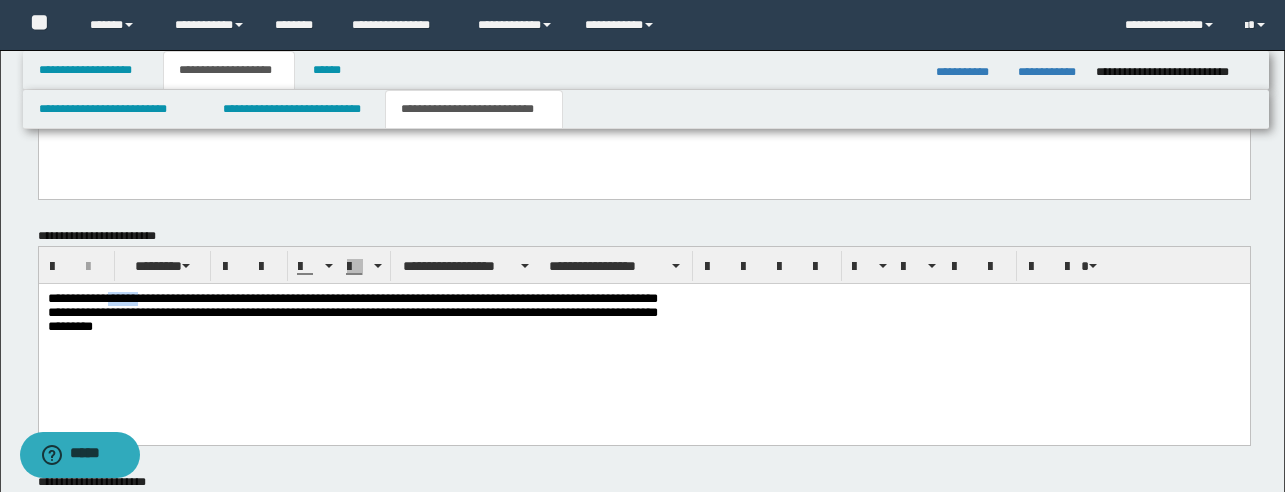 click on "**********" at bounding box center [643, 313] 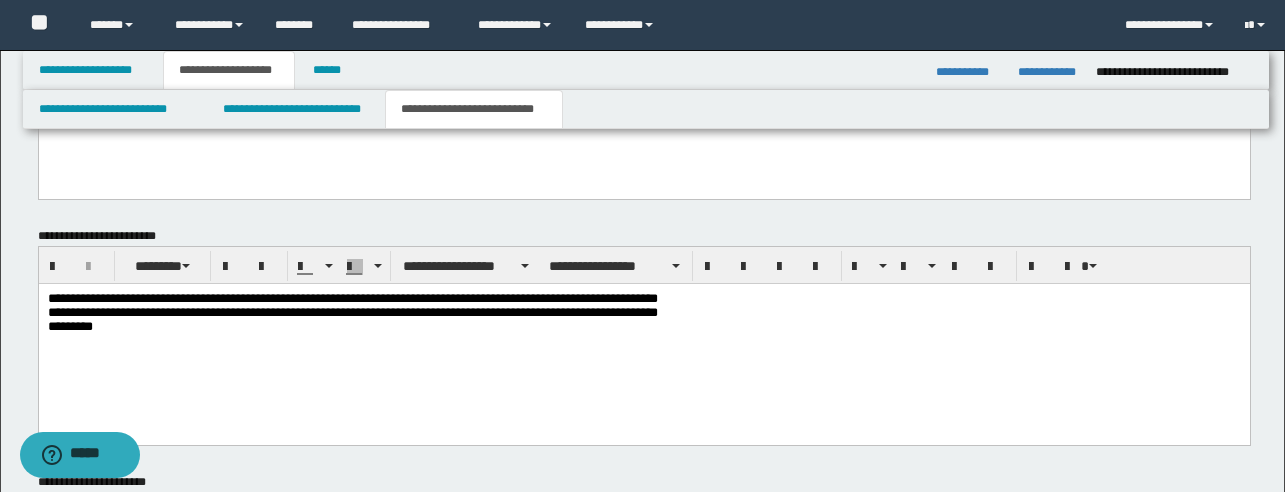 click on "**********" at bounding box center [643, 313] 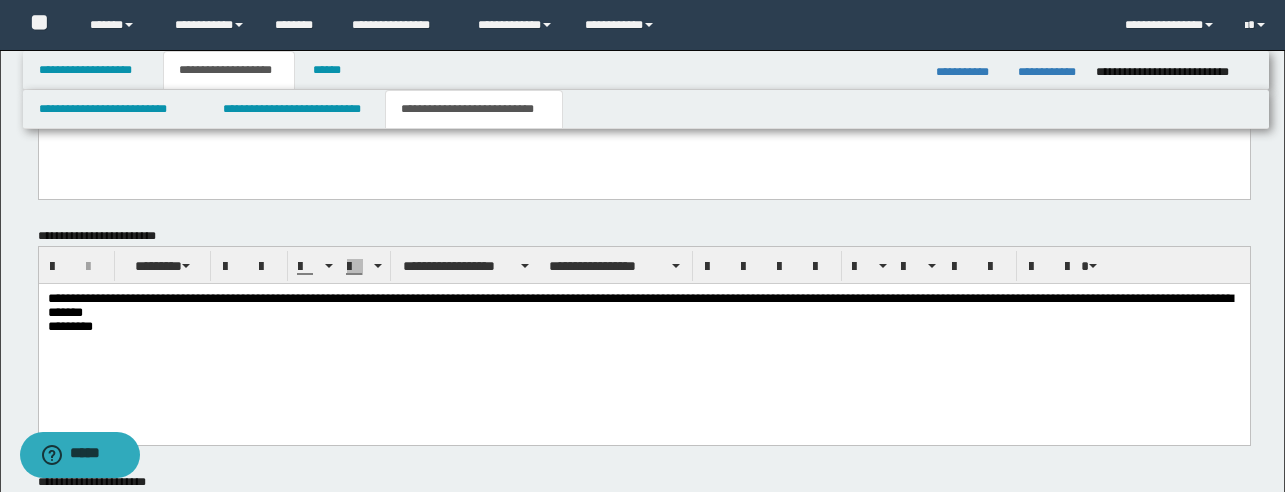click on "**********" at bounding box center [643, 313] 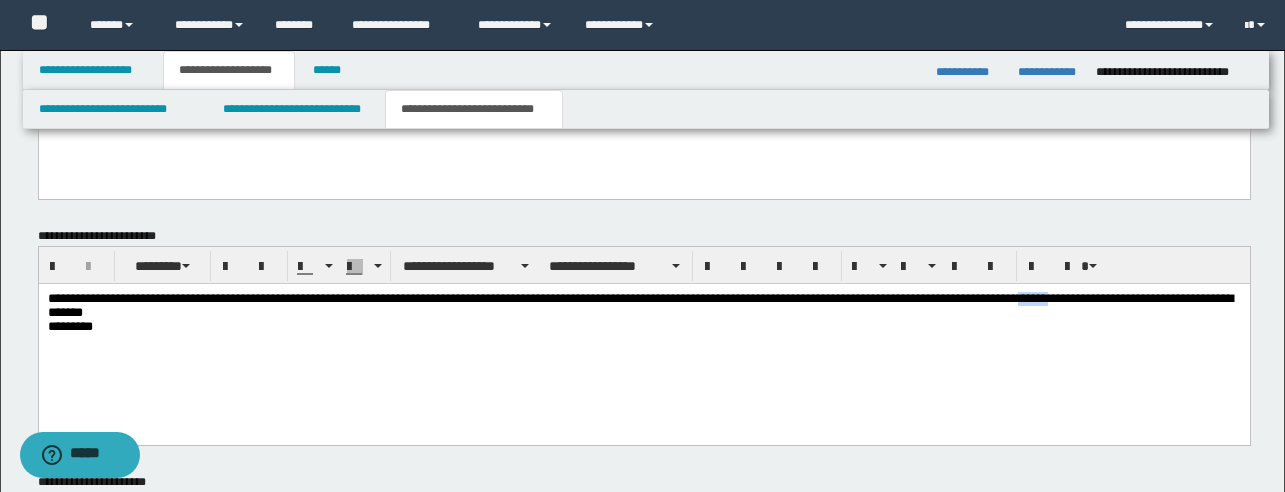click on "**********" at bounding box center [643, 313] 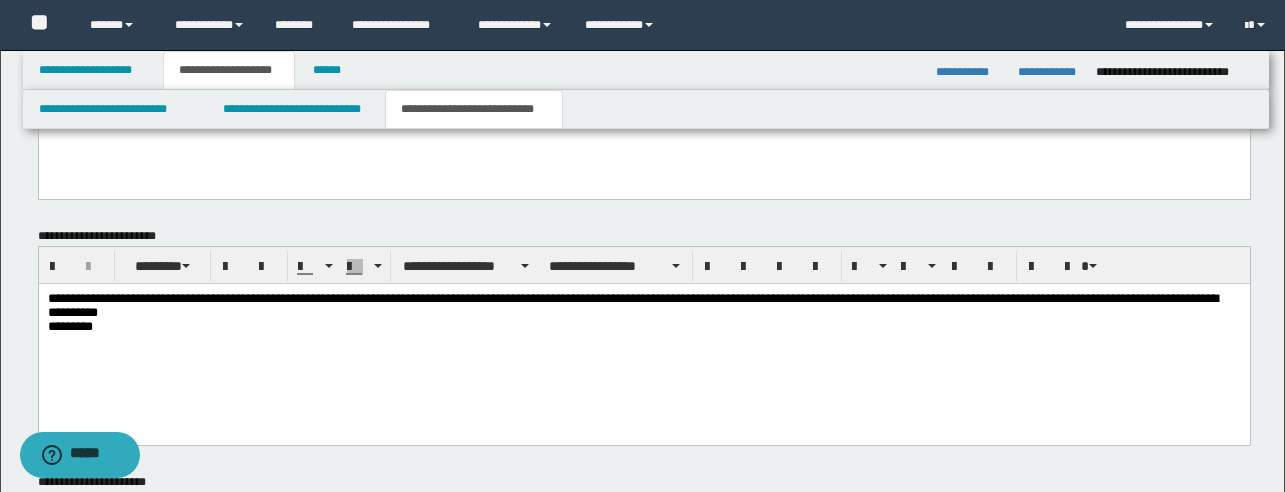 click on "**********" at bounding box center (643, 313) 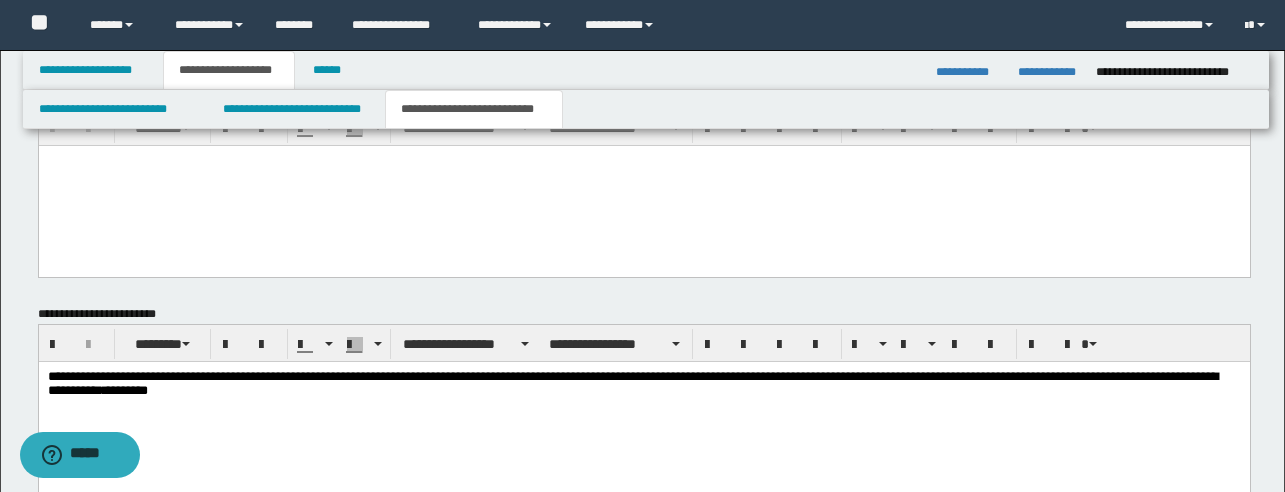 scroll, scrollTop: 682, scrollLeft: 0, axis: vertical 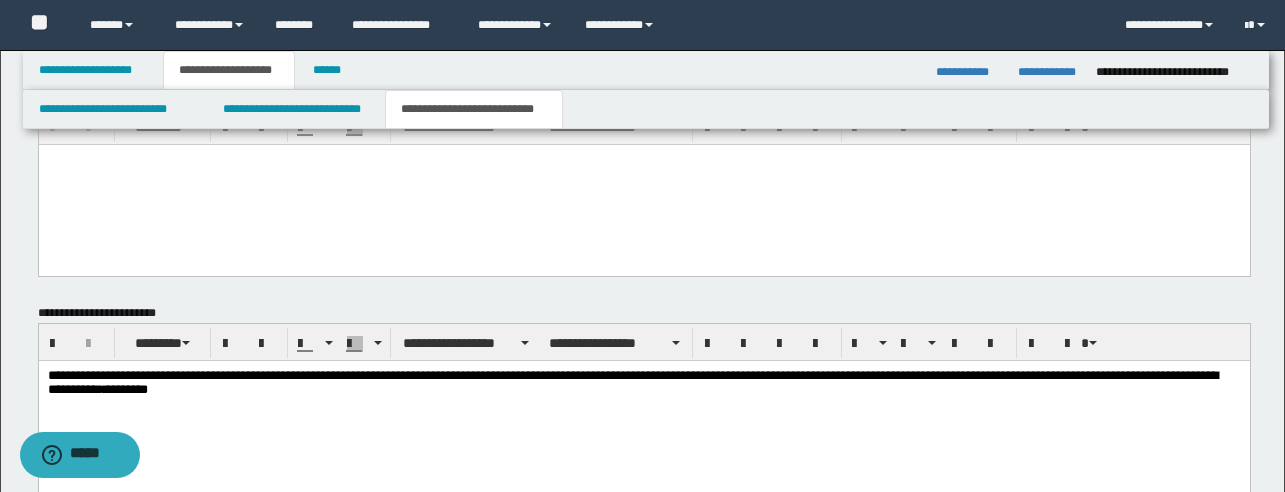click at bounding box center (643, 185) 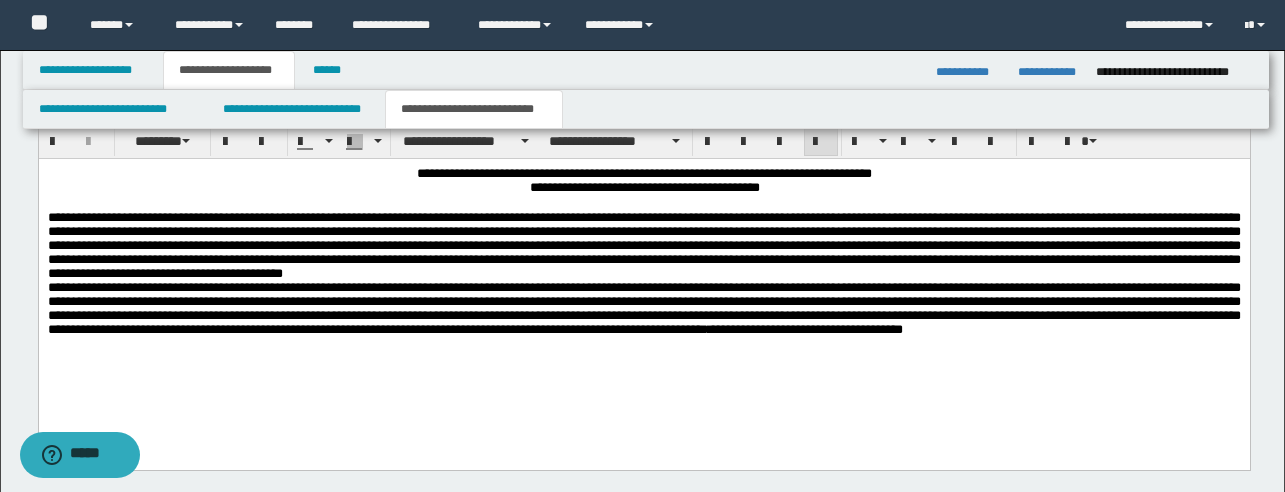 scroll, scrollTop: 1247, scrollLeft: 0, axis: vertical 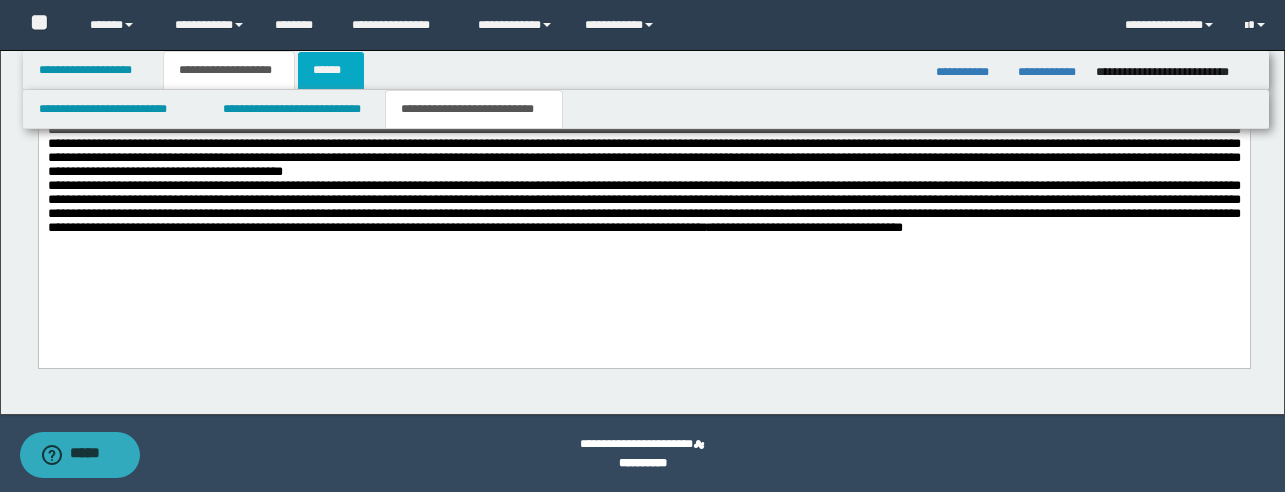 click on "******" at bounding box center (331, 70) 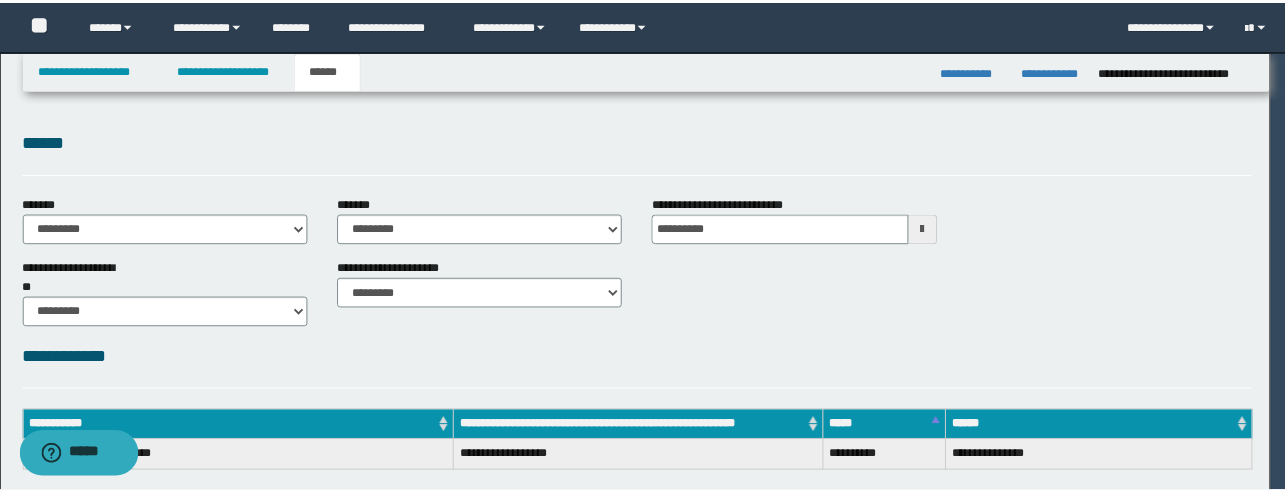 scroll, scrollTop: 0, scrollLeft: 0, axis: both 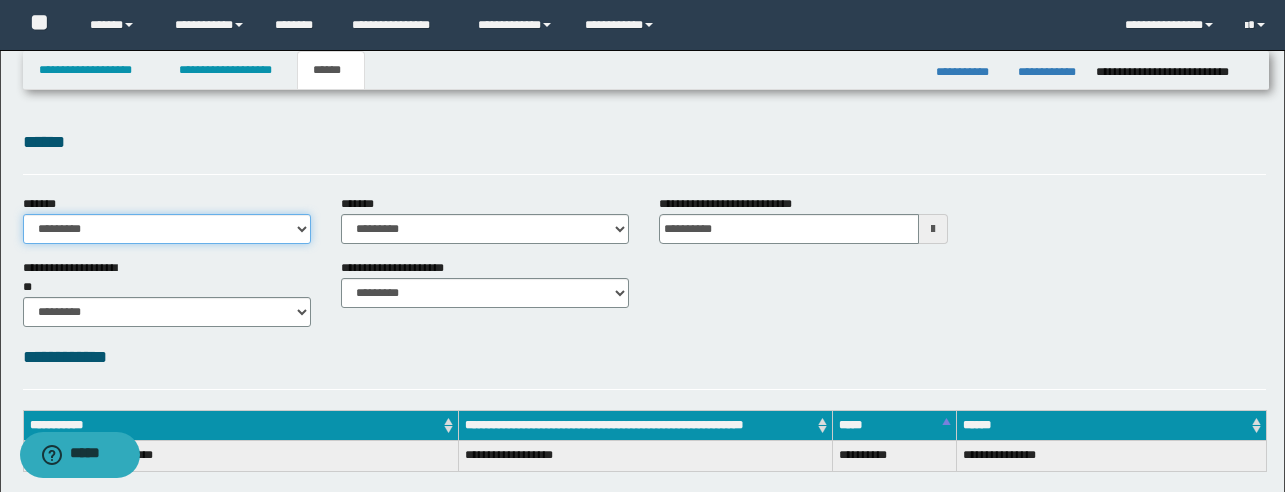 click on "**********" at bounding box center [167, 229] 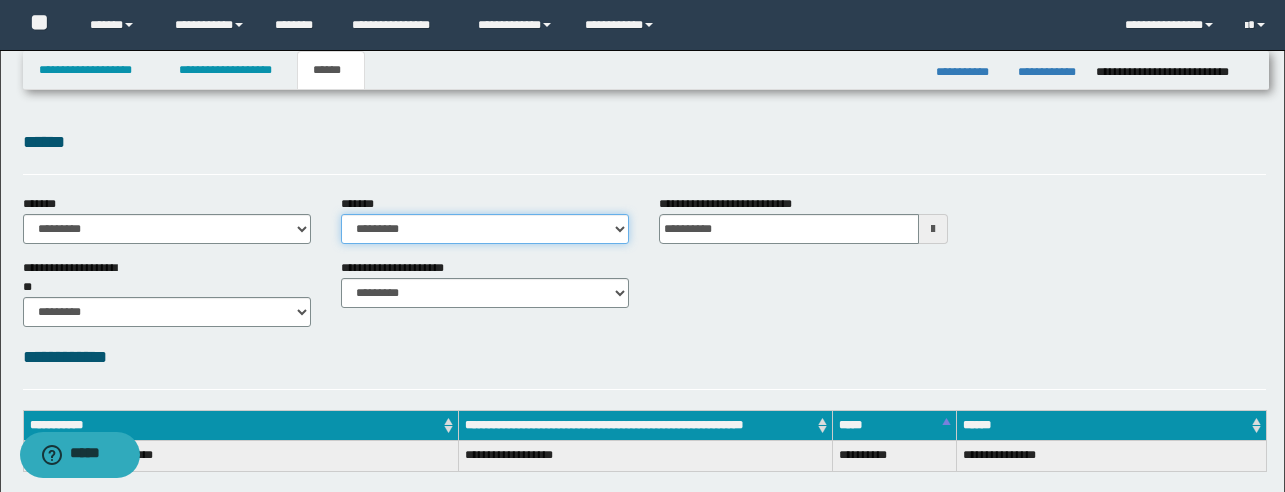 click on "**********" at bounding box center [485, 229] 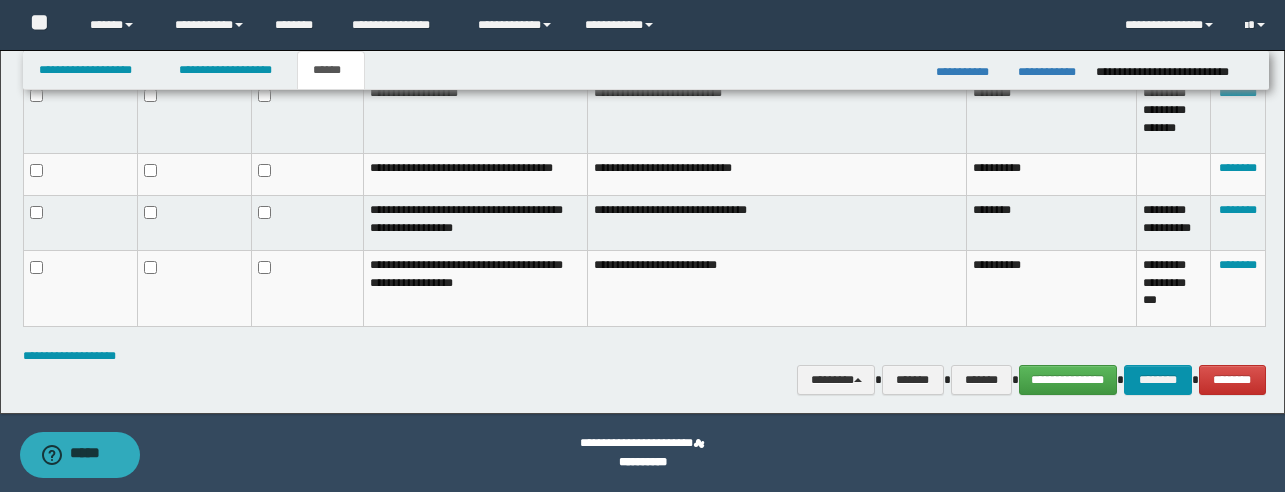 scroll, scrollTop: 1054, scrollLeft: 0, axis: vertical 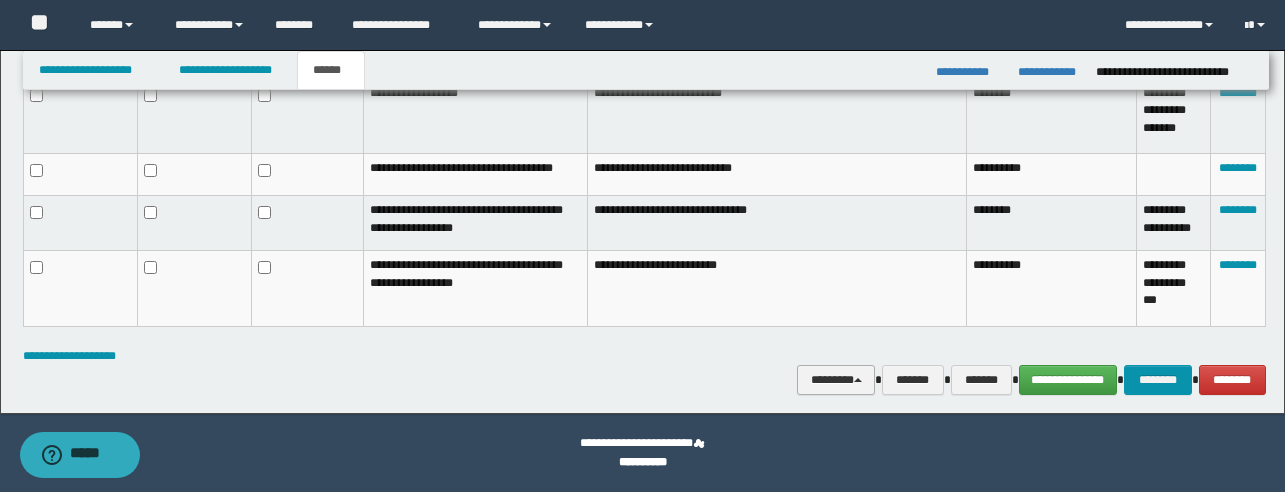 click on "********" at bounding box center [836, 380] 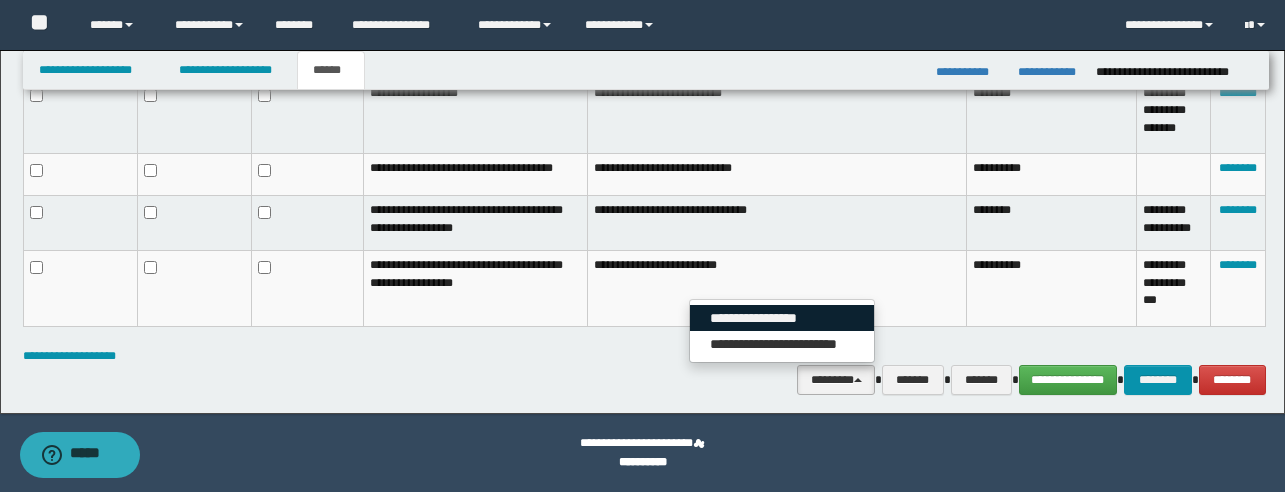 click on "**********" at bounding box center (782, 318) 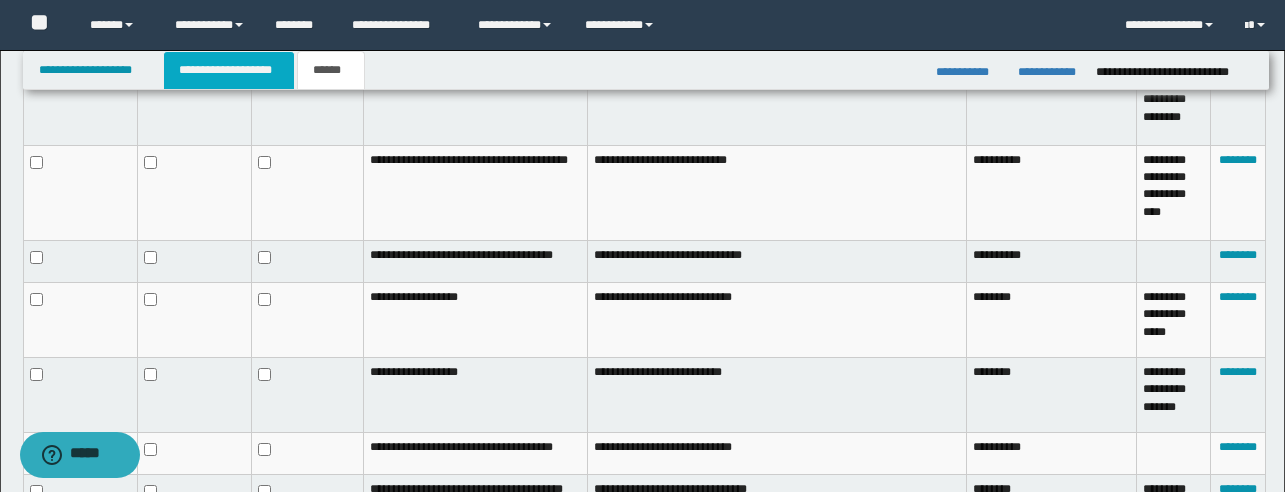 click on "**********" at bounding box center [229, 70] 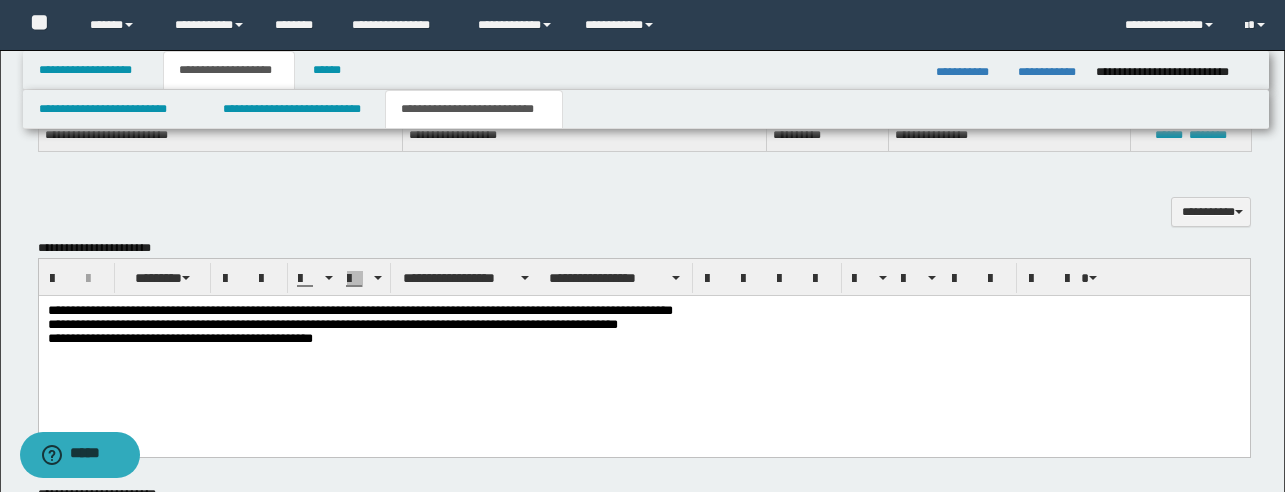 scroll, scrollTop: 533, scrollLeft: 0, axis: vertical 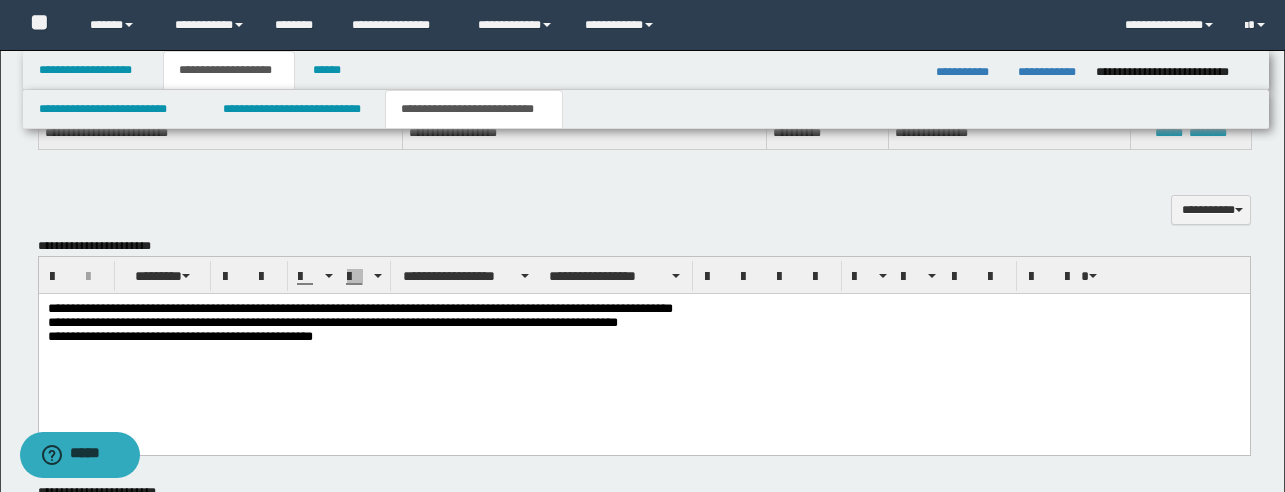 click on "**********" at bounding box center (643, 349) 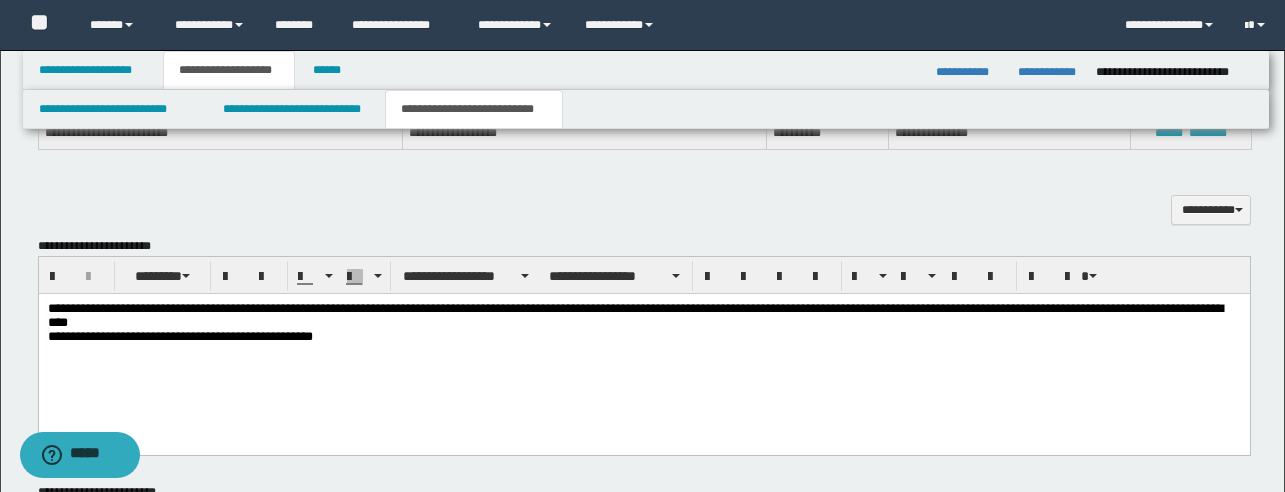 click on "**********" at bounding box center [643, 324] 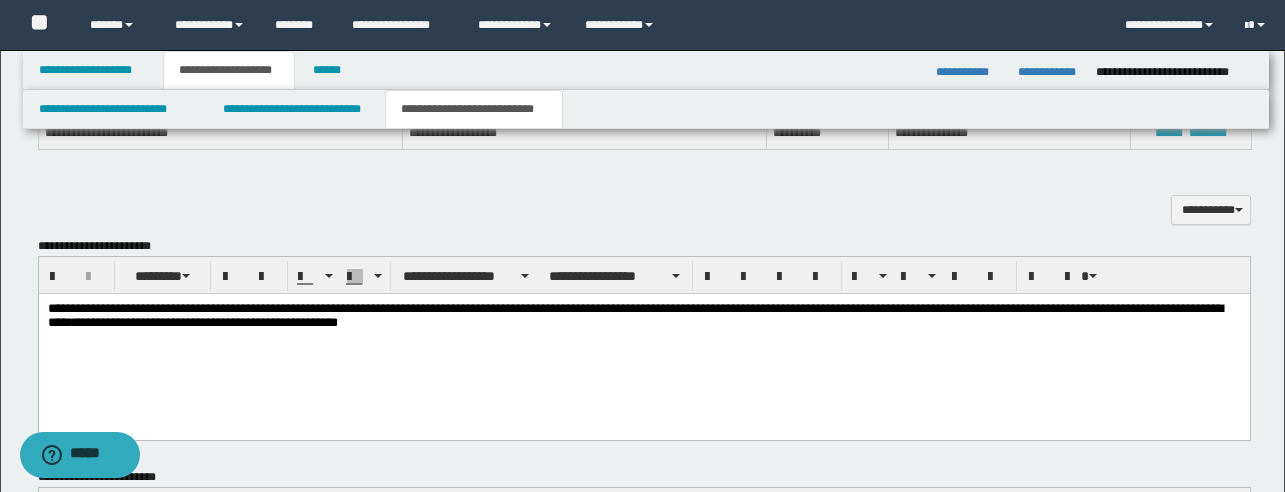 drag, startPoint x: 411, startPoint y: 329, endPoint x: 261, endPoint y: 331, distance: 150.01334 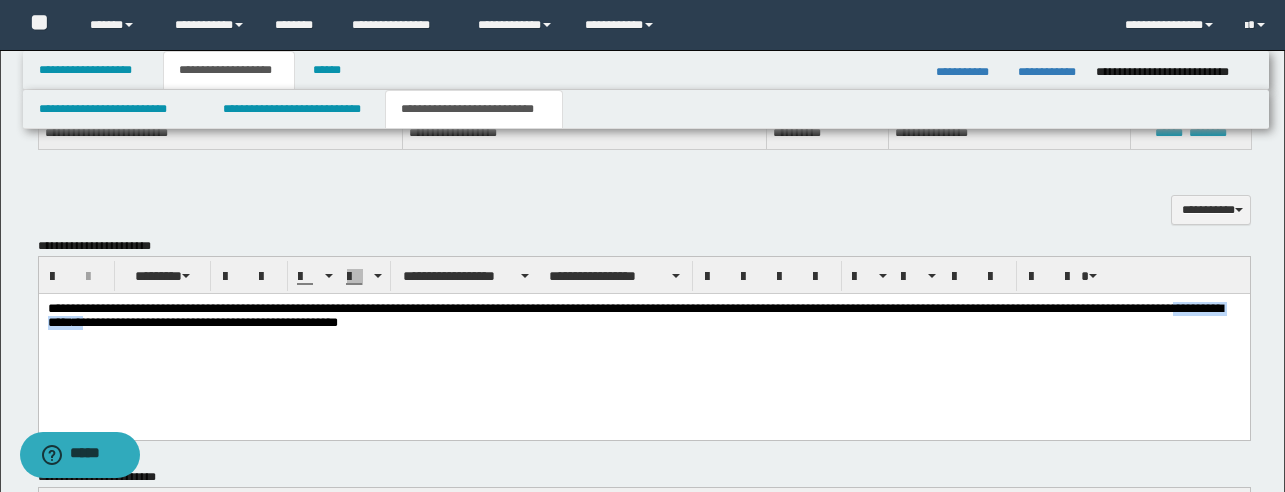 drag, startPoint x: 249, startPoint y: 326, endPoint x: 396, endPoint y: 323, distance: 147.03061 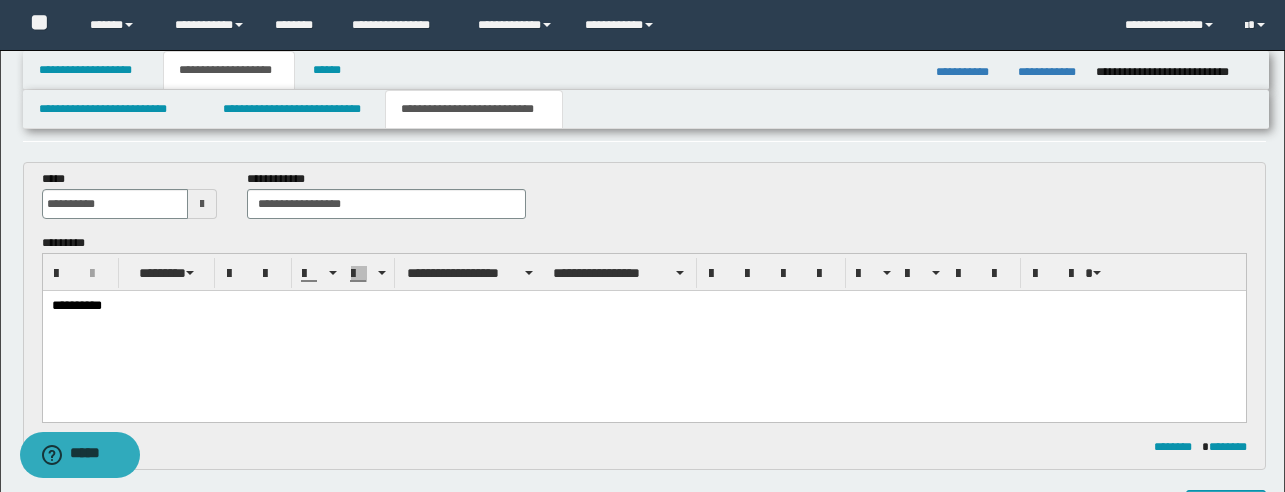 scroll, scrollTop: 64, scrollLeft: 0, axis: vertical 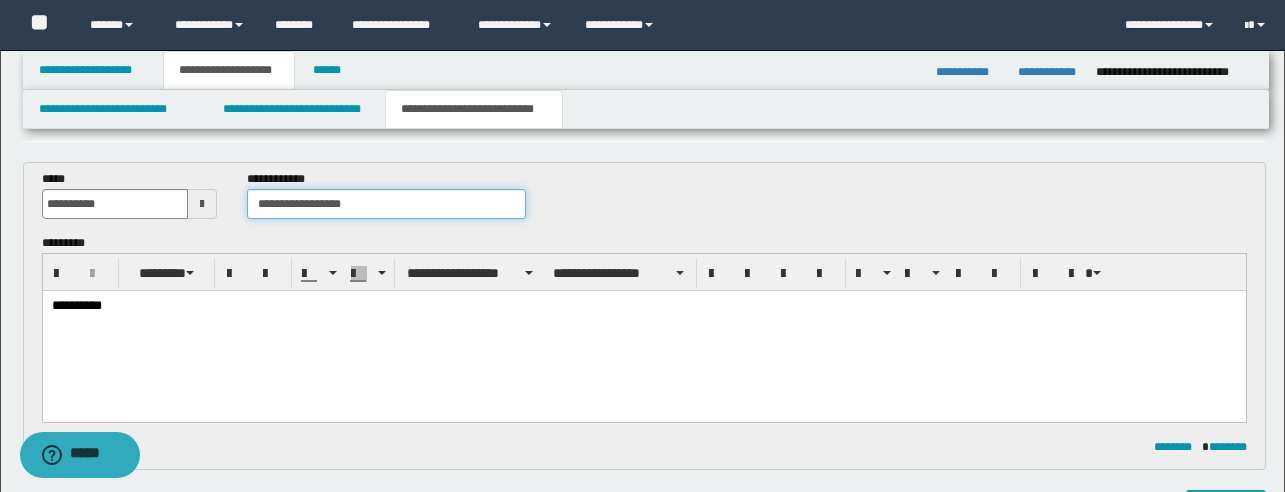 click on "**********" at bounding box center [386, 204] 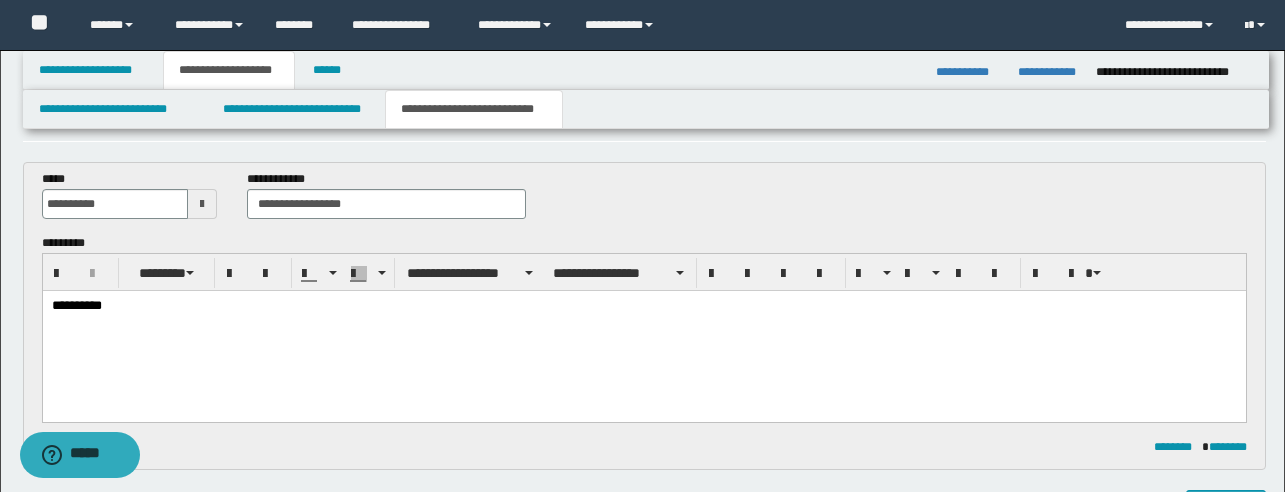 click on "**********" at bounding box center (643, 331) 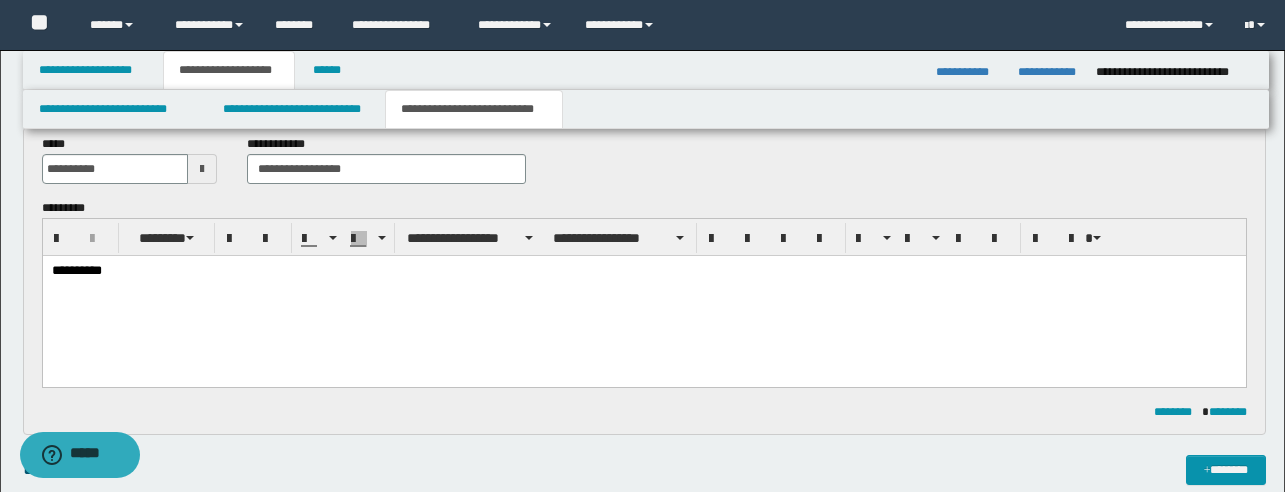 scroll, scrollTop: 100, scrollLeft: 0, axis: vertical 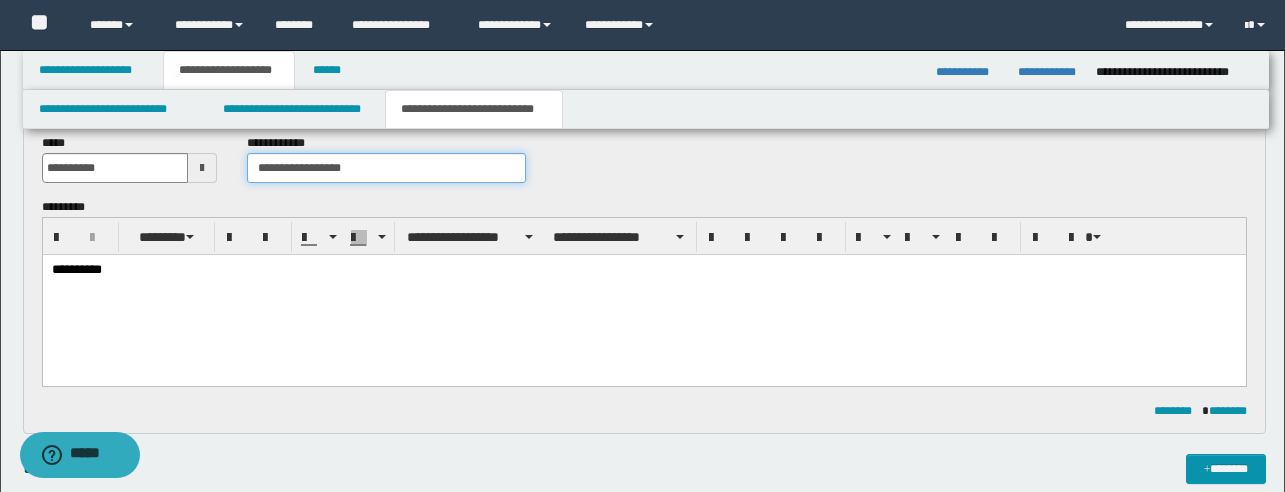 click on "**********" at bounding box center (386, 168) 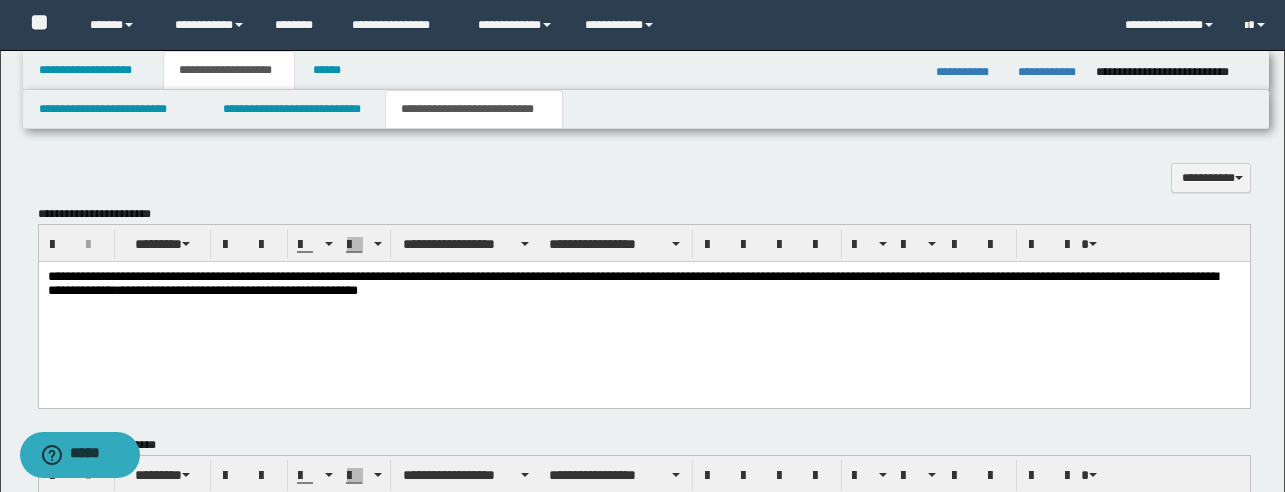 scroll, scrollTop: 494, scrollLeft: 0, axis: vertical 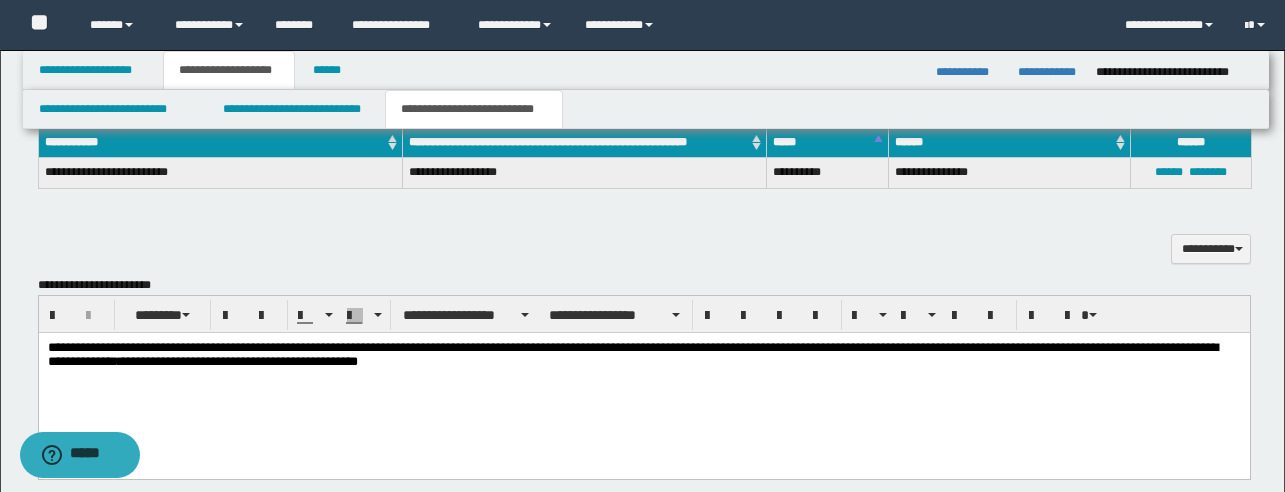 click on "**********" at bounding box center (643, 381) 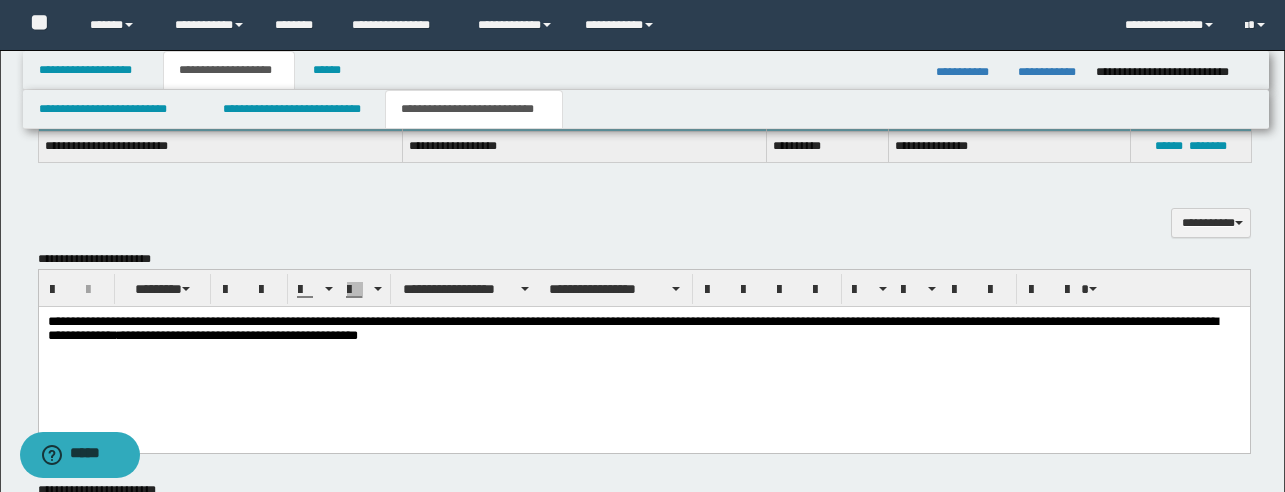 scroll, scrollTop: 521, scrollLeft: 0, axis: vertical 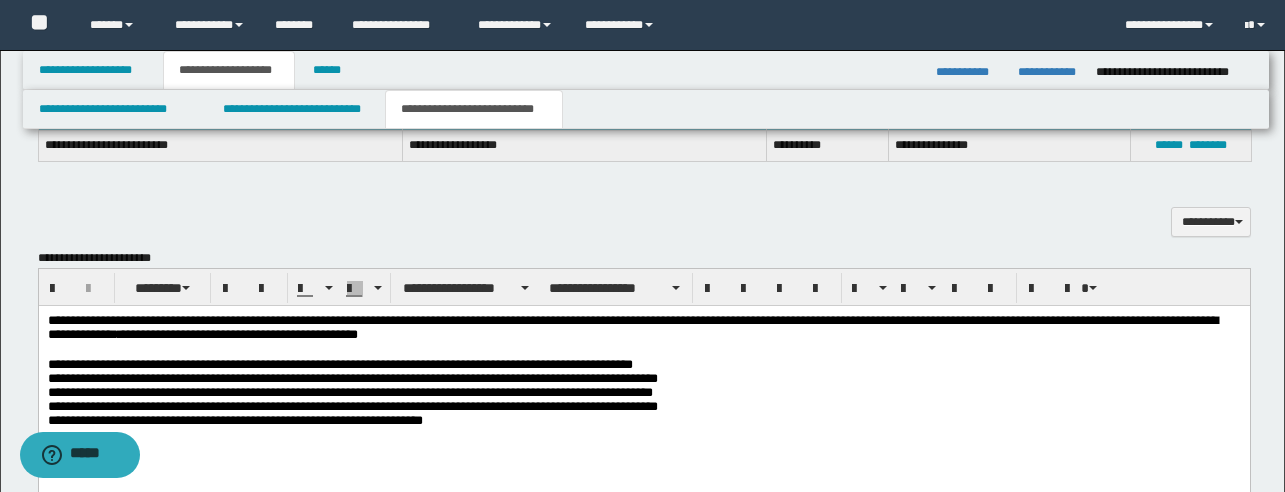 drag, startPoint x: 428, startPoint y: 333, endPoint x: 272, endPoint y: 335, distance: 156.01282 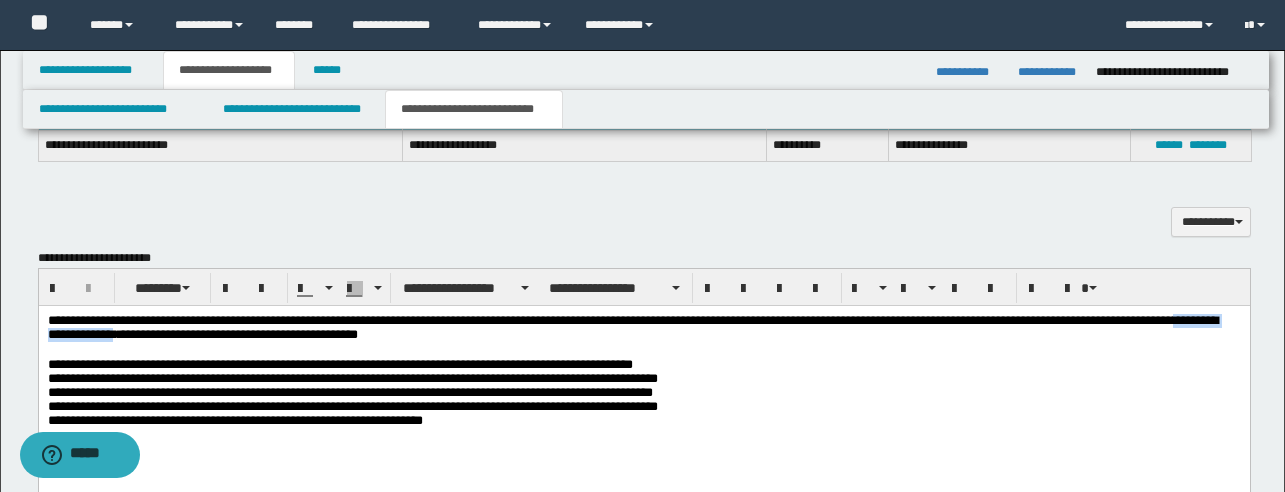 drag, startPoint x: 249, startPoint y: 338, endPoint x: 432, endPoint y: 338, distance: 183 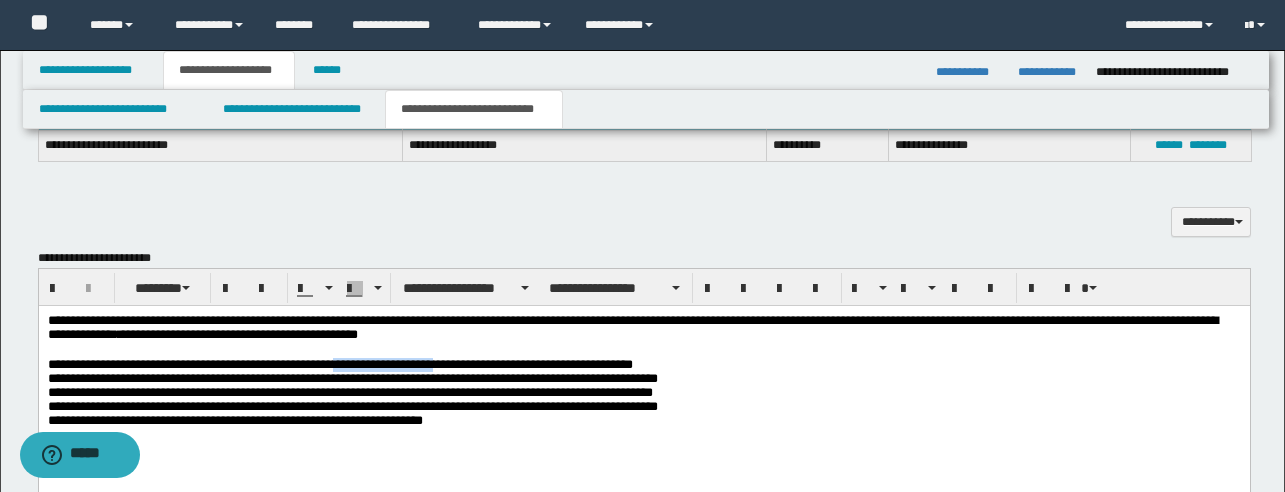 drag, startPoint x: 548, startPoint y: 363, endPoint x: 393, endPoint y: 371, distance: 155.20631 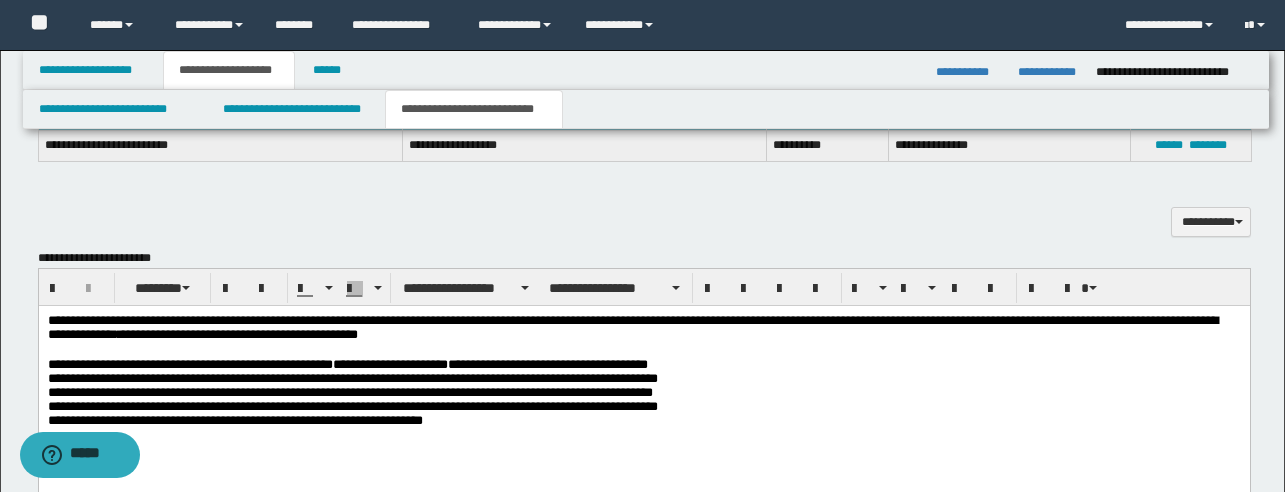 click on "**********" at bounding box center [643, 395] 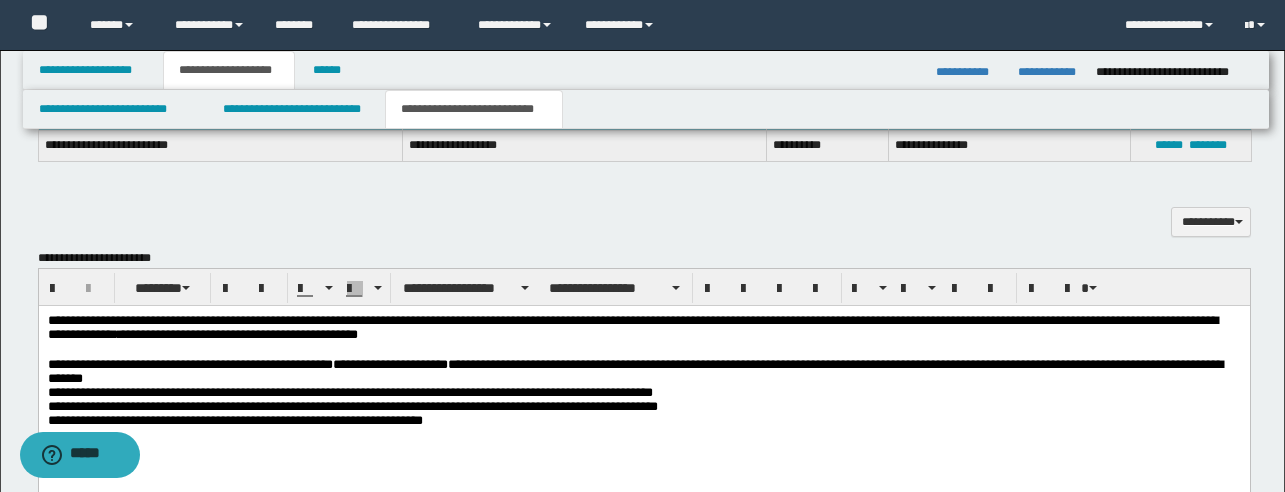 click on "**********" at bounding box center (643, 395) 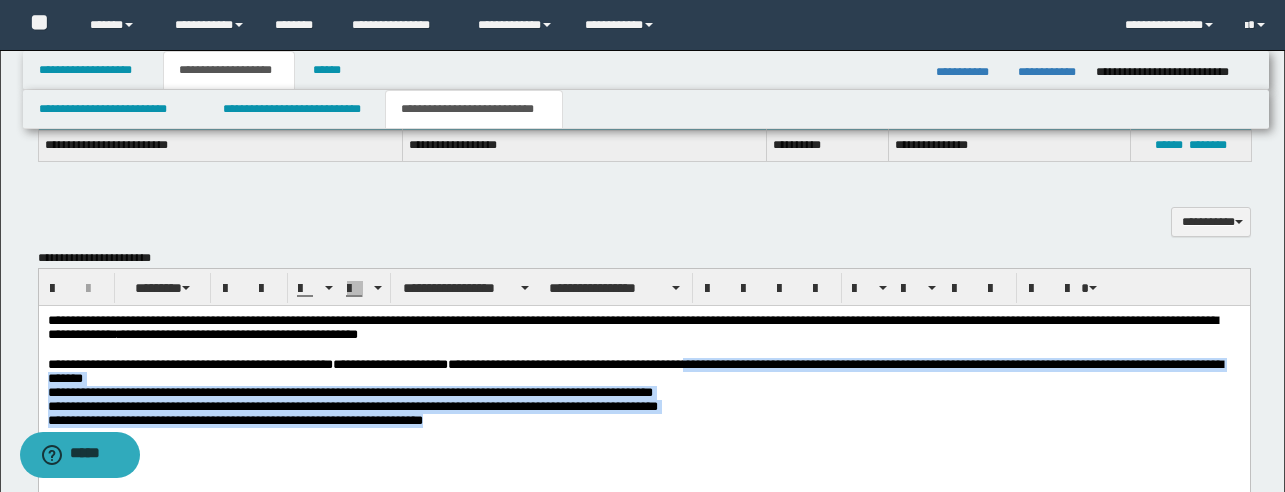 drag, startPoint x: 768, startPoint y: 437, endPoint x: 847, endPoint y: 369, distance: 104.23531 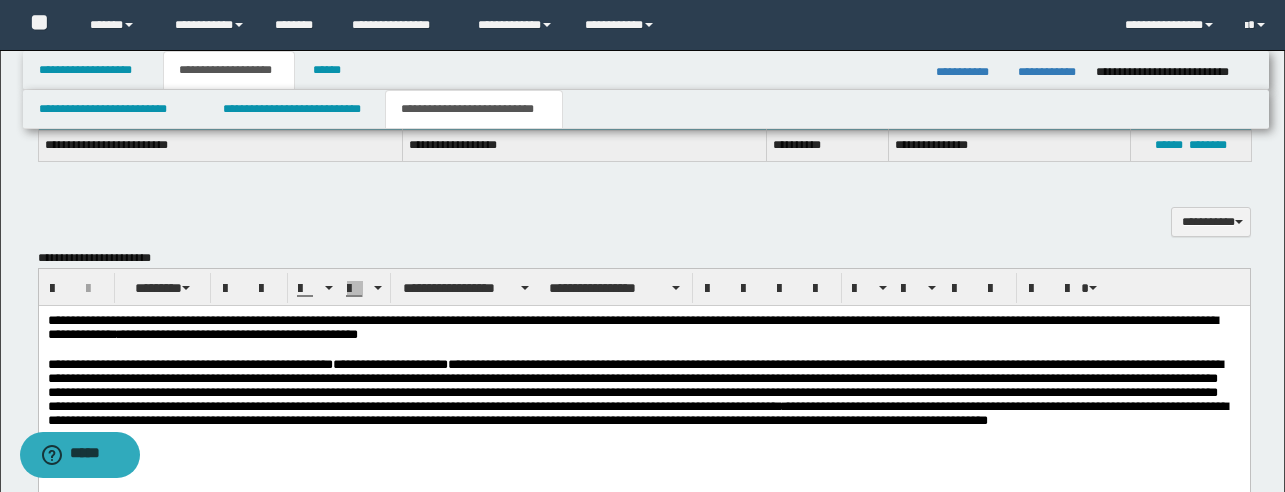 scroll, scrollTop: 556, scrollLeft: 0, axis: vertical 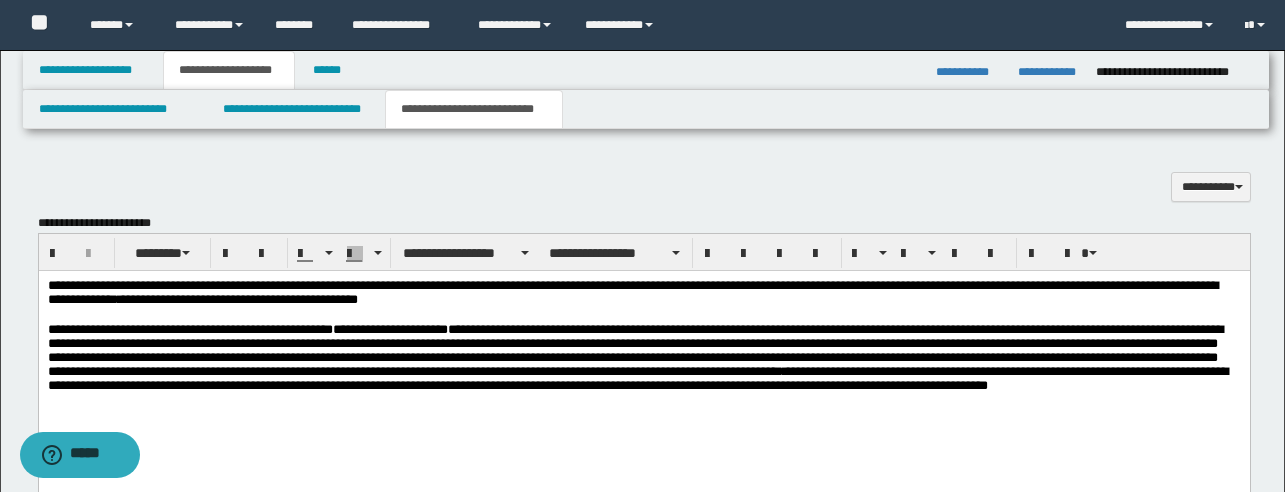 click on "**********" at bounding box center (643, 368) 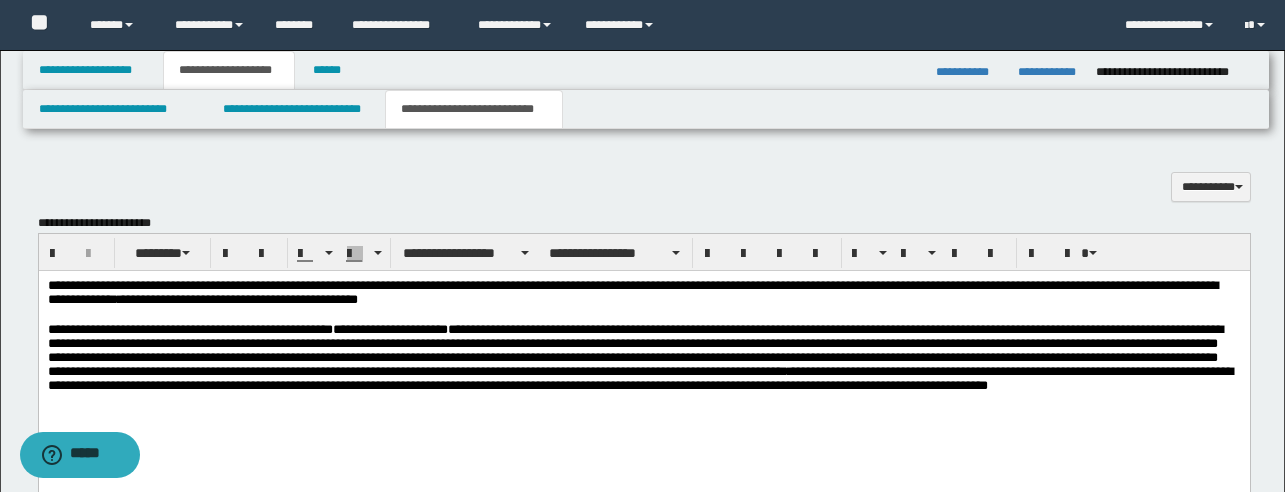 click on "**********" at bounding box center [643, 368] 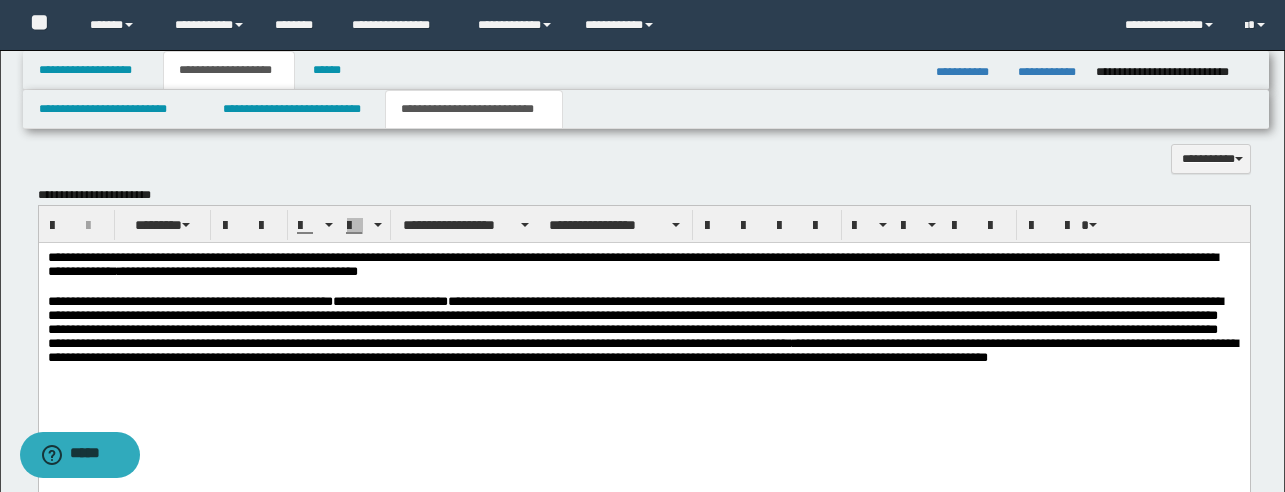 scroll, scrollTop: 585, scrollLeft: 0, axis: vertical 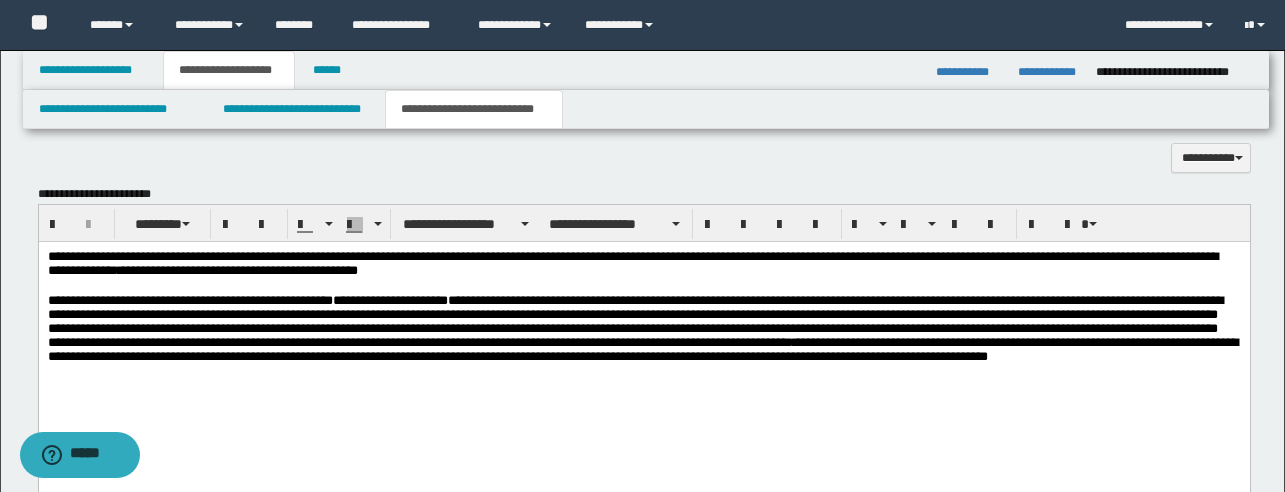click on "**********" at bounding box center (643, 339) 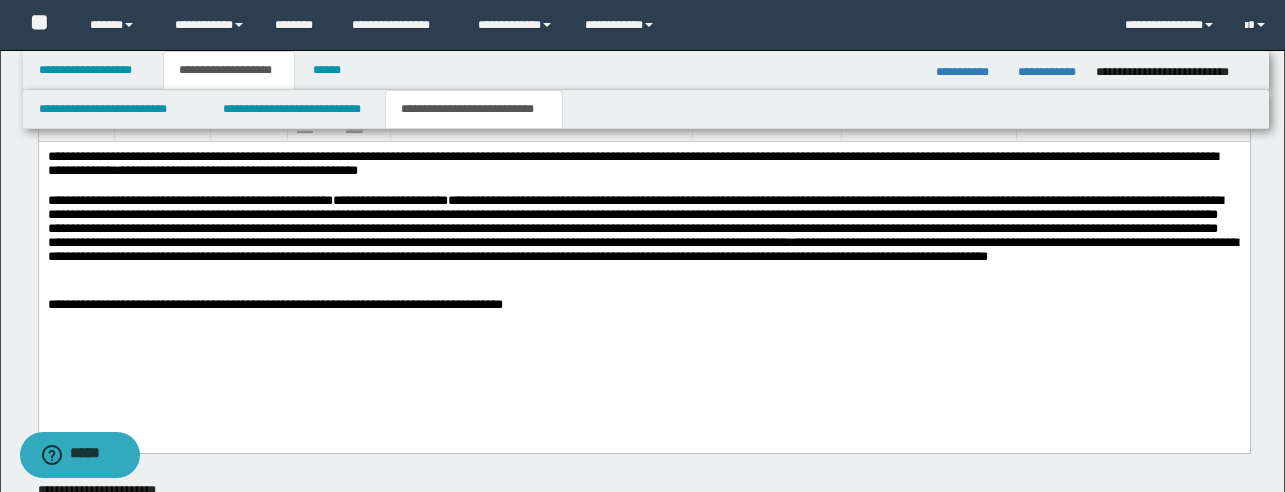 scroll, scrollTop: 686, scrollLeft: 0, axis: vertical 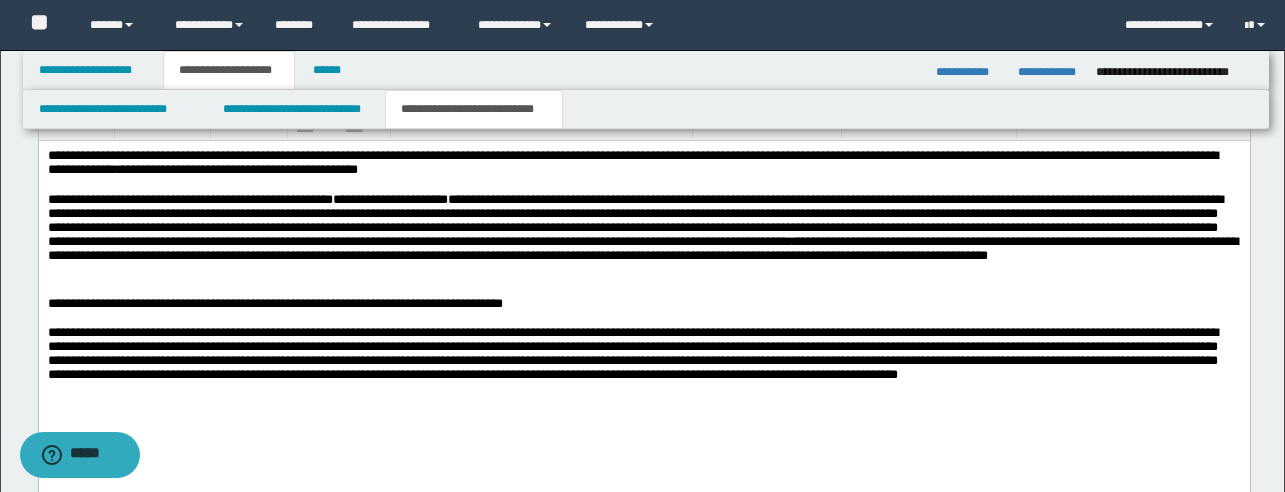 click on "**********" at bounding box center (643, 363) 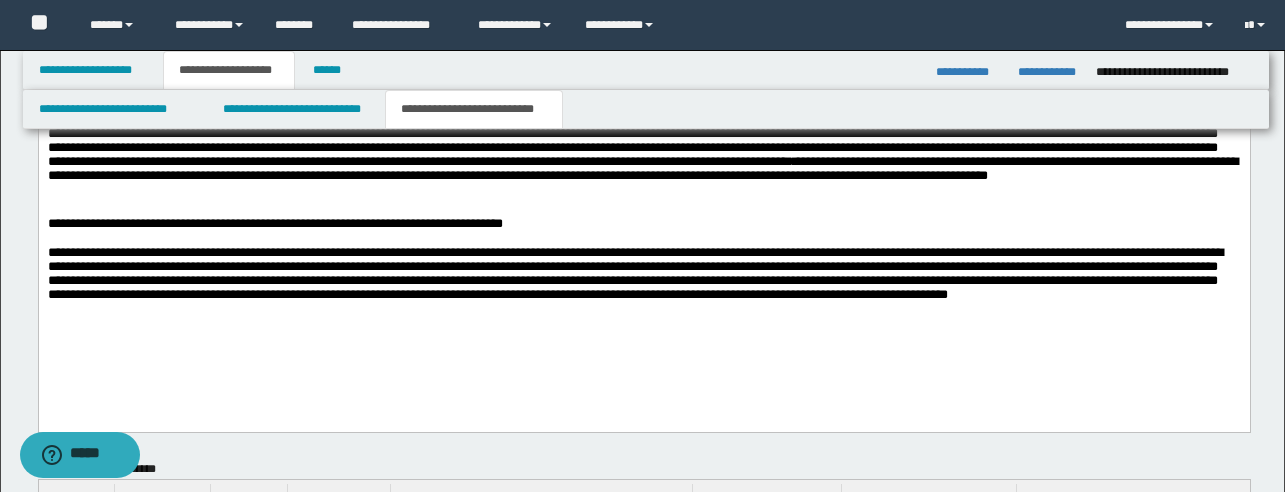 scroll, scrollTop: 767, scrollLeft: 0, axis: vertical 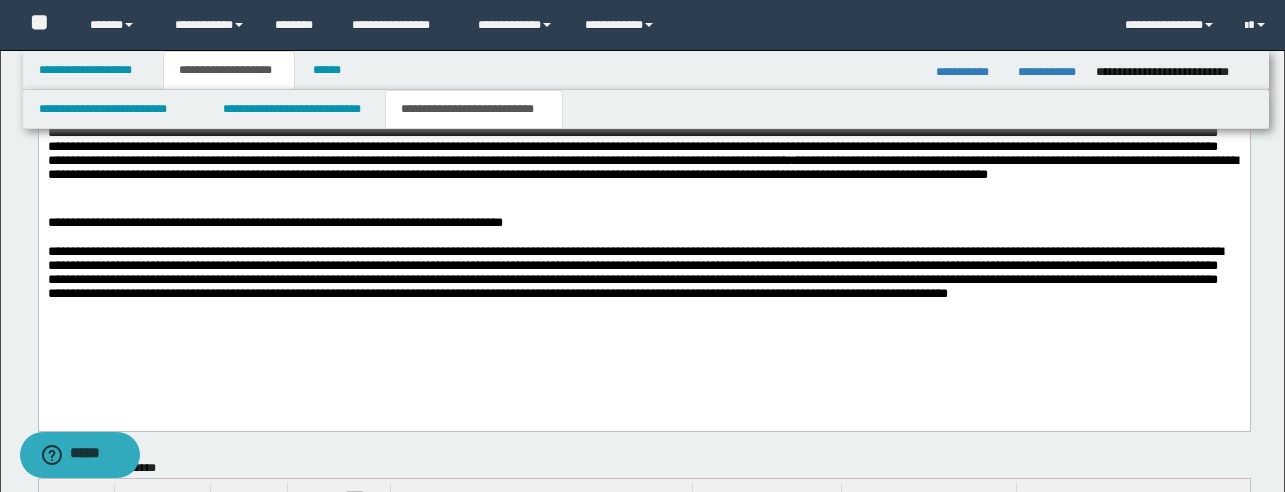 click on "**********" at bounding box center [643, 282] 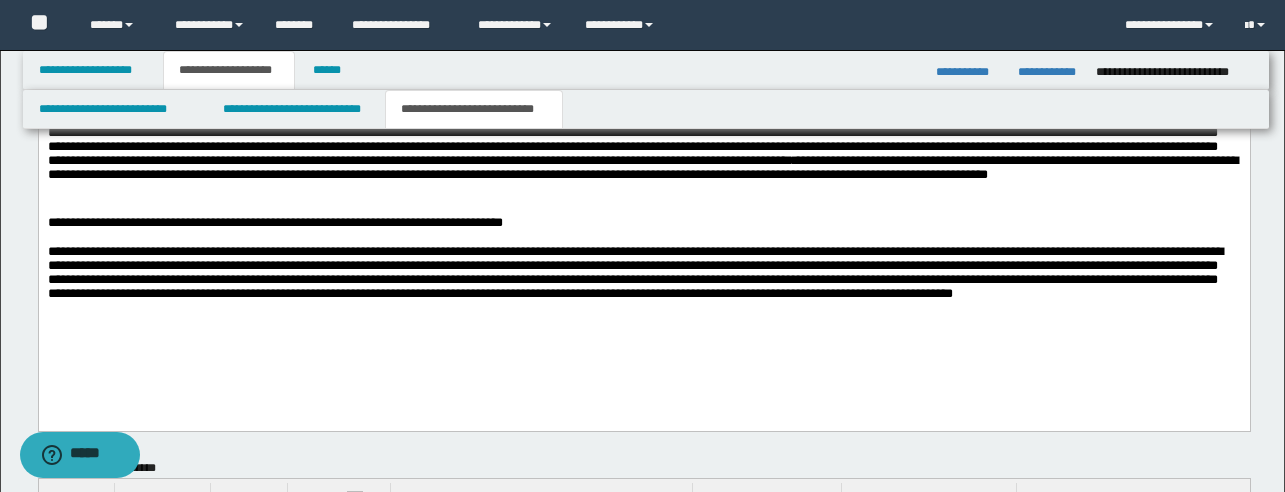 click on "**********" at bounding box center (643, 219) 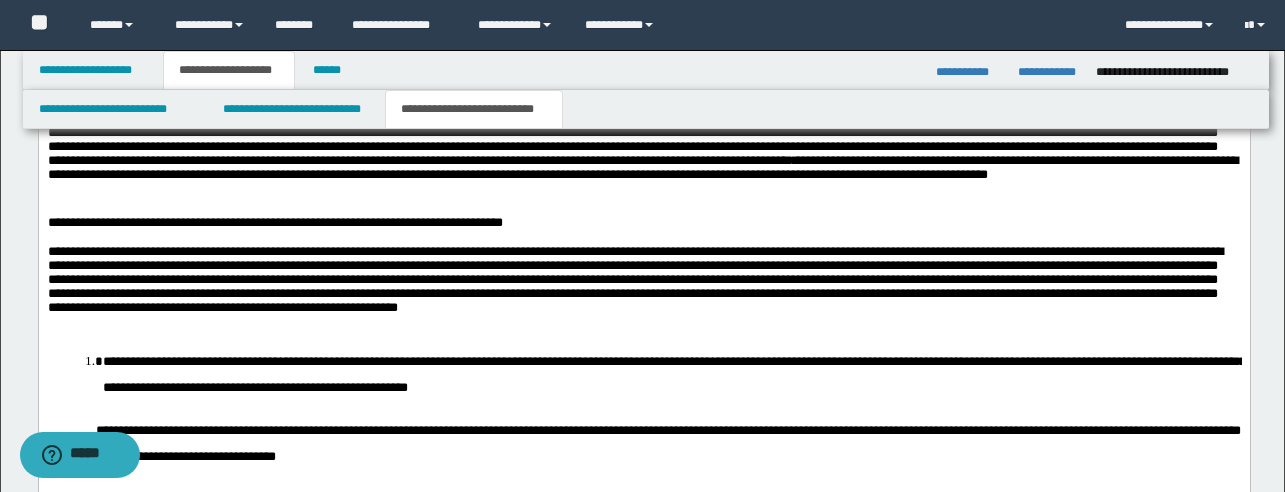 click on "**********" at bounding box center [673, 374] 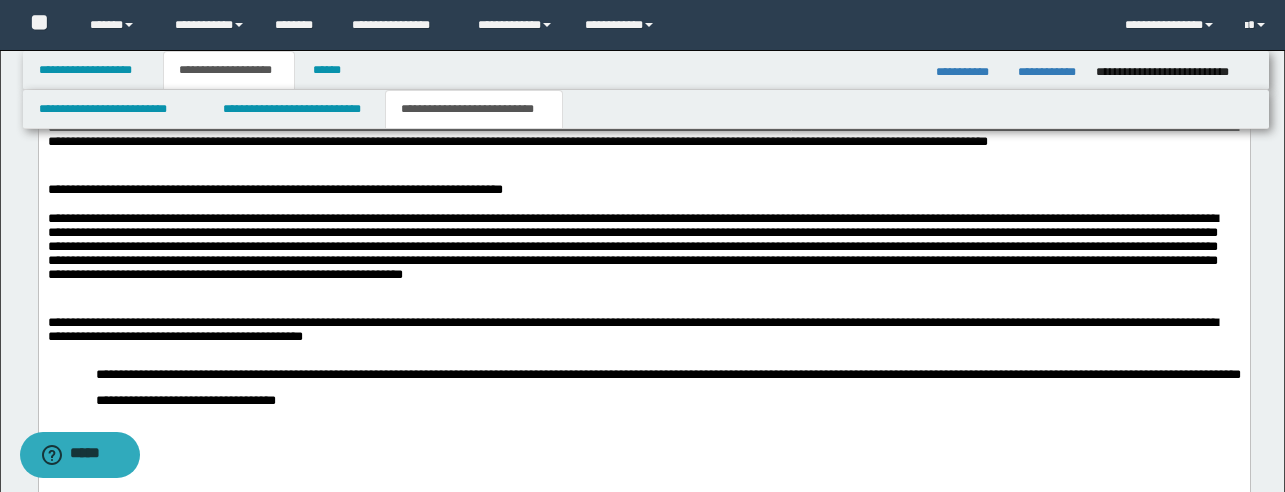 scroll, scrollTop: 812, scrollLeft: 0, axis: vertical 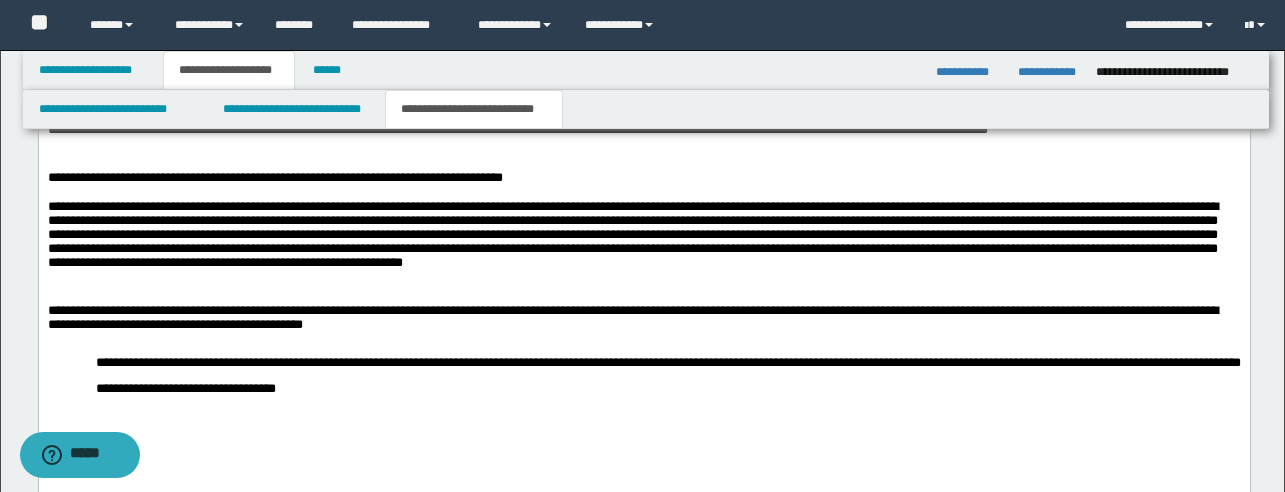 click on "**********" at bounding box center (667, 375) 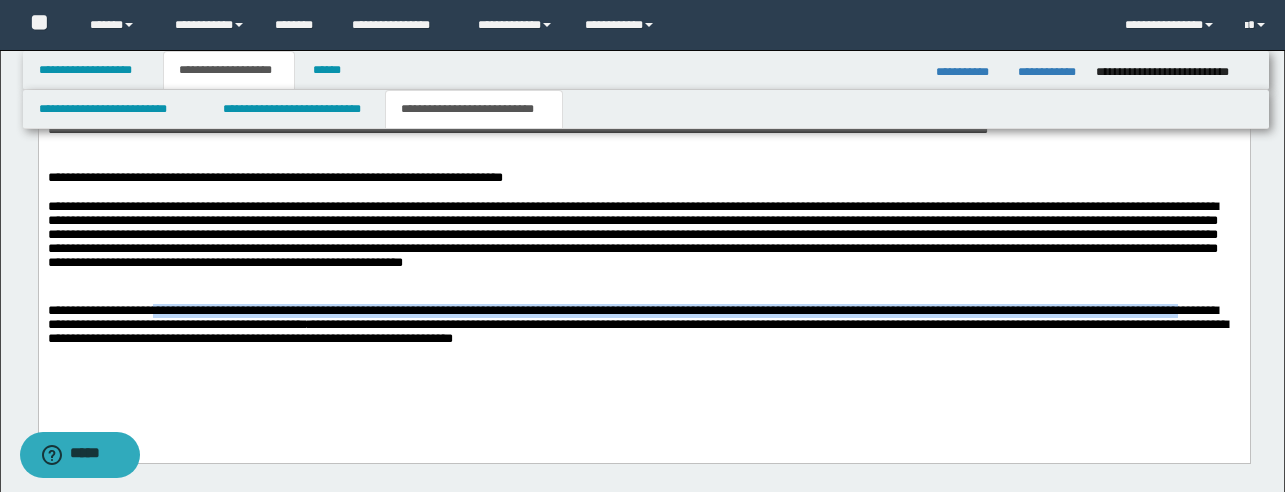 drag, startPoint x: 222, startPoint y: 323, endPoint x: 185, endPoint y: 315, distance: 37.85499 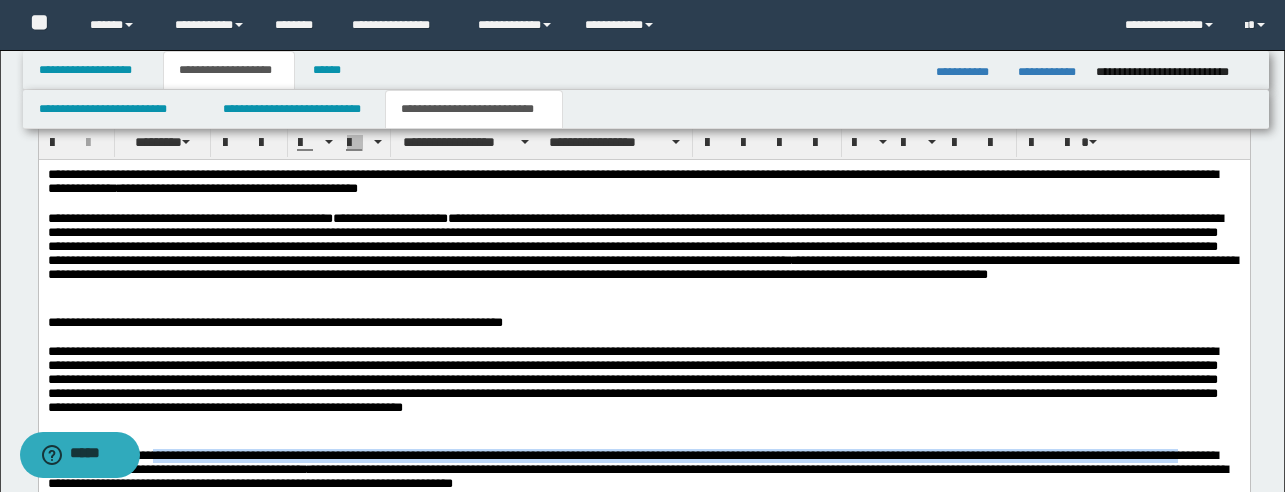 scroll, scrollTop: 708, scrollLeft: 0, axis: vertical 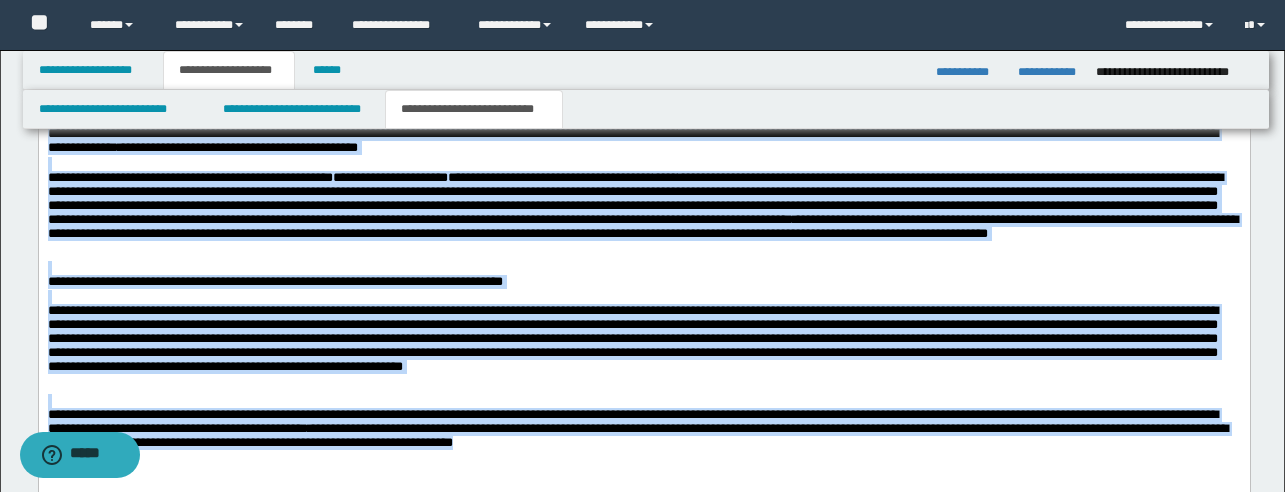 drag, startPoint x: 763, startPoint y: 446, endPoint x: 113, endPoint y: 236, distance: 683.08124 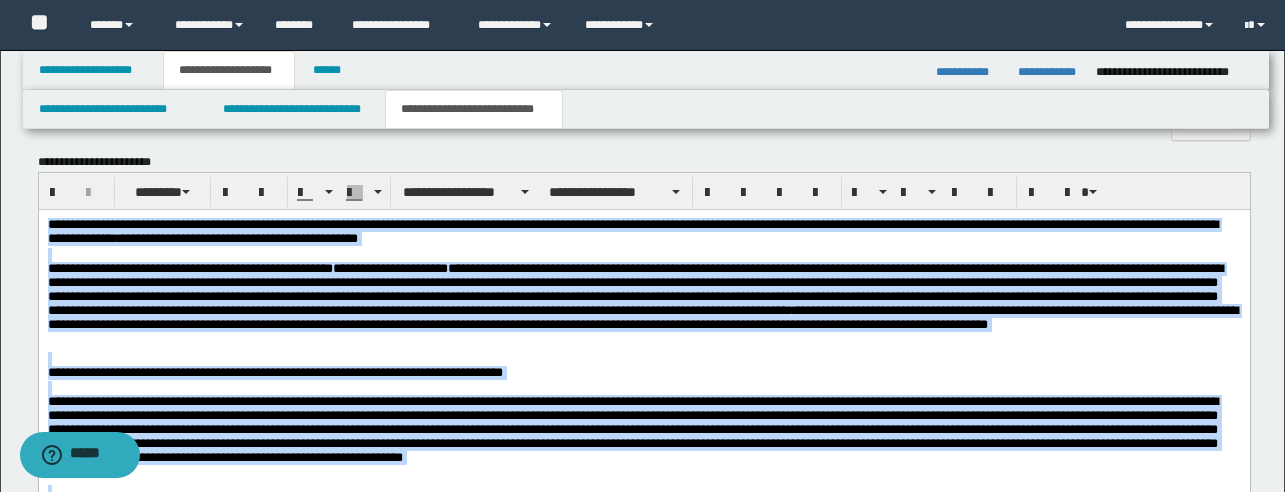 scroll, scrollTop: 616, scrollLeft: 0, axis: vertical 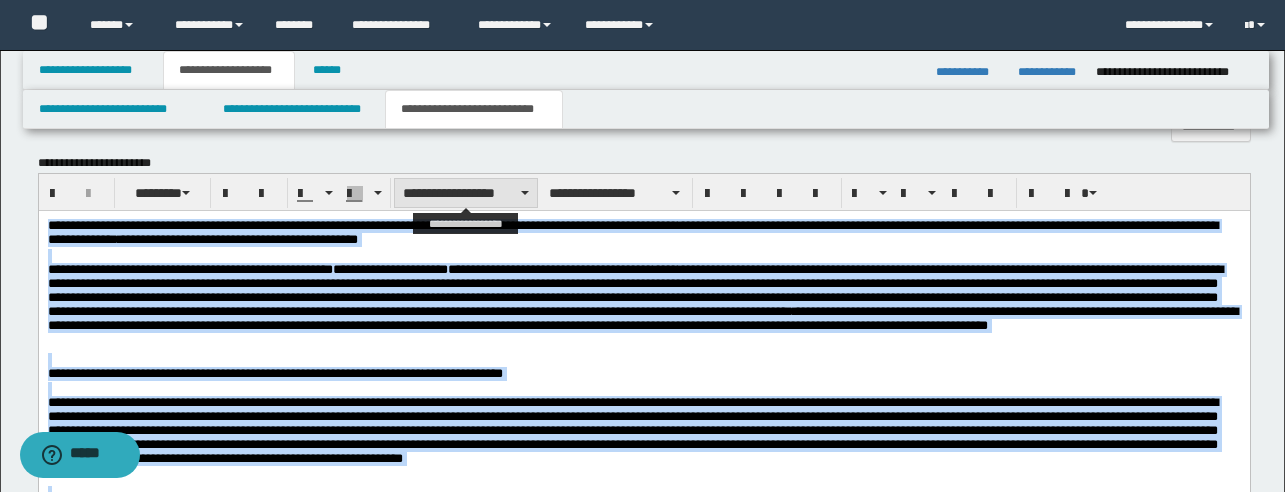 click on "**********" at bounding box center (466, 193) 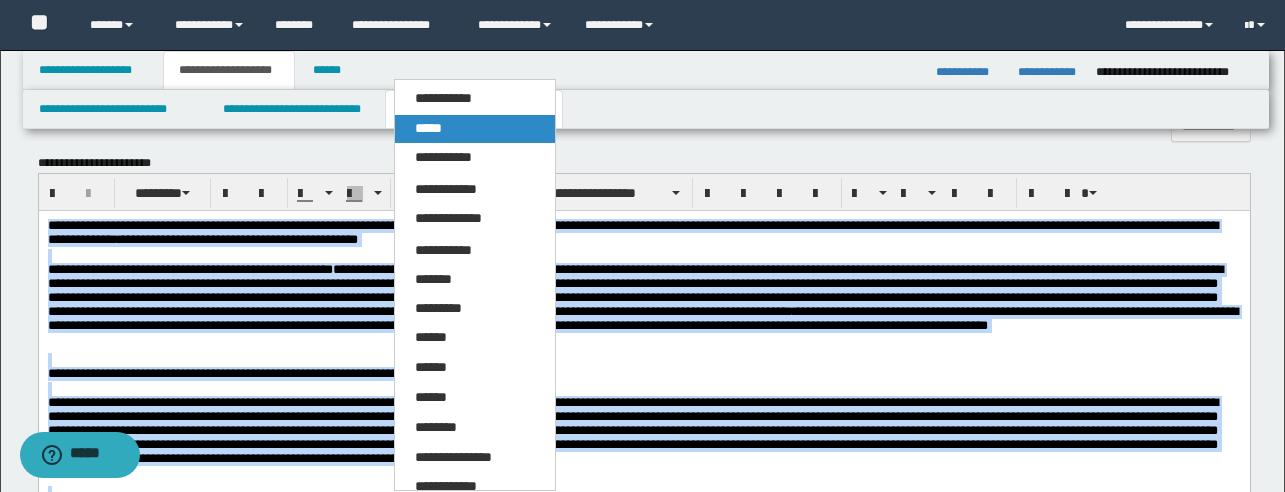 click on "*****" at bounding box center [475, 129] 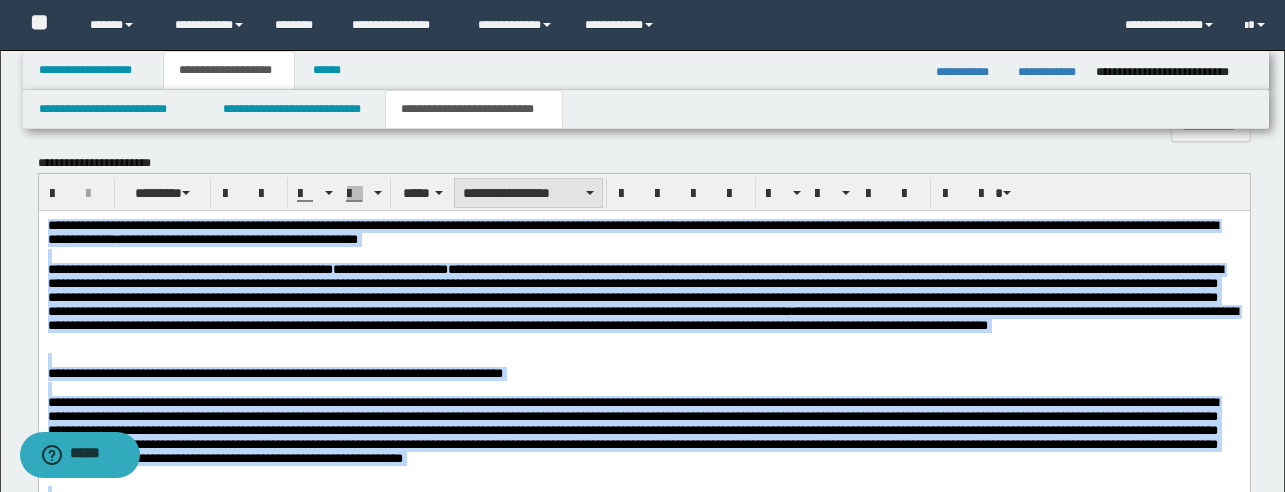 click on "**********" at bounding box center (528, 193) 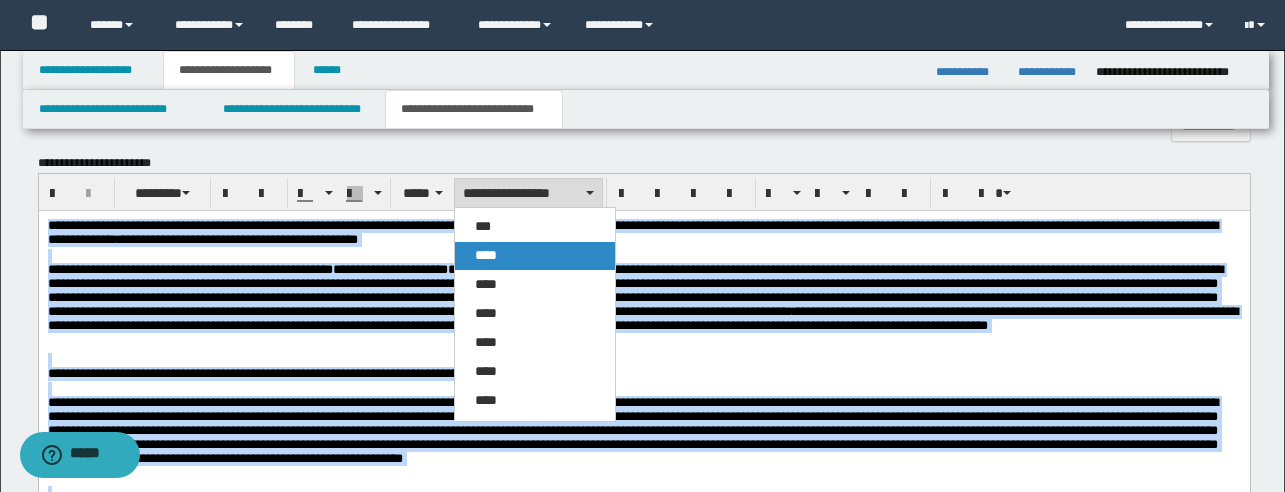 click on "****" at bounding box center (486, 255) 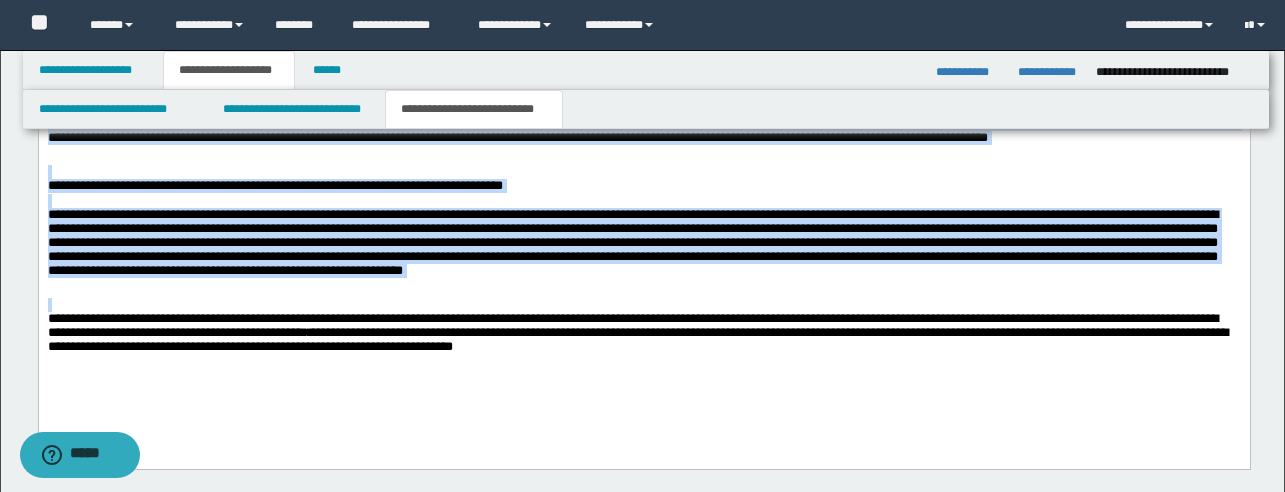 scroll, scrollTop: 812, scrollLeft: 0, axis: vertical 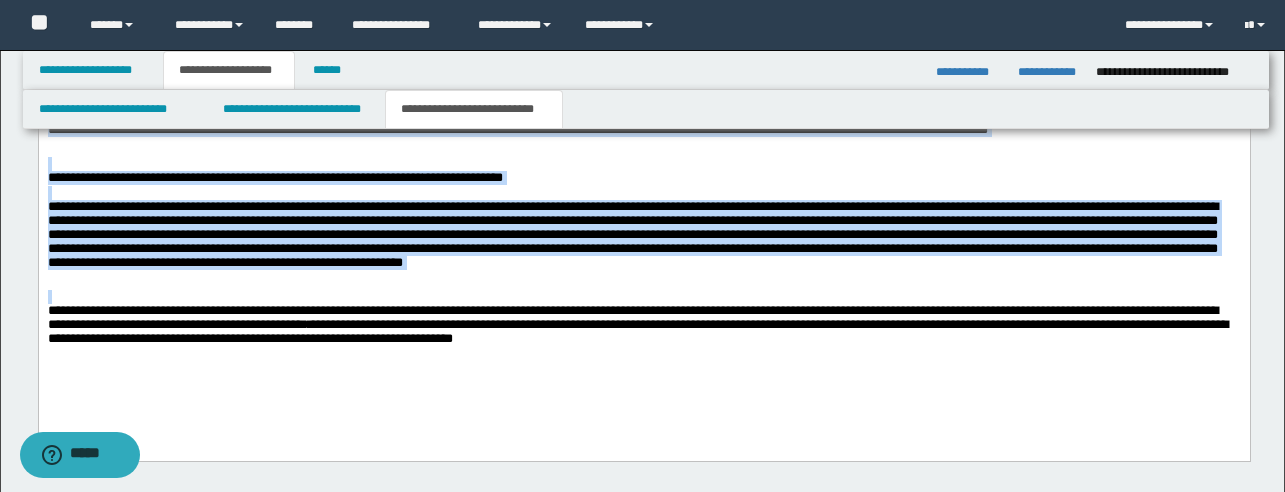 click on "**********" at bounding box center [643, 211] 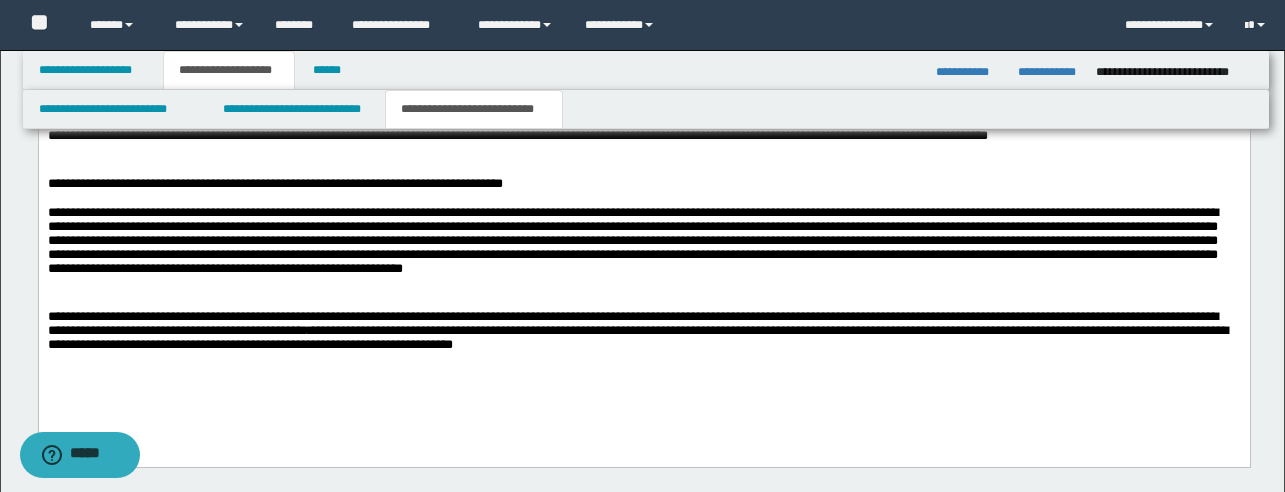 scroll, scrollTop: 827, scrollLeft: 0, axis: vertical 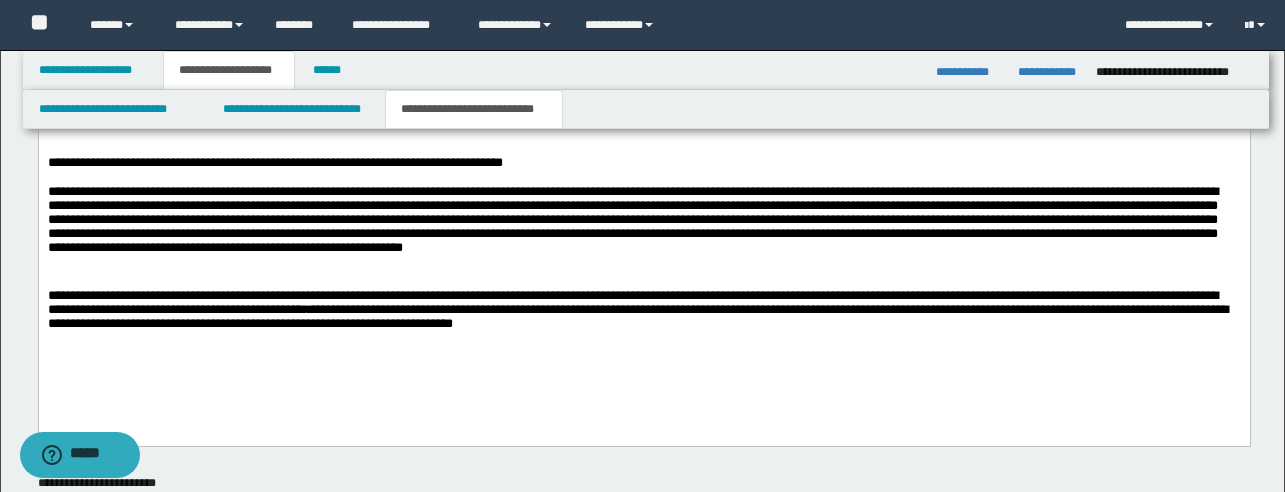 click on "**********" at bounding box center (643, 196) 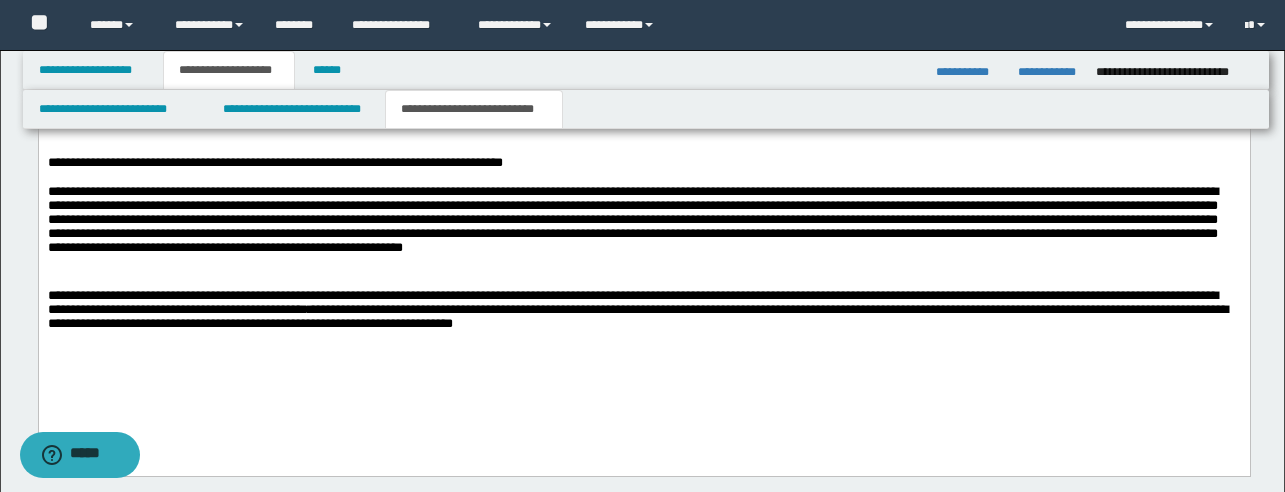 click on "**********" at bounding box center [644, 217] 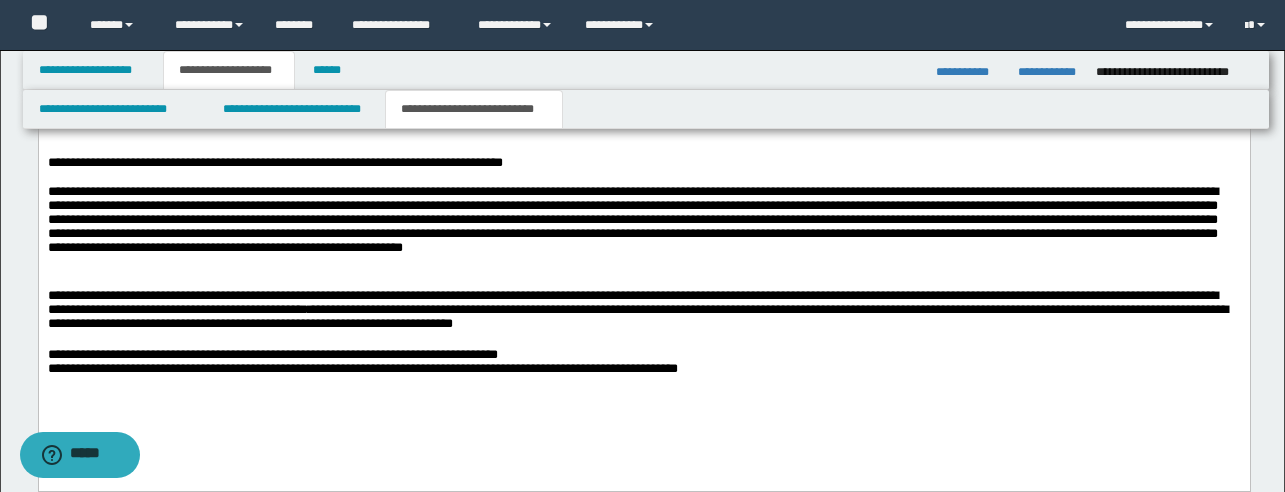 click on "**********" at bounding box center [643, 217] 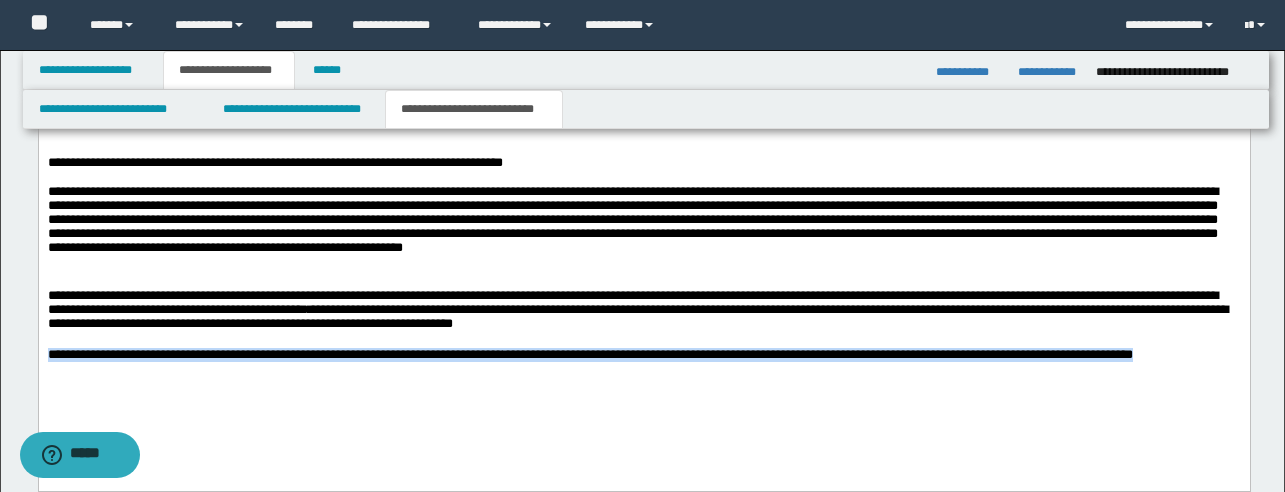 drag, startPoint x: 244, startPoint y: 386, endPoint x: 75, endPoint y: 357, distance: 171.47011 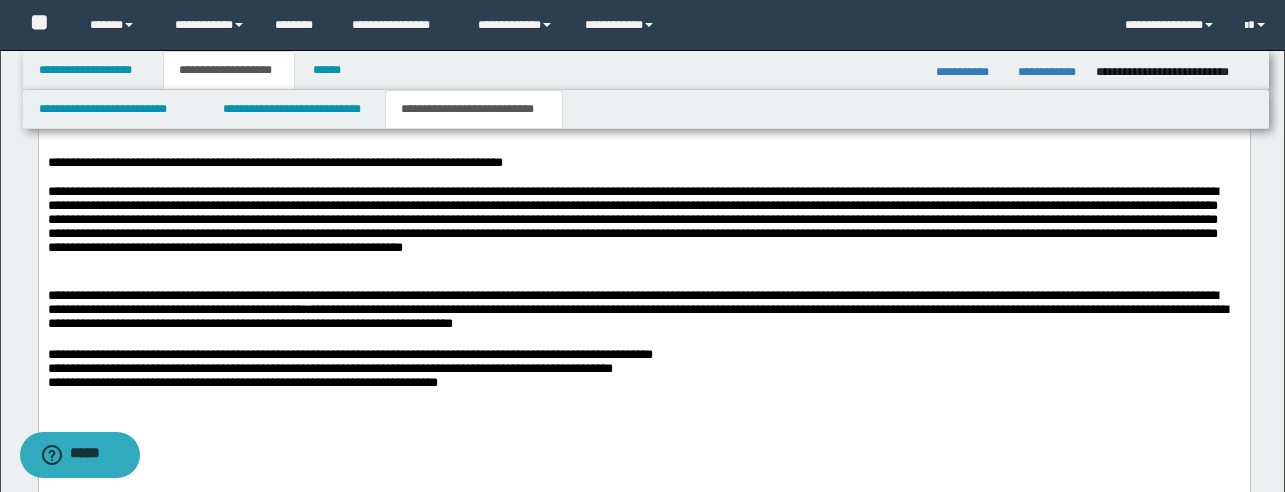 click on "**********" at bounding box center [643, 370] 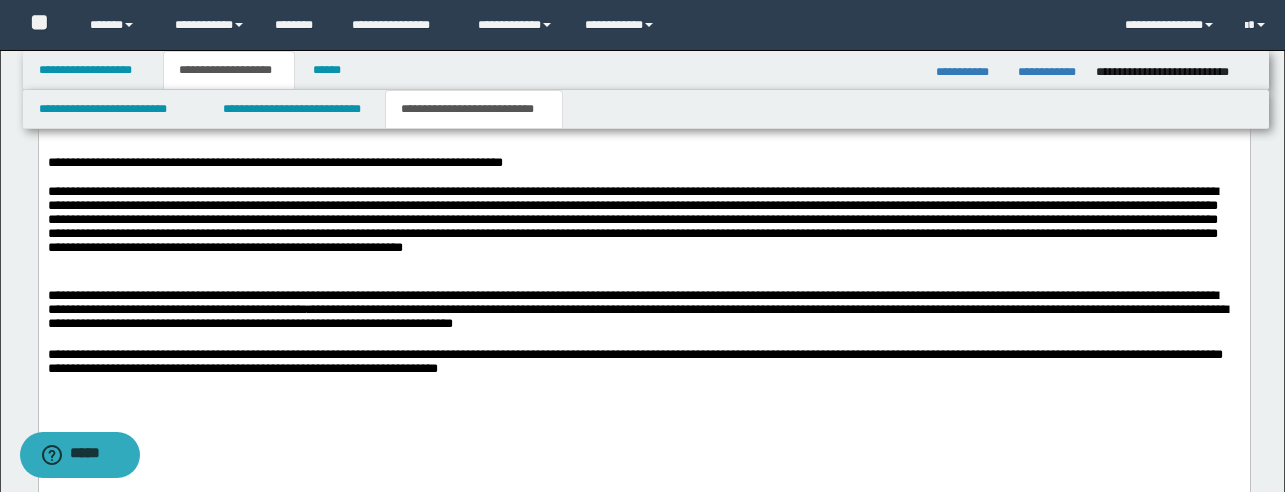 click on "**********" at bounding box center [643, 370] 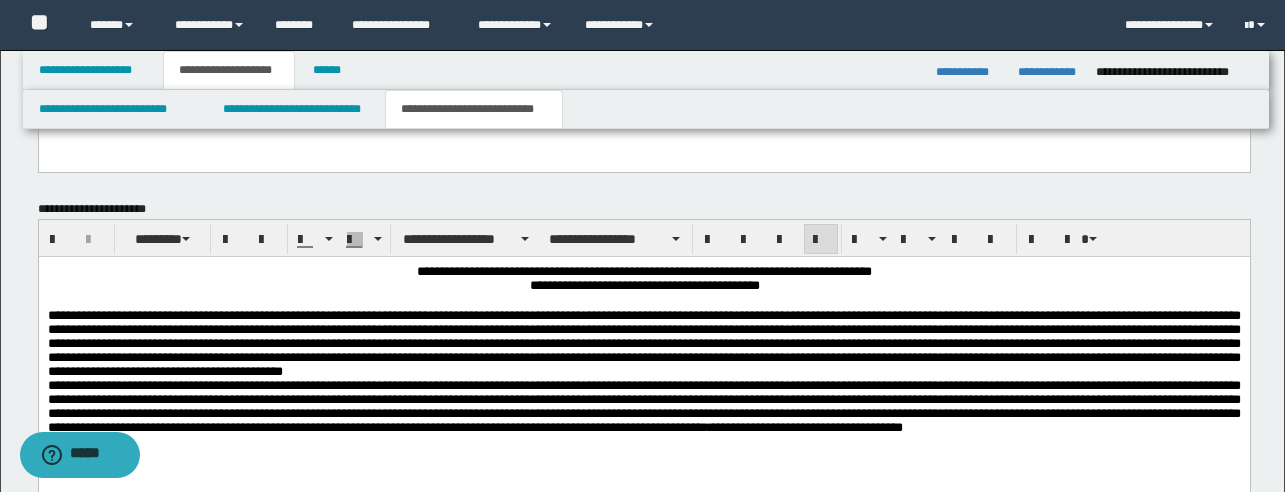 scroll, scrollTop: 1577, scrollLeft: 0, axis: vertical 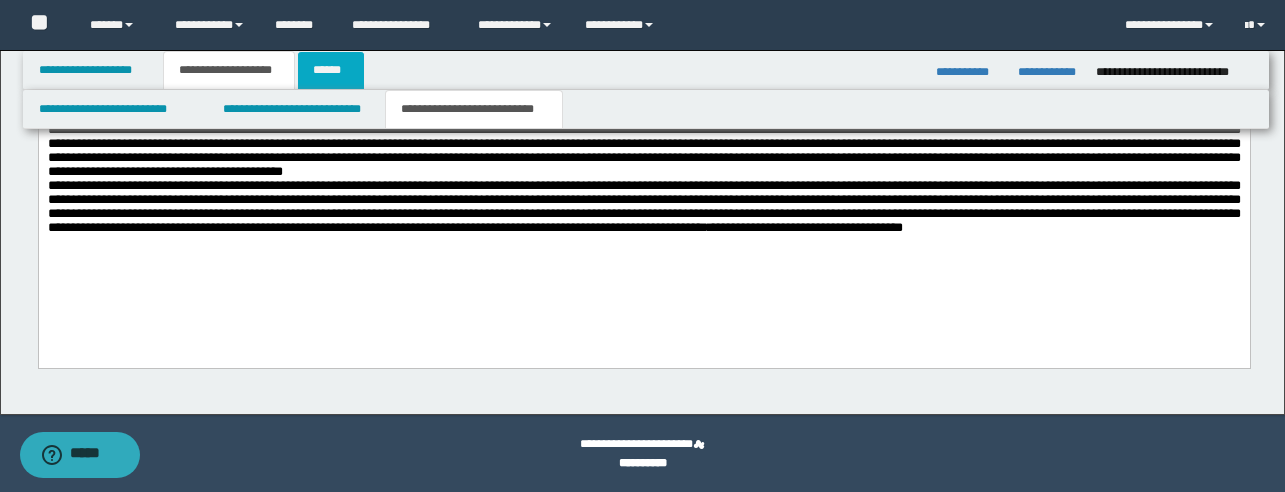 click on "******" at bounding box center [331, 70] 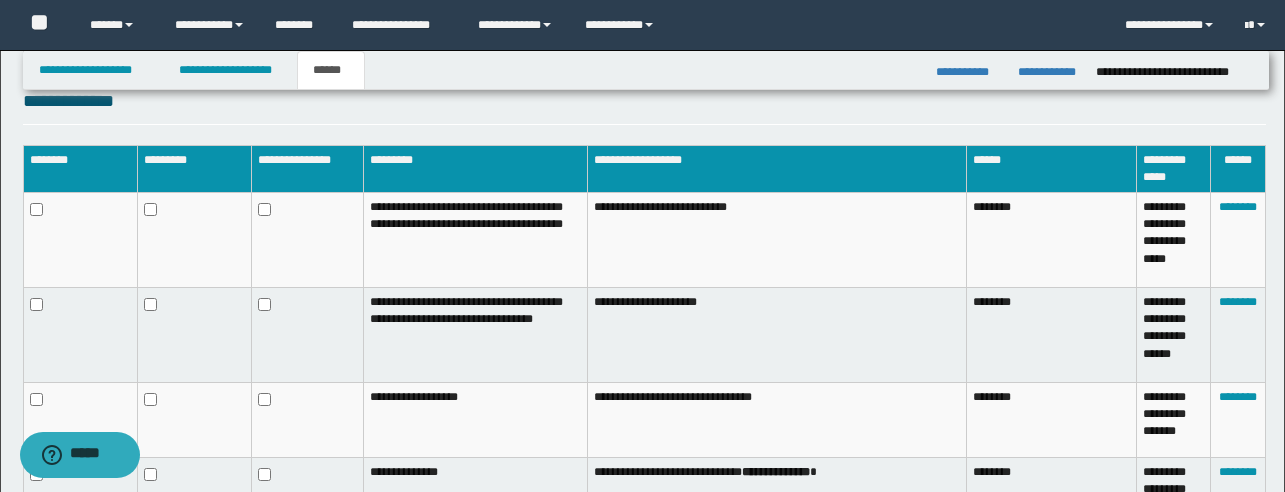scroll, scrollTop: 1091, scrollLeft: 0, axis: vertical 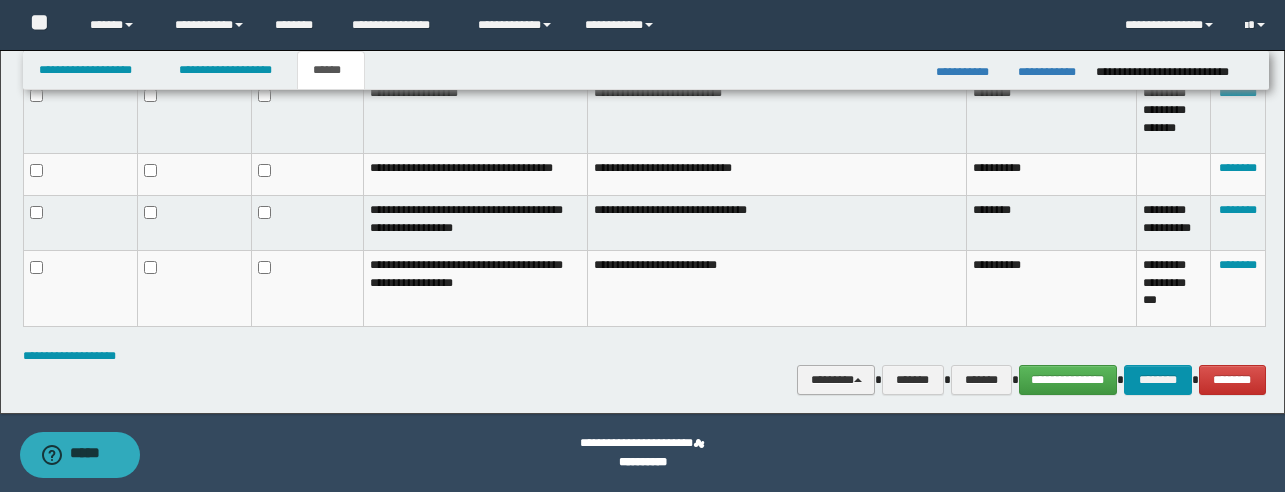 click on "********" at bounding box center [836, 380] 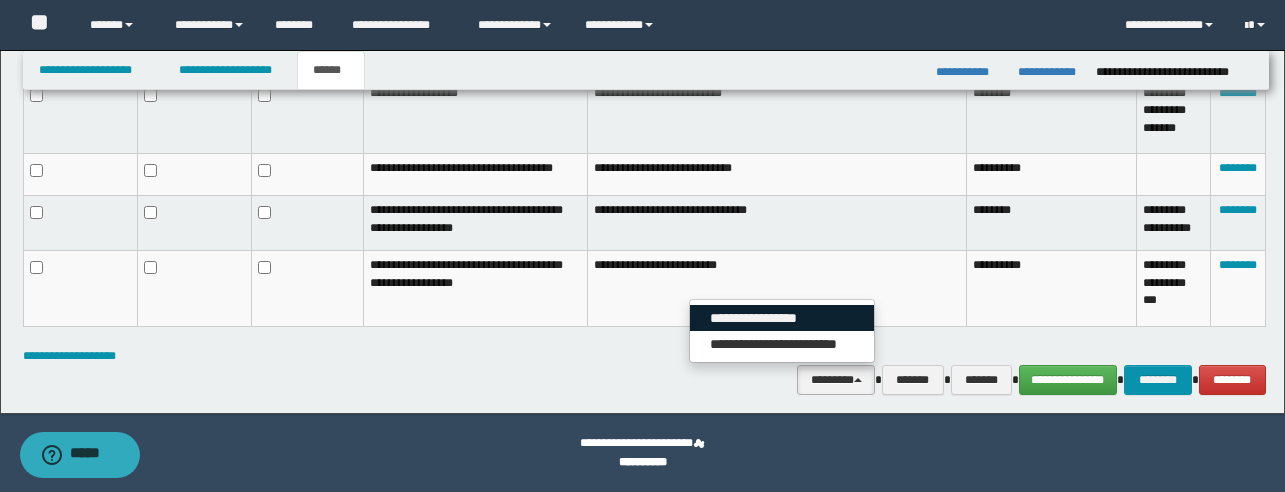click on "**********" at bounding box center (782, 318) 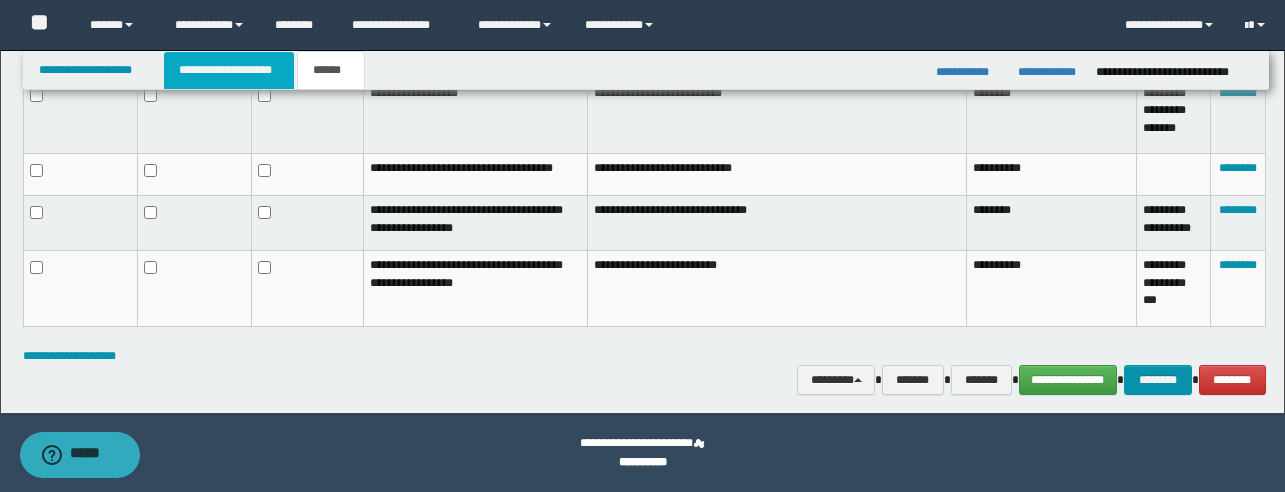 click on "**********" at bounding box center [229, 70] 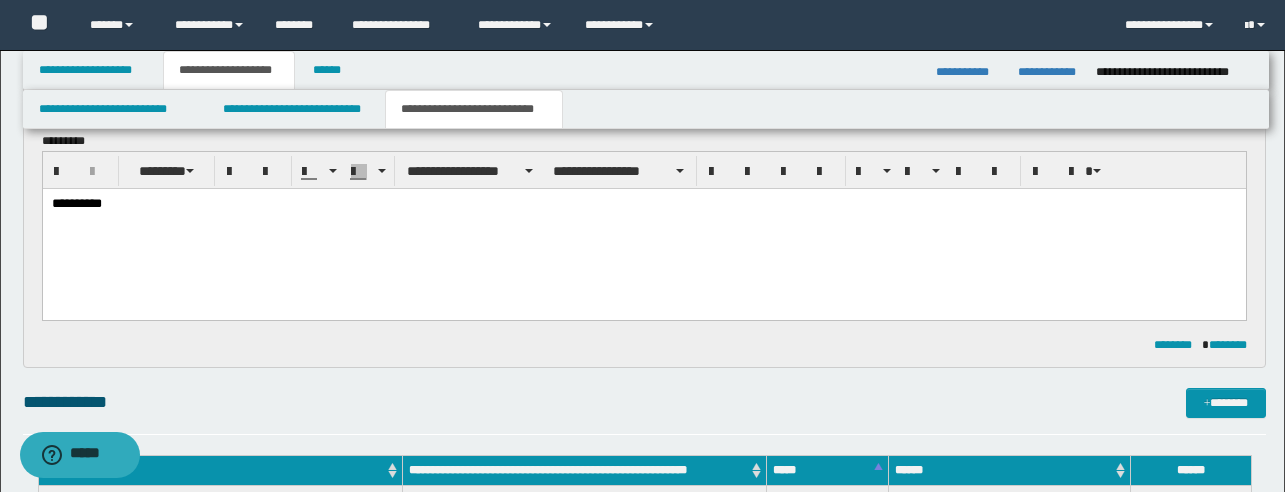 scroll, scrollTop: 0, scrollLeft: 0, axis: both 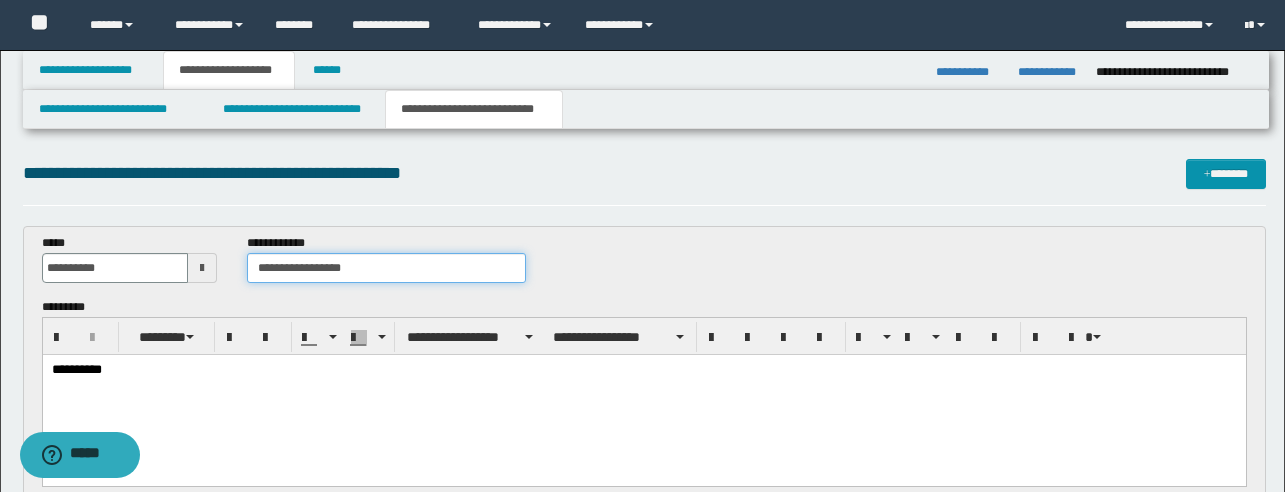 click on "**********" at bounding box center [386, 268] 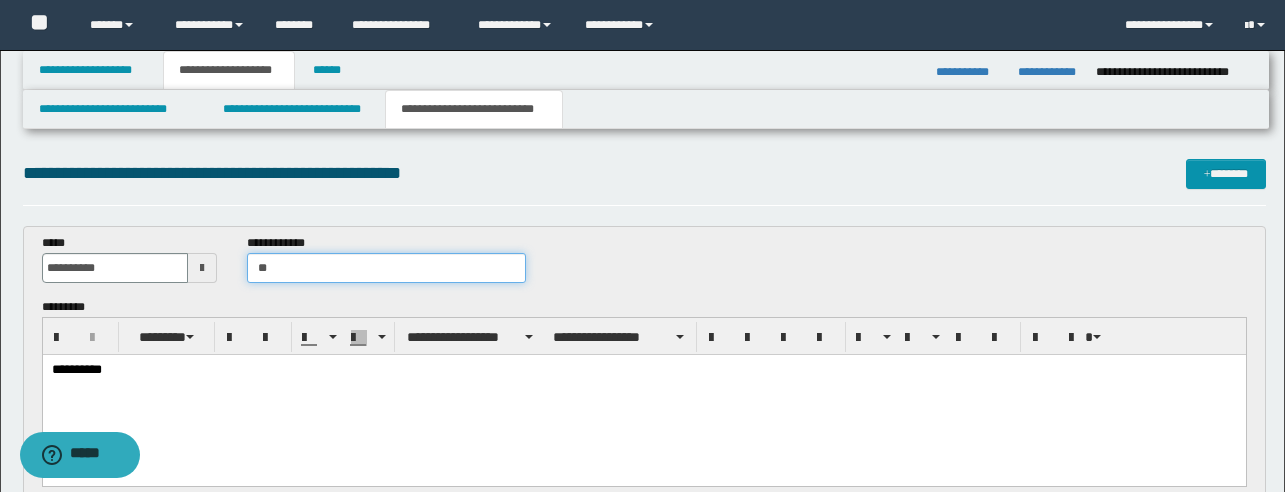 type on "*" 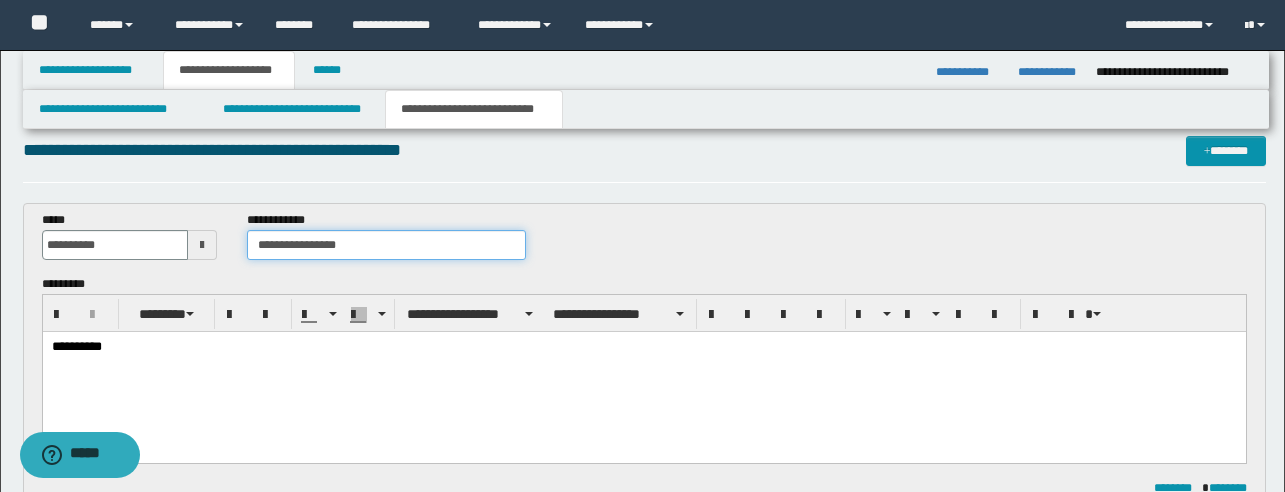 type on "**********" 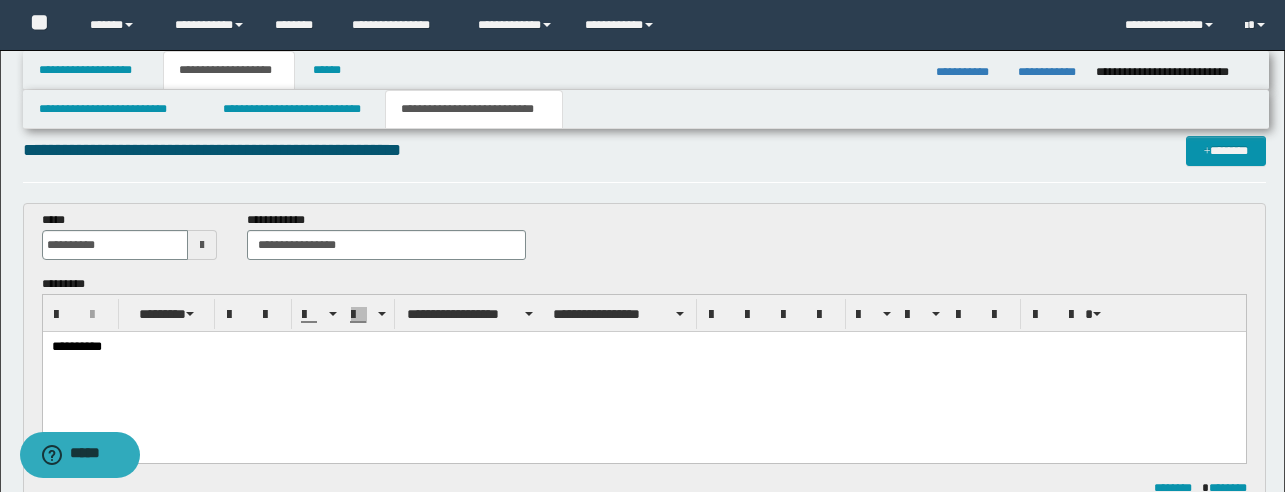 click on "**********" at bounding box center (644, 243) 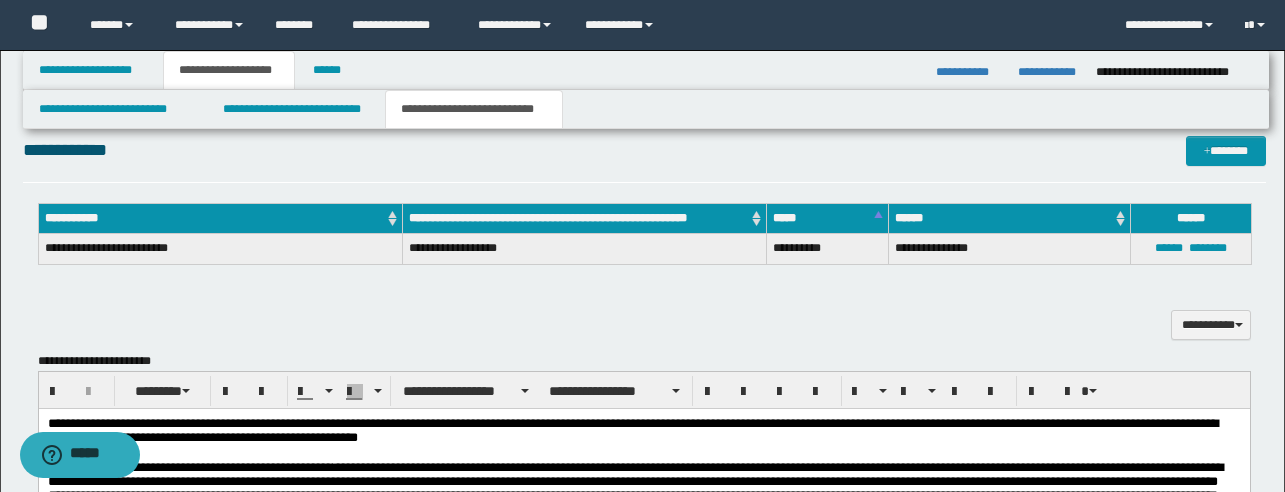 scroll, scrollTop: 0, scrollLeft: 0, axis: both 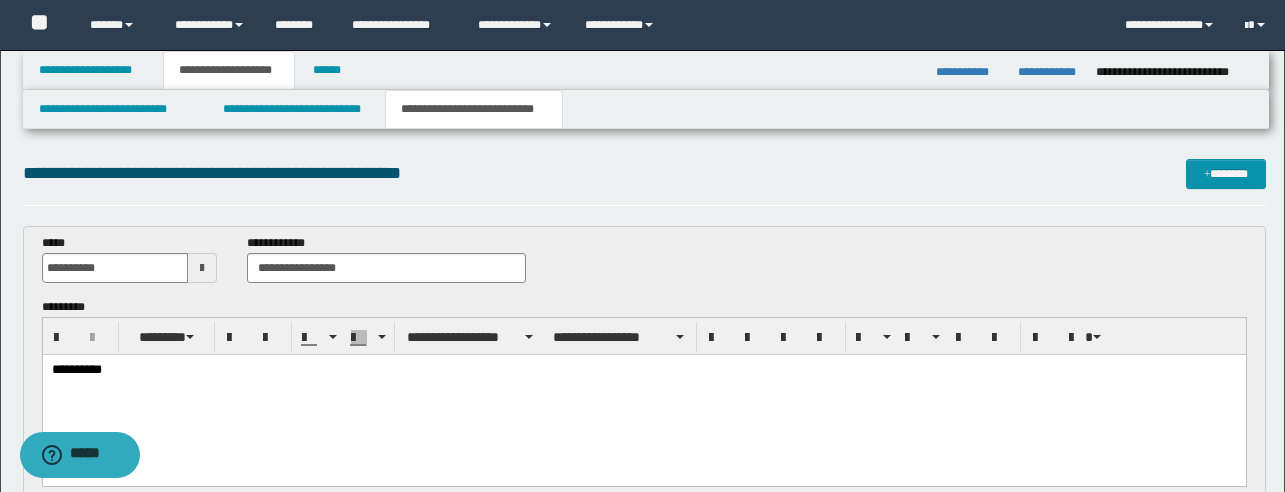 click on "**********" at bounding box center [643, 395] 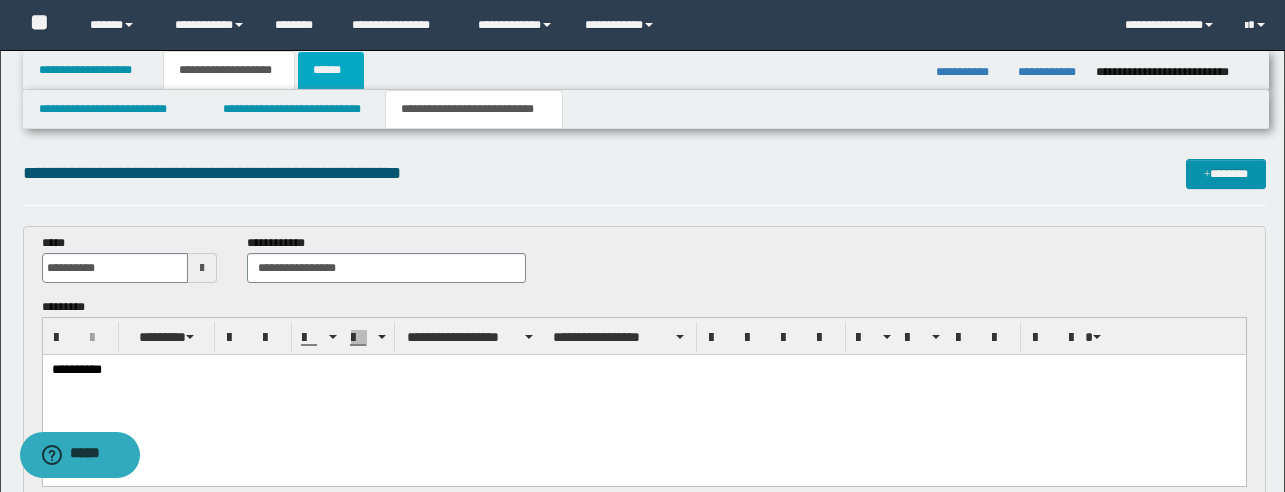 click on "******" at bounding box center (331, 70) 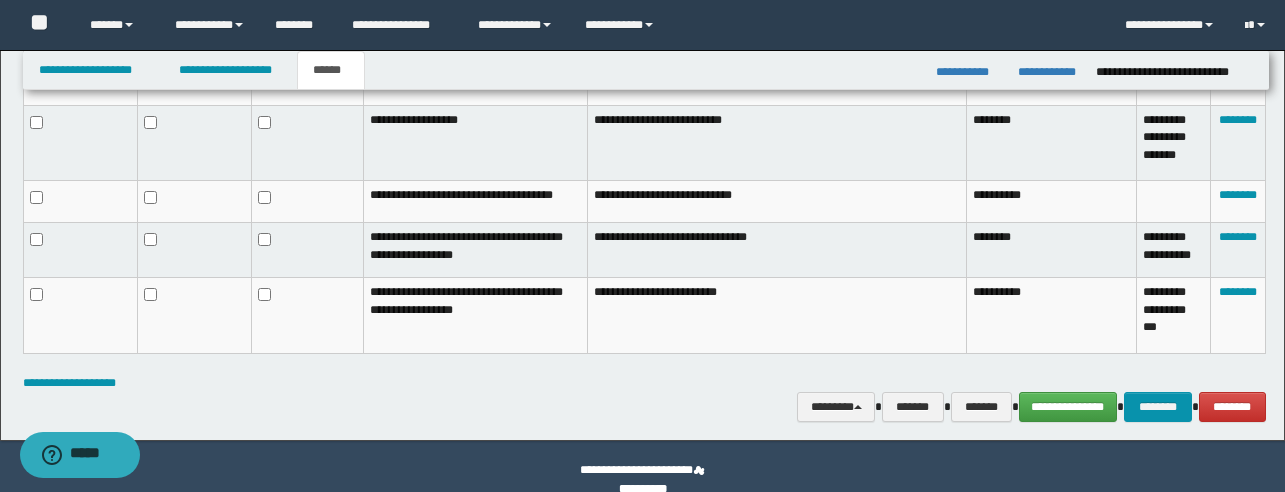 scroll, scrollTop: 1091, scrollLeft: 0, axis: vertical 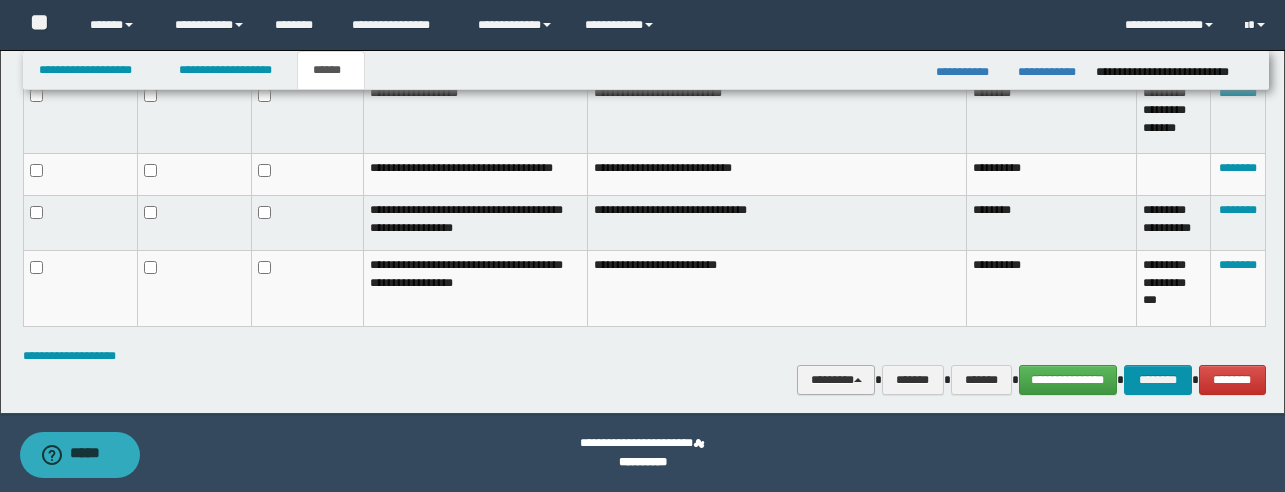 click on "********" at bounding box center [836, 380] 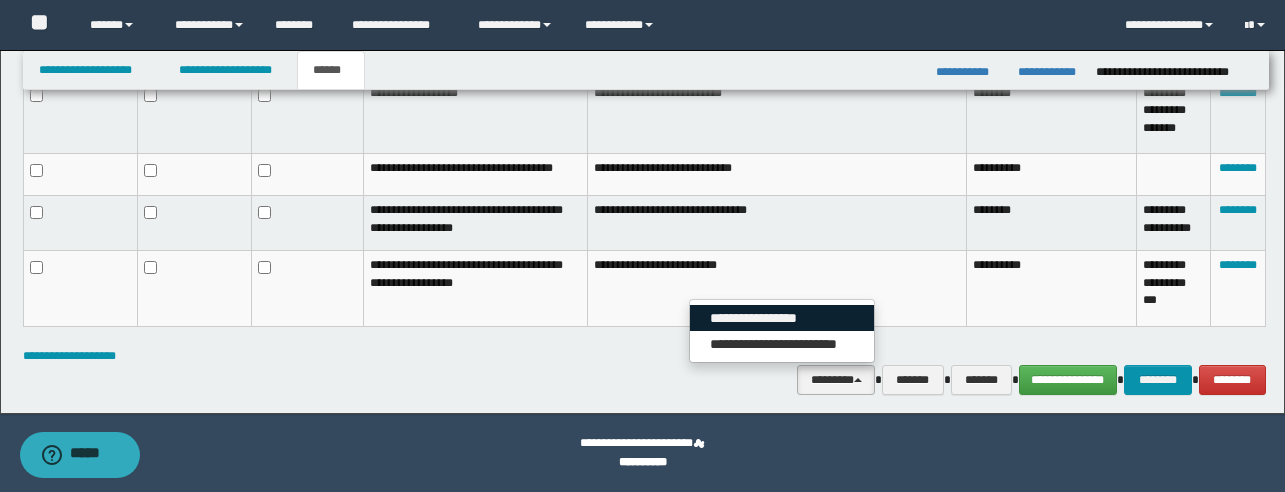 click on "**********" at bounding box center [782, 318] 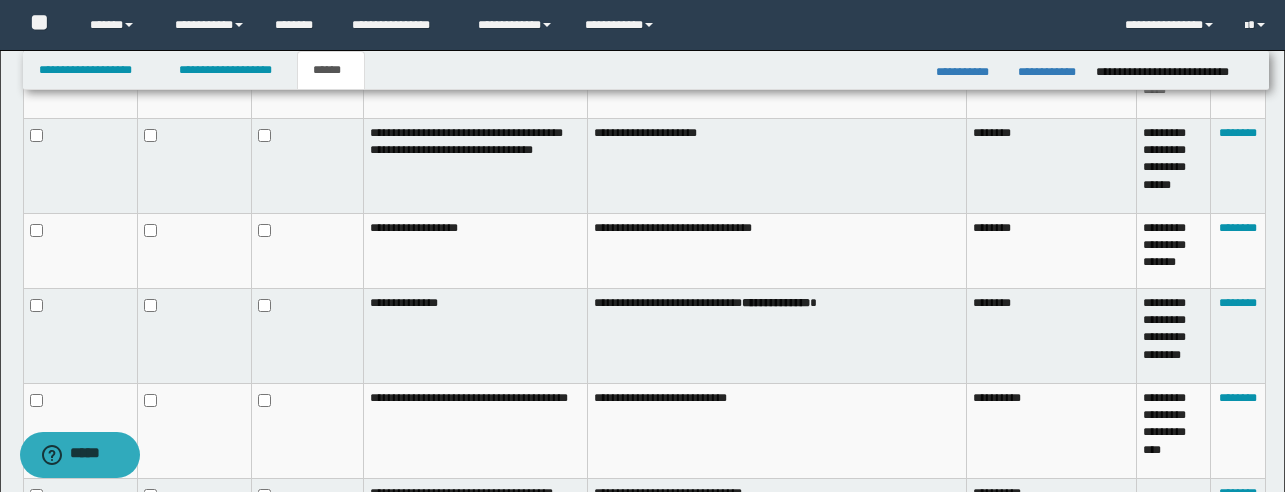 scroll, scrollTop: 0, scrollLeft: 0, axis: both 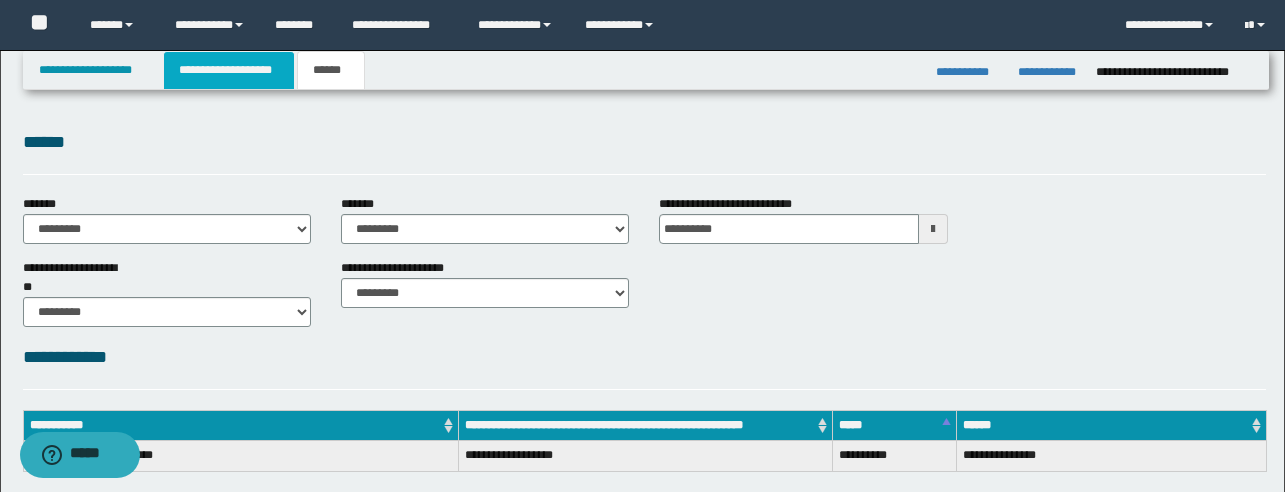 click on "**********" at bounding box center (229, 70) 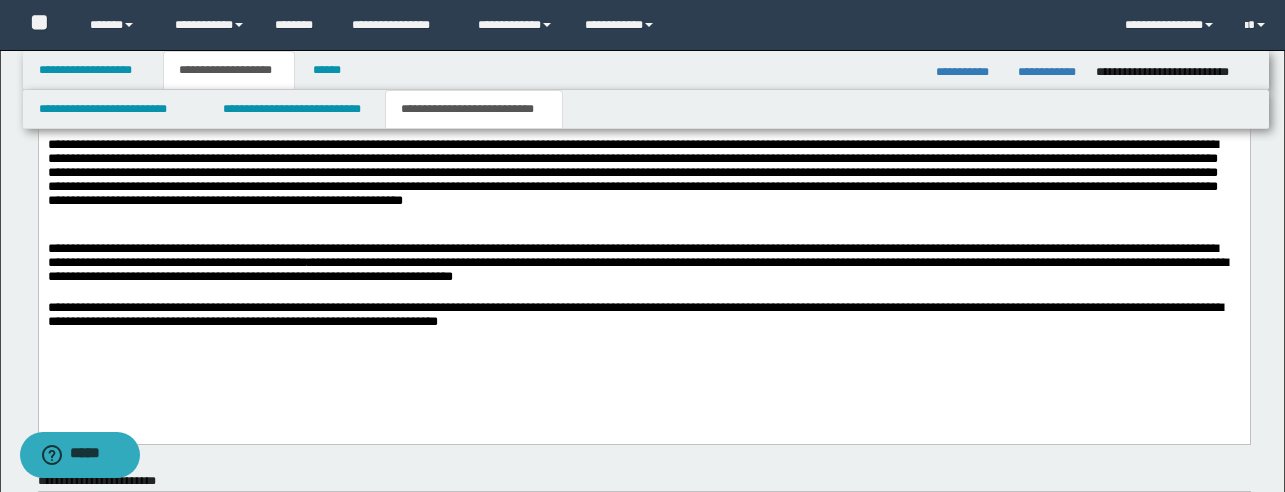 scroll, scrollTop: 877, scrollLeft: 0, axis: vertical 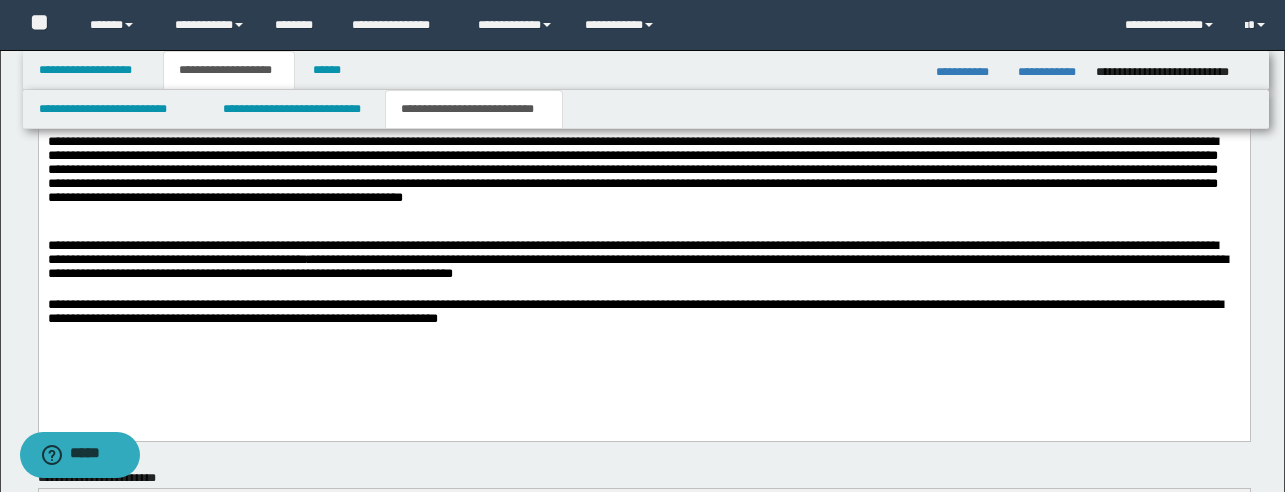 drag, startPoint x: 837, startPoint y: 395, endPoint x: 484, endPoint y: 292, distance: 367.72 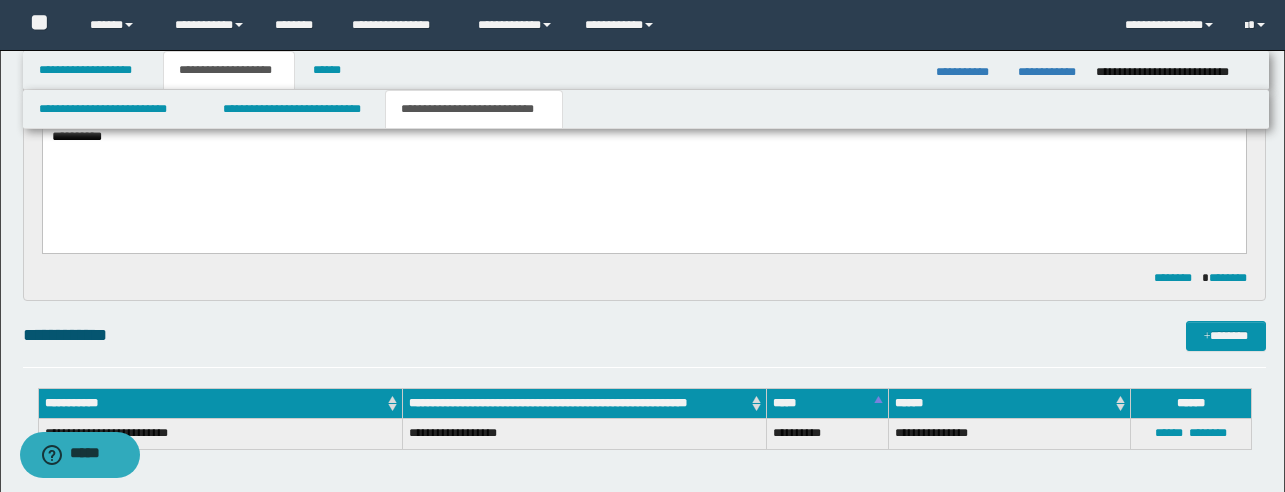 drag, startPoint x: 617, startPoint y: 996, endPoint x: 412, endPoint y: 276, distance: 748.6154 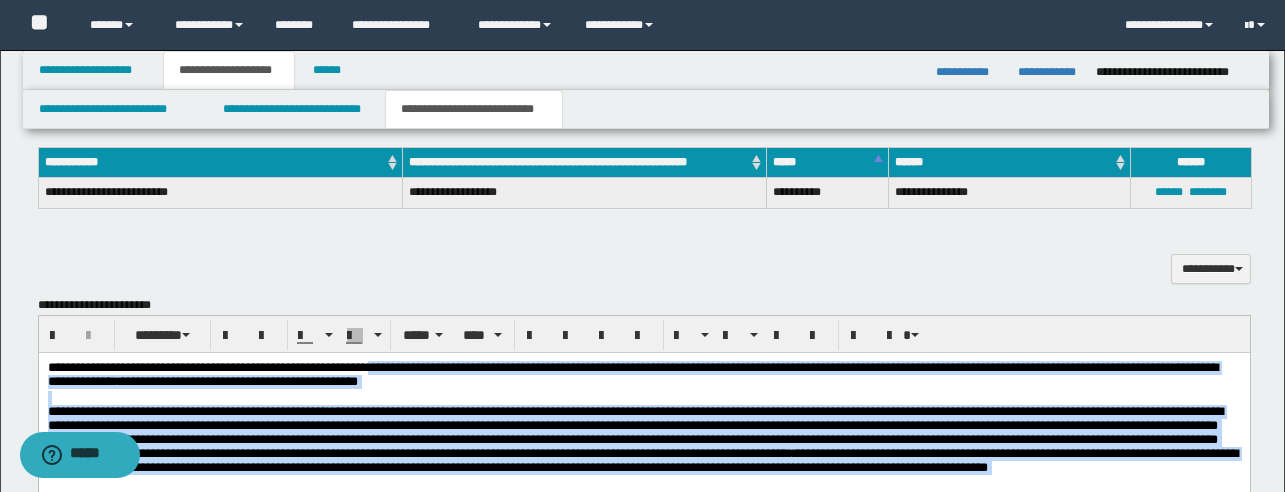 scroll, scrollTop: 480, scrollLeft: 0, axis: vertical 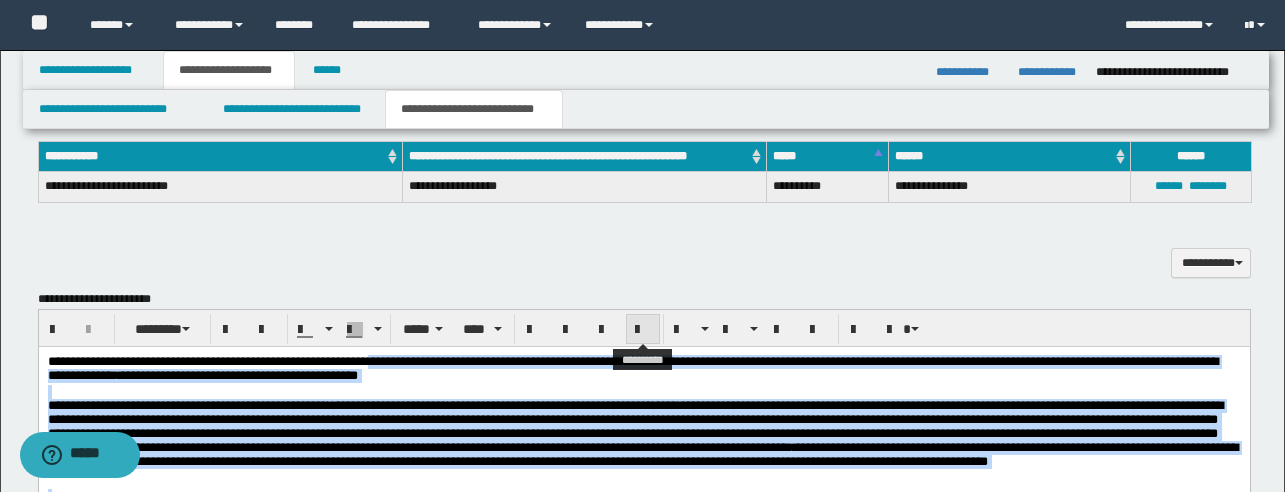click at bounding box center (643, 330) 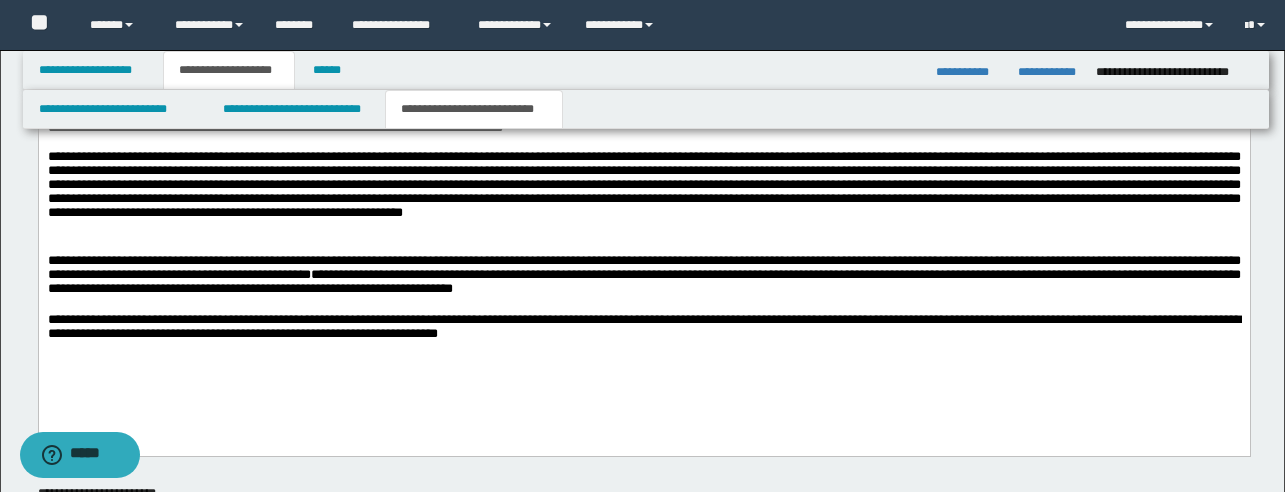 click on "**********" at bounding box center (643, 183) 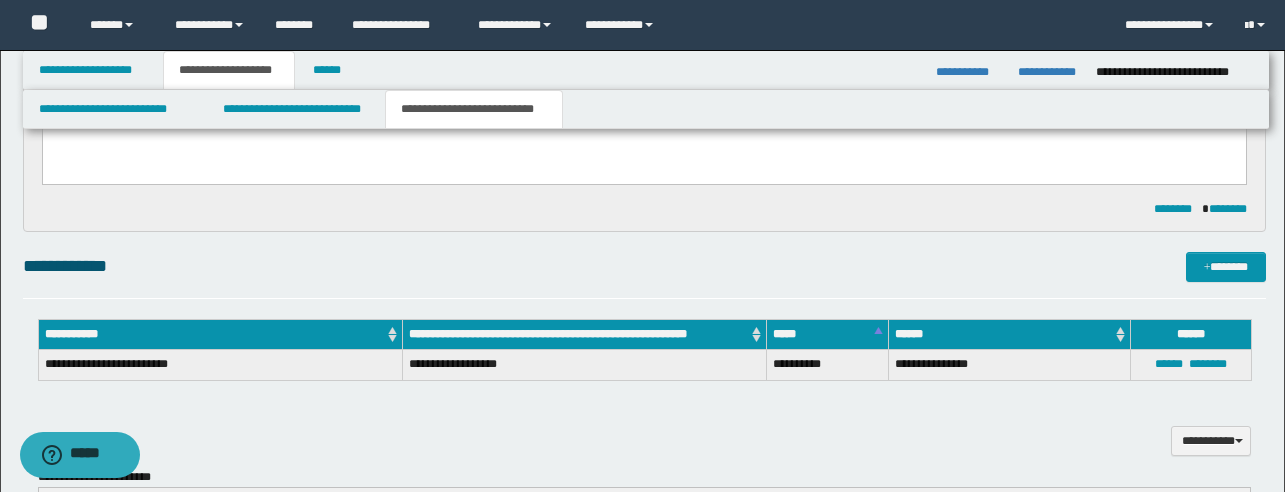 scroll, scrollTop: 303, scrollLeft: 0, axis: vertical 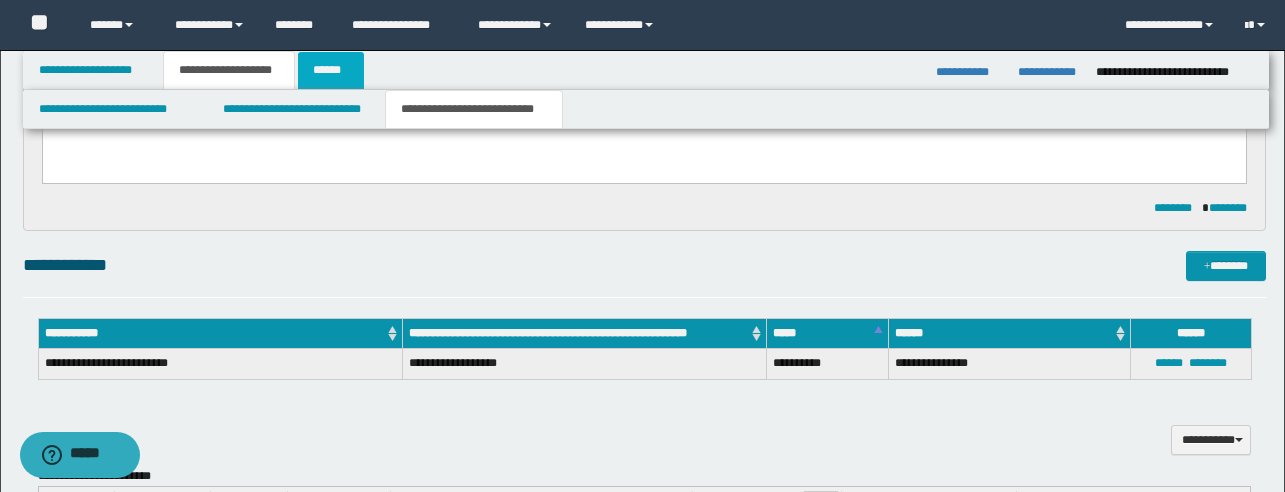 click on "******" at bounding box center (331, 70) 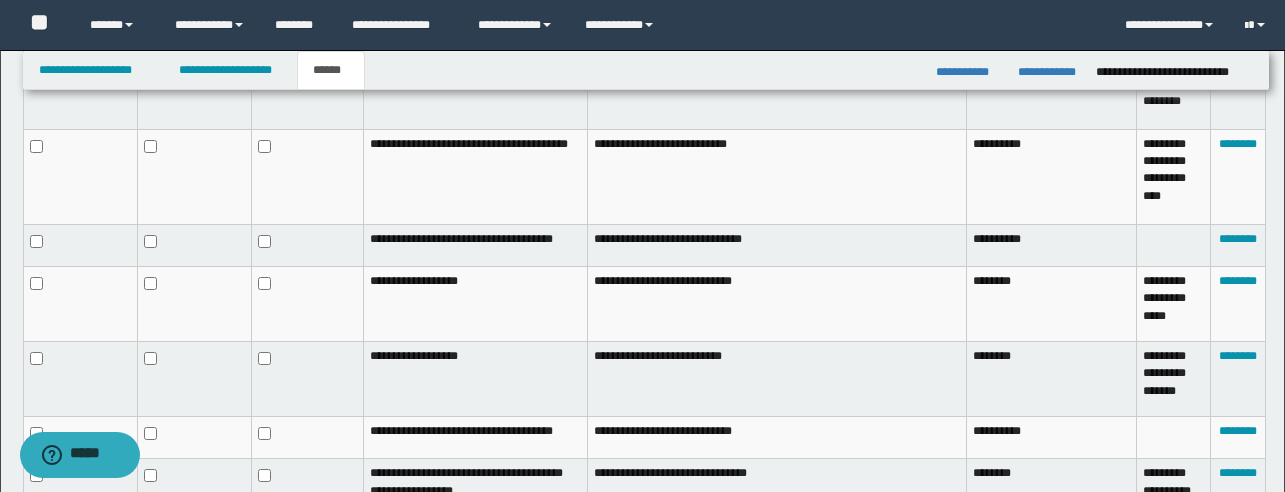 scroll, scrollTop: 1091, scrollLeft: 0, axis: vertical 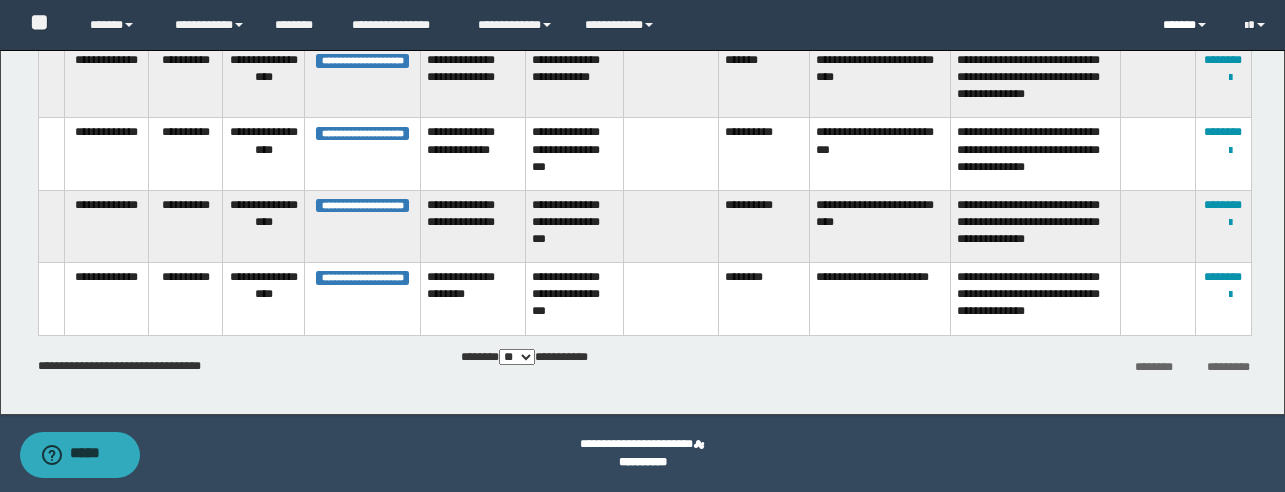 click on "******" at bounding box center [1188, 25] 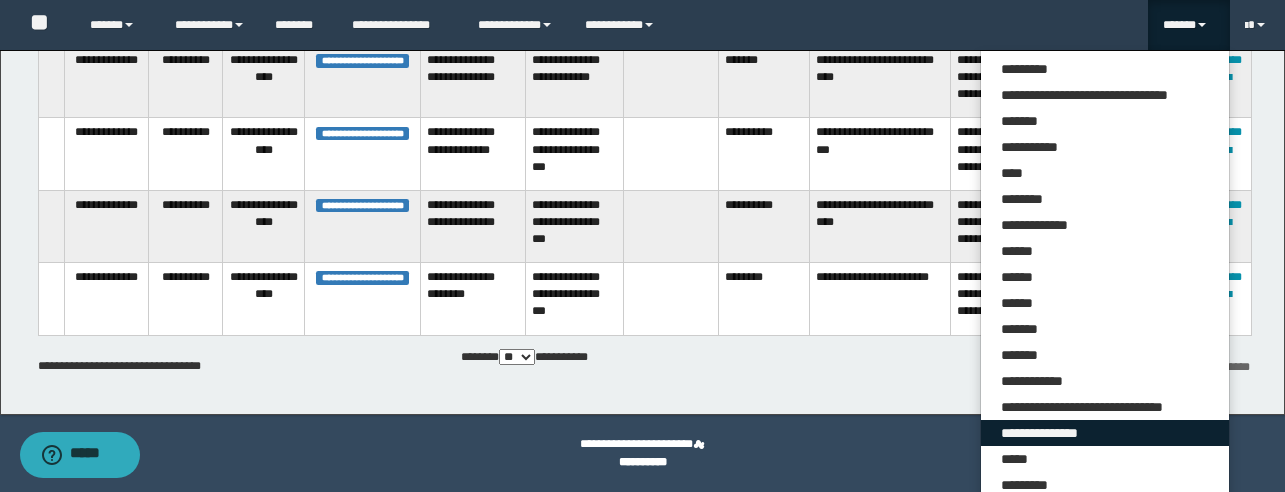 click on "**********" at bounding box center (1105, 433) 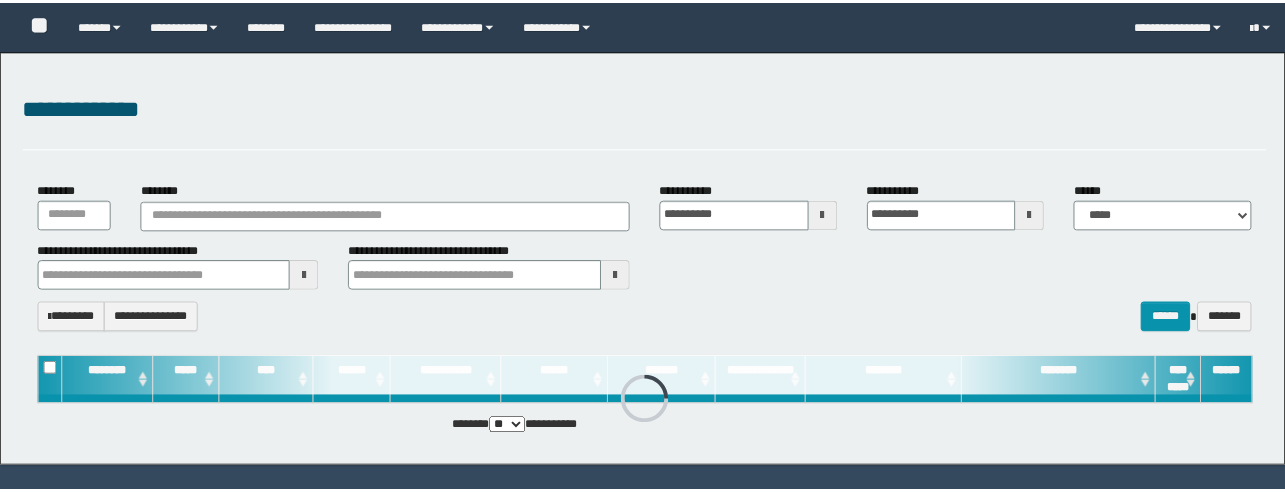 scroll, scrollTop: 53, scrollLeft: 0, axis: vertical 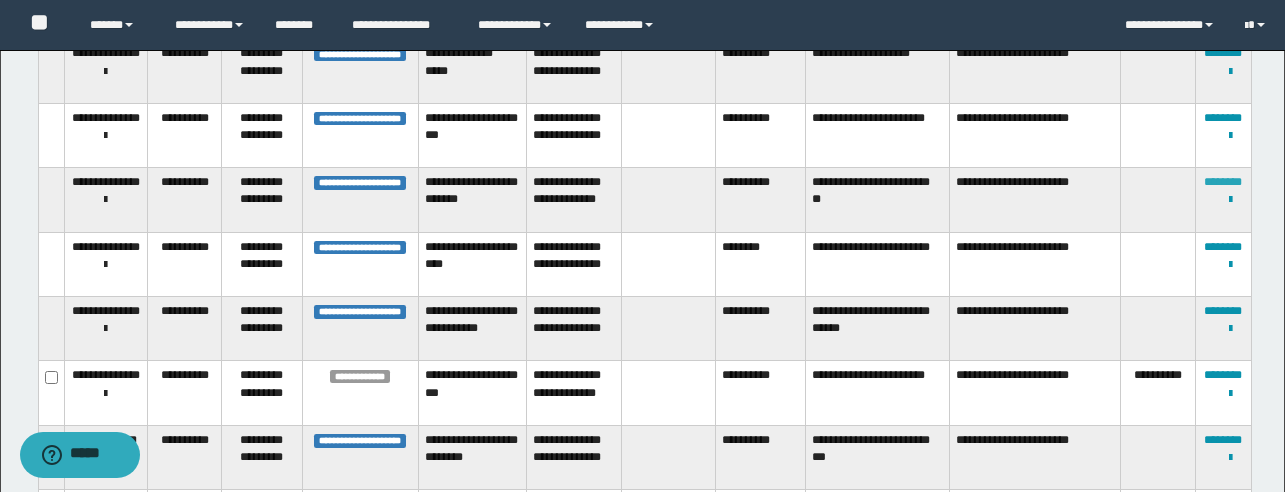 click on "********" at bounding box center (1223, 182) 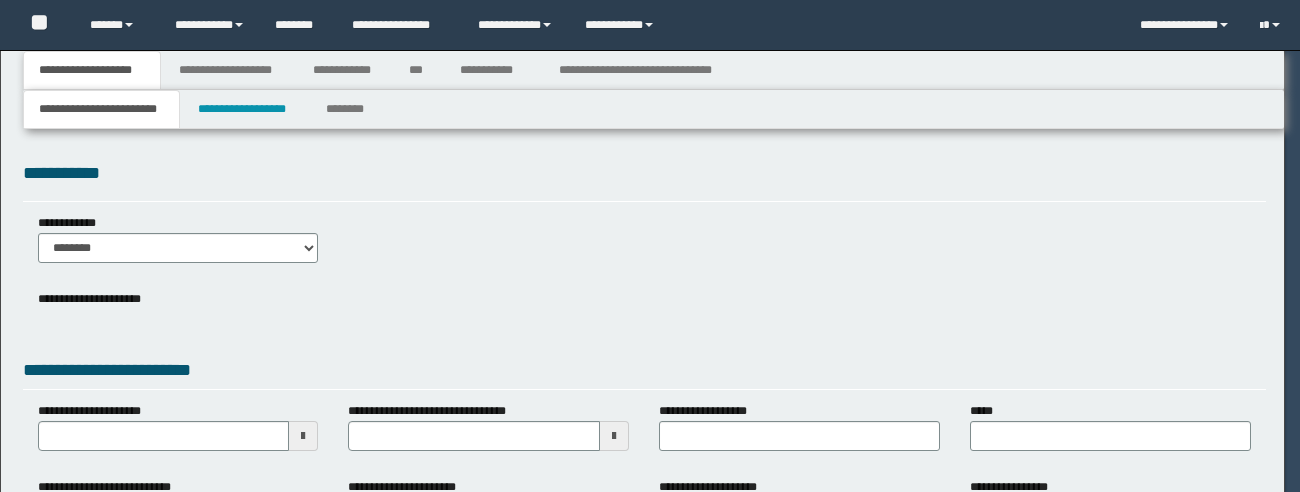 scroll, scrollTop: 0, scrollLeft: 0, axis: both 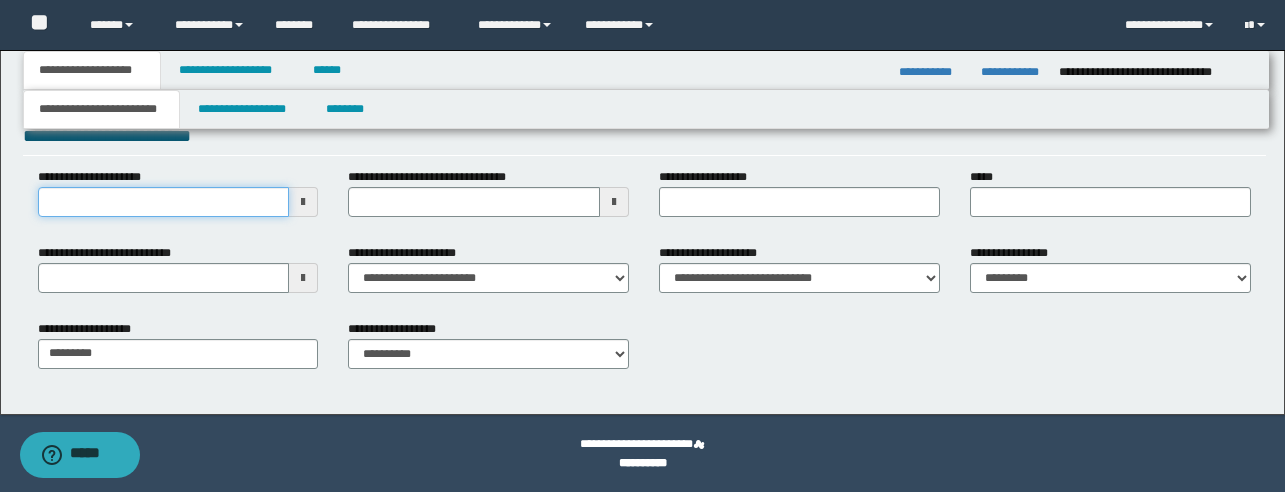 click on "**********" at bounding box center [164, 202] 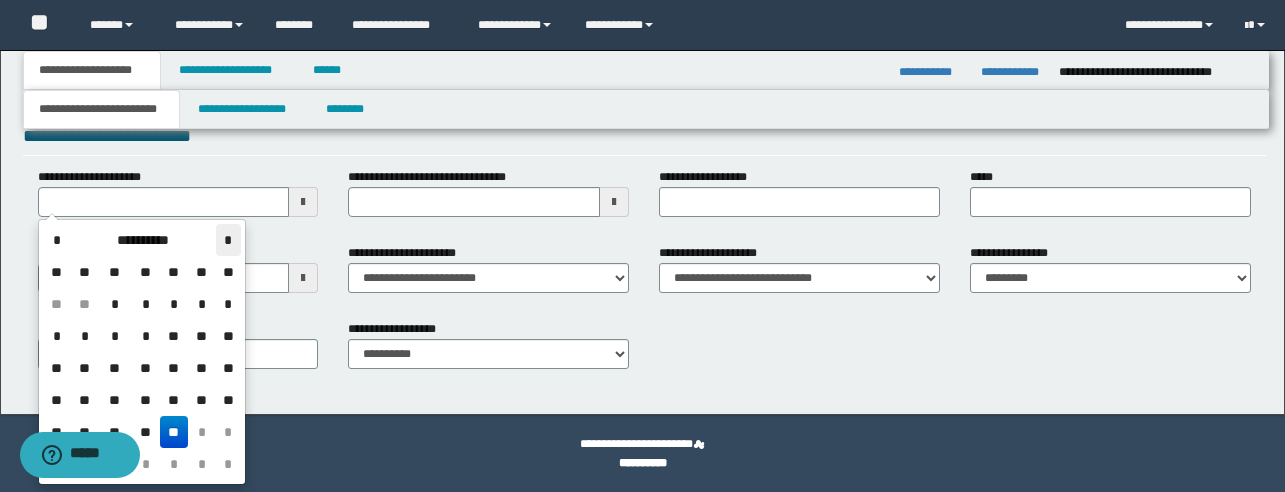 click on "*" at bounding box center (228, 240) 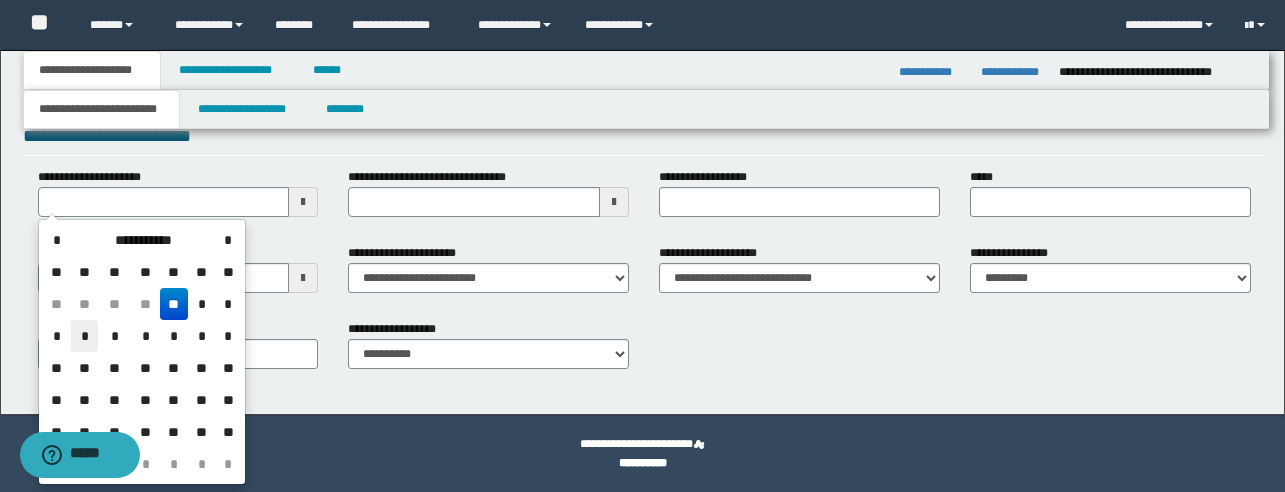 click on "*" at bounding box center (85, 336) 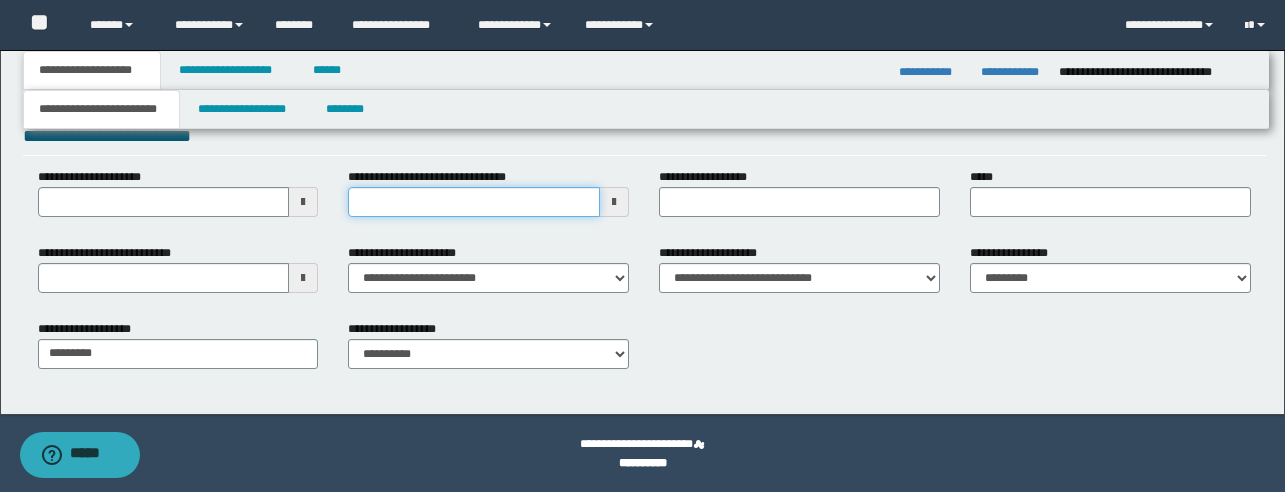 click on "**********" at bounding box center [474, 202] 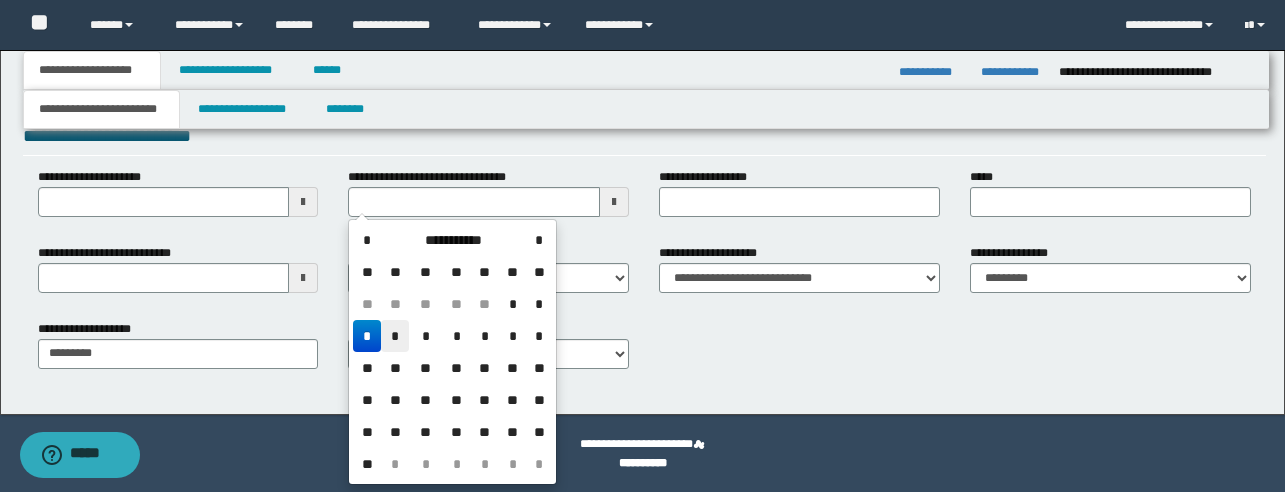 click on "*" at bounding box center [395, 336] 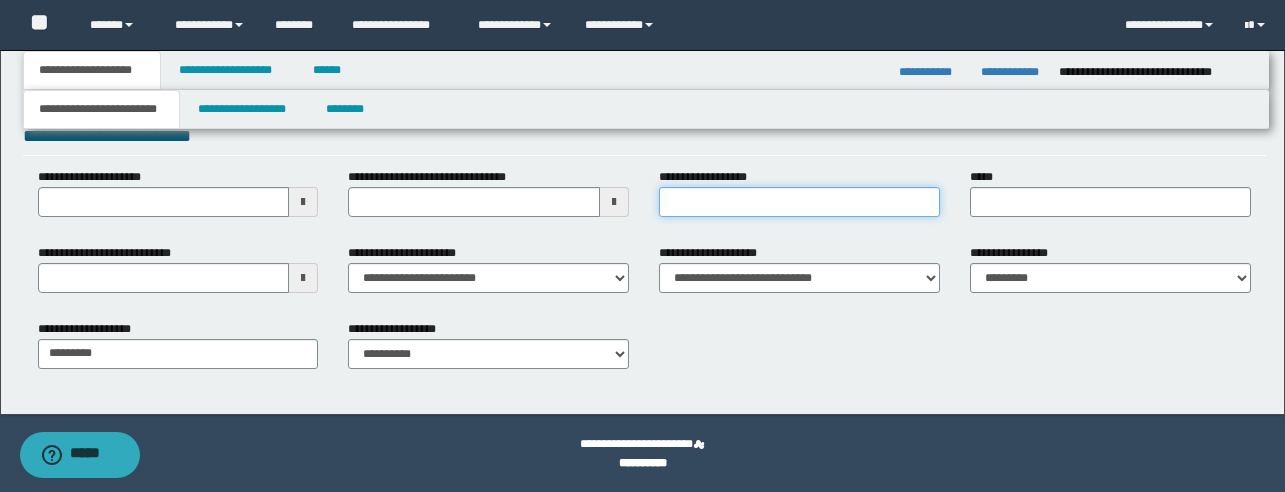 click on "**********" at bounding box center [799, 202] 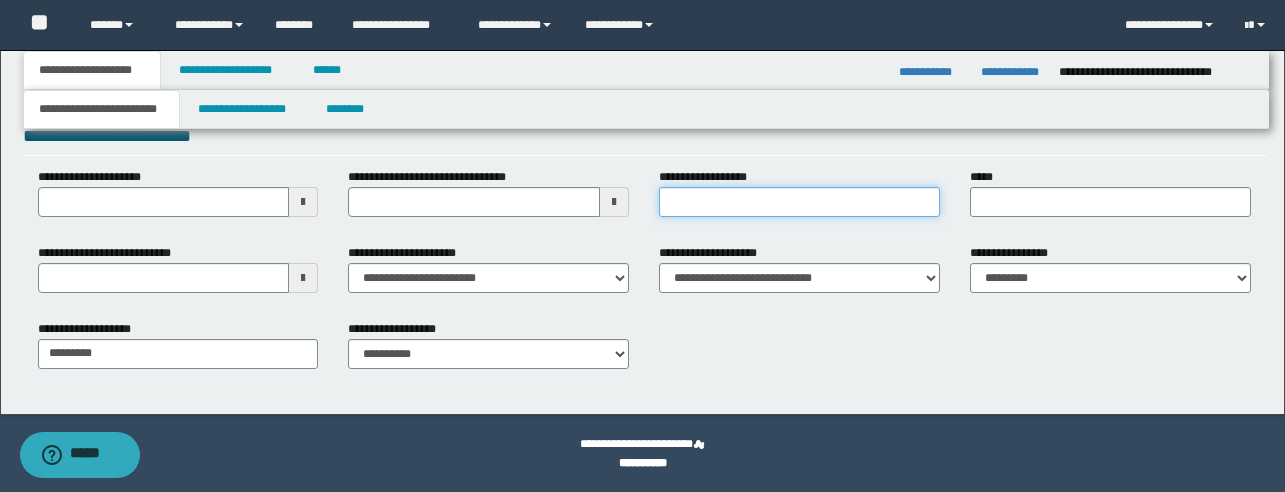 type on "**********" 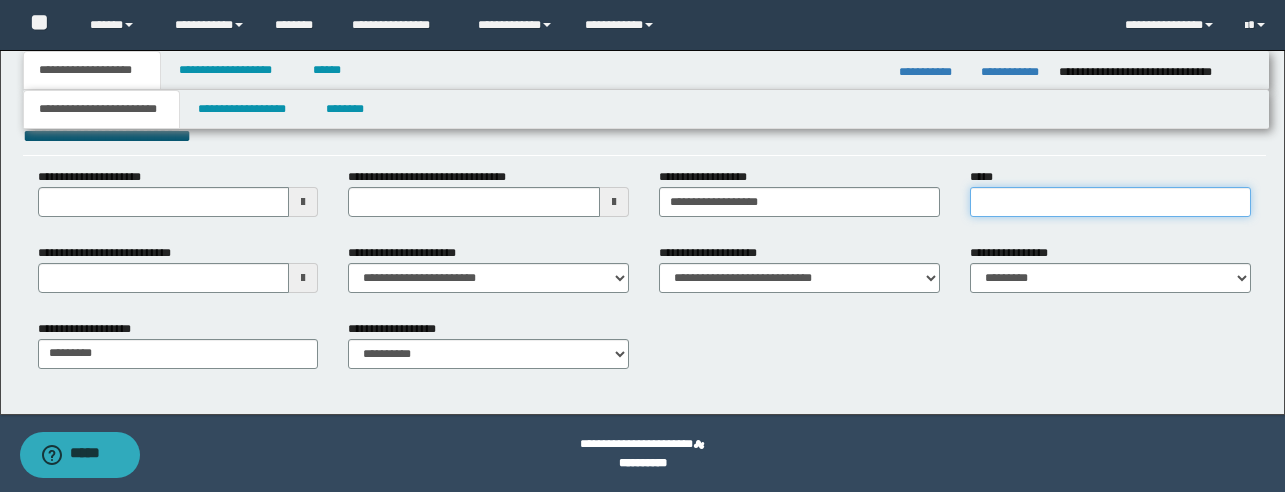 click on "*****" at bounding box center [1110, 202] 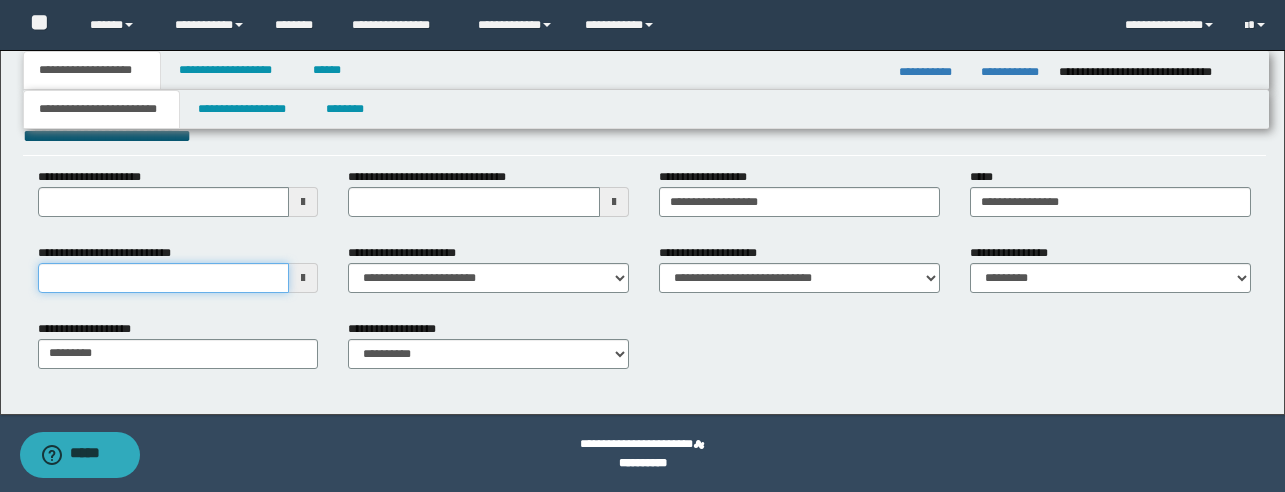 click on "**********" at bounding box center [164, 278] 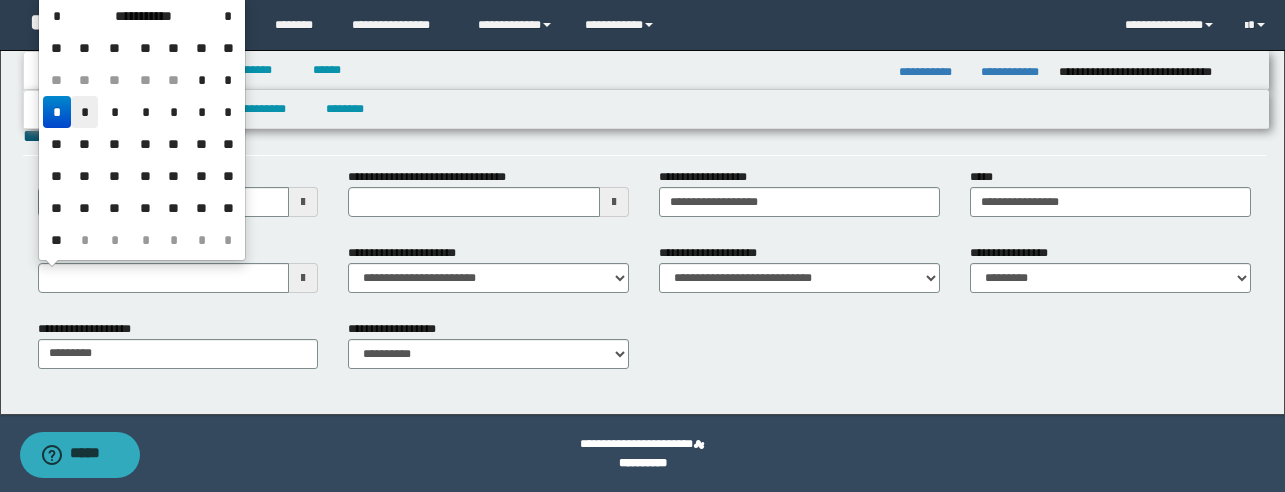 click on "*" at bounding box center [85, 112] 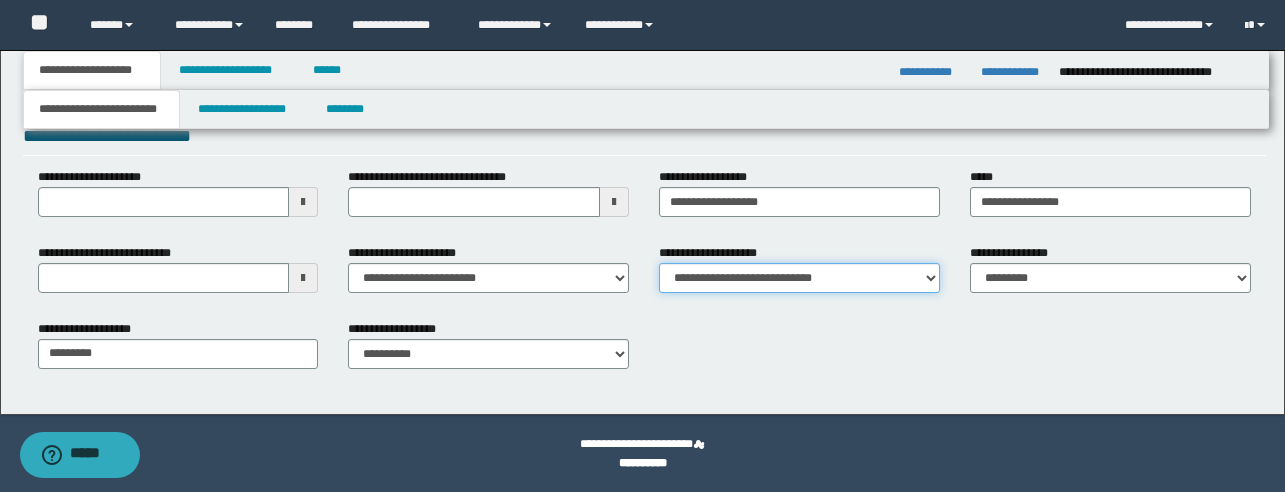click on "**********" at bounding box center [799, 278] 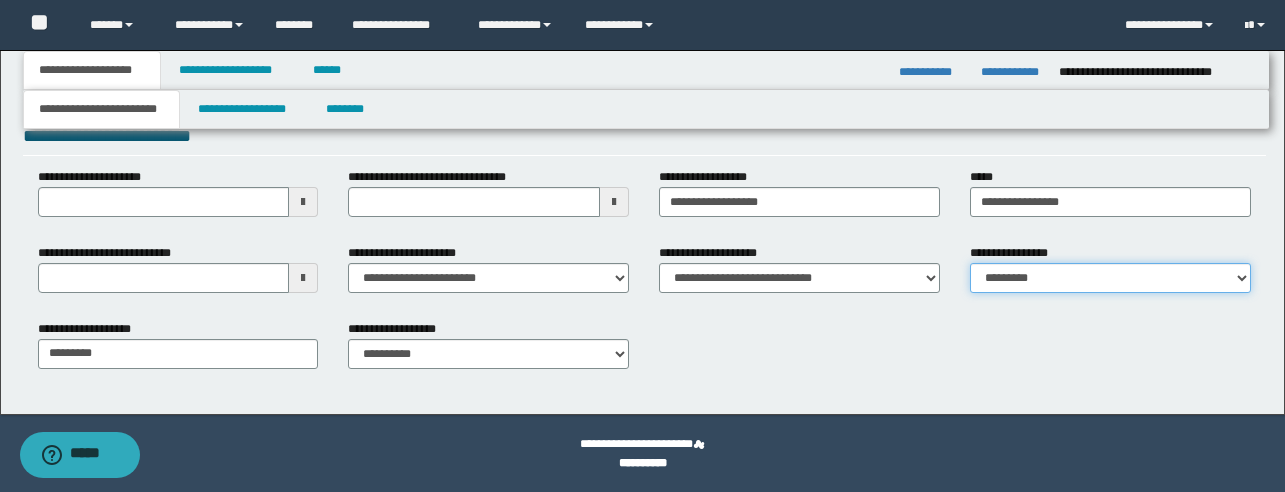 click on "**********" at bounding box center [1110, 278] 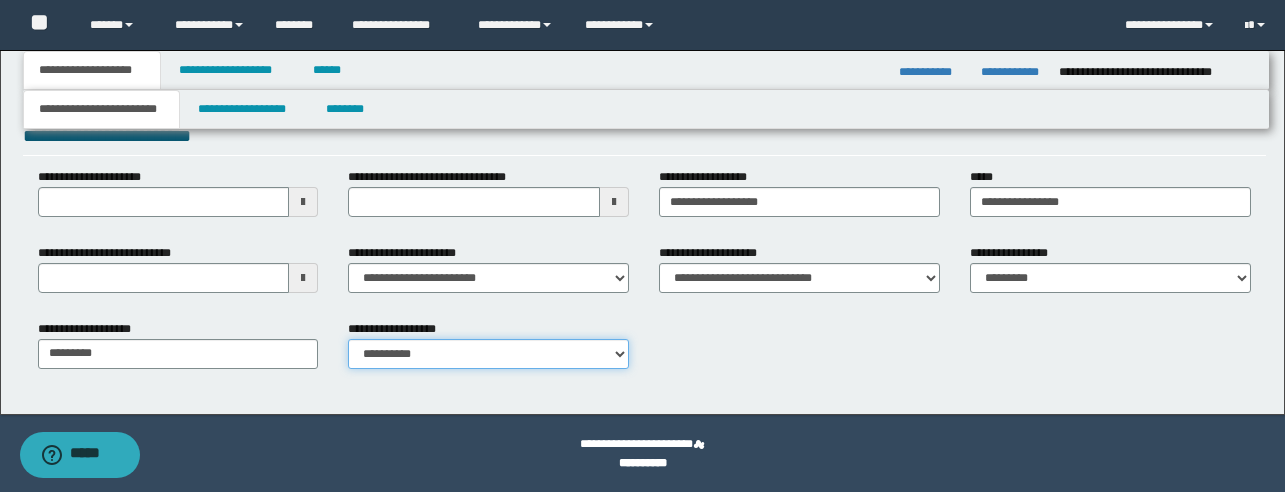 click on "**********" at bounding box center [488, 354] 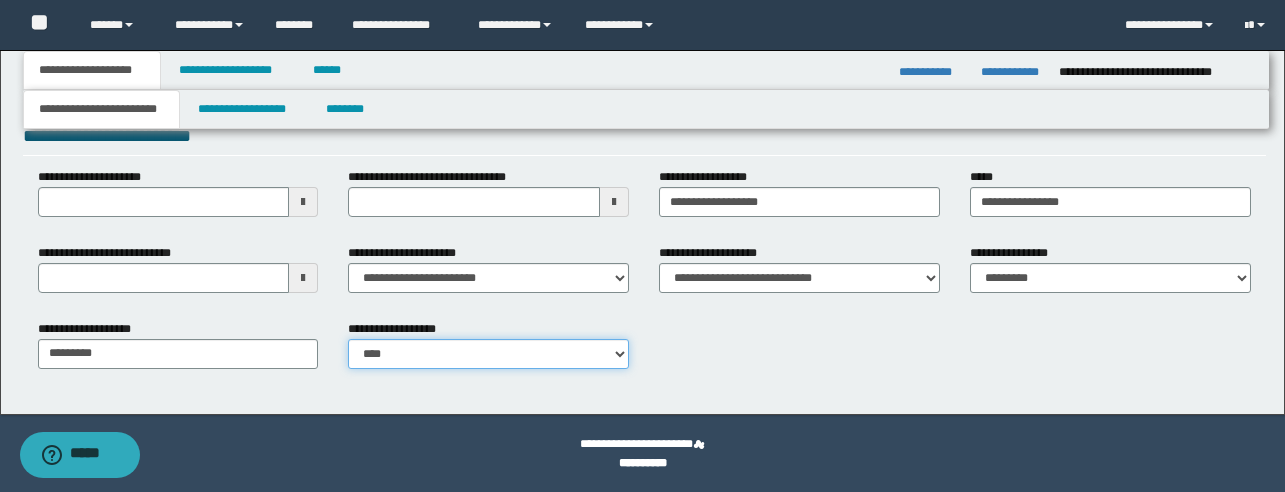 click on "**********" at bounding box center [488, 354] 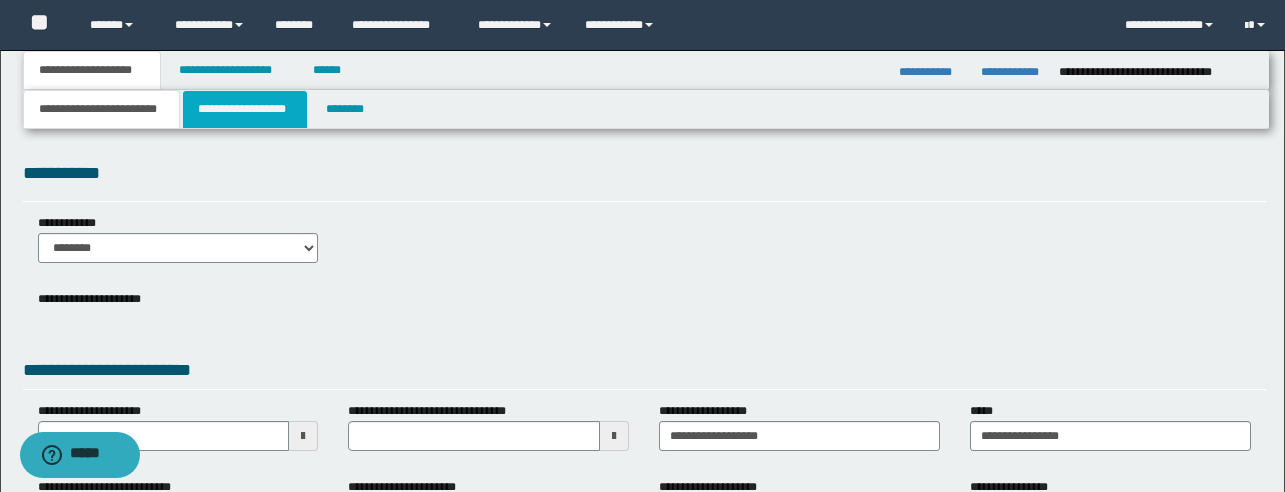 click on "**********" at bounding box center [245, 109] 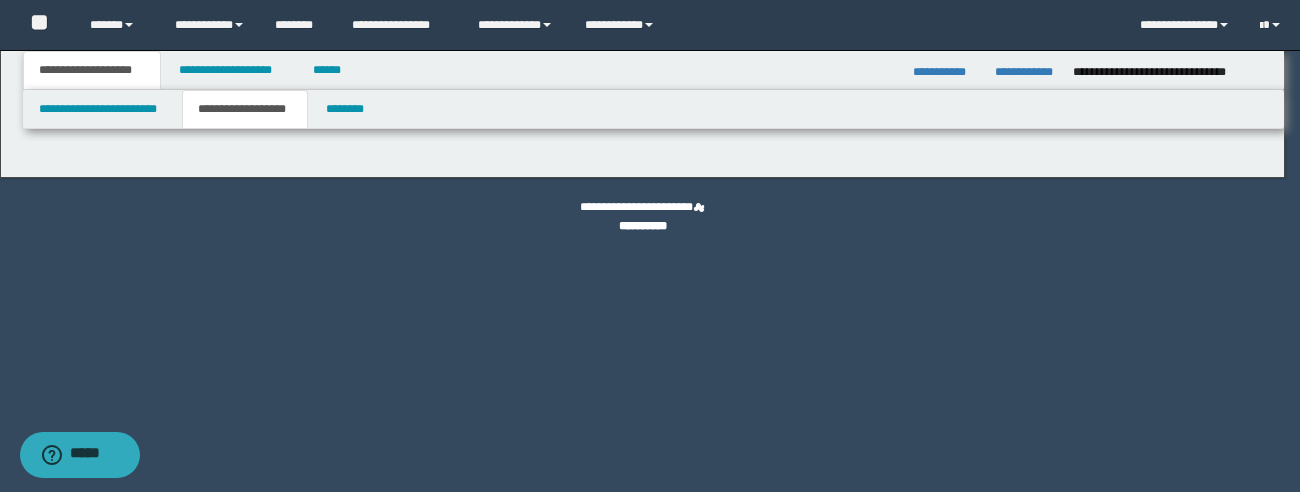 type on "**********" 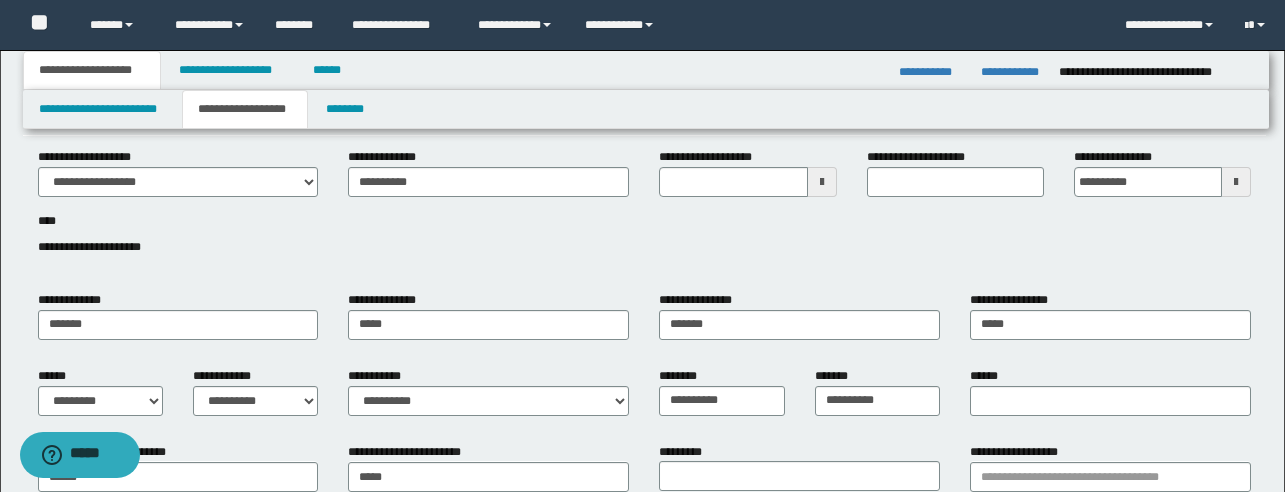 scroll, scrollTop: 67, scrollLeft: 0, axis: vertical 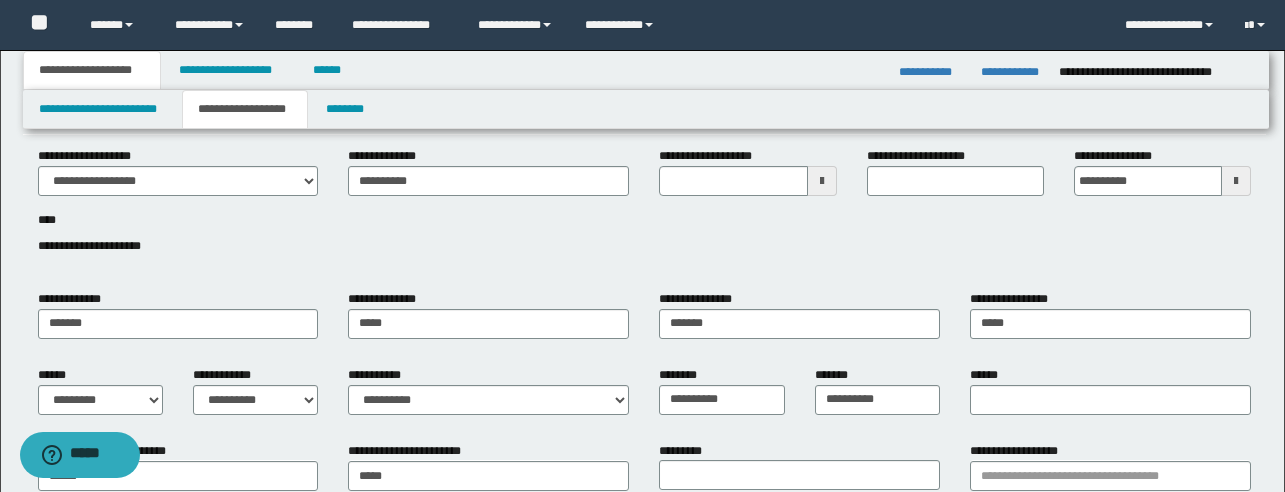 type 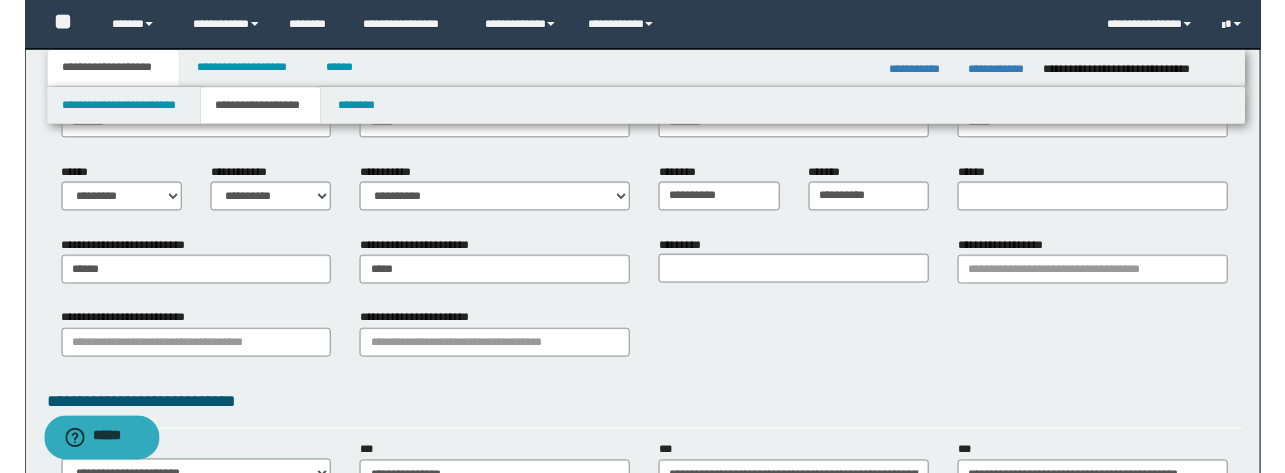 scroll, scrollTop: 269, scrollLeft: 0, axis: vertical 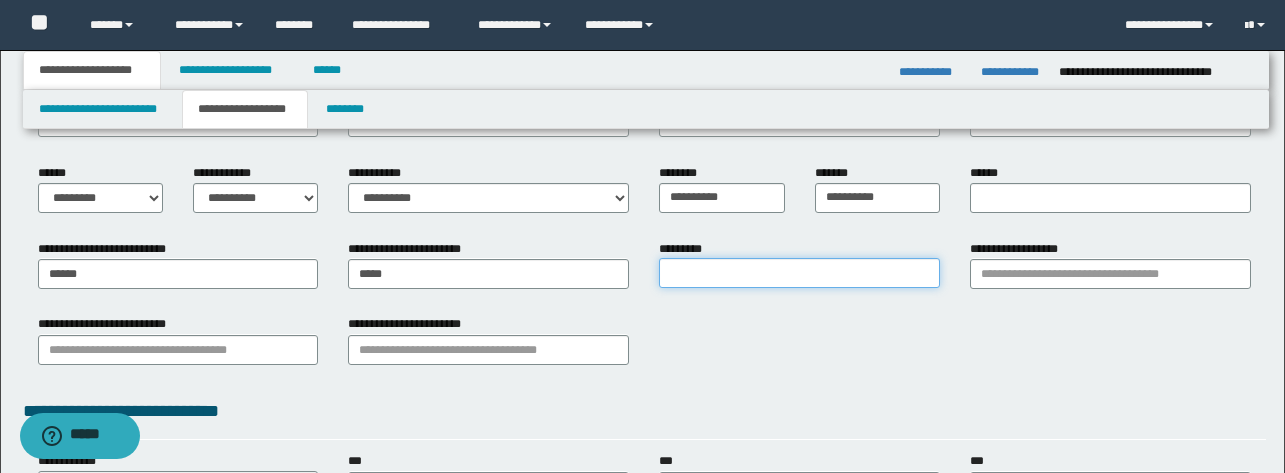 click on "*********" at bounding box center (799, 273) 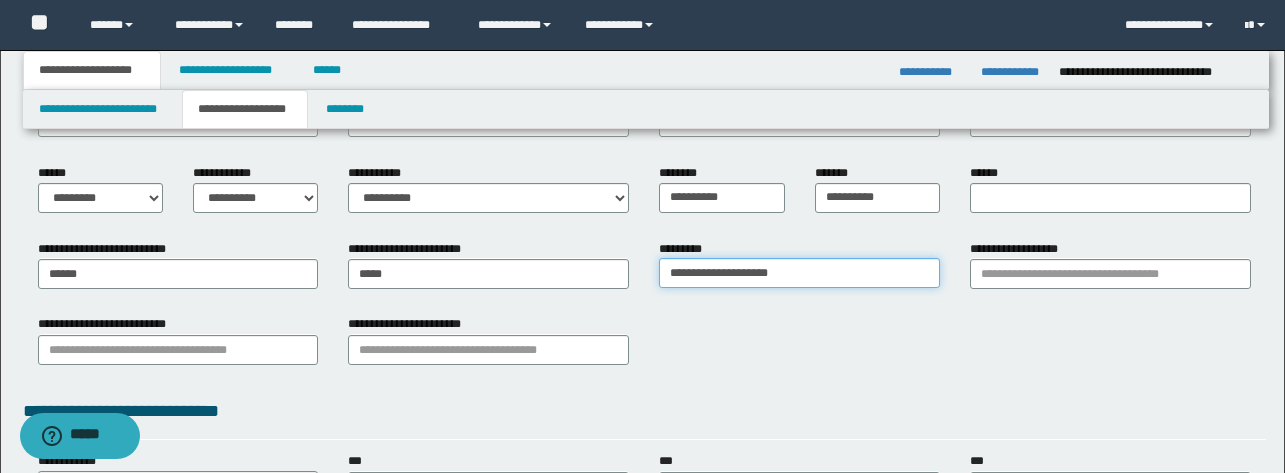 type on "**********" 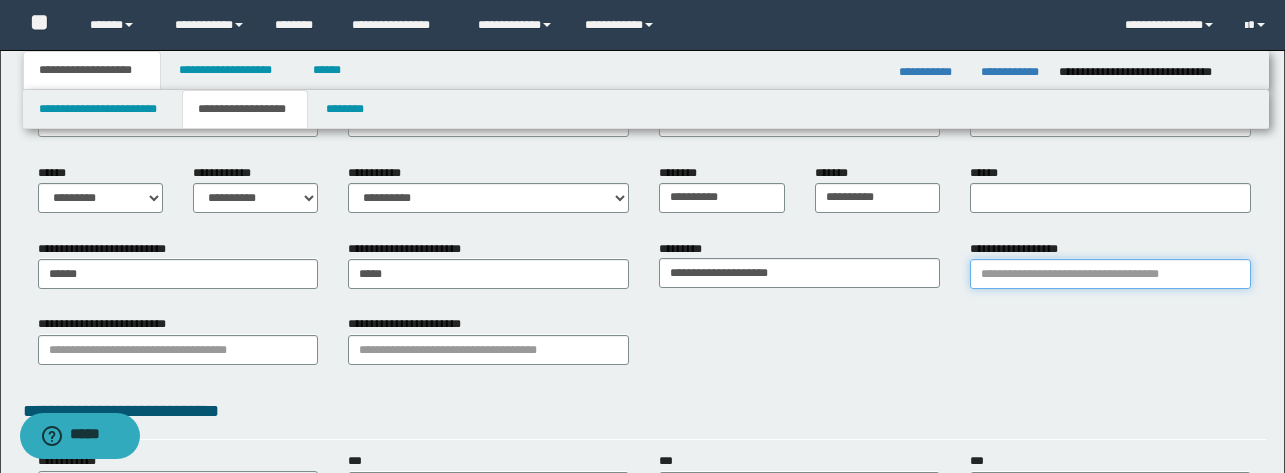 click on "**********" at bounding box center [1110, 274] 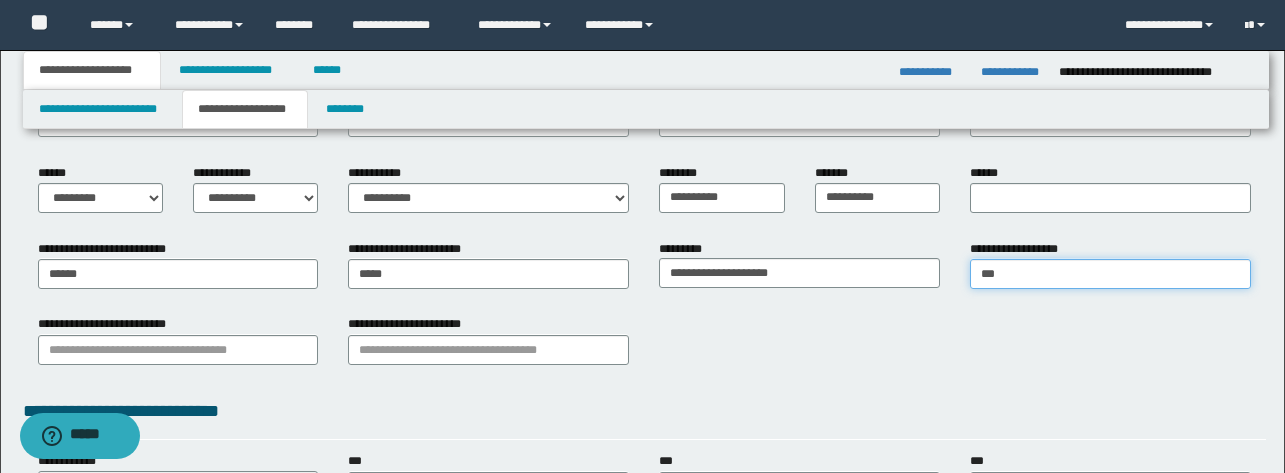 type on "****" 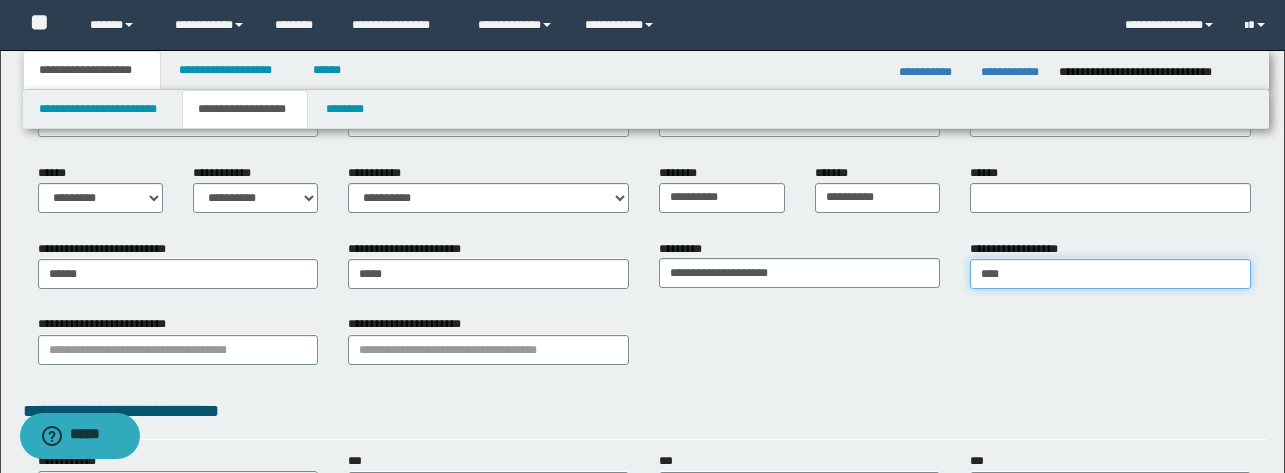 type on "********" 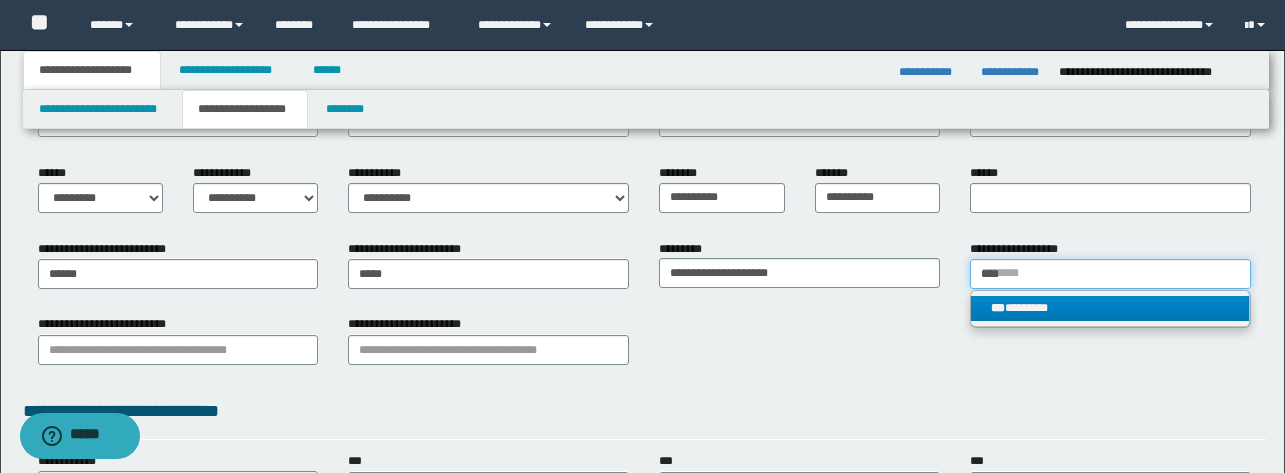 type on "****" 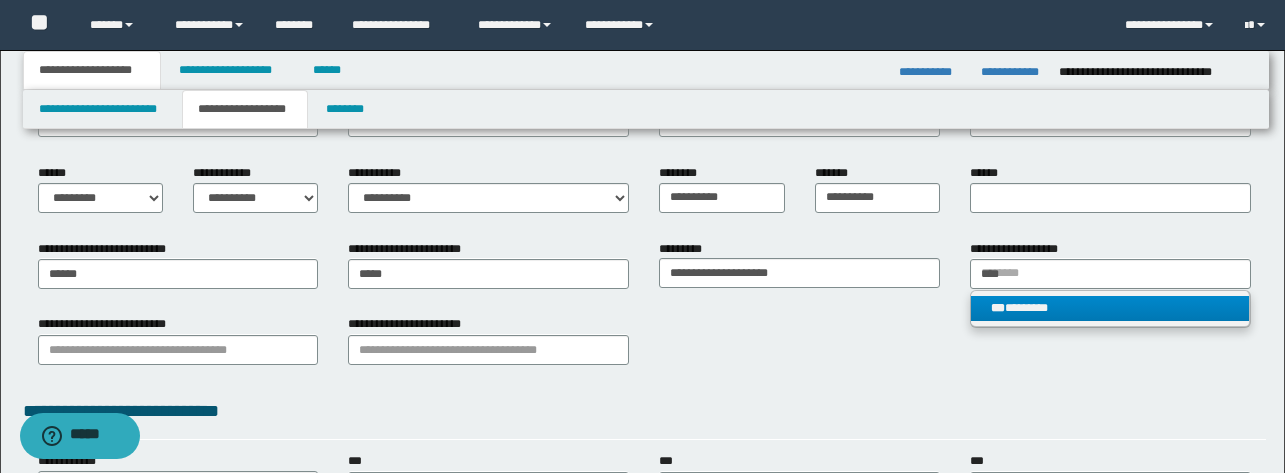 type 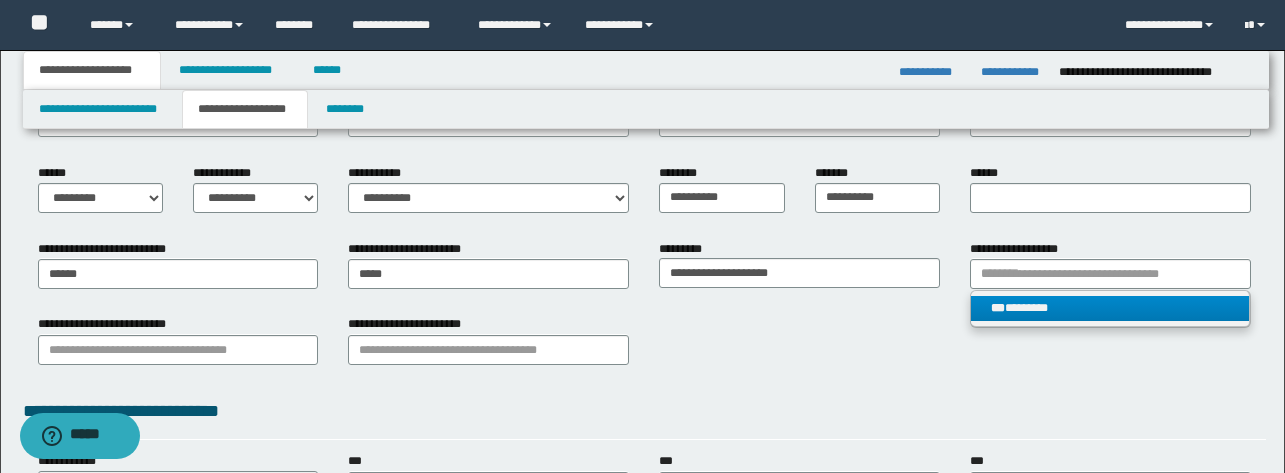 click on "*** ********" at bounding box center [1110, 308] 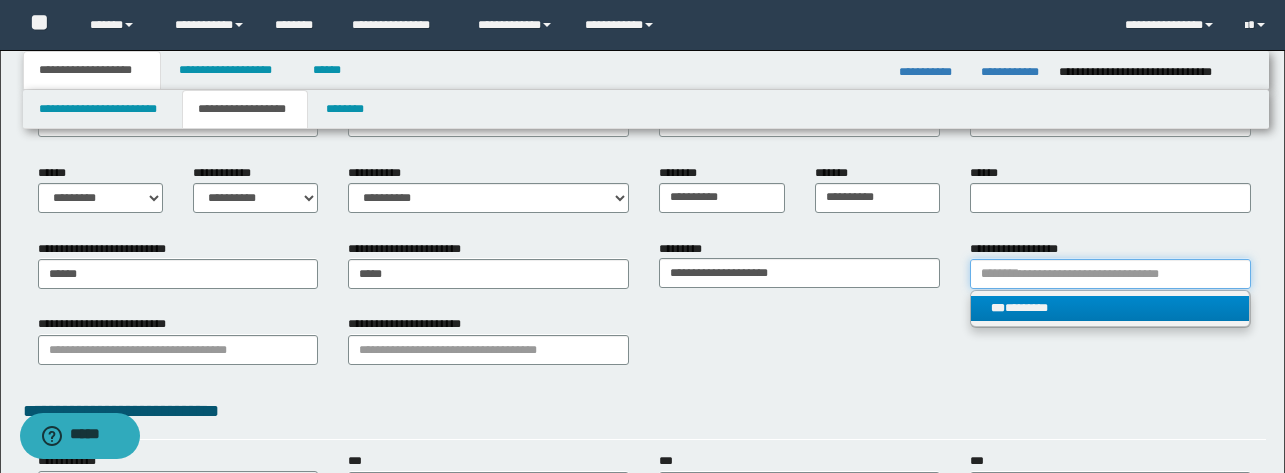 type 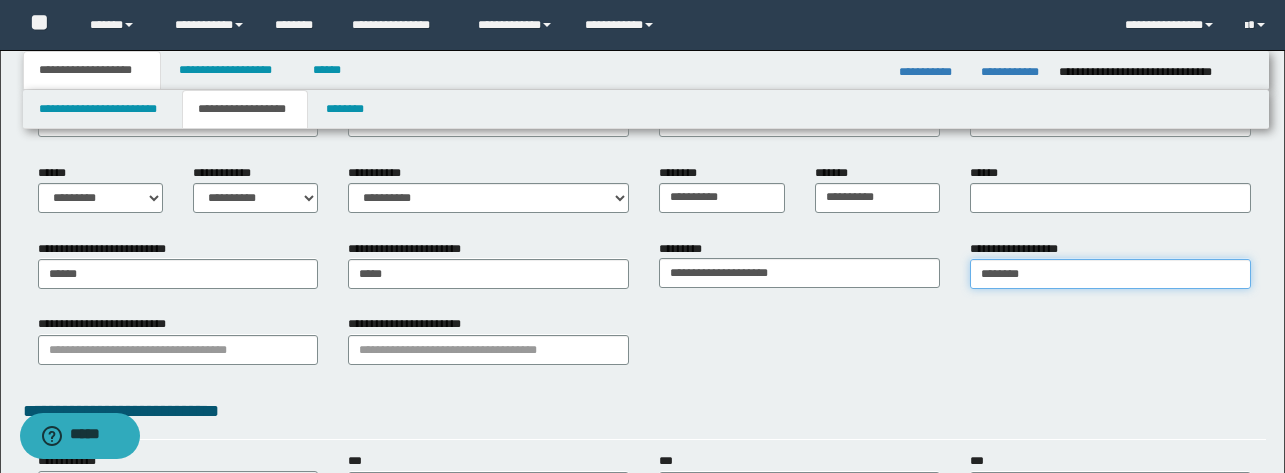 scroll, scrollTop: 322, scrollLeft: 0, axis: vertical 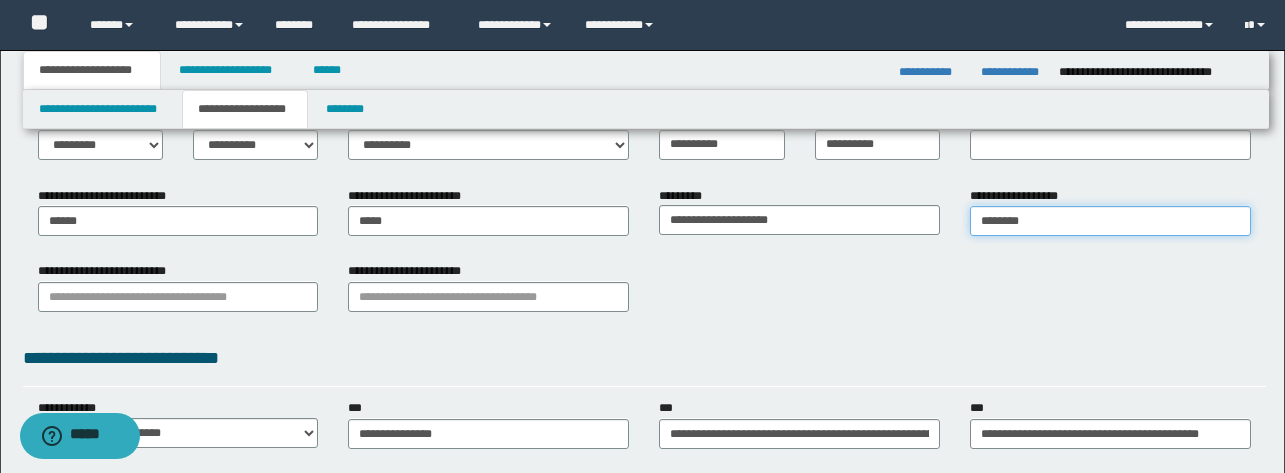 type on "********" 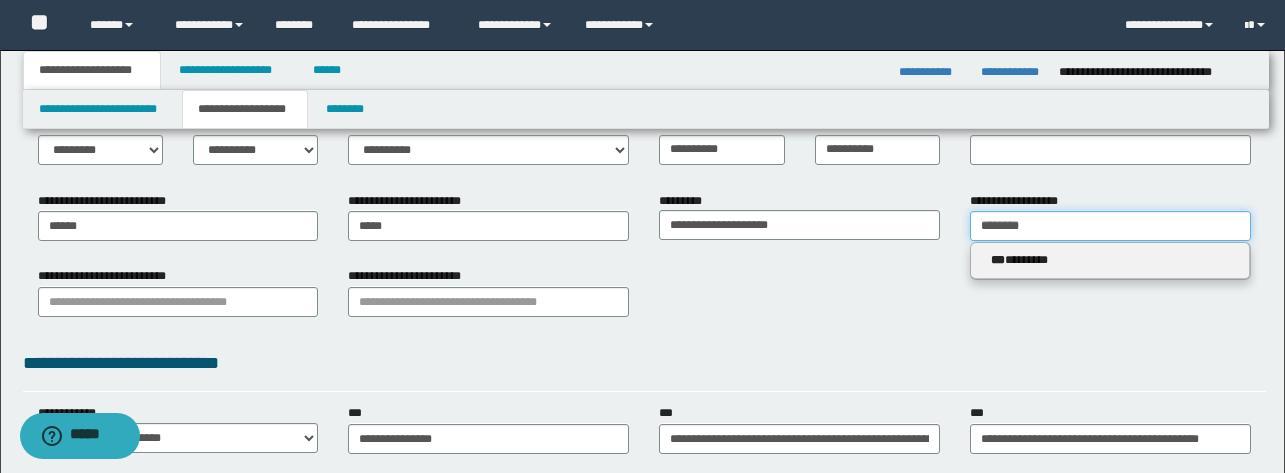 scroll, scrollTop: 321, scrollLeft: 0, axis: vertical 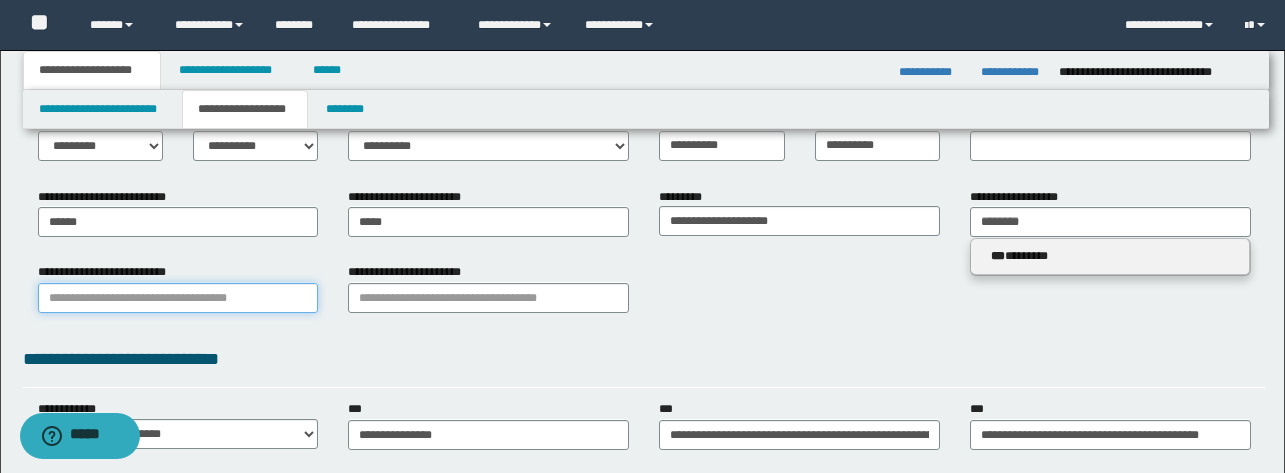 type 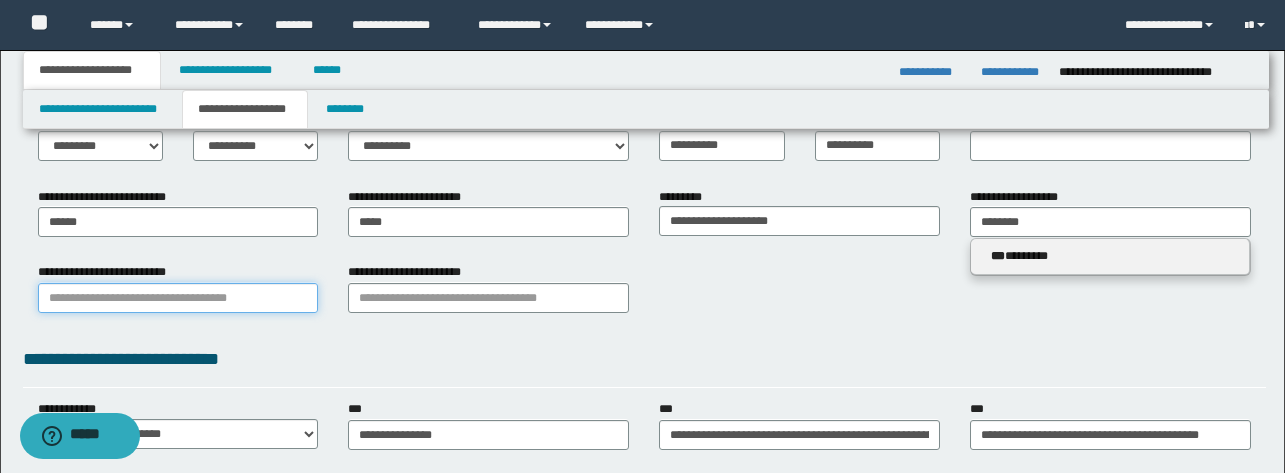 click on "**********" at bounding box center (178, 298) 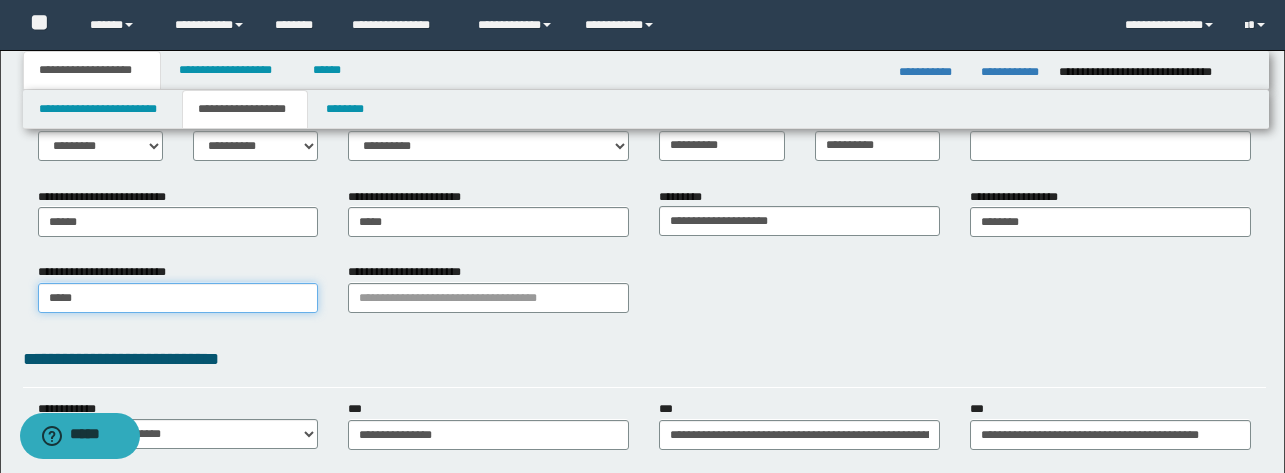 type on "****" 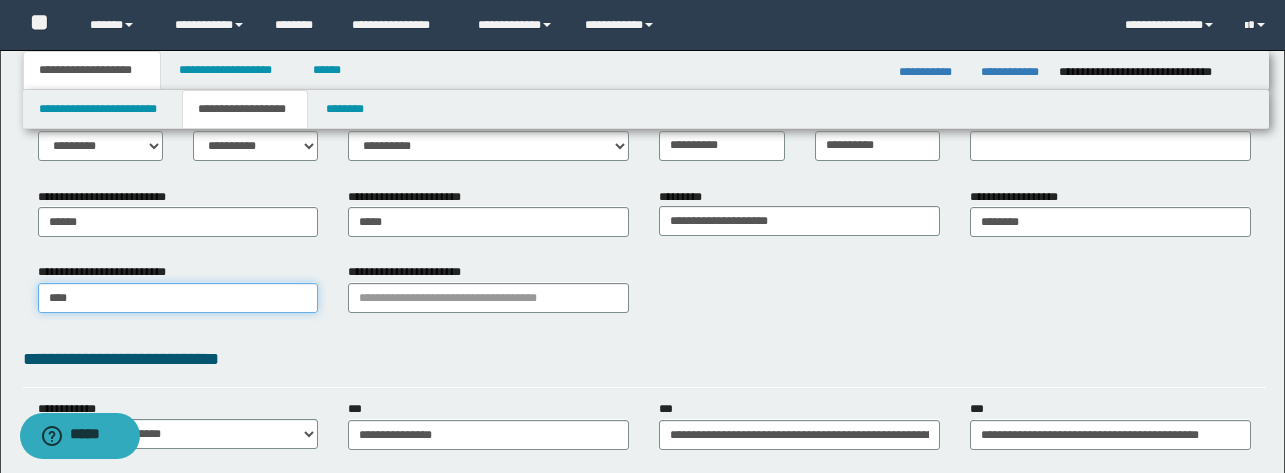 type on "******" 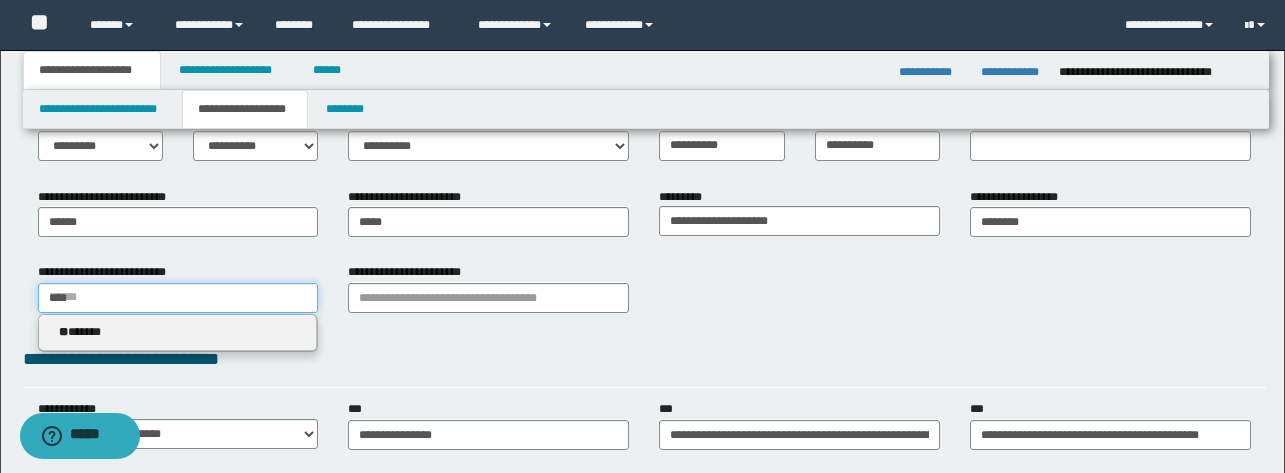 type 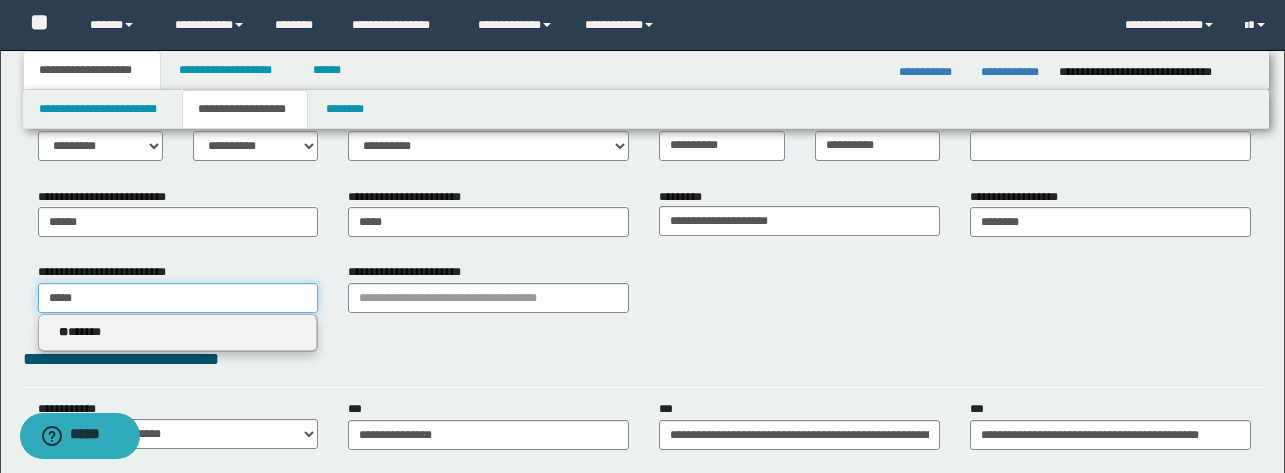 type on "******" 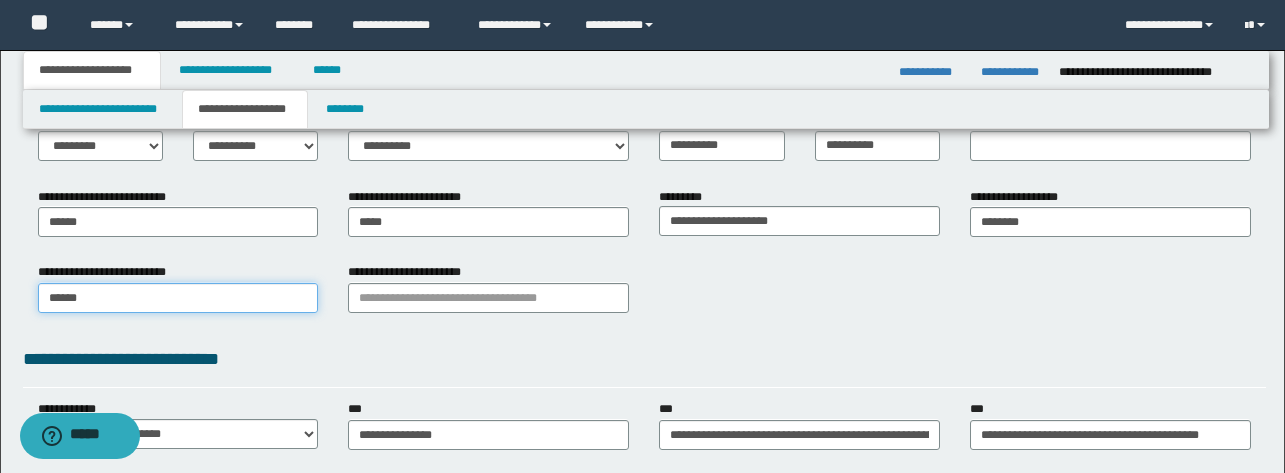 type on "******" 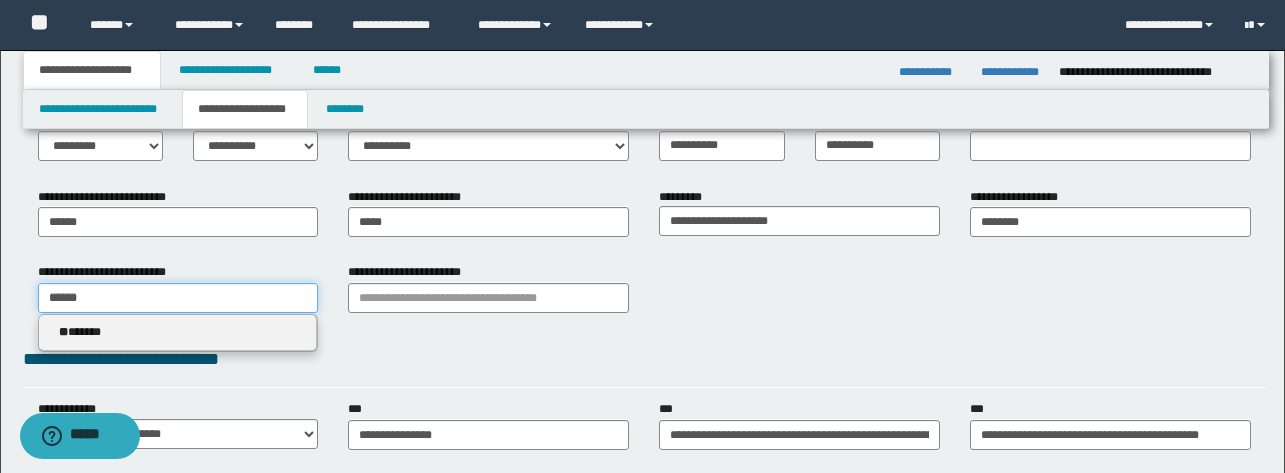 type 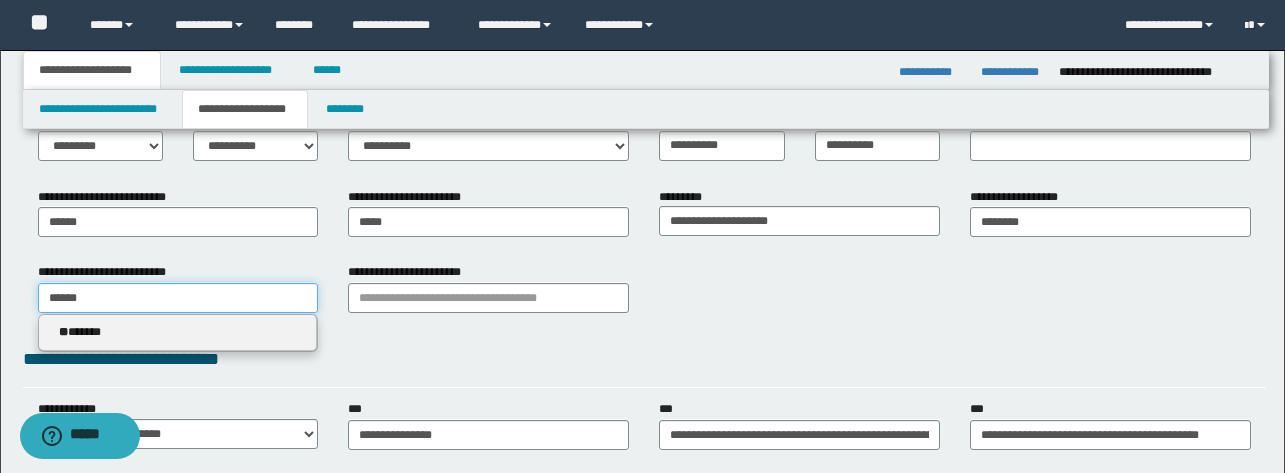type on "*****" 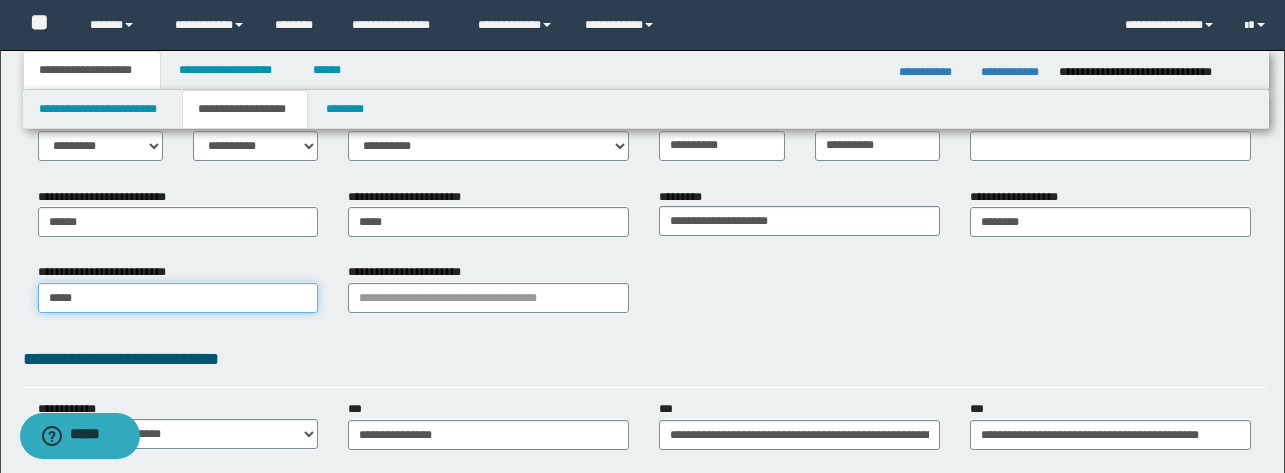type on "******" 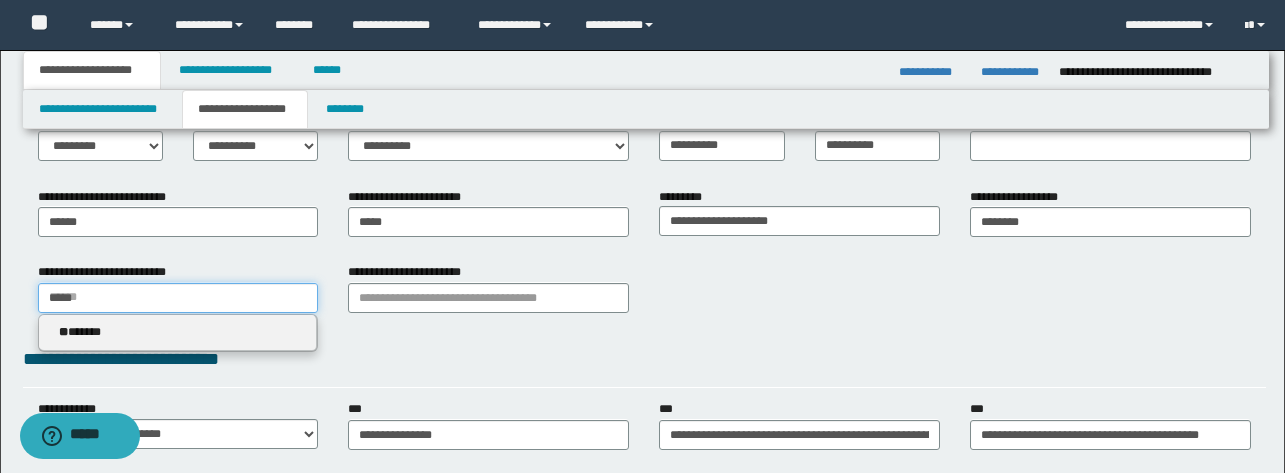 type on "*****" 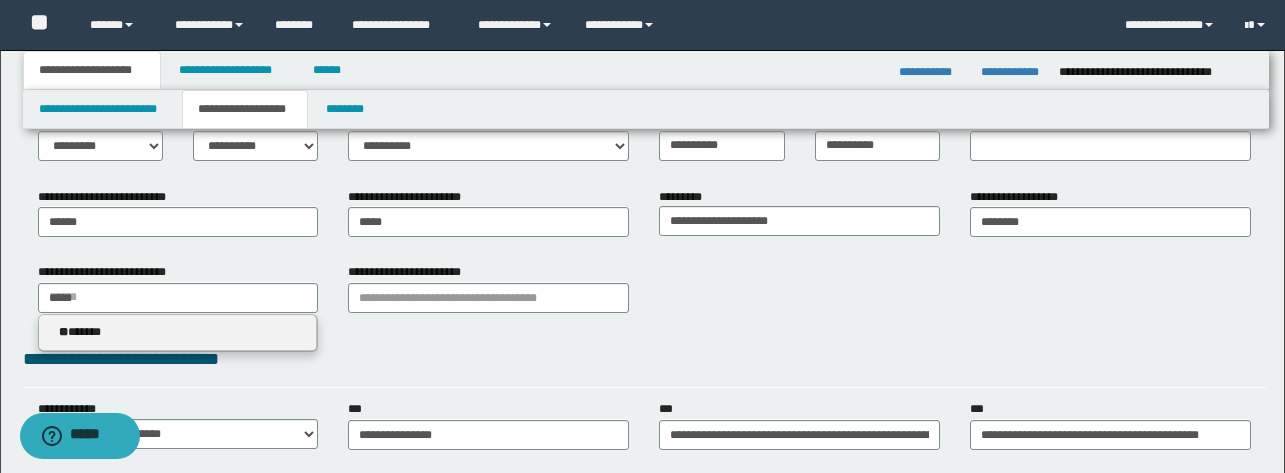 type 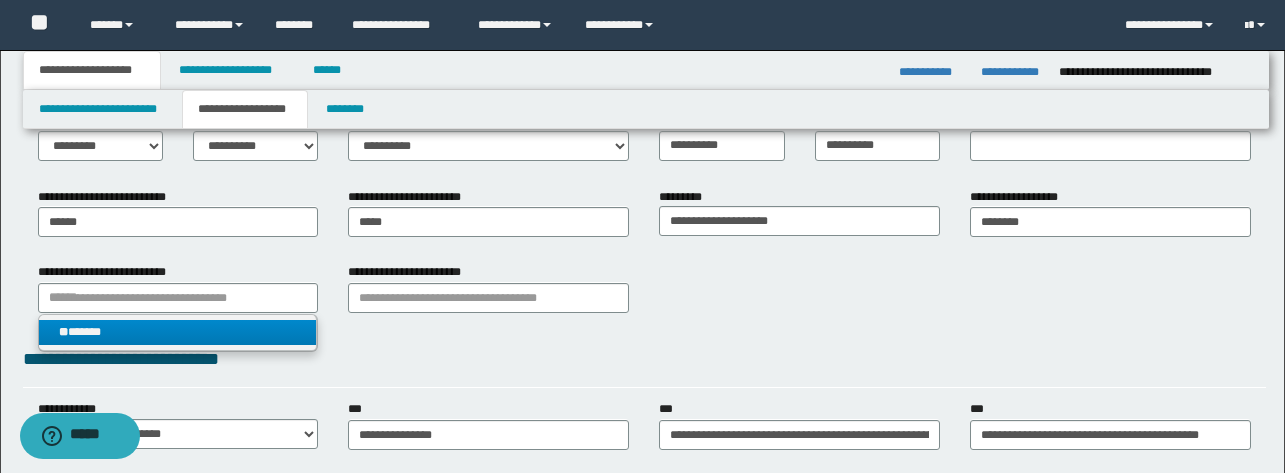 click on "** ******" at bounding box center (178, 332) 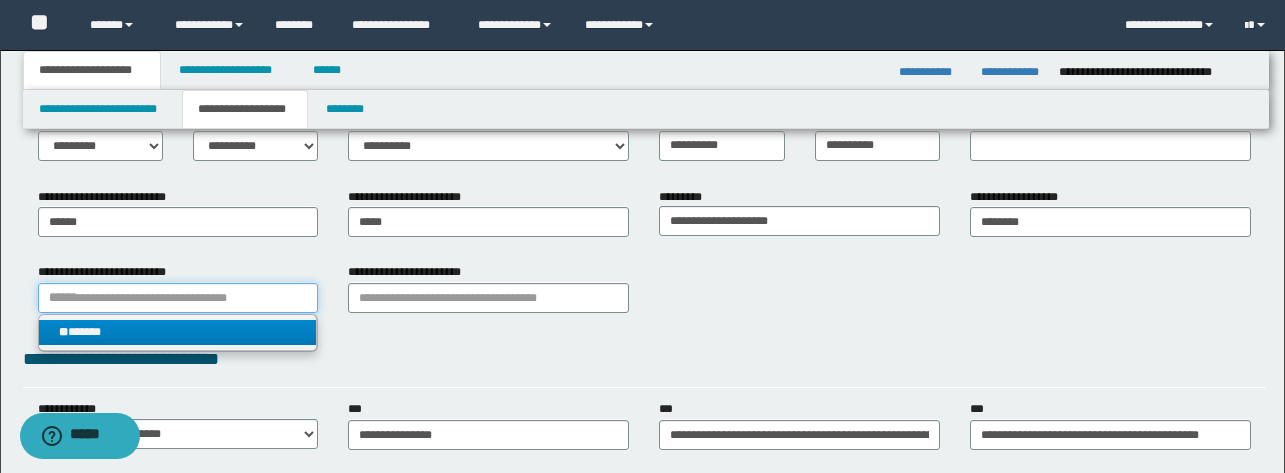 type 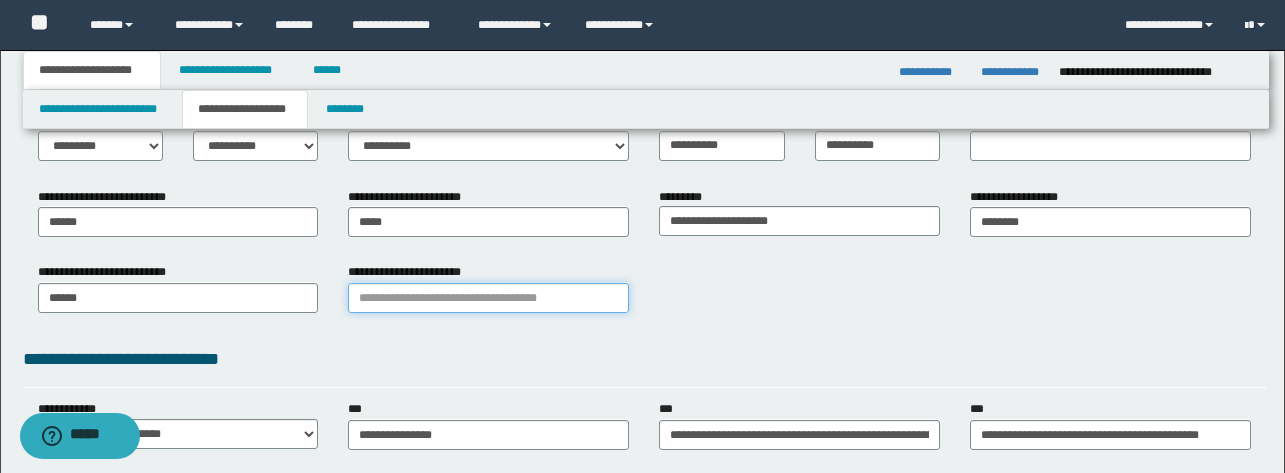 click on "**********" at bounding box center [488, 298] 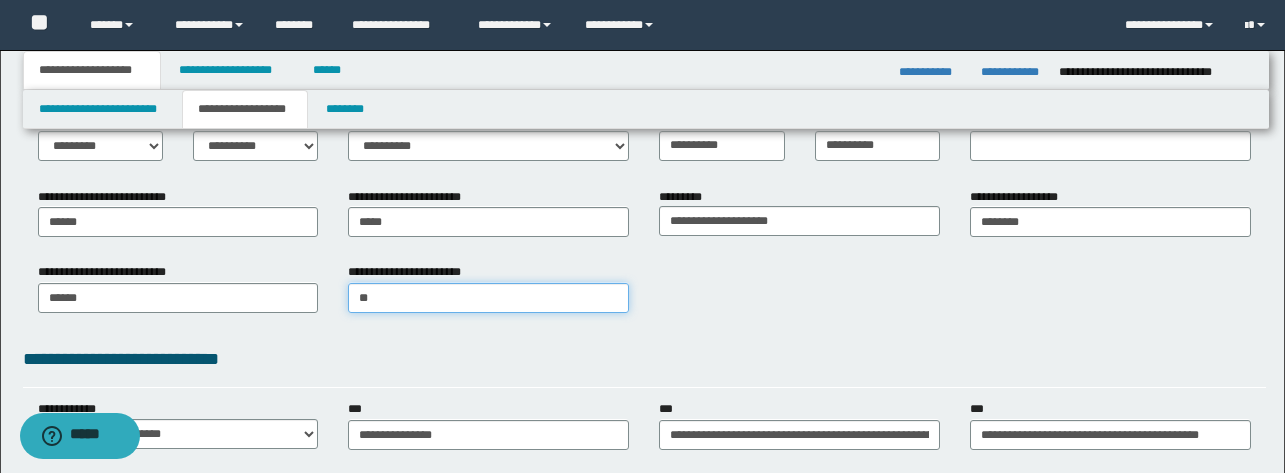 type on "***" 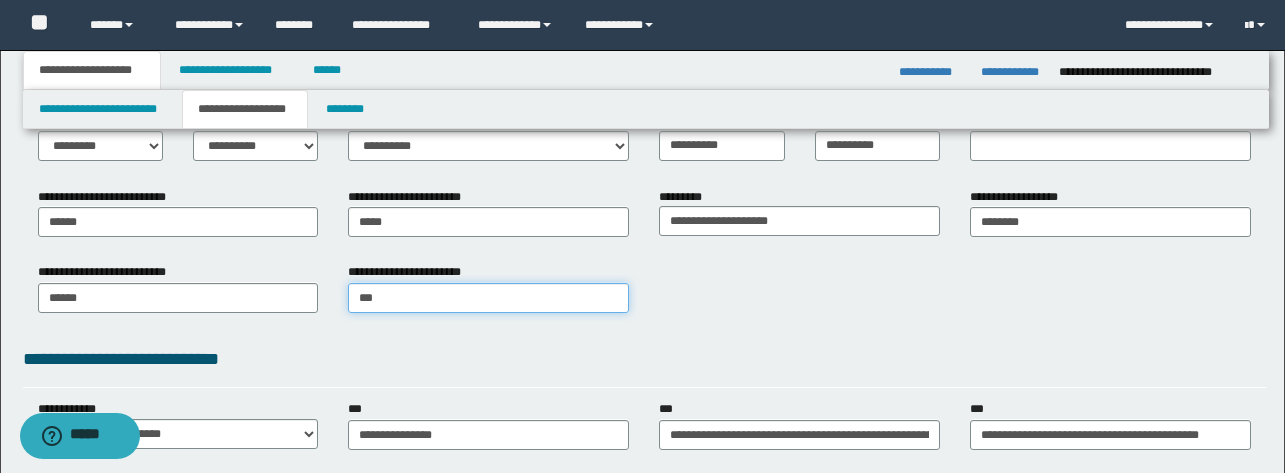 type on "***" 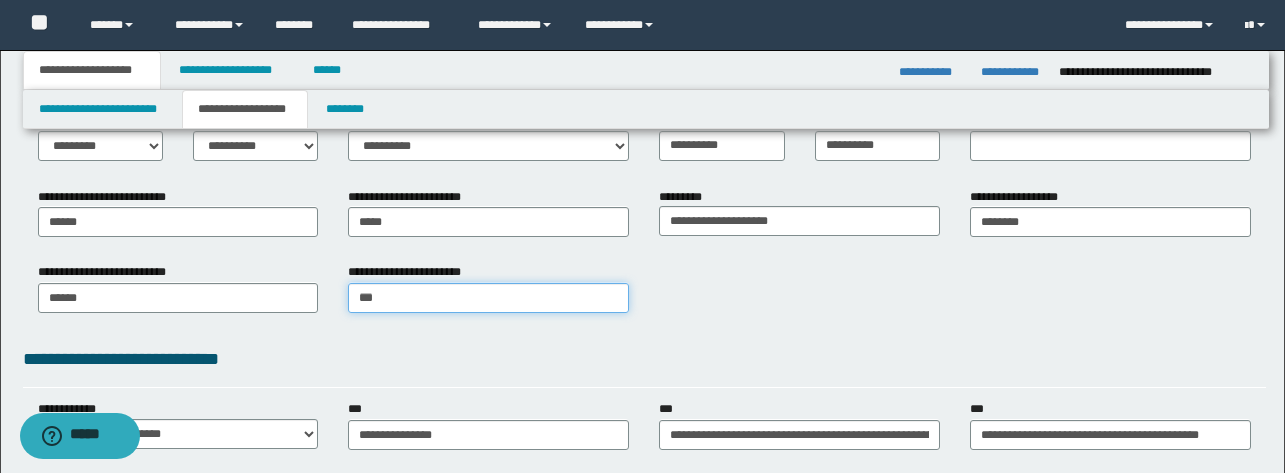 type 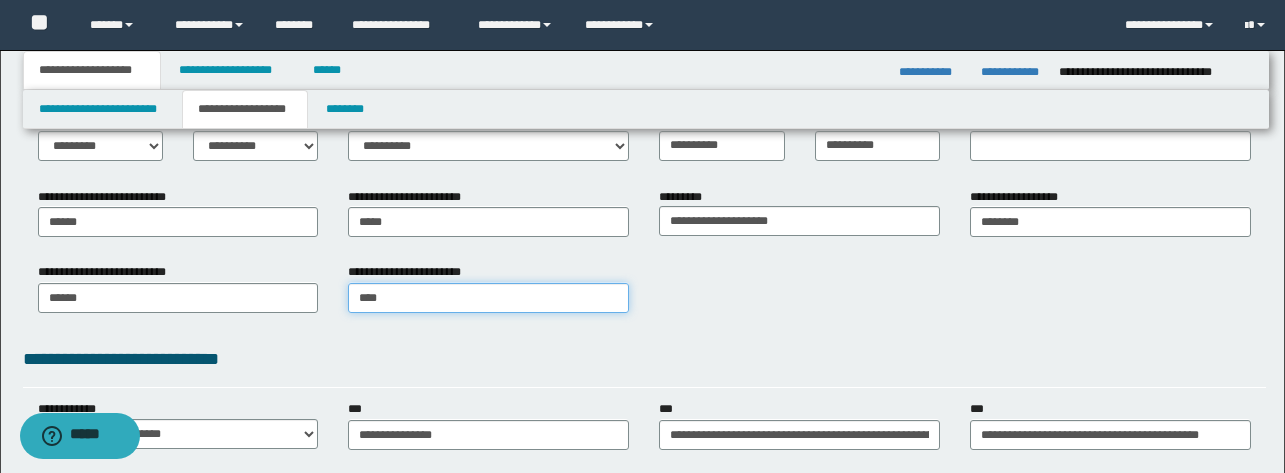 type on "*****" 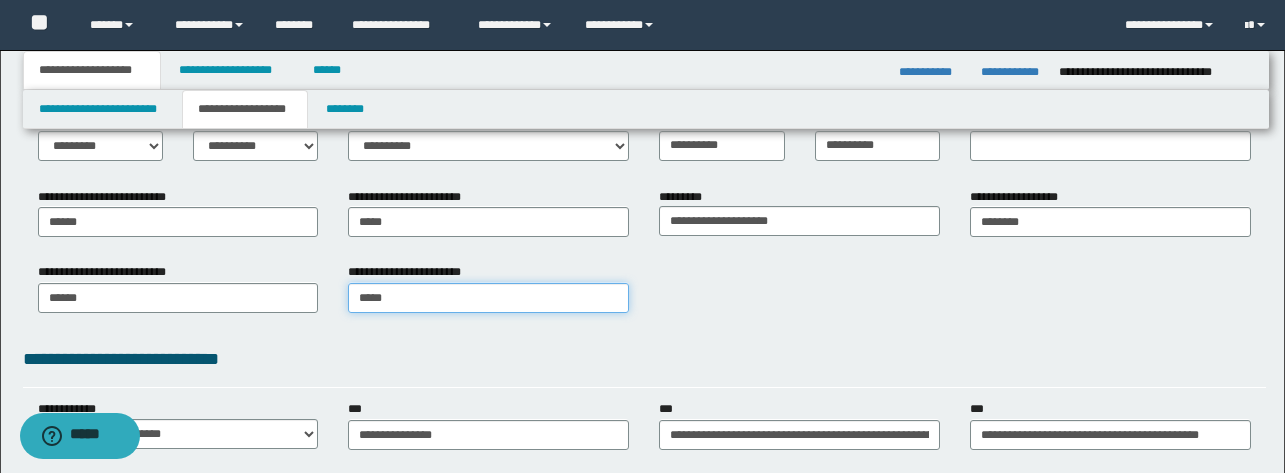 type on "*****" 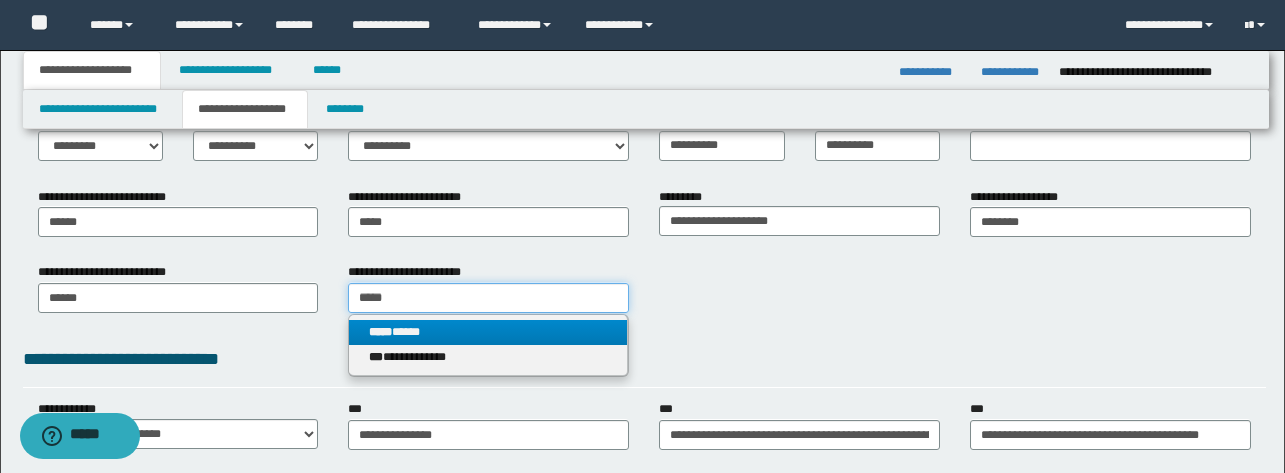 type on "*****" 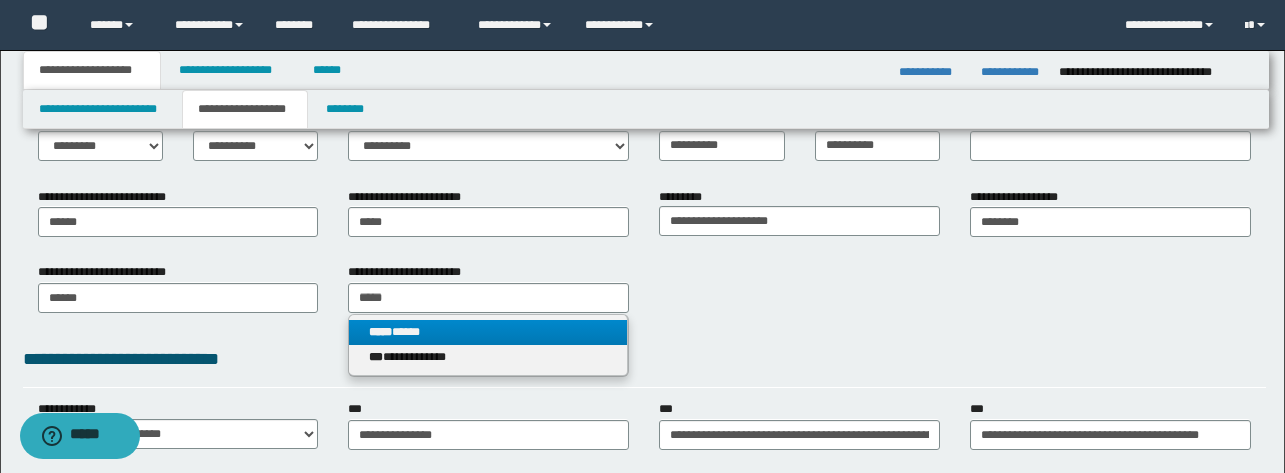type 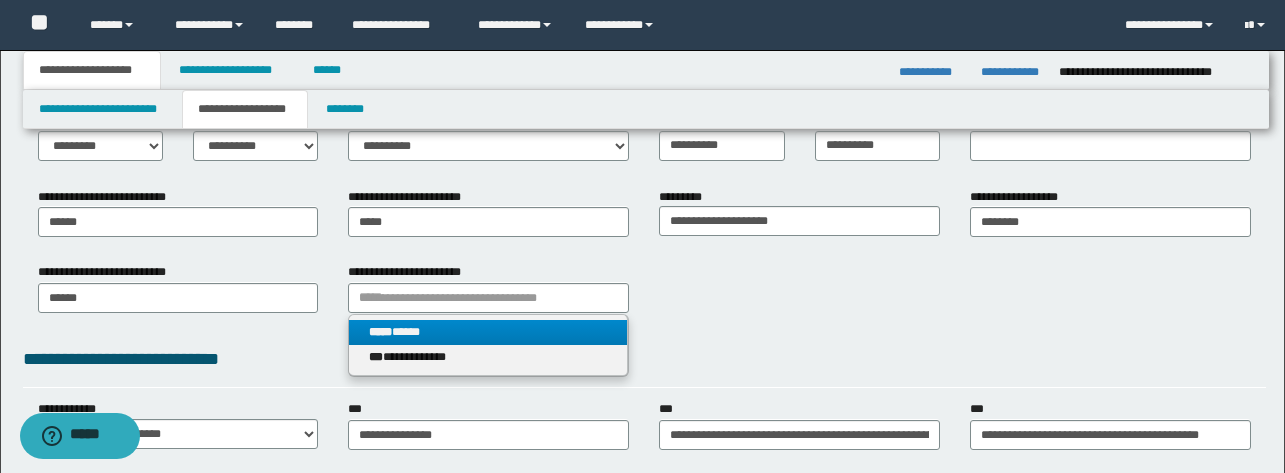 click on "***** *****" at bounding box center (488, 332) 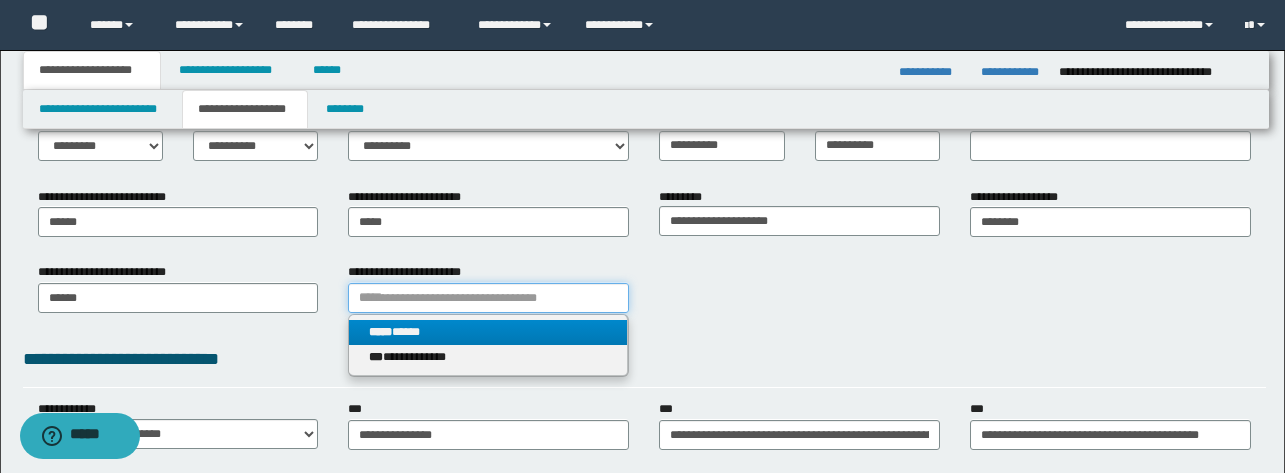 type 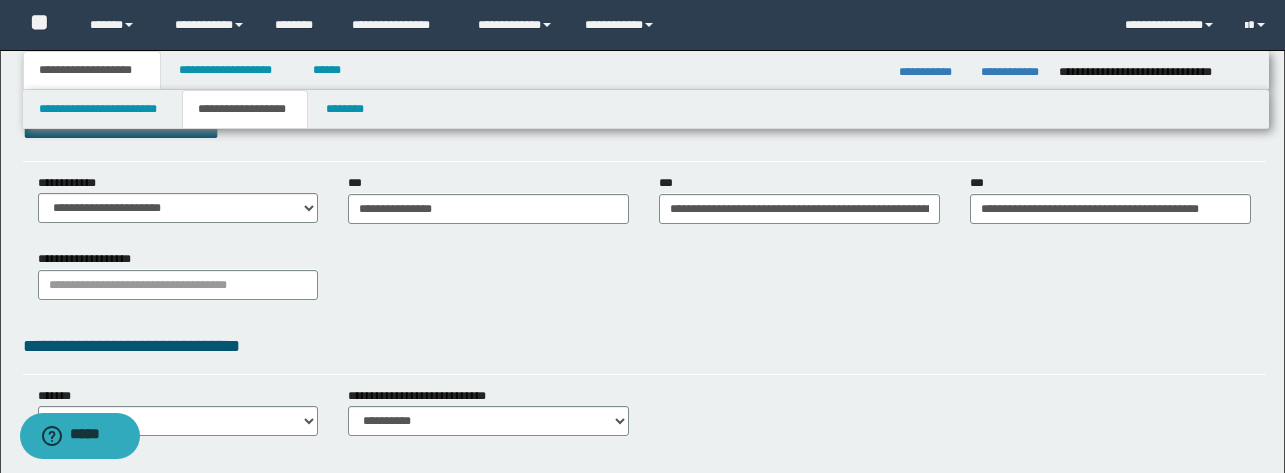 scroll, scrollTop: 549, scrollLeft: 0, axis: vertical 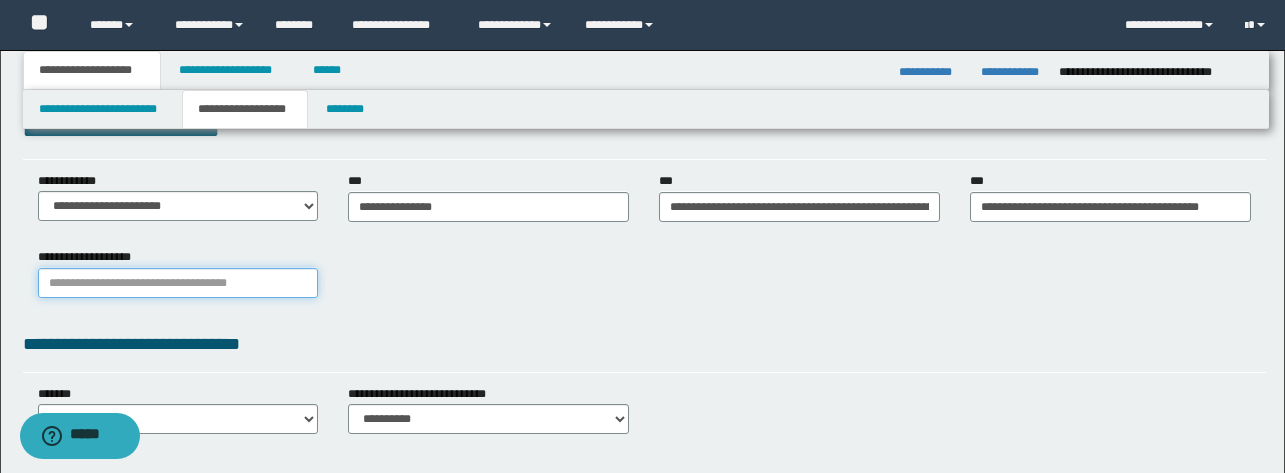 click on "**********" at bounding box center (178, 283) 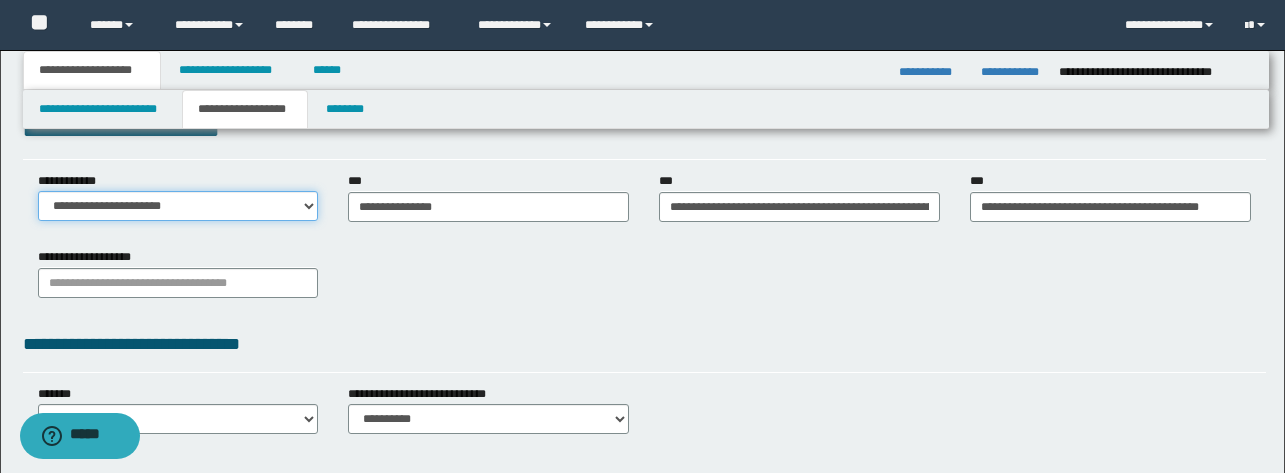 click on "**********" at bounding box center (178, 206) 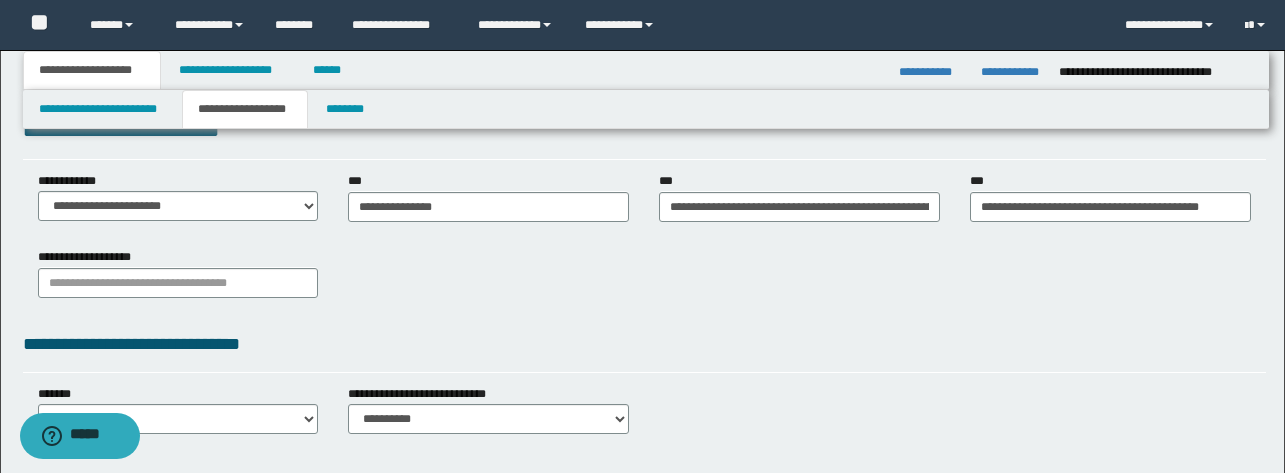 click on "**********" at bounding box center [644, 280] 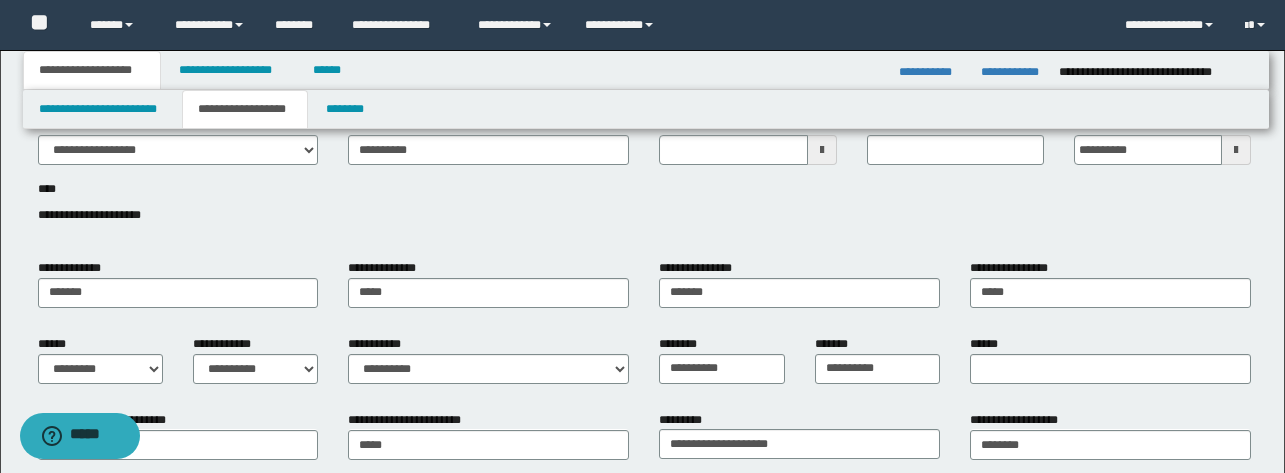 scroll, scrollTop: 0, scrollLeft: 0, axis: both 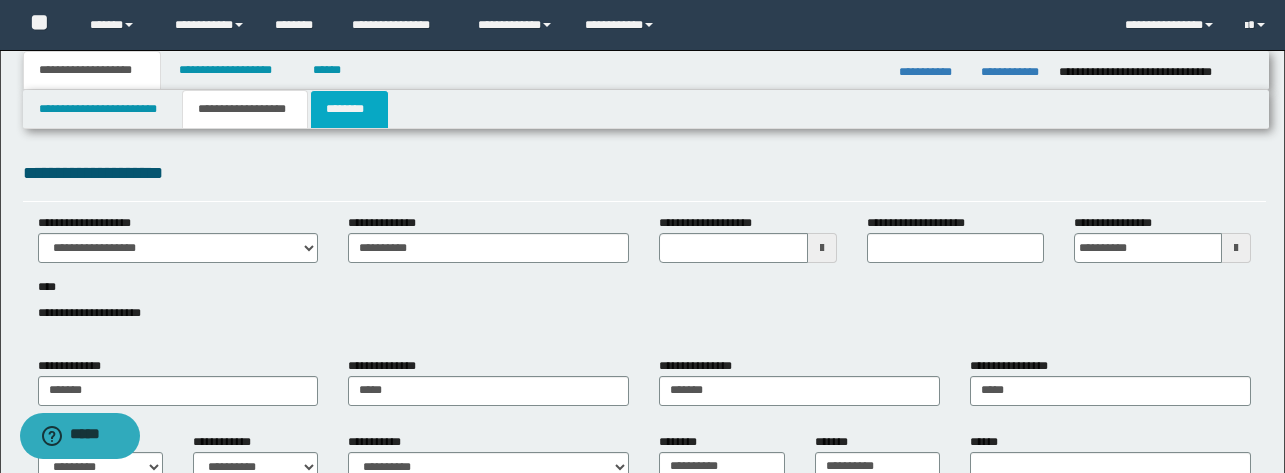 click on "********" at bounding box center (349, 109) 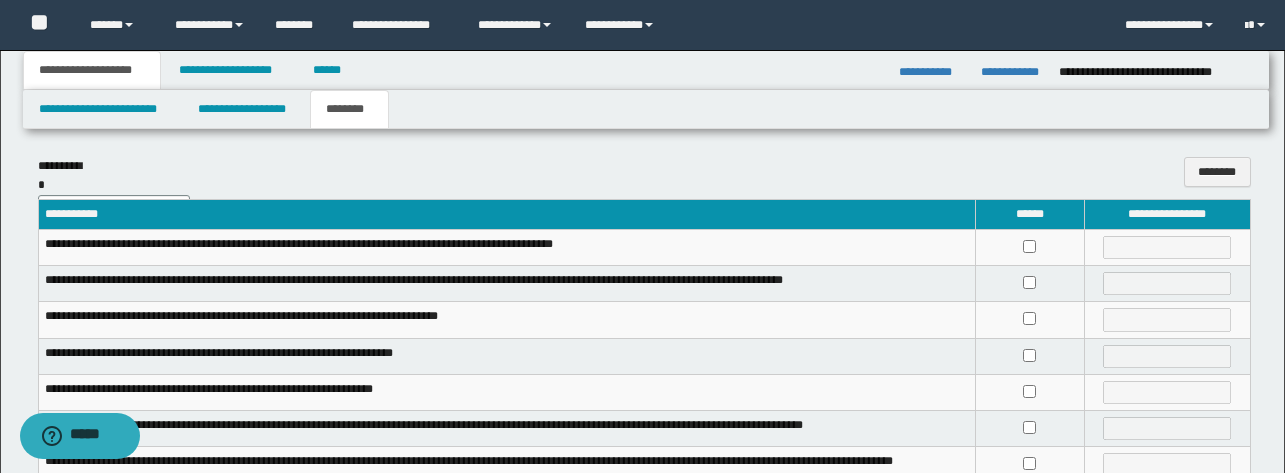 scroll, scrollTop: 0, scrollLeft: 0, axis: both 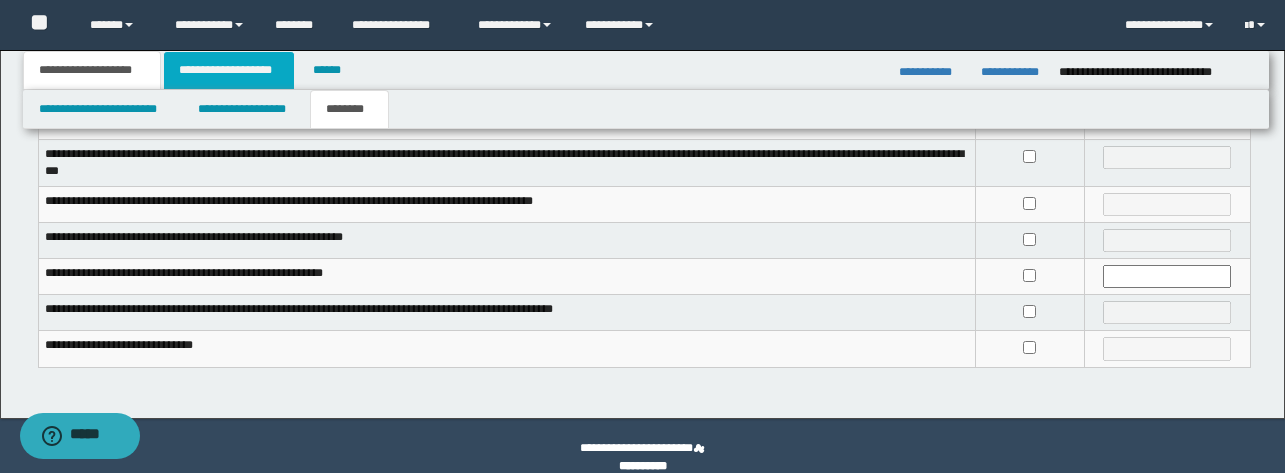 click on "**********" at bounding box center [229, 70] 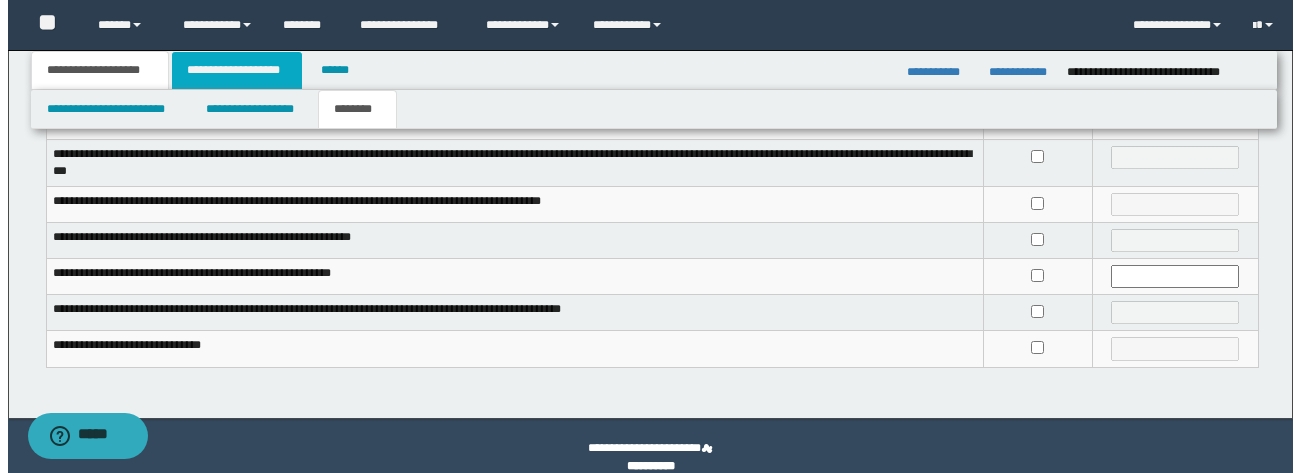 scroll, scrollTop: 0, scrollLeft: 0, axis: both 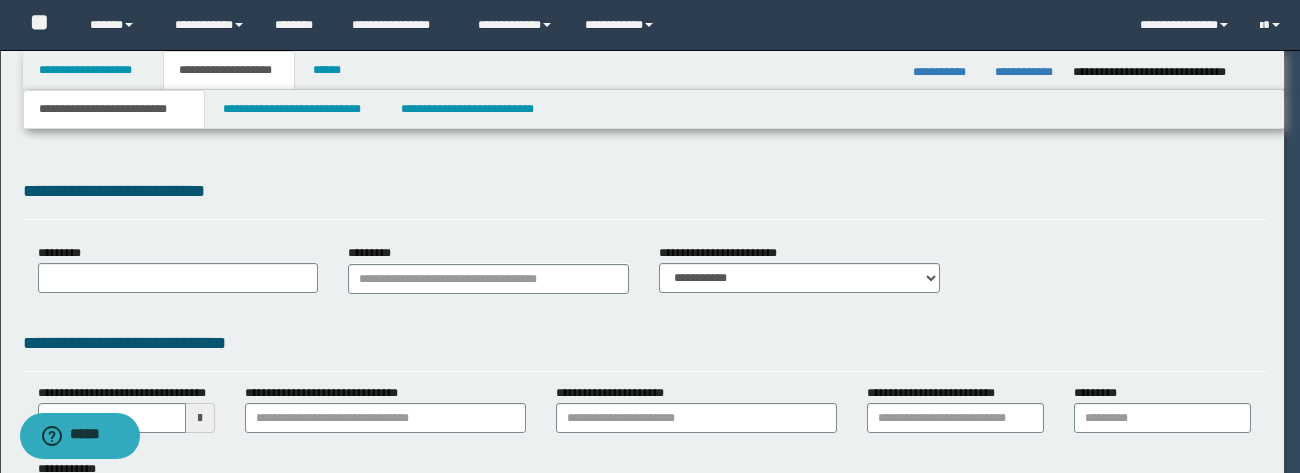 type on "**********" 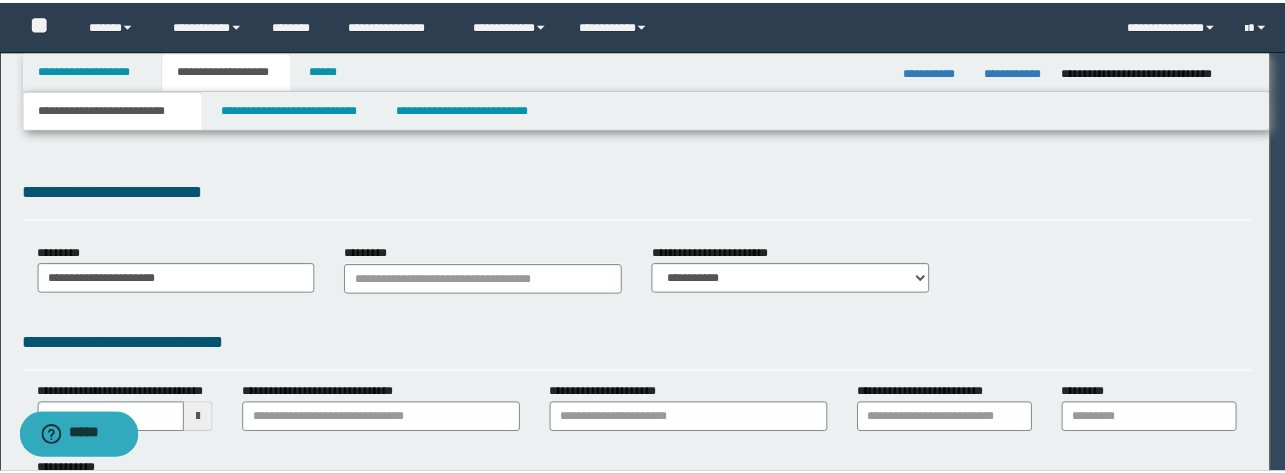 scroll, scrollTop: 0, scrollLeft: 0, axis: both 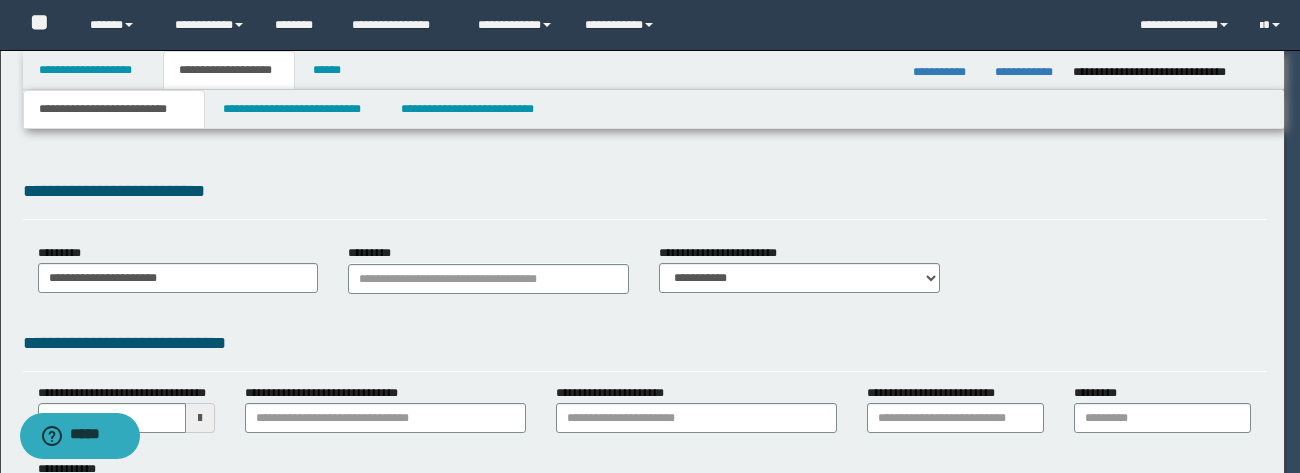 type 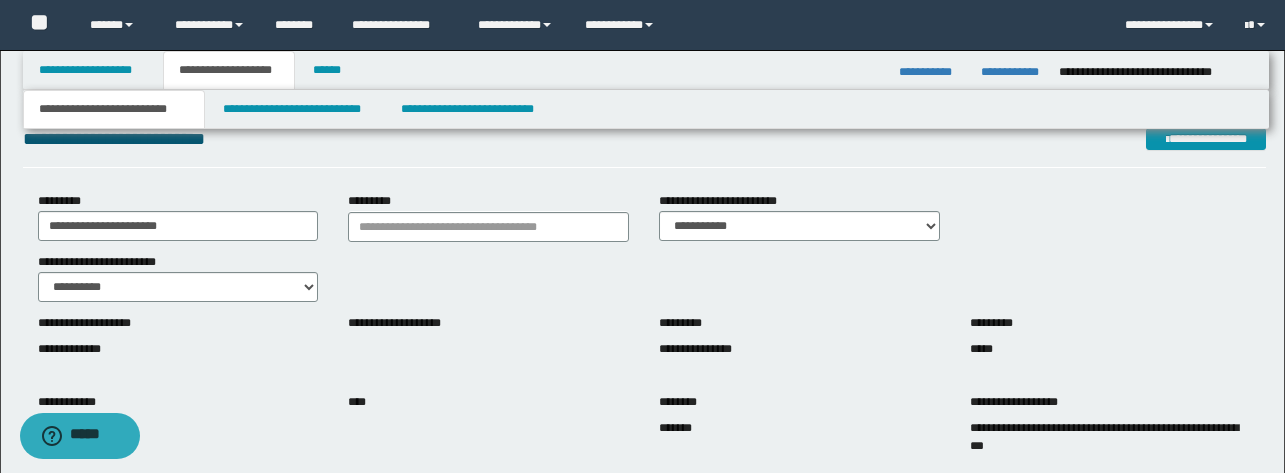 scroll, scrollTop: 54, scrollLeft: 0, axis: vertical 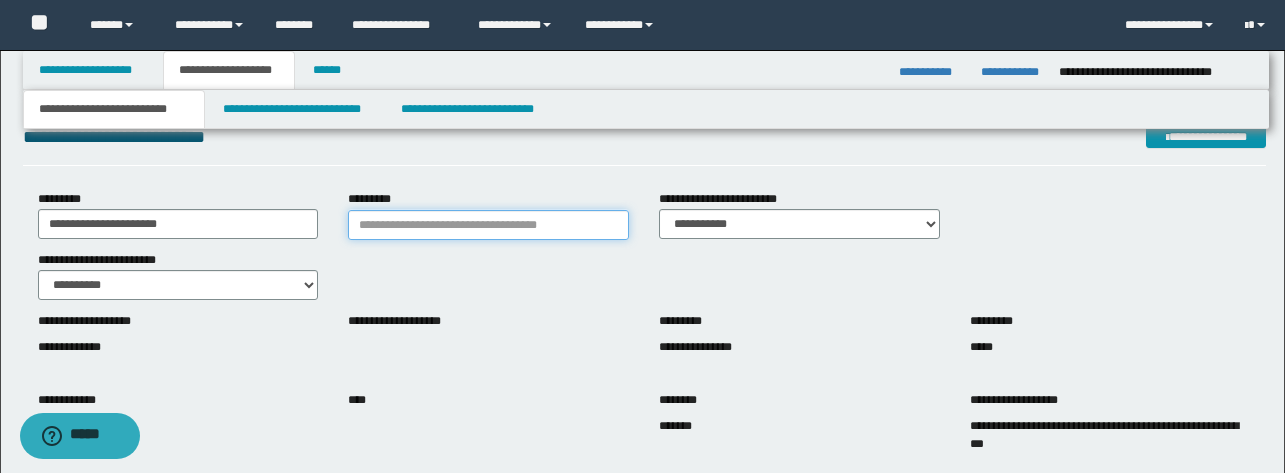 click on "*********" at bounding box center (488, 225) 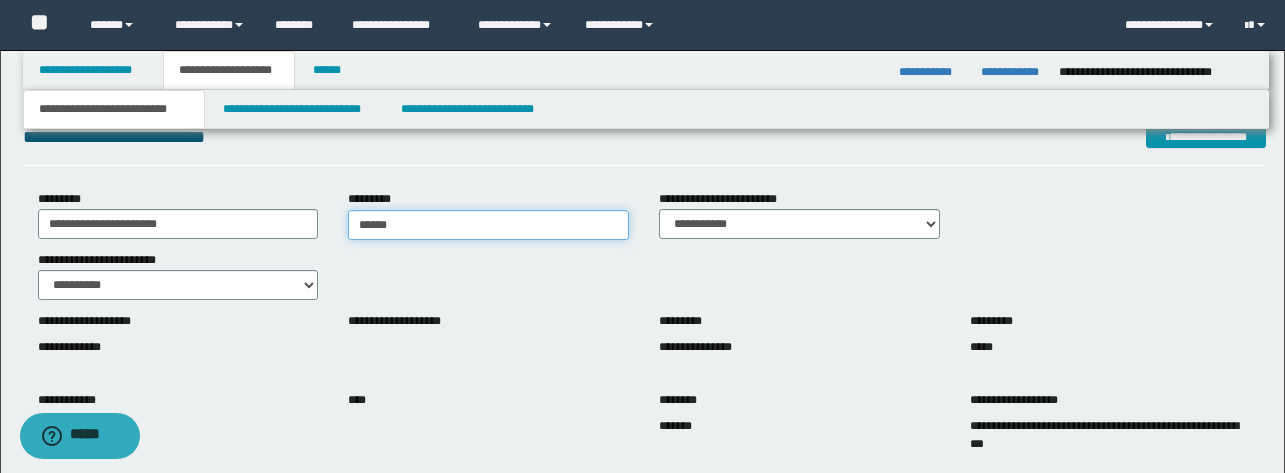 type on "*****" 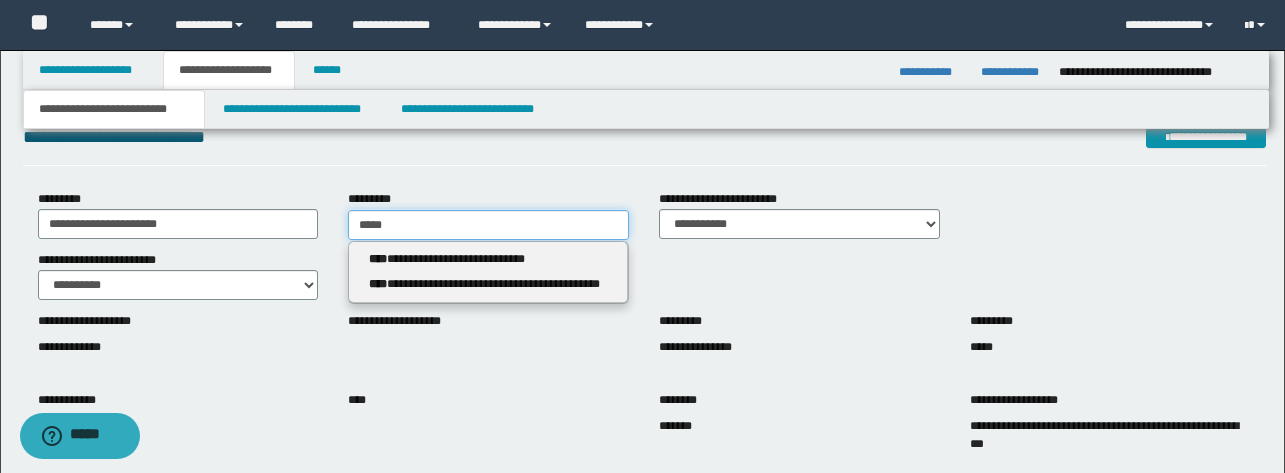 type on "*****" 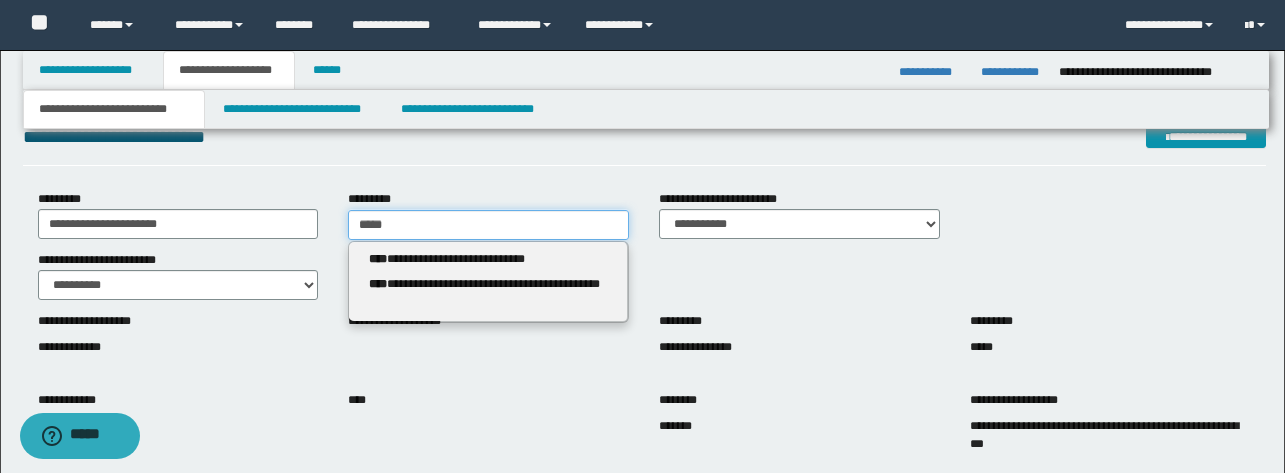 type 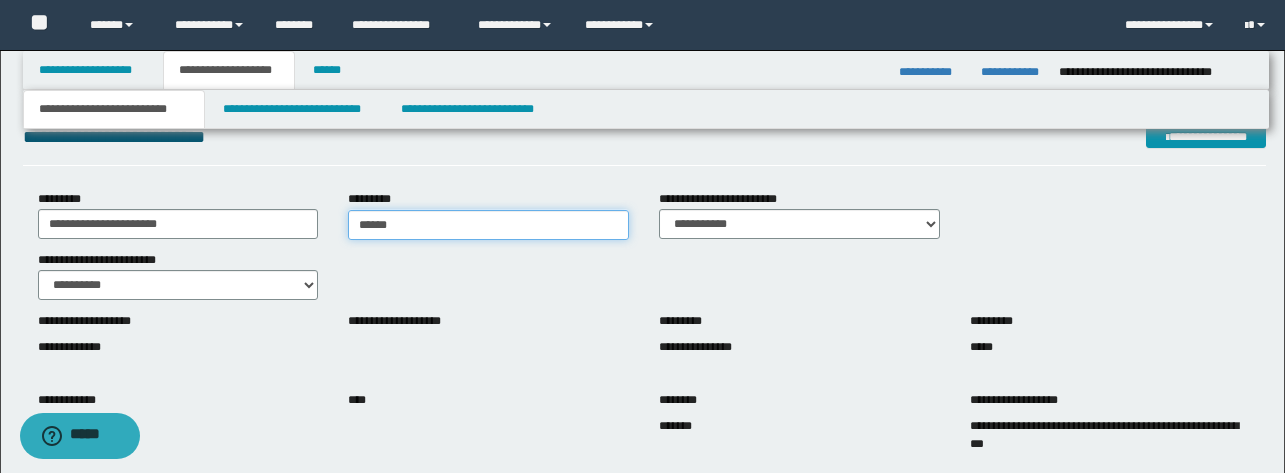 type on "*******" 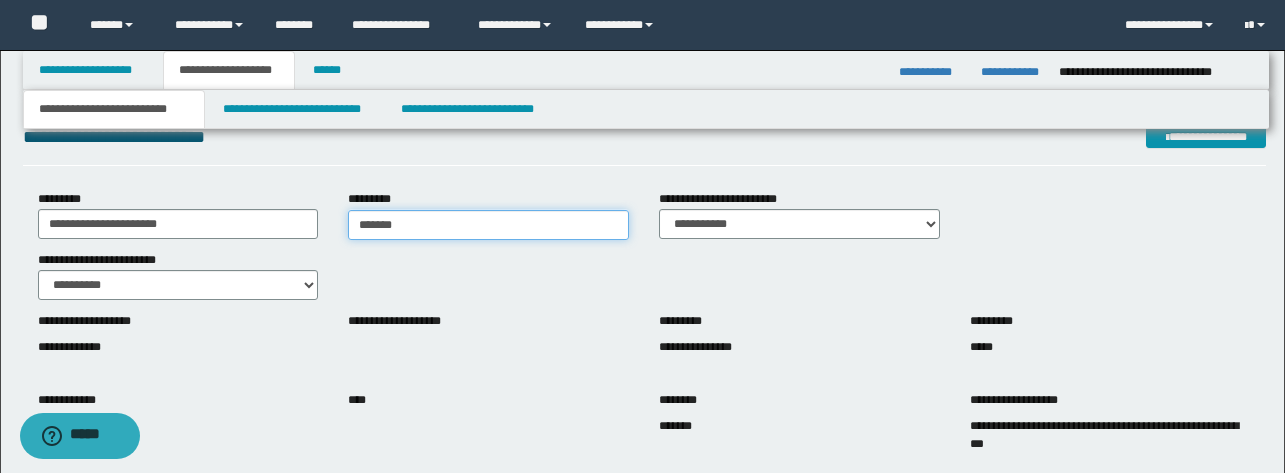 type on "*******" 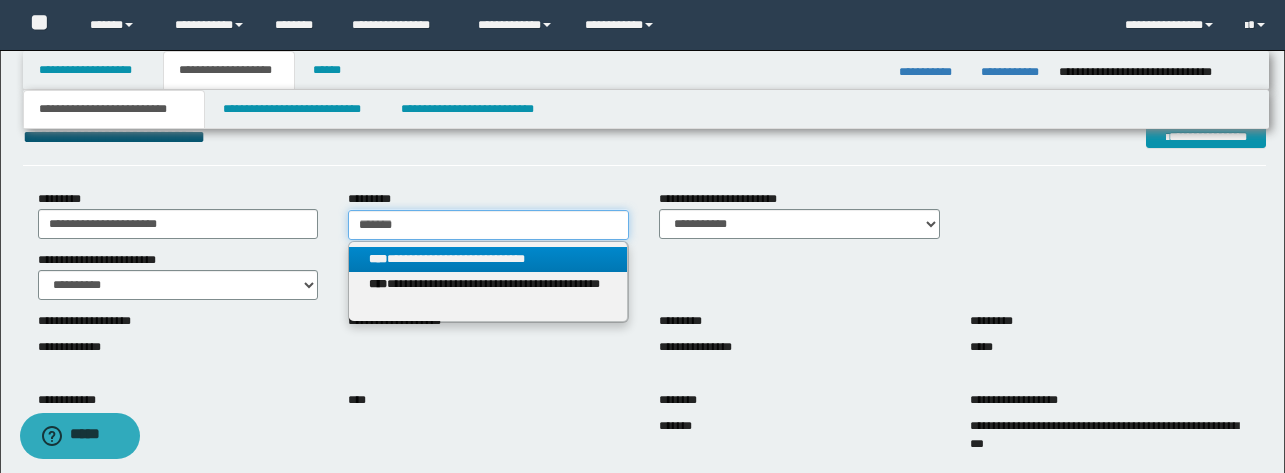 type on "*******" 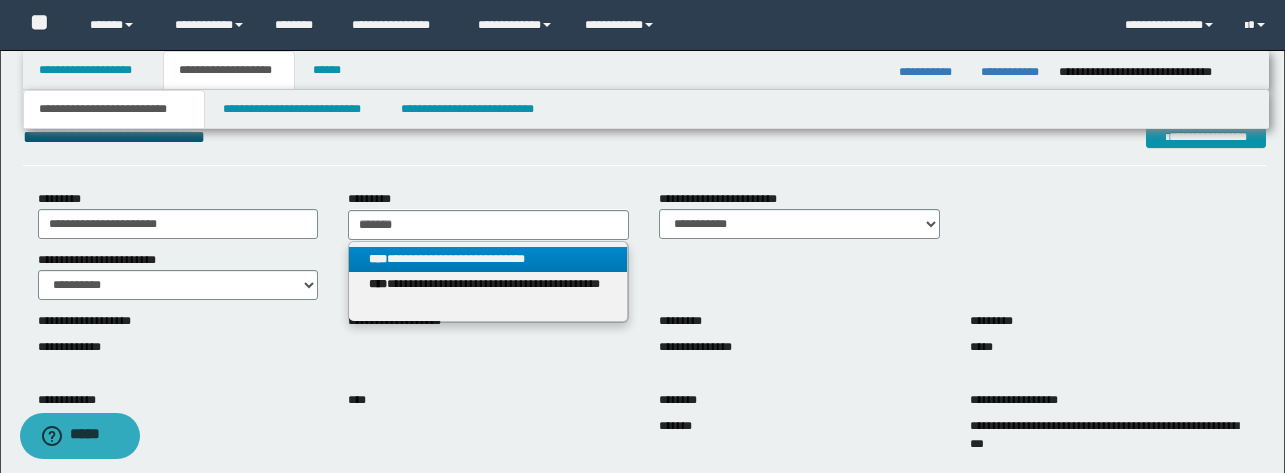 click on "**********" at bounding box center (488, 259) 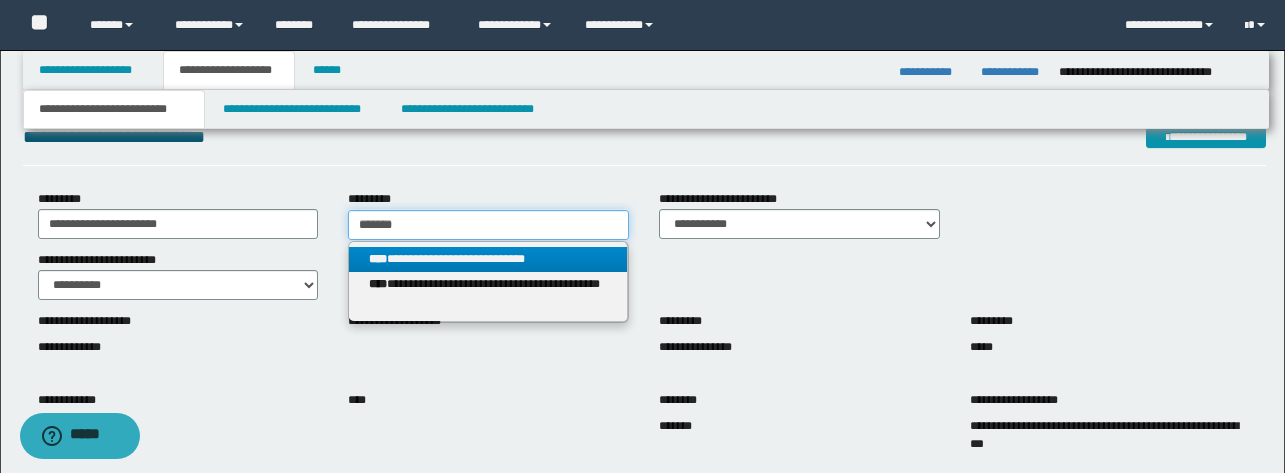 type 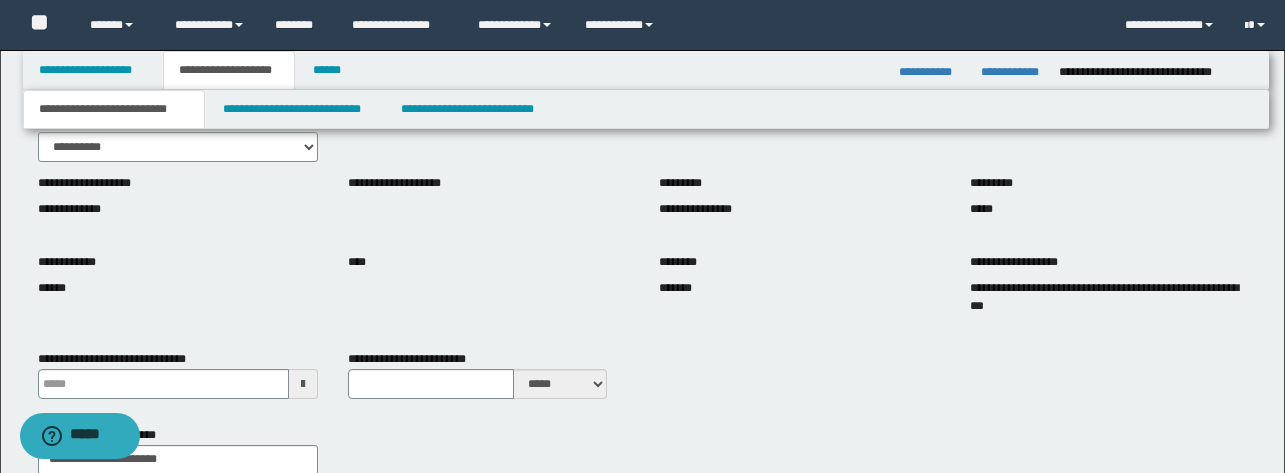 scroll, scrollTop: 190, scrollLeft: 0, axis: vertical 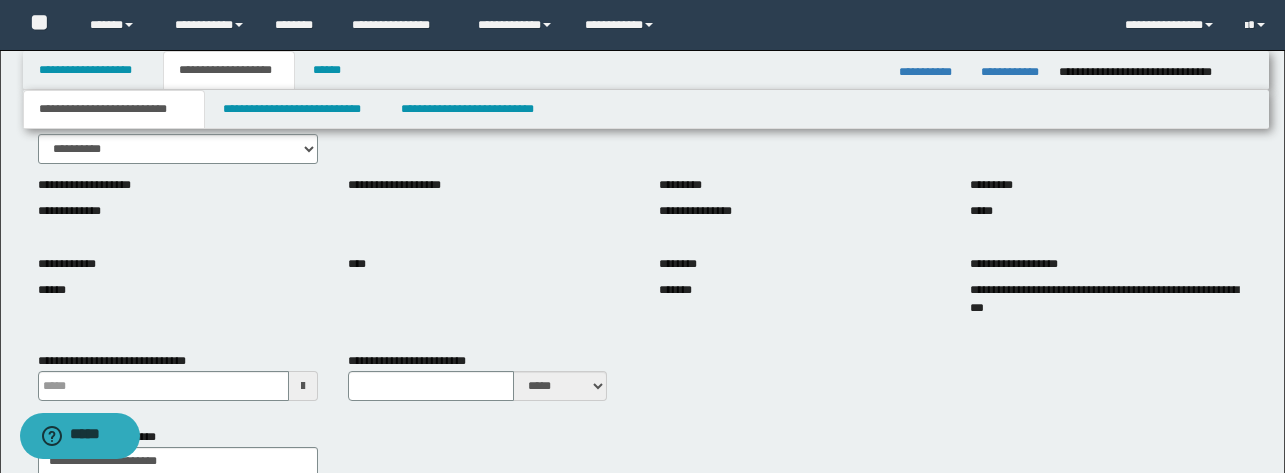 click on "**********" at bounding box center [644, 434] 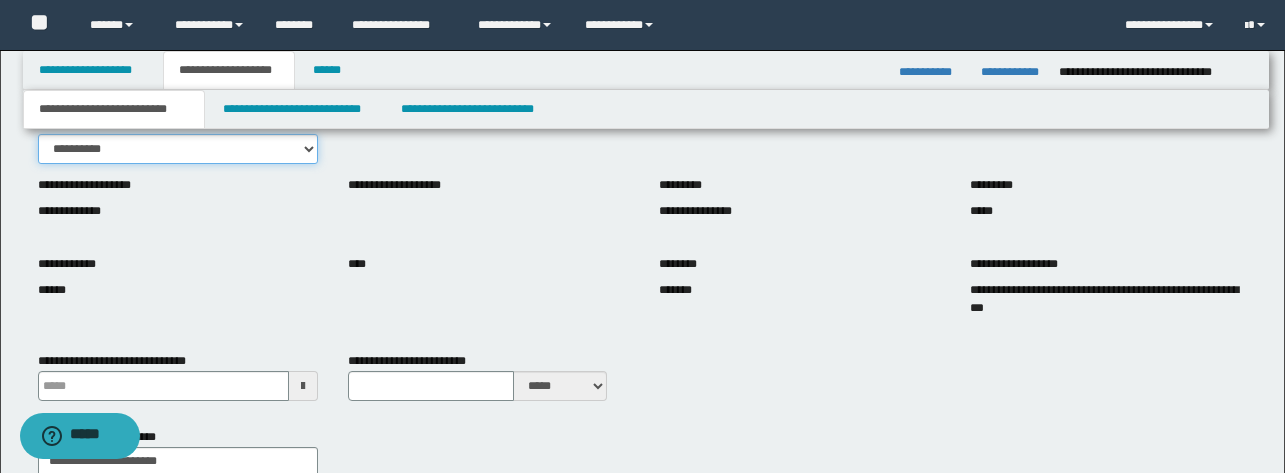click on "**********" at bounding box center [178, 149] 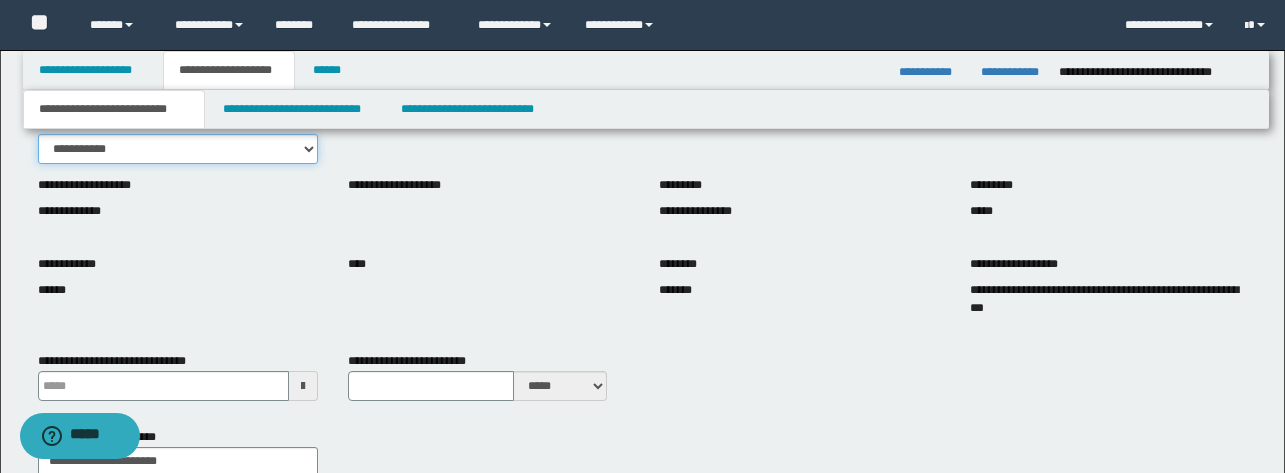 click on "**********" at bounding box center [178, 149] 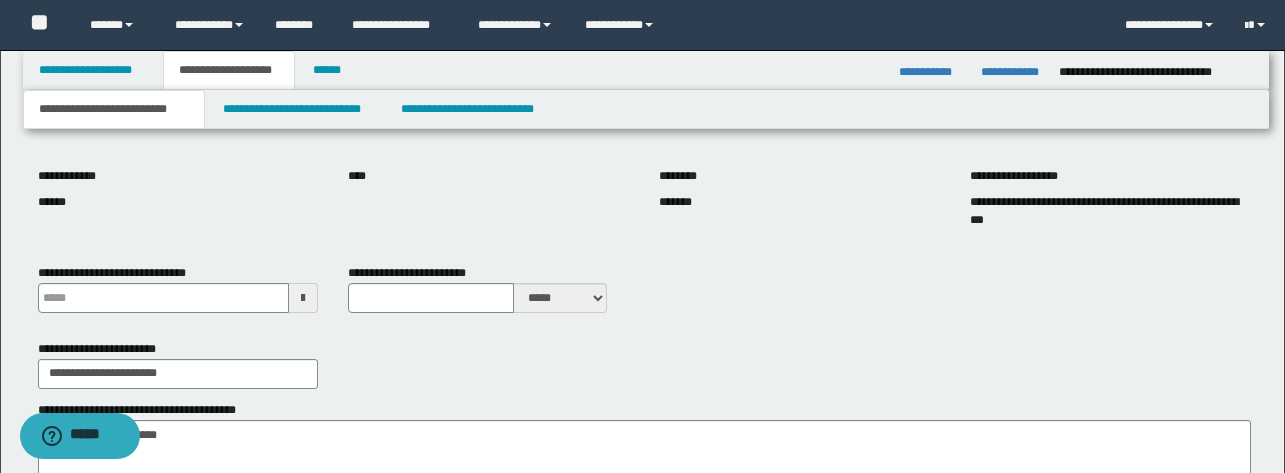 type 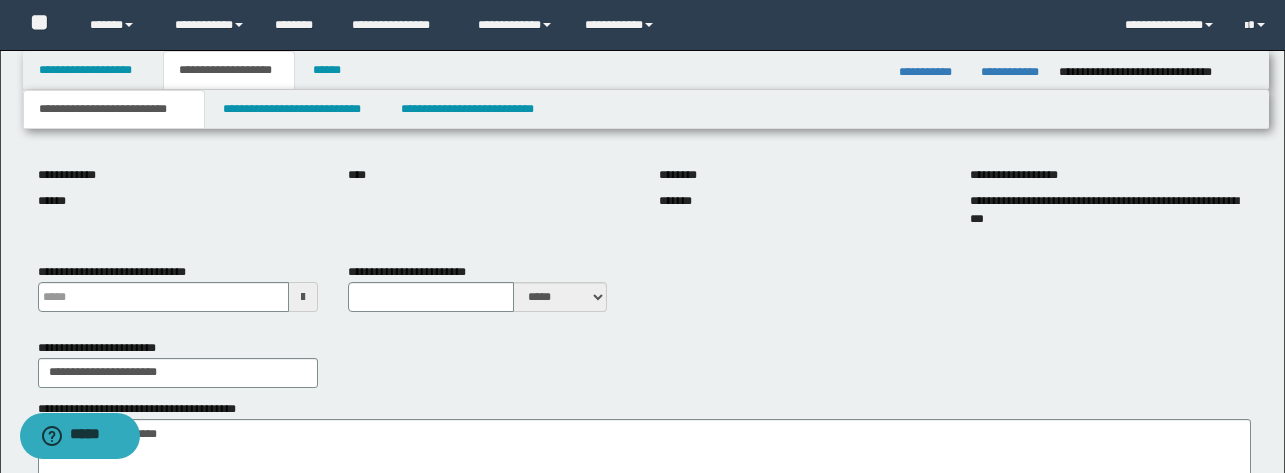 scroll, scrollTop: 257, scrollLeft: 0, axis: vertical 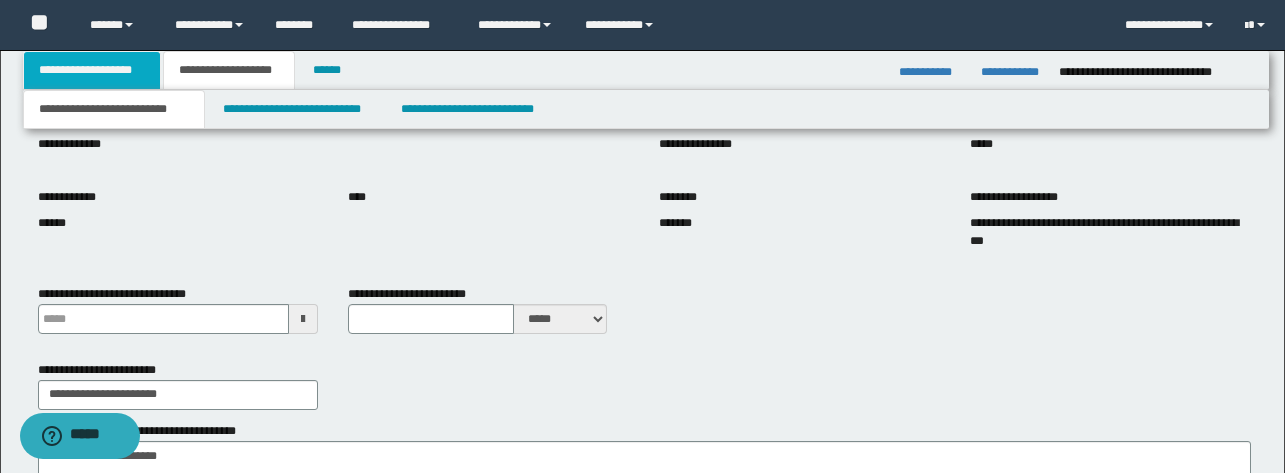 click on "**********" at bounding box center [92, 70] 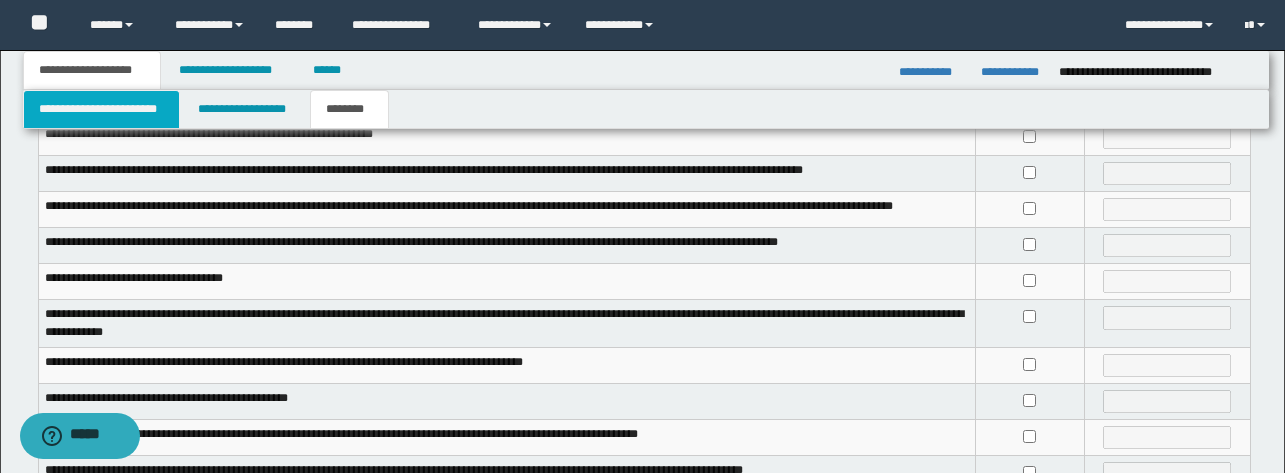 click on "**********" at bounding box center (101, 109) 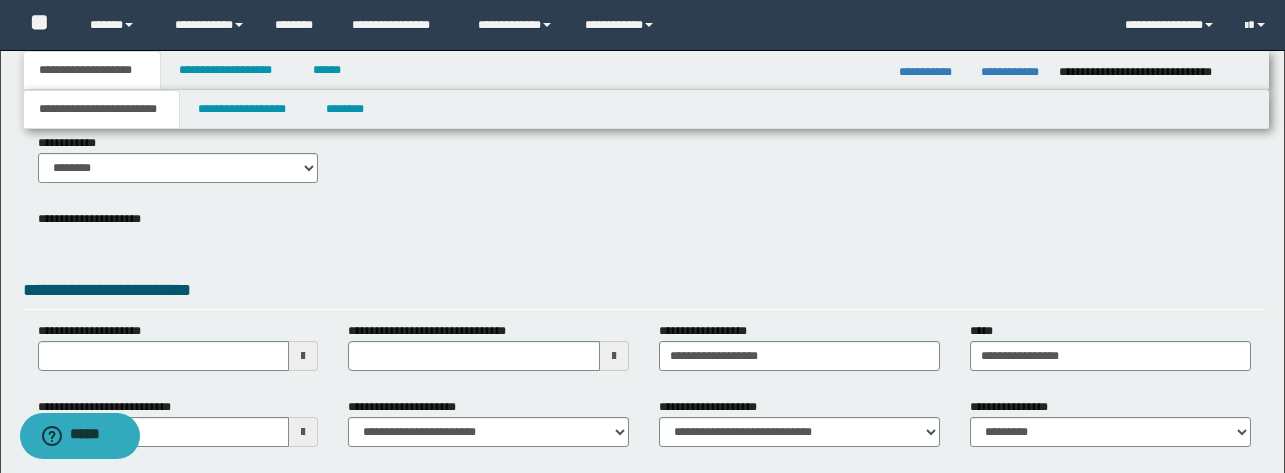 scroll, scrollTop: 79, scrollLeft: 0, axis: vertical 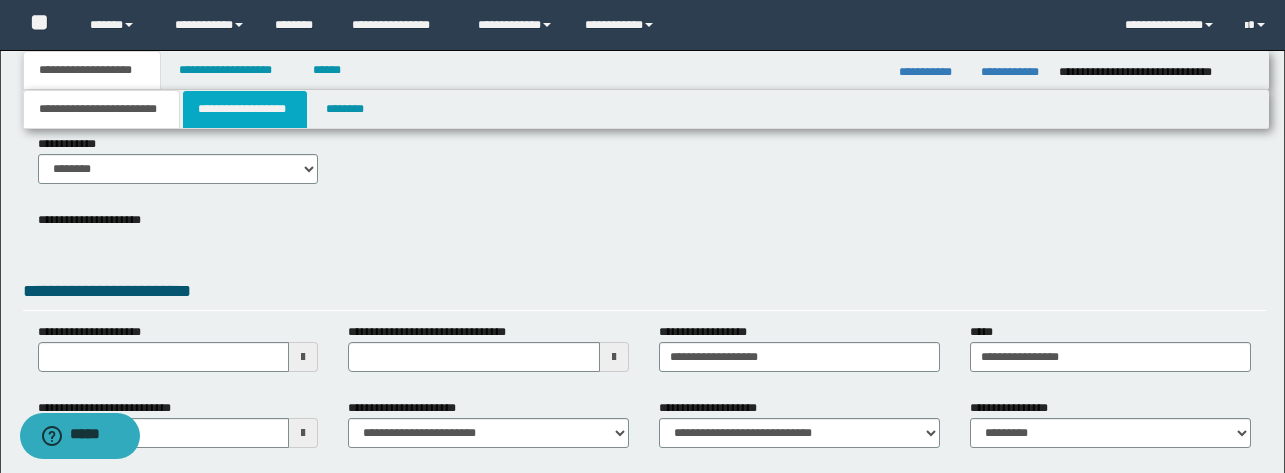 click on "**********" at bounding box center [245, 109] 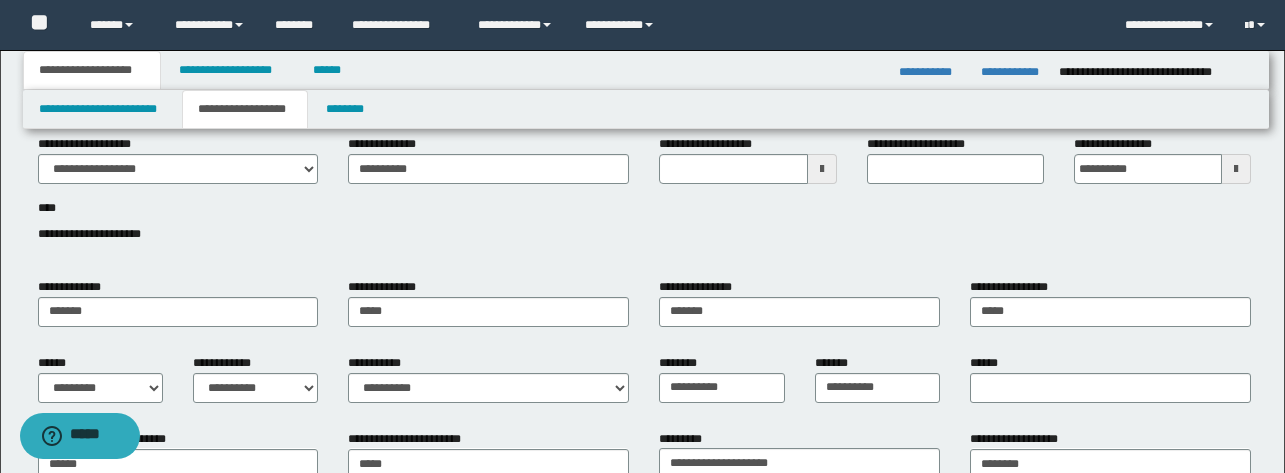 scroll, scrollTop: 77, scrollLeft: 0, axis: vertical 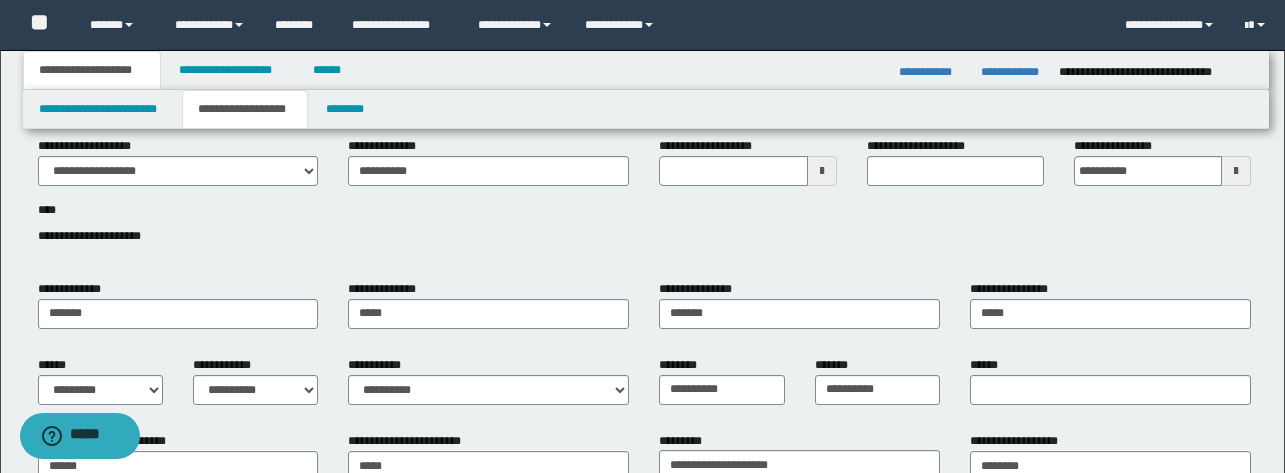 click on "**********" at bounding box center [747, 169] 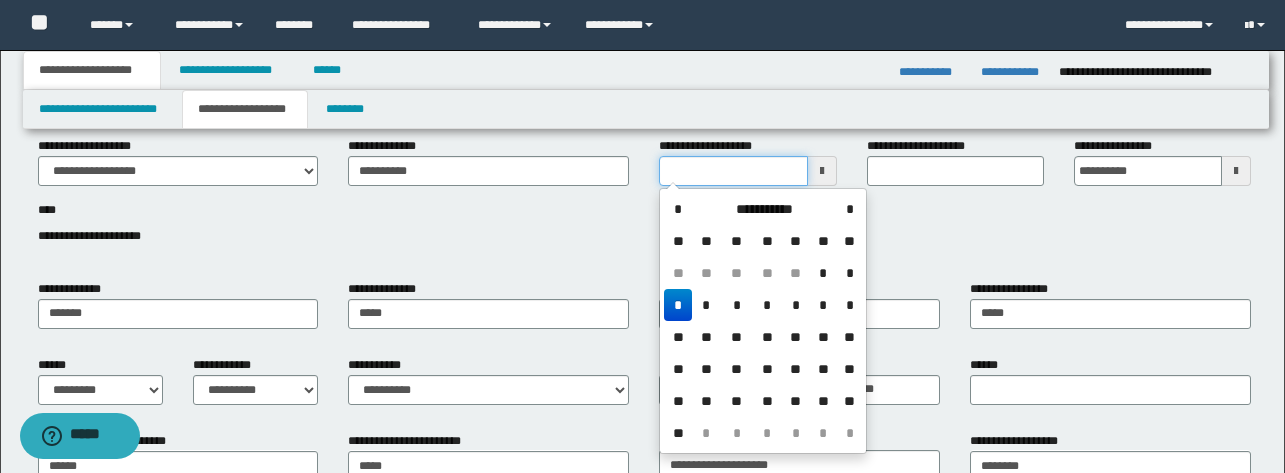 click on "**********" at bounding box center (733, 171) 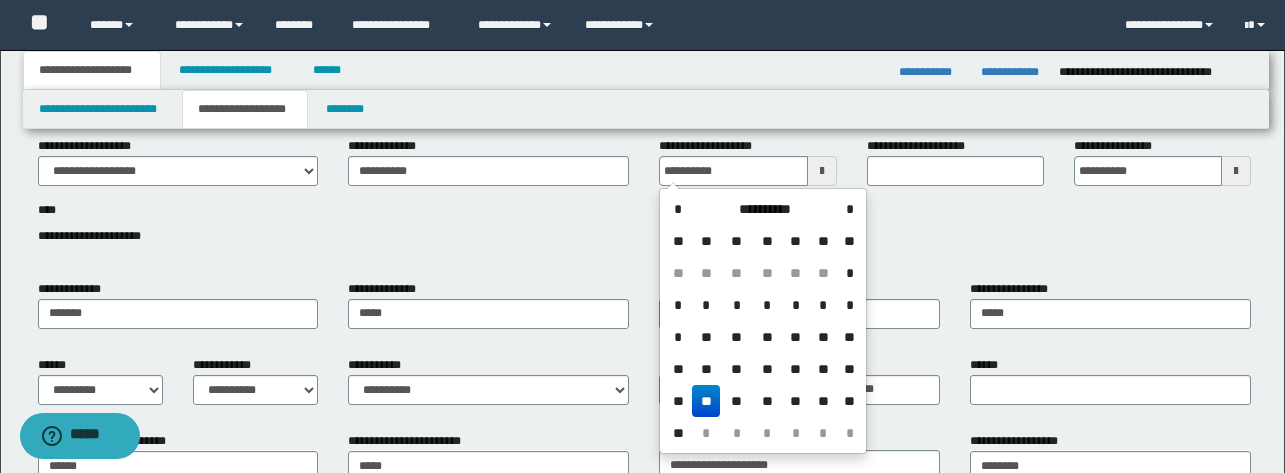click on "**********" at bounding box center [644, 202] 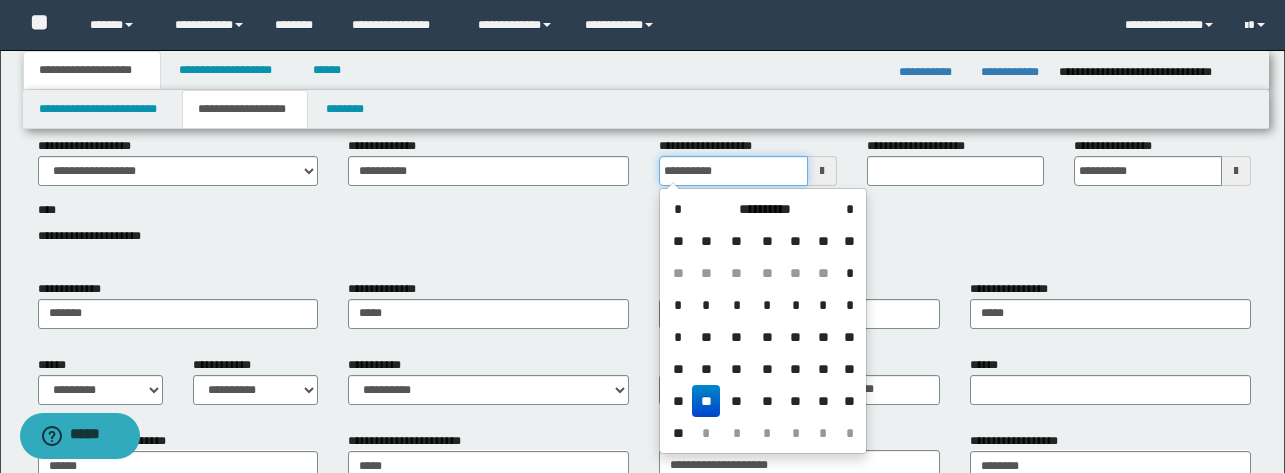 click on "**********" at bounding box center [733, 171] 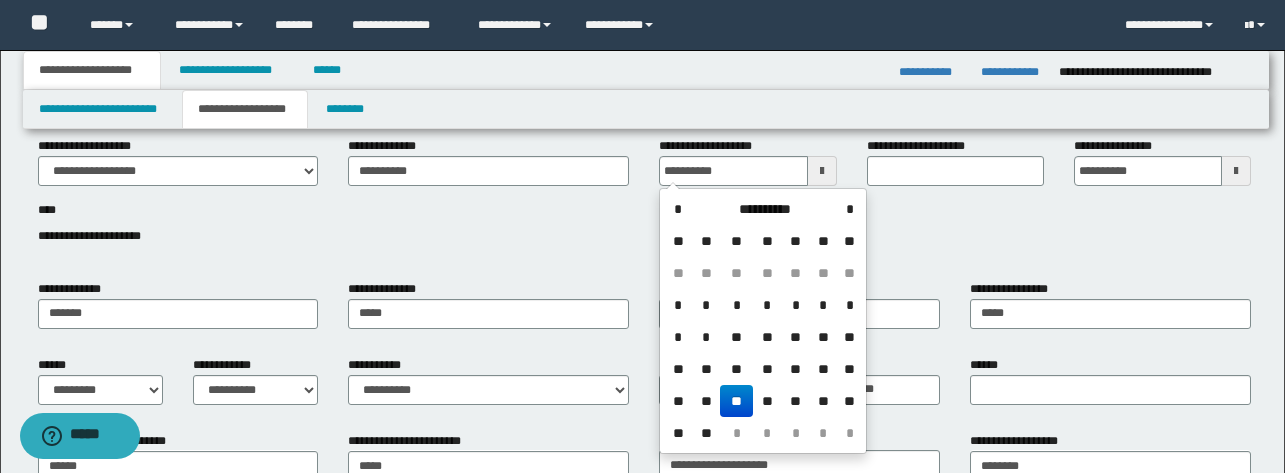 type on "**********" 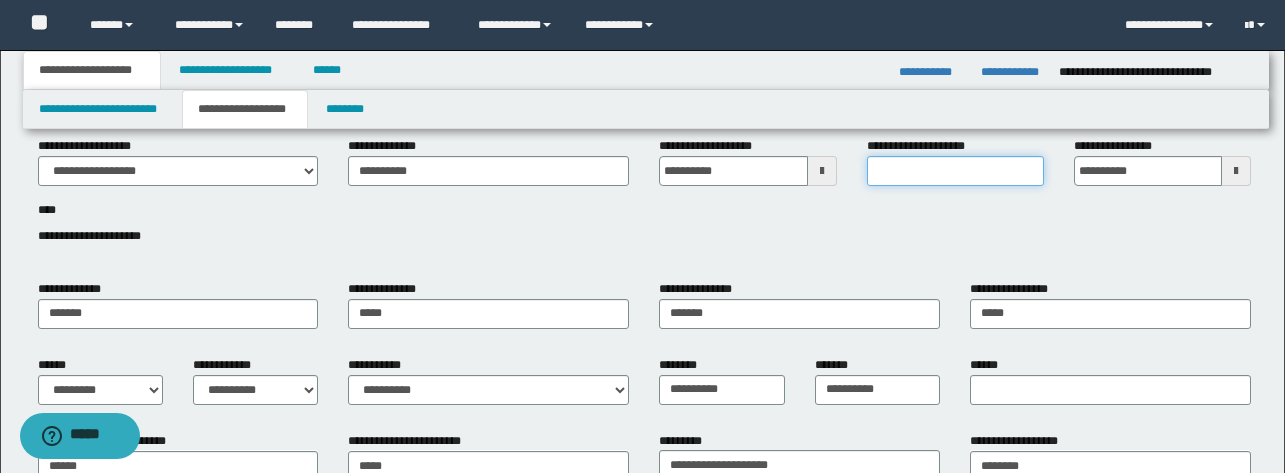 click on "**********" at bounding box center [955, 171] 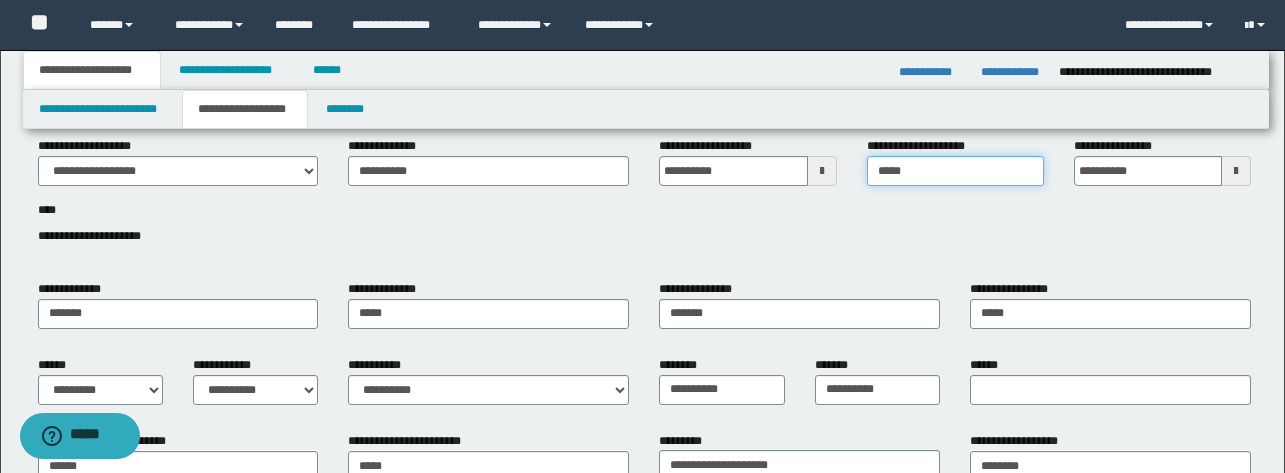 type on "*****" 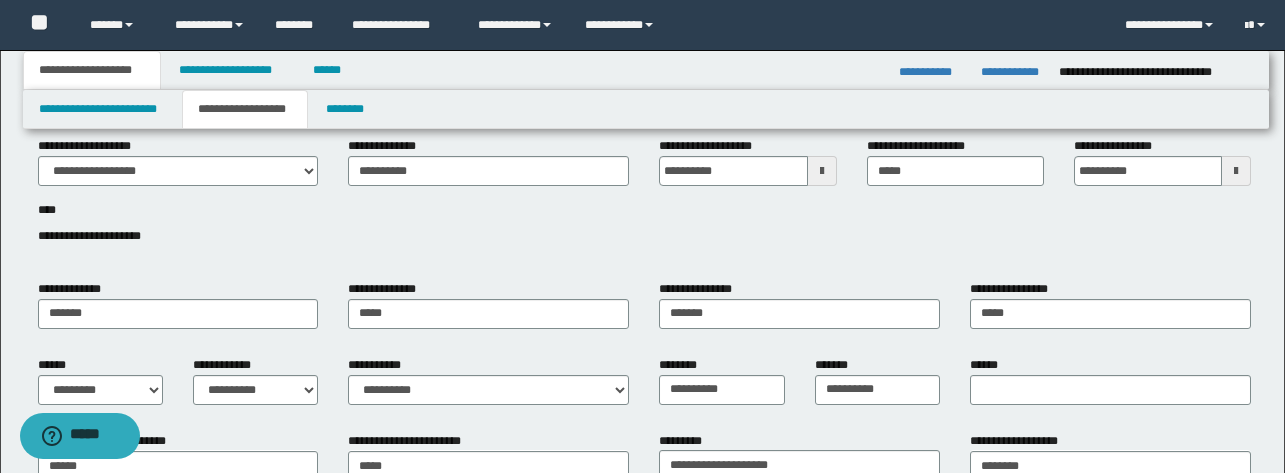 click on "**********" at bounding box center (644, 202) 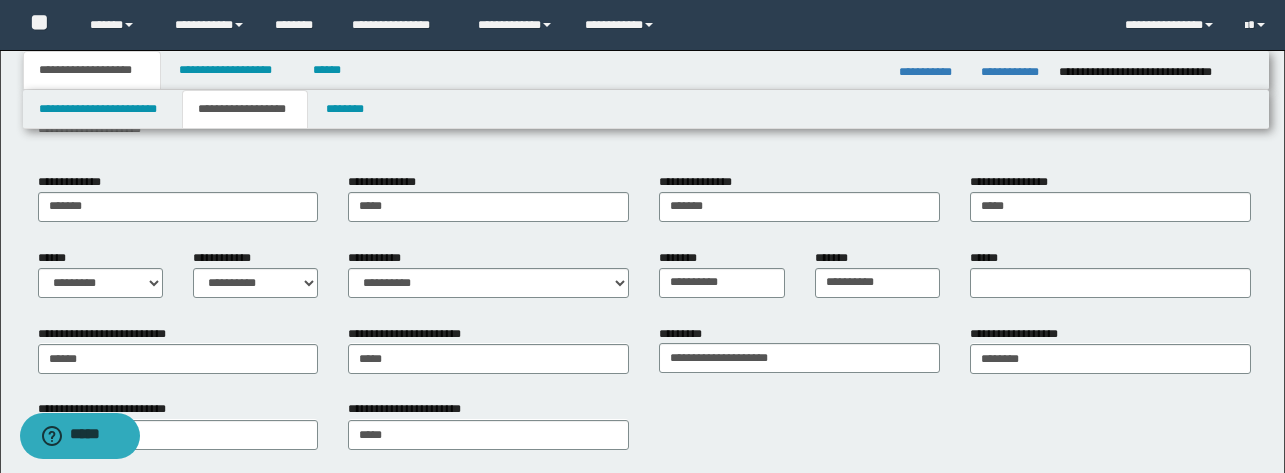 scroll, scrollTop: 186, scrollLeft: 0, axis: vertical 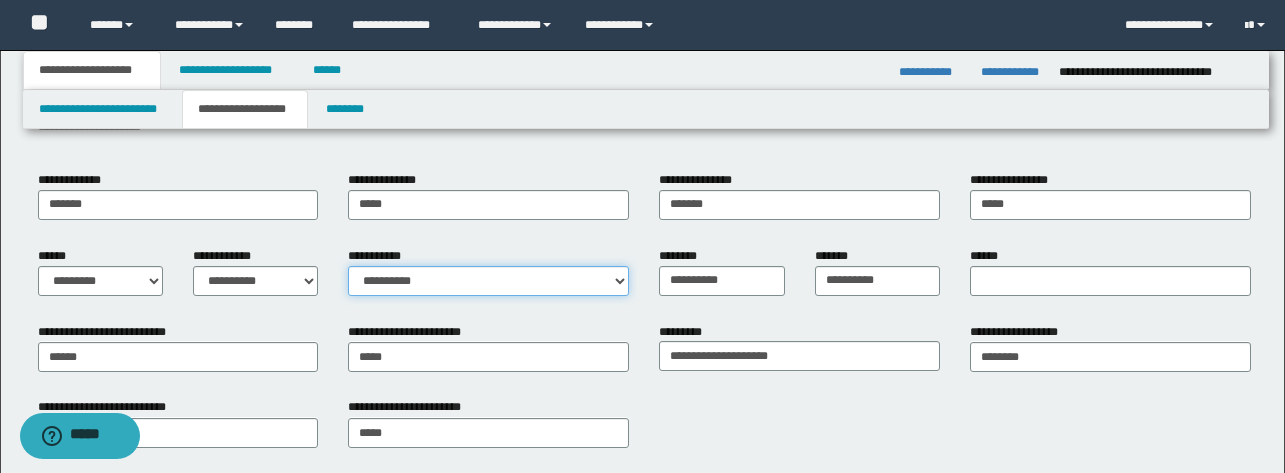 click on "**********" at bounding box center [488, 281] 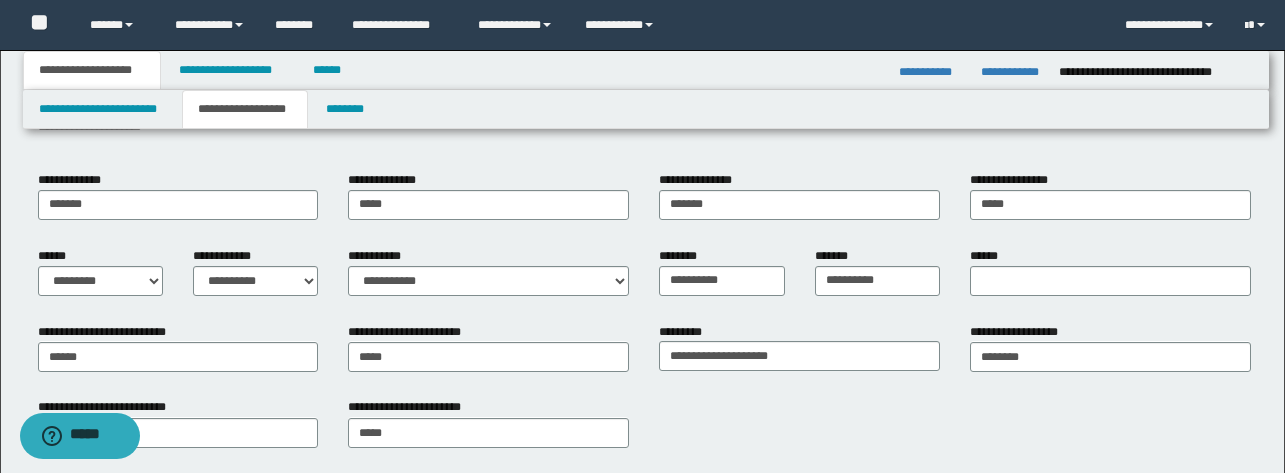 click on "**********" at bounding box center (178, 203) 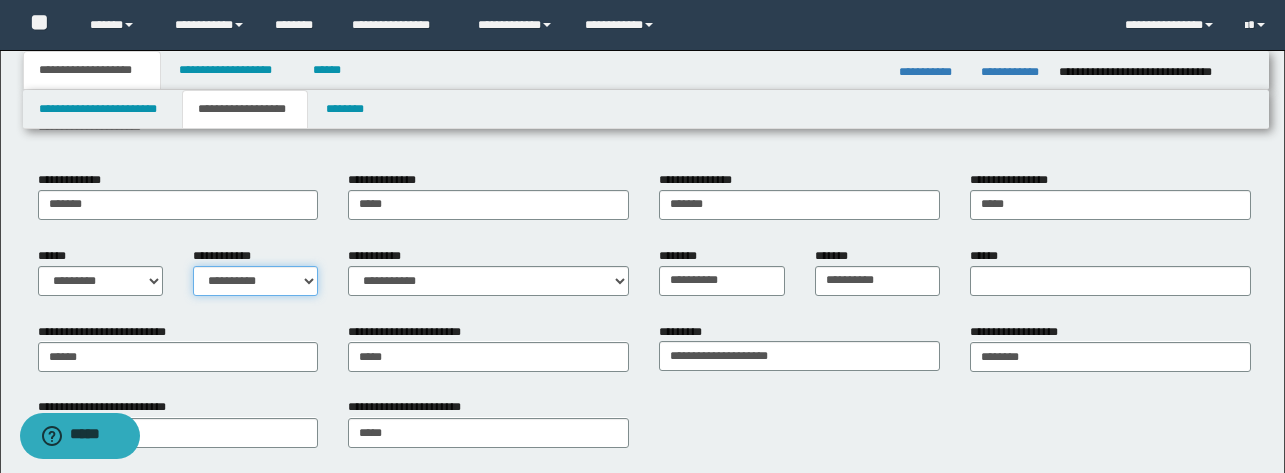 click on "**********" at bounding box center (255, 281) 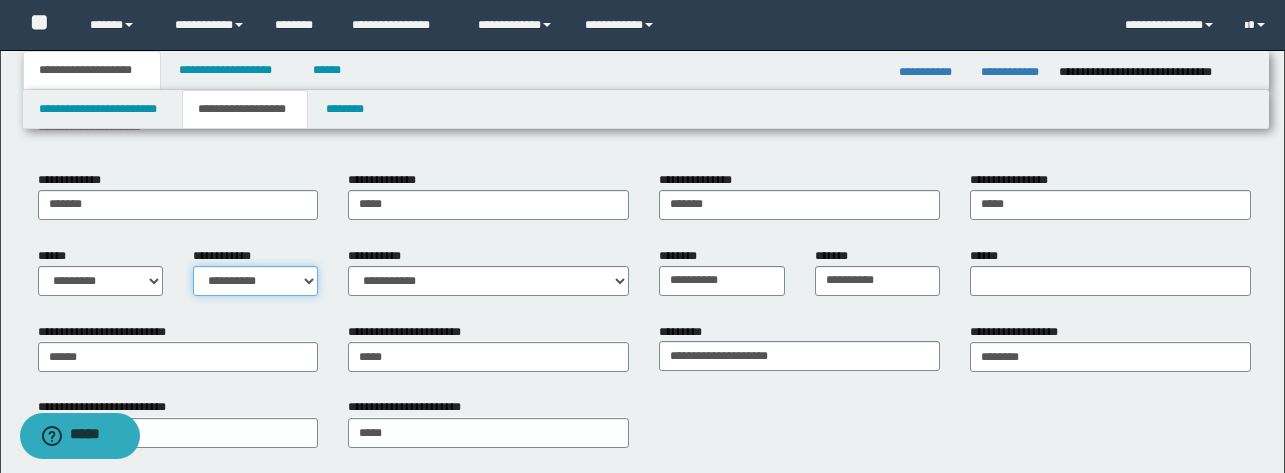 select on "*" 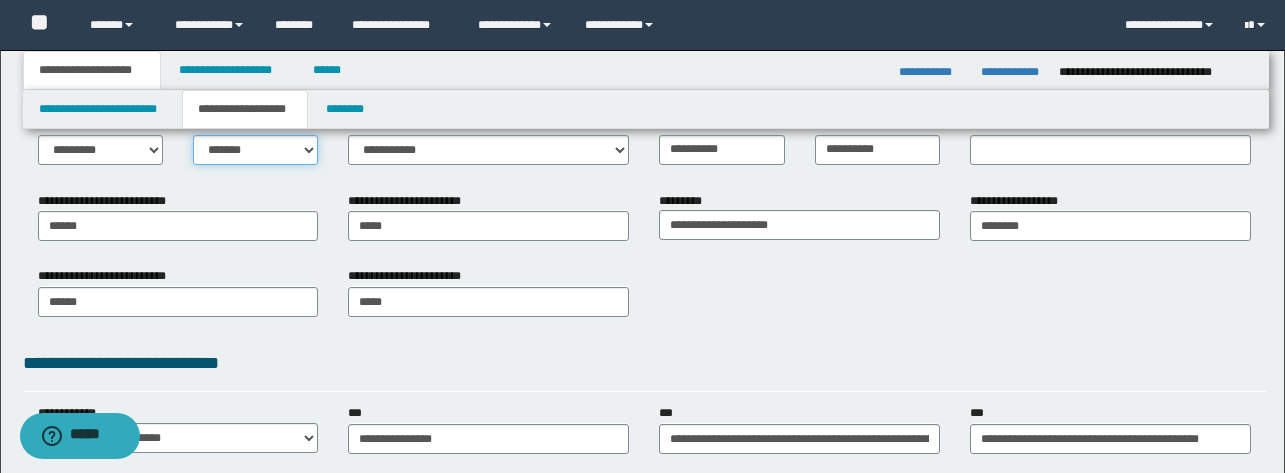 scroll, scrollTop: 391, scrollLeft: 0, axis: vertical 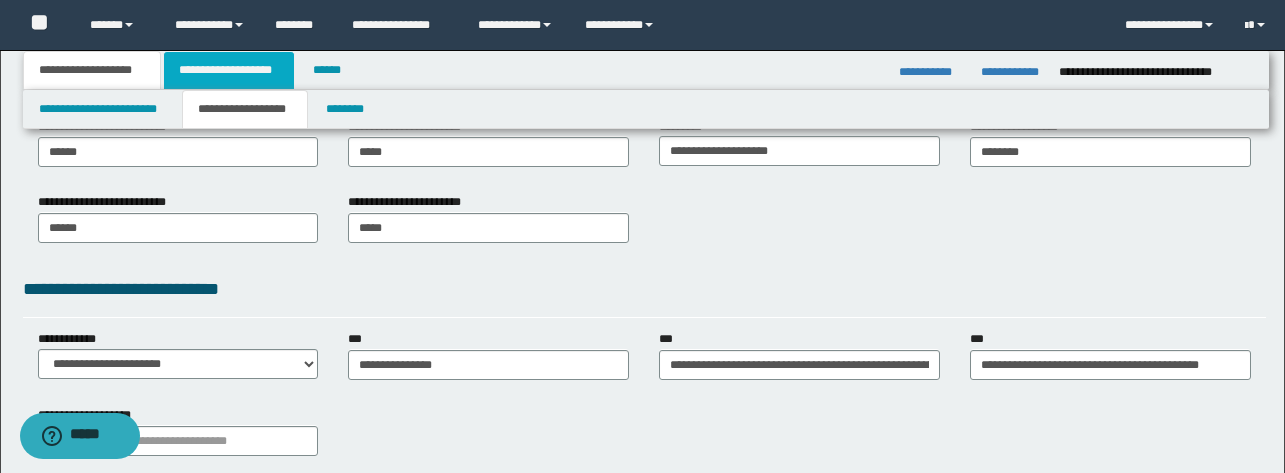click on "**********" at bounding box center [229, 70] 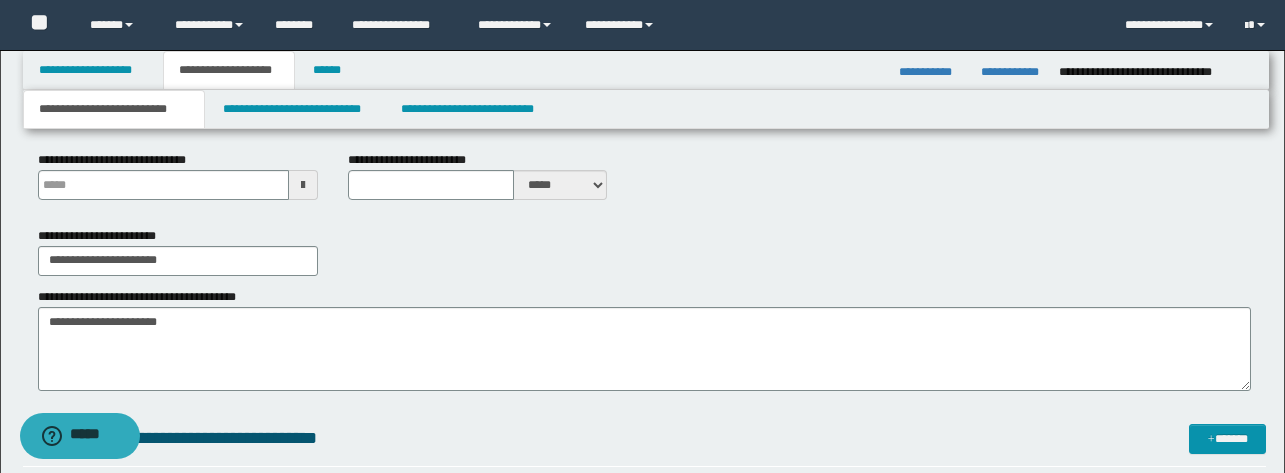 type 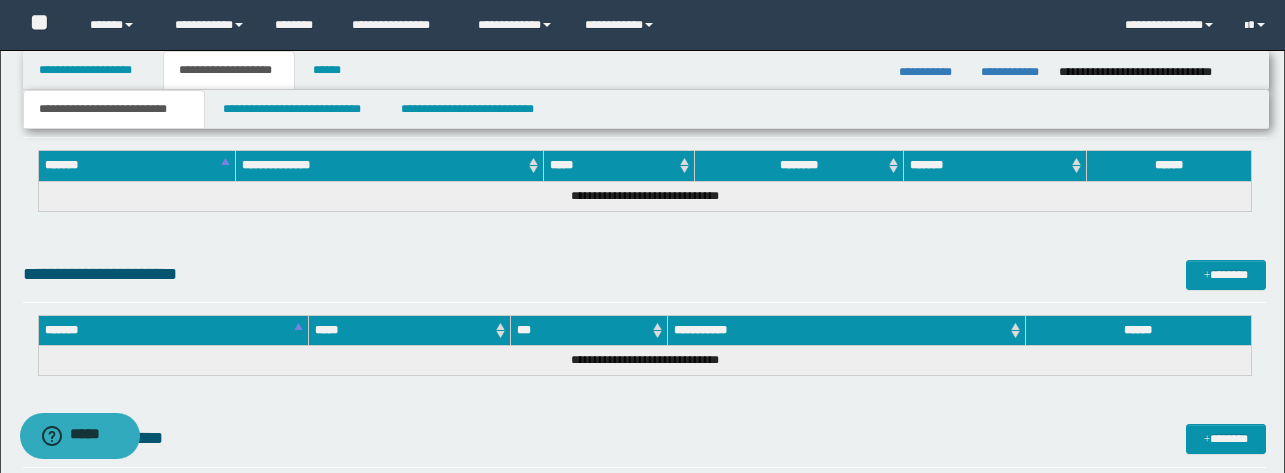 scroll, scrollTop: 1460, scrollLeft: 0, axis: vertical 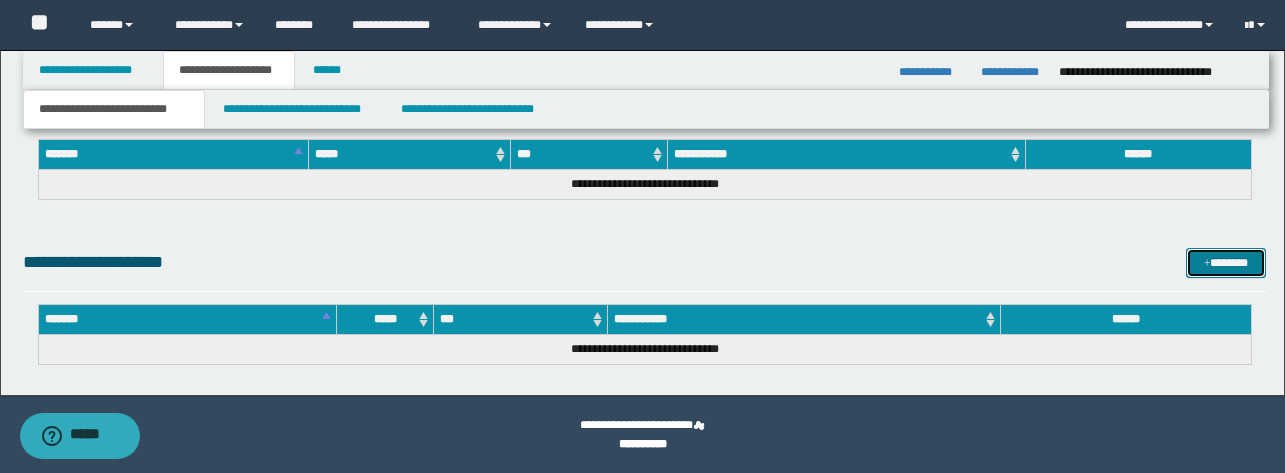 click on "*******" at bounding box center [1226, 263] 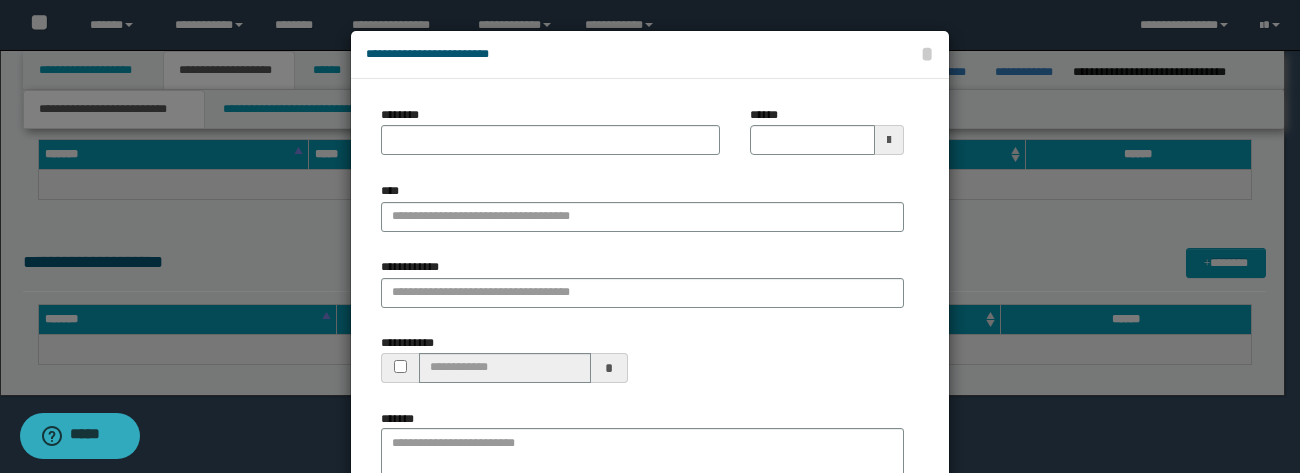 type 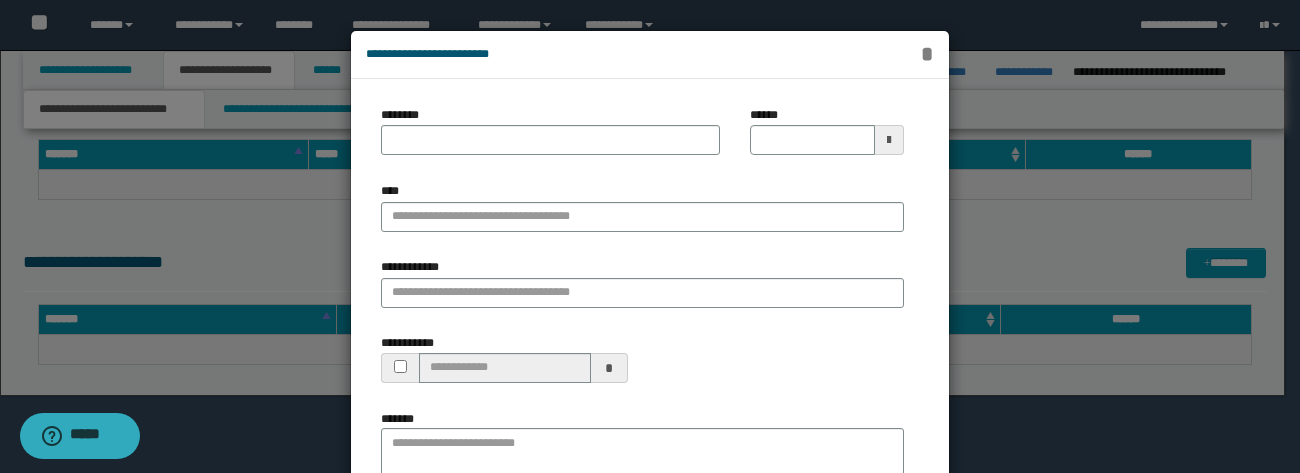 click on "*" at bounding box center (926, 54) 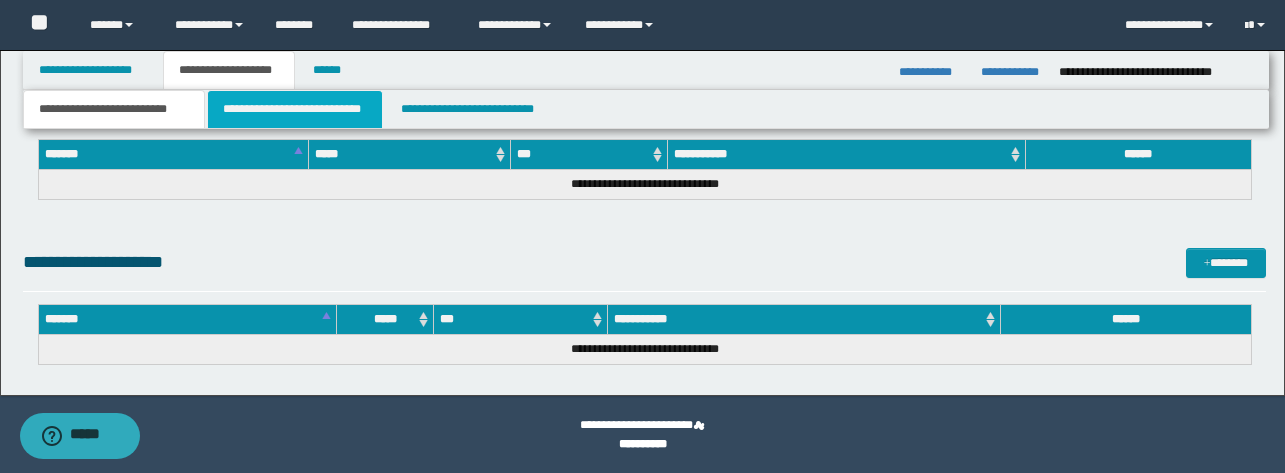 click on "**********" at bounding box center [295, 109] 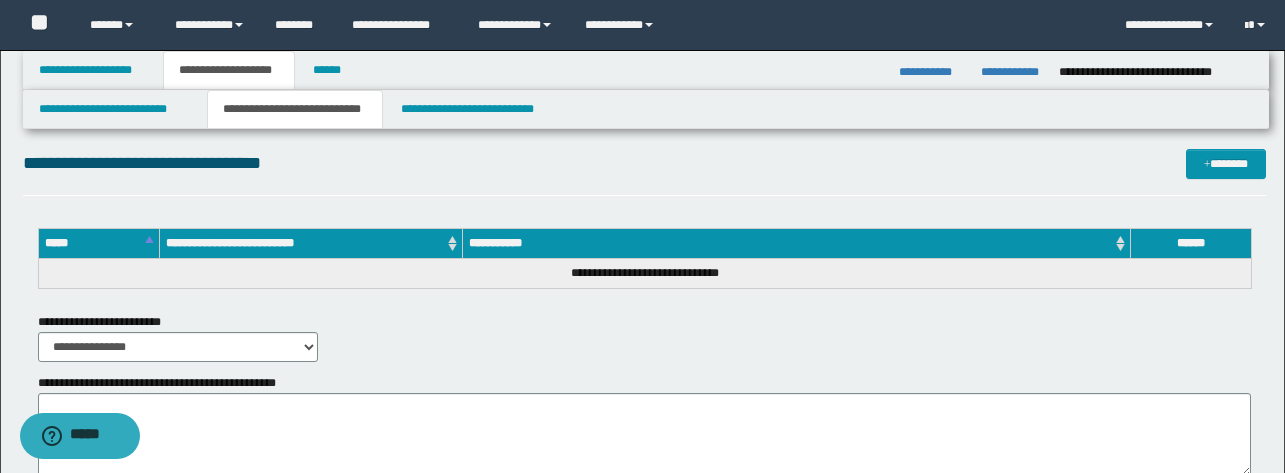 scroll, scrollTop: 764, scrollLeft: 0, axis: vertical 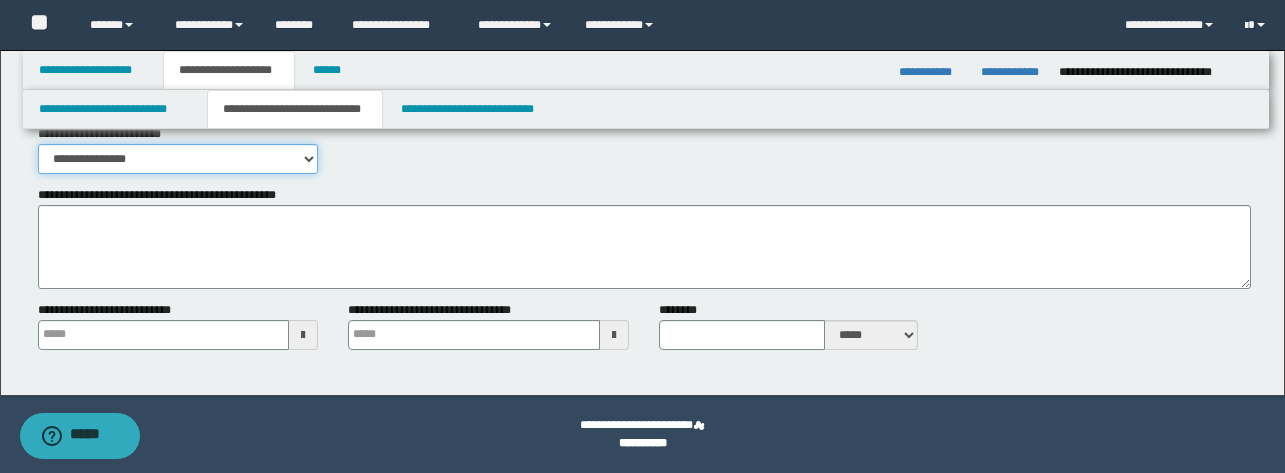 click on "**********" at bounding box center (178, 159) 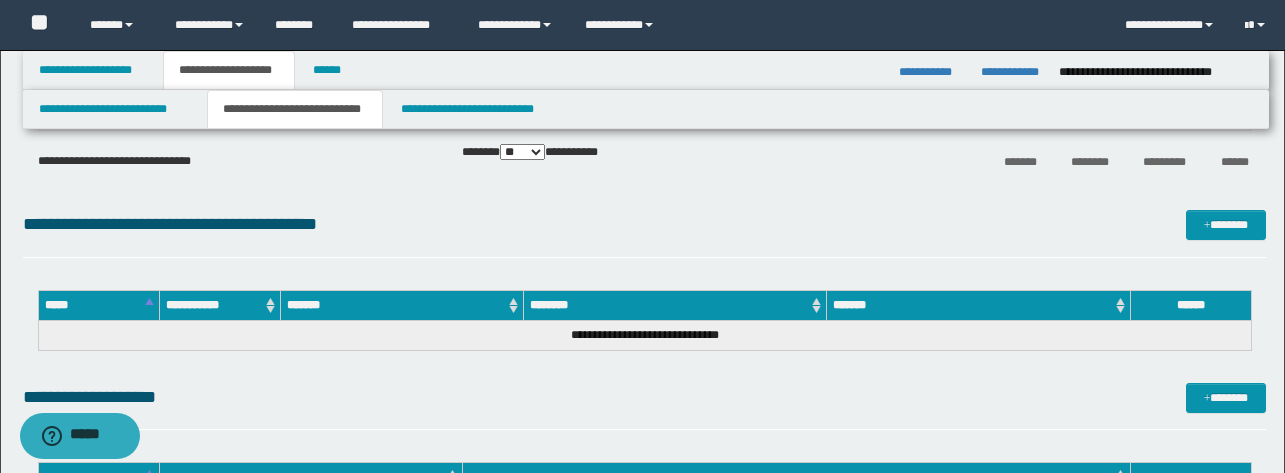 scroll, scrollTop: 0, scrollLeft: 0, axis: both 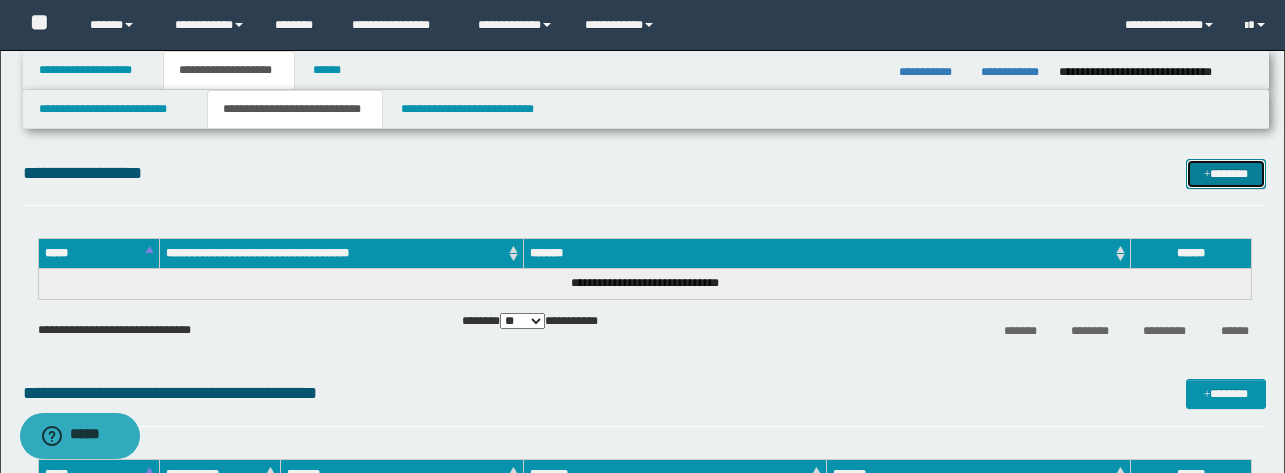 click on "*******" at bounding box center [1226, 174] 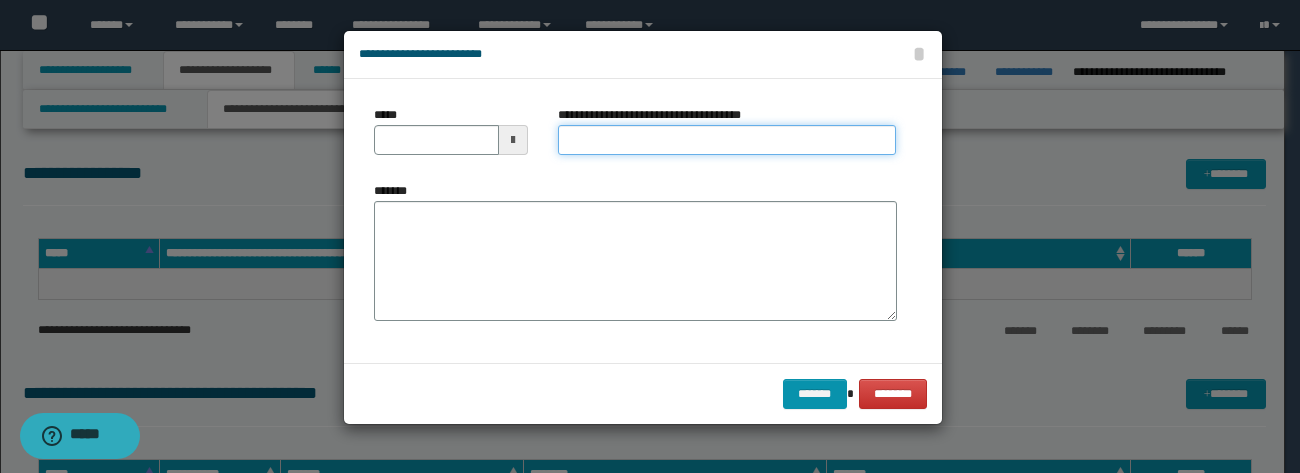 click on "**********" at bounding box center [727, 140] 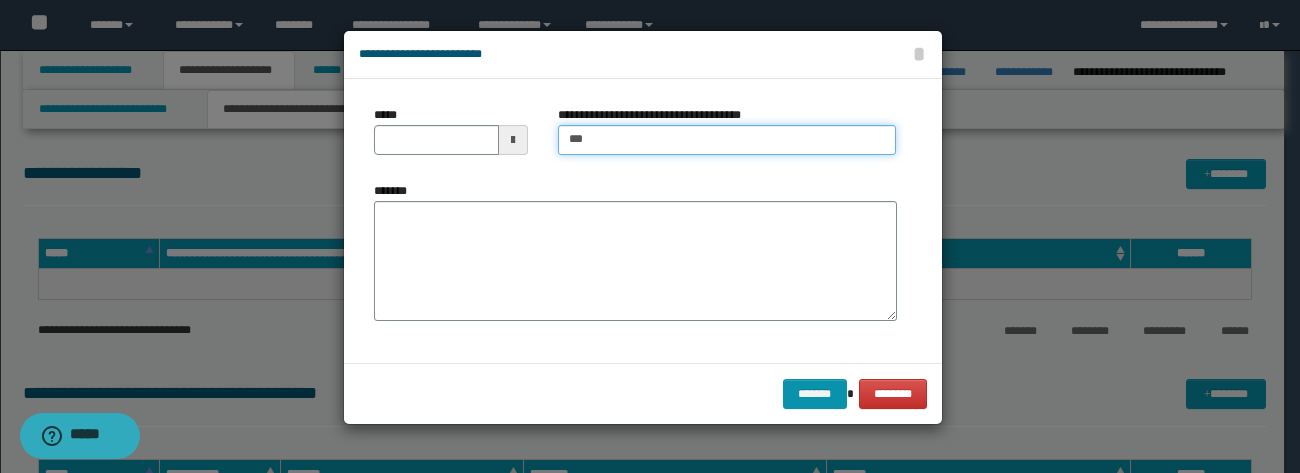 type on "**********" 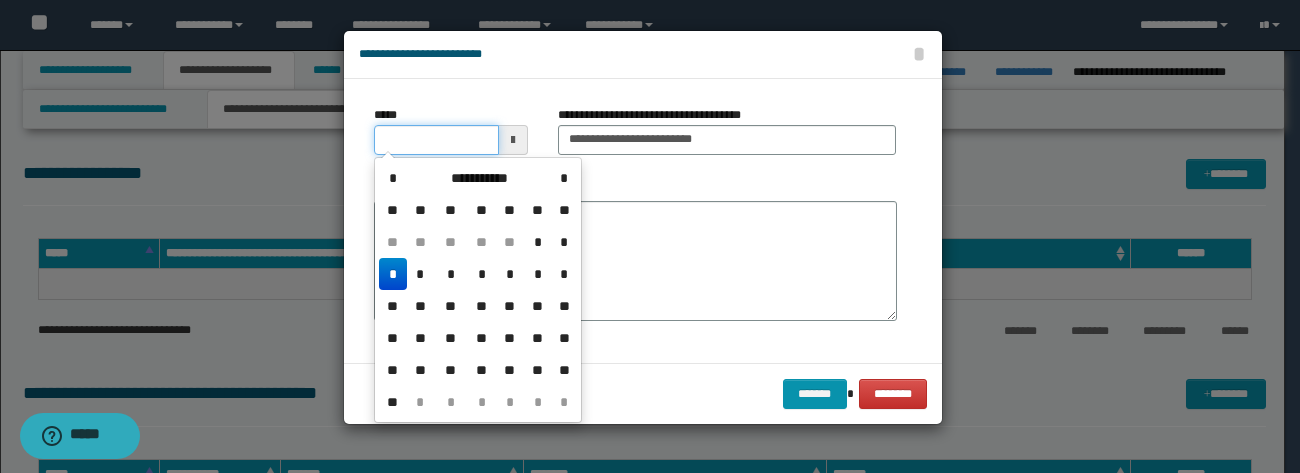 click on "*****" at bounding box center (436, 140) 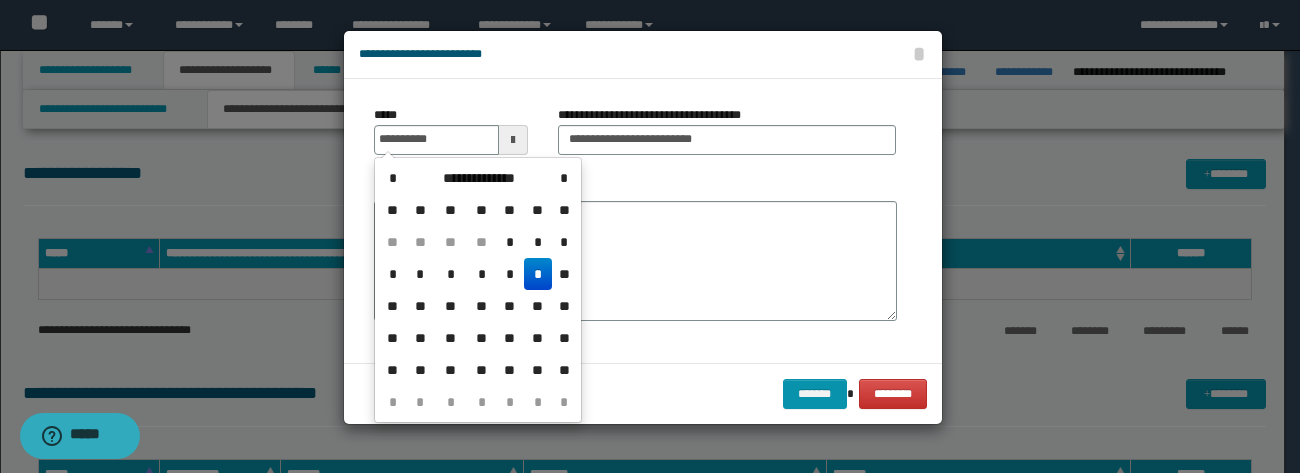 click on "*" at bounding box center (538, 274) 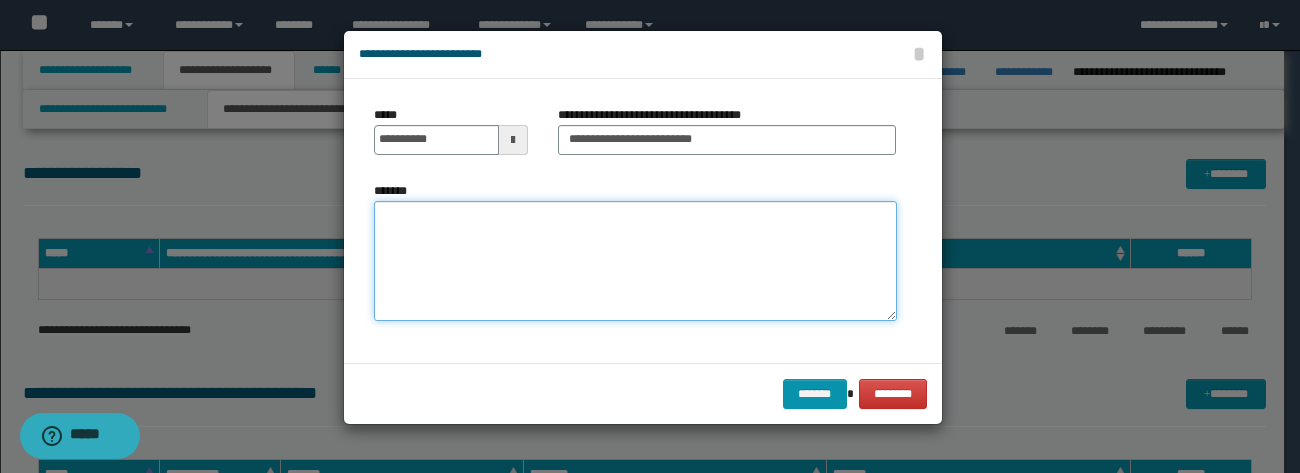 click on "*******" at bounding box center [635, 261] 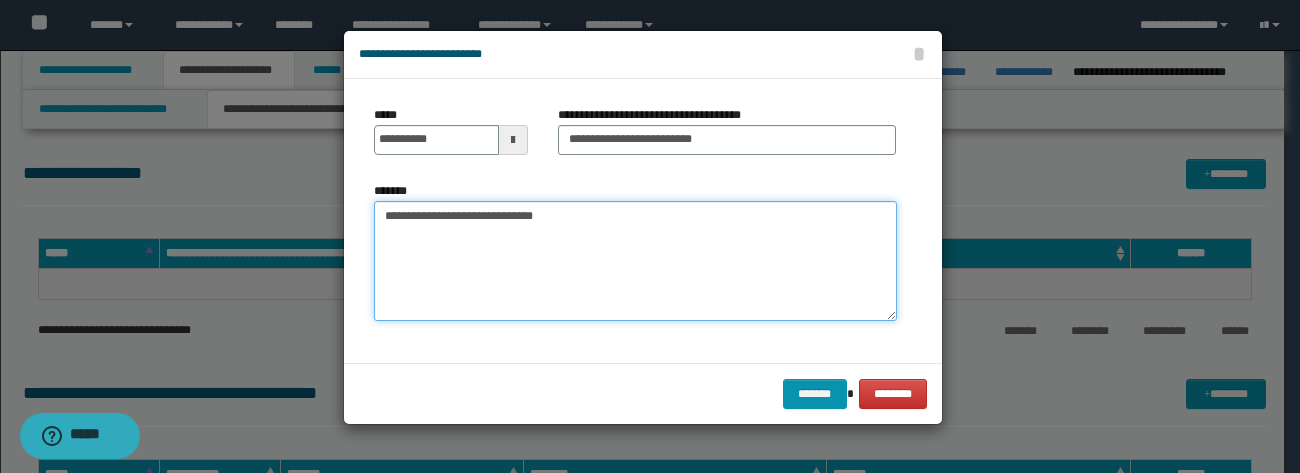 type on "**********" 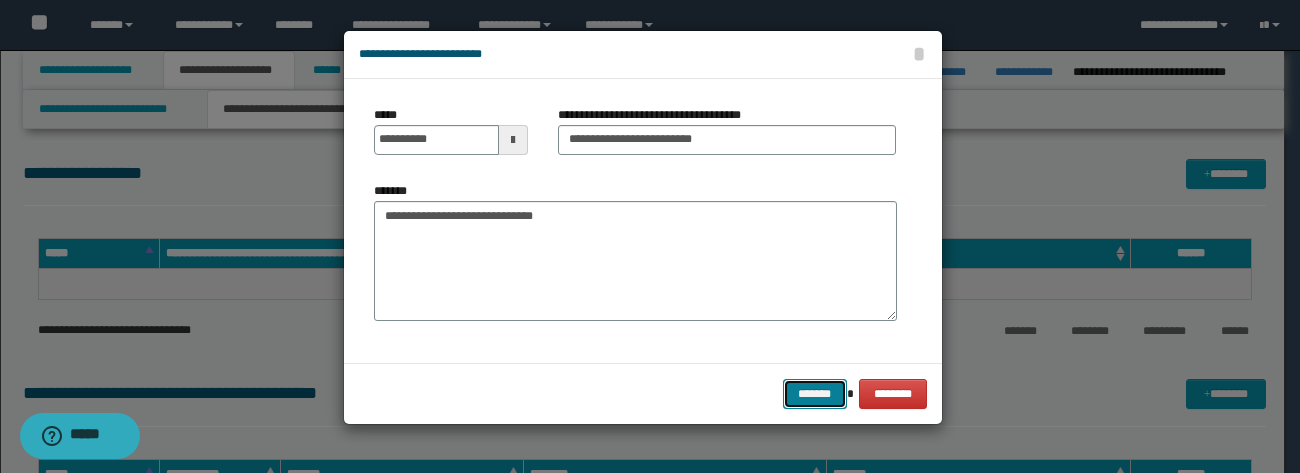 click on "*******" at bounding box center [815, 394] 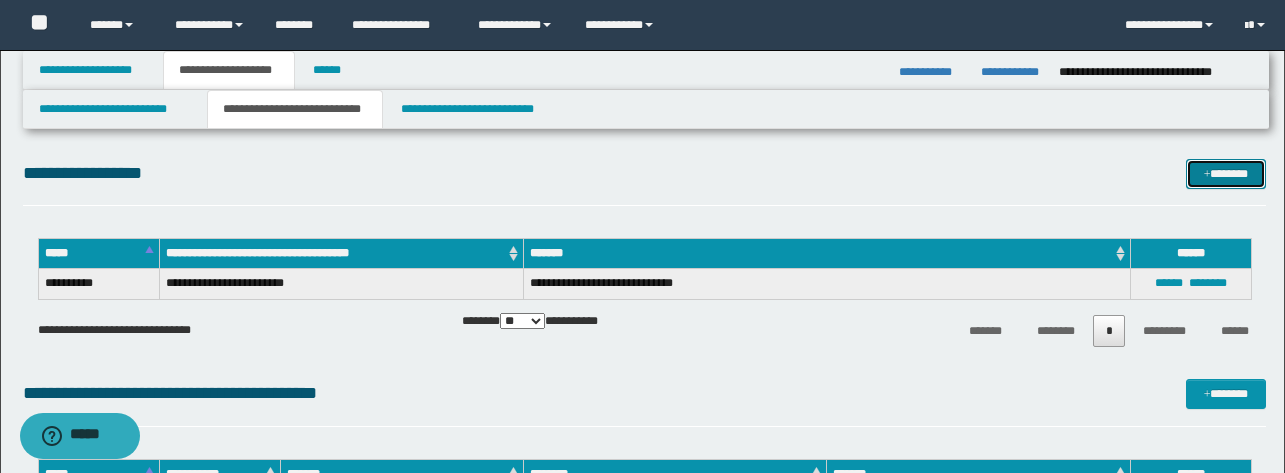 click on "*******" at bounding box center (1226, 174) 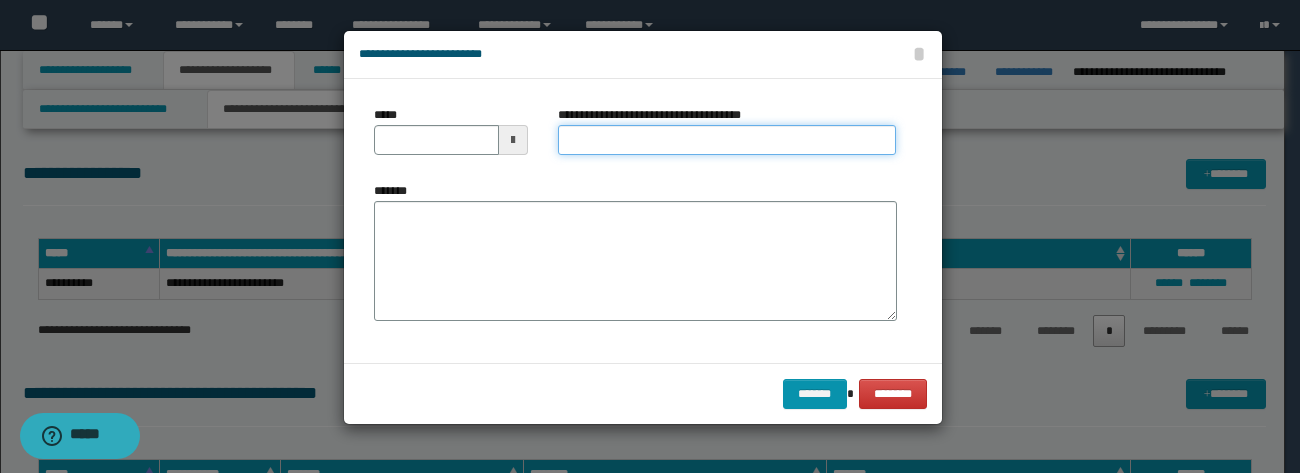 click on "**********" at bounding box center (727, 140) 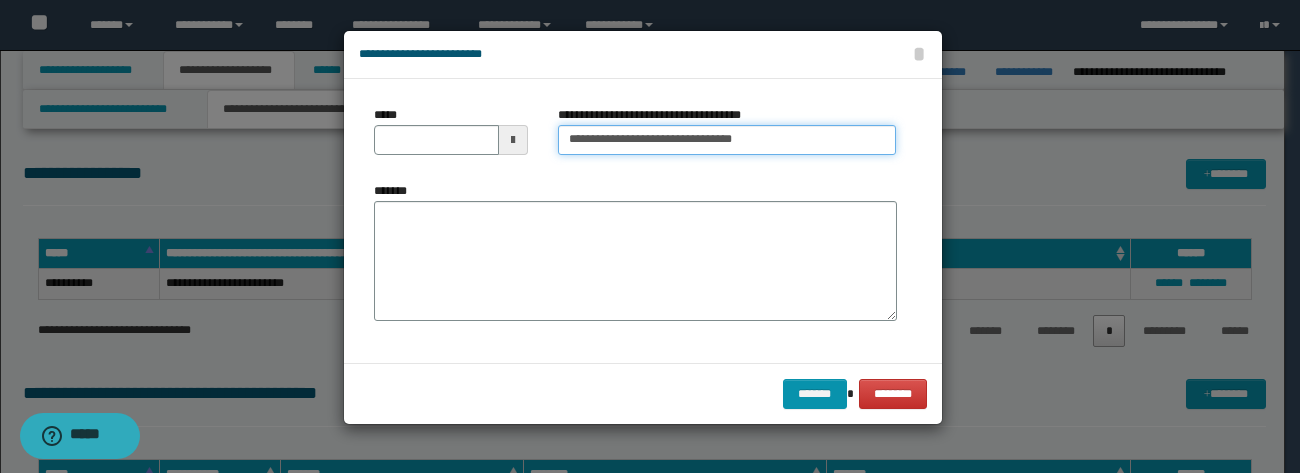 type on "**********" 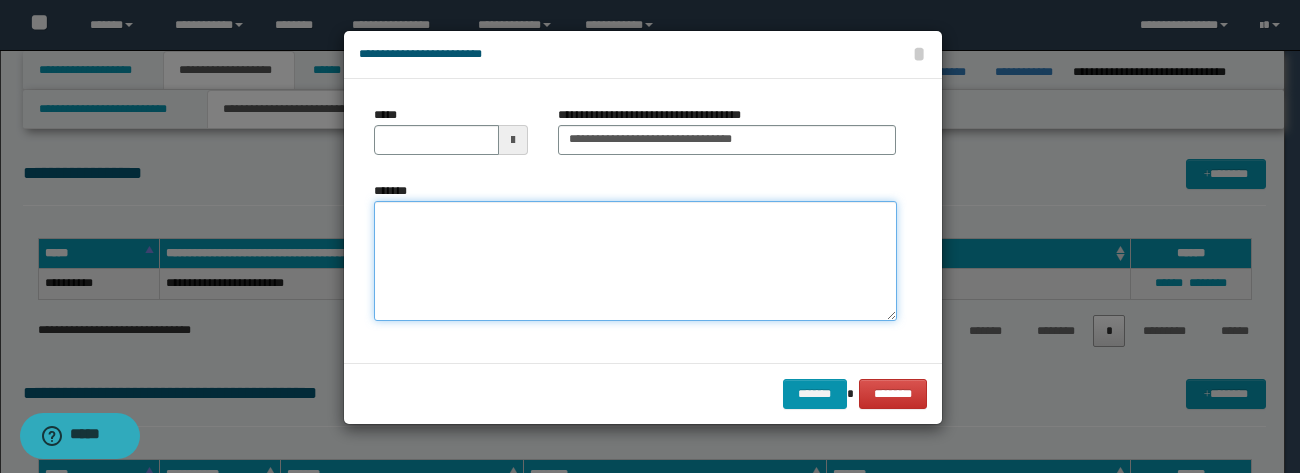 click on "*******" at bounding box center (635, 261) 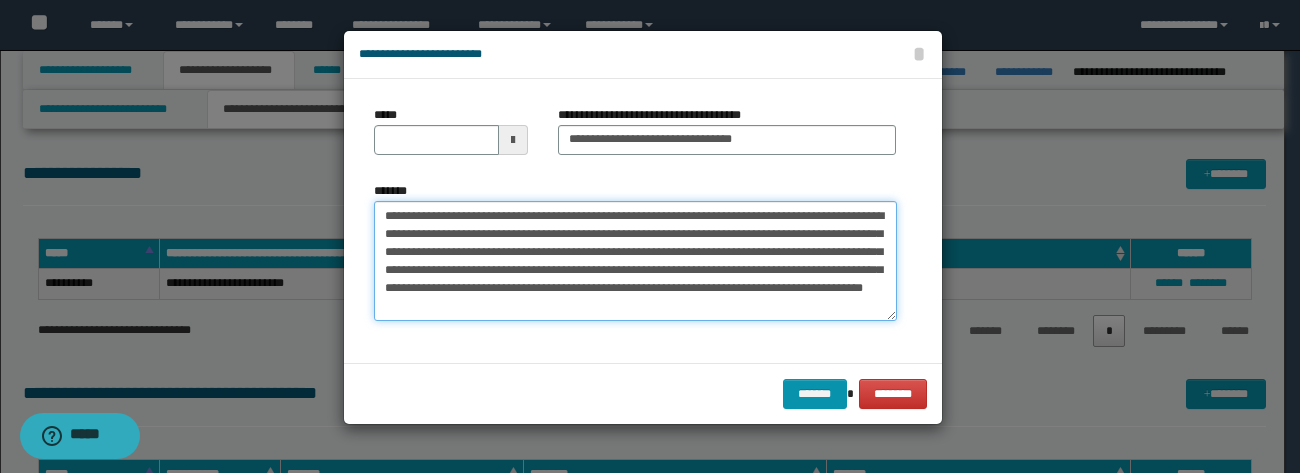 type on "**********" 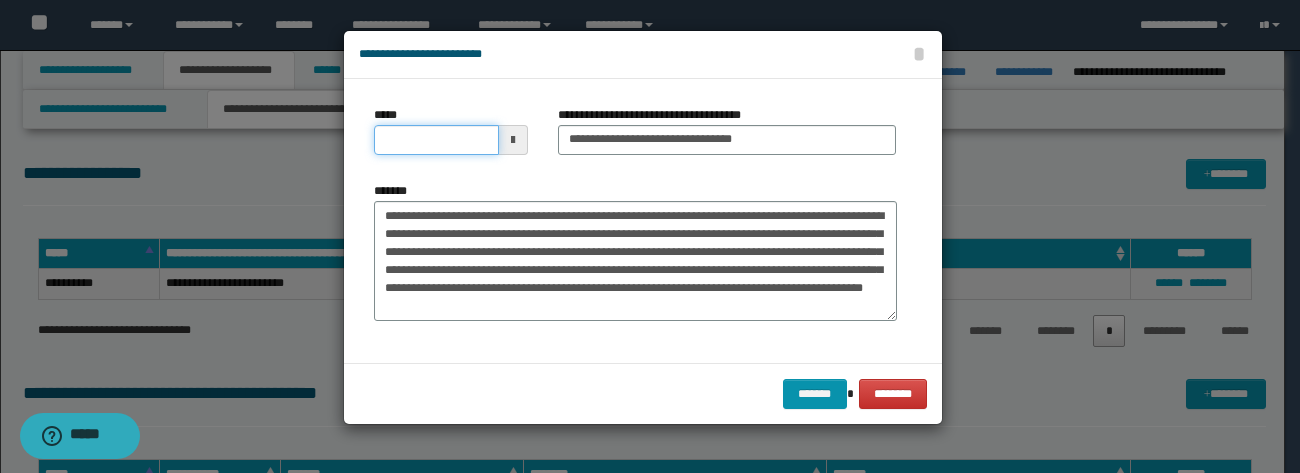 click on "*****" at bounding box center [436, 140] 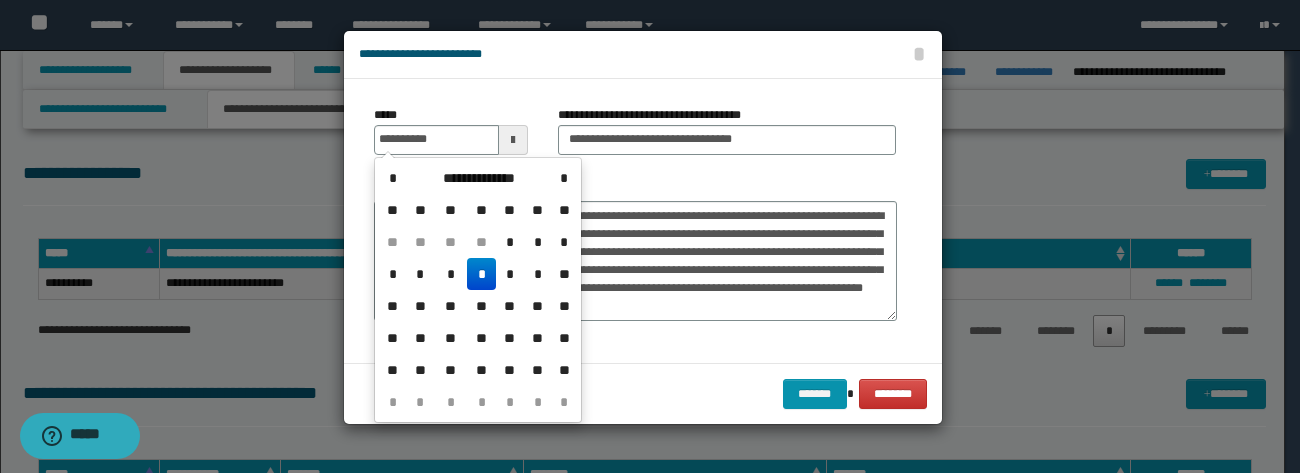 type on "**********" 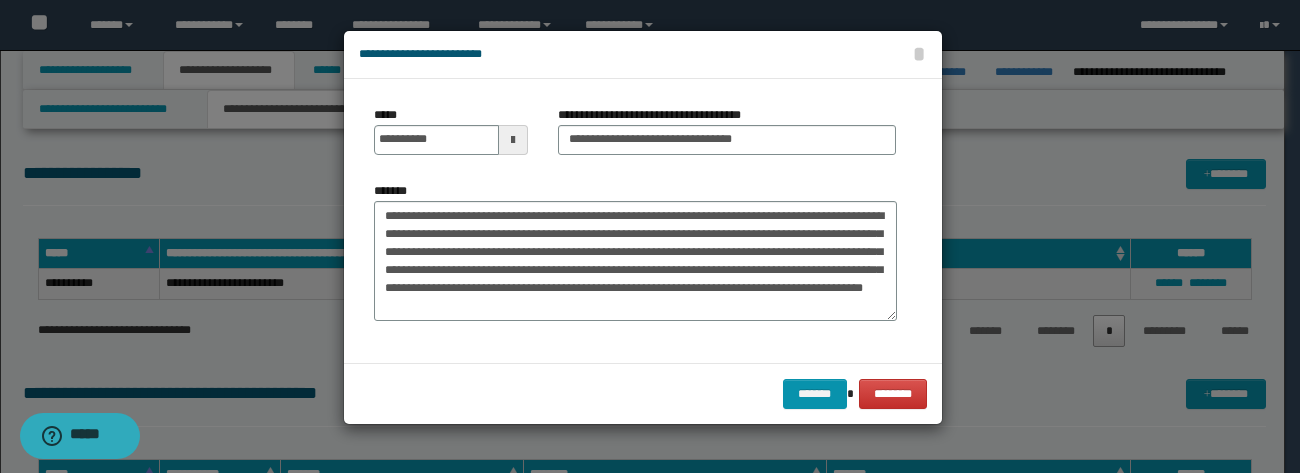 click on "**********" at bounding box center (643, 221) 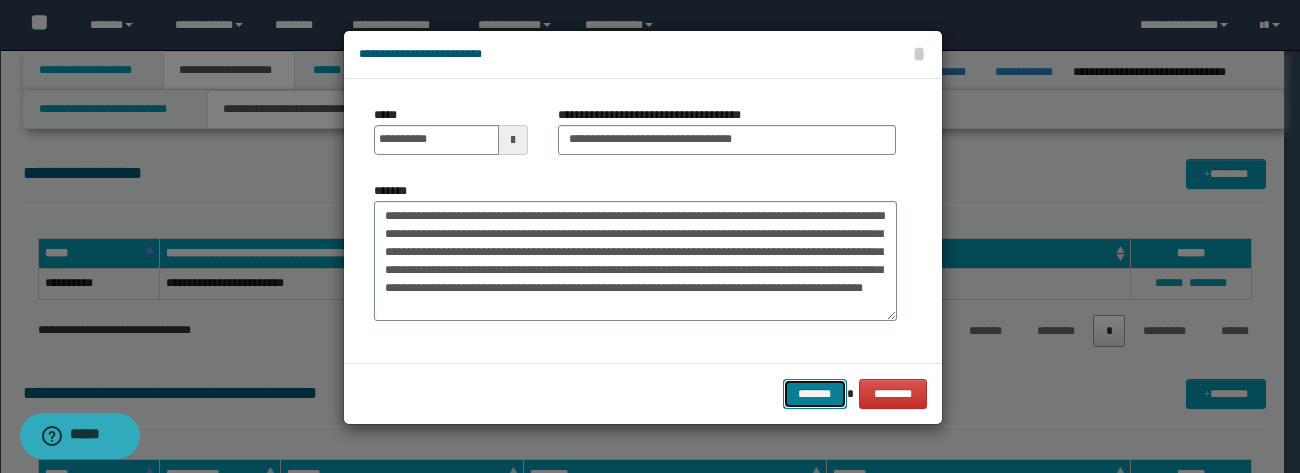 click on "*******" at bounding box center [815, 394] 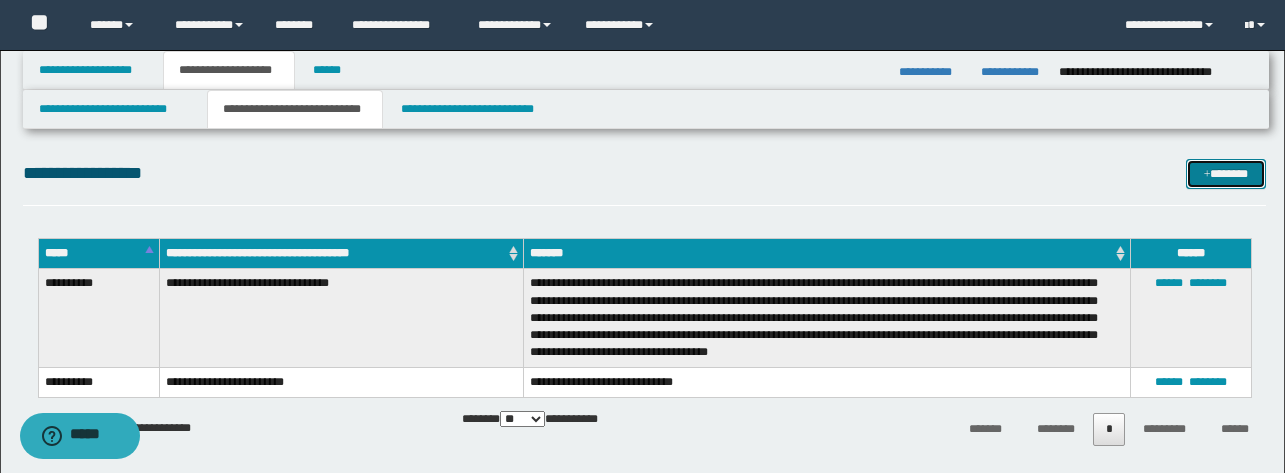 click on "*******" at bounding box center (1226, 174) 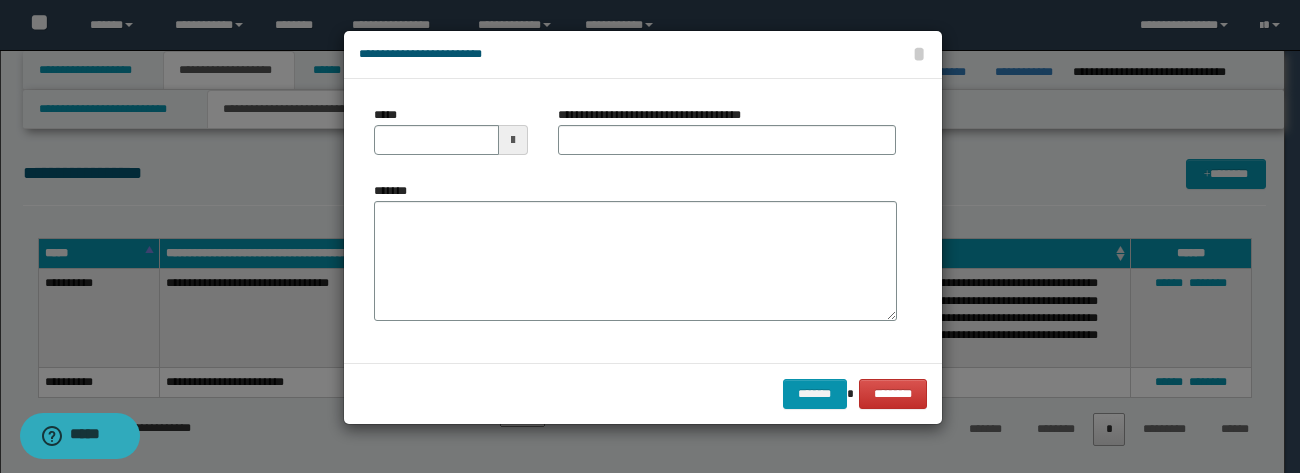 type 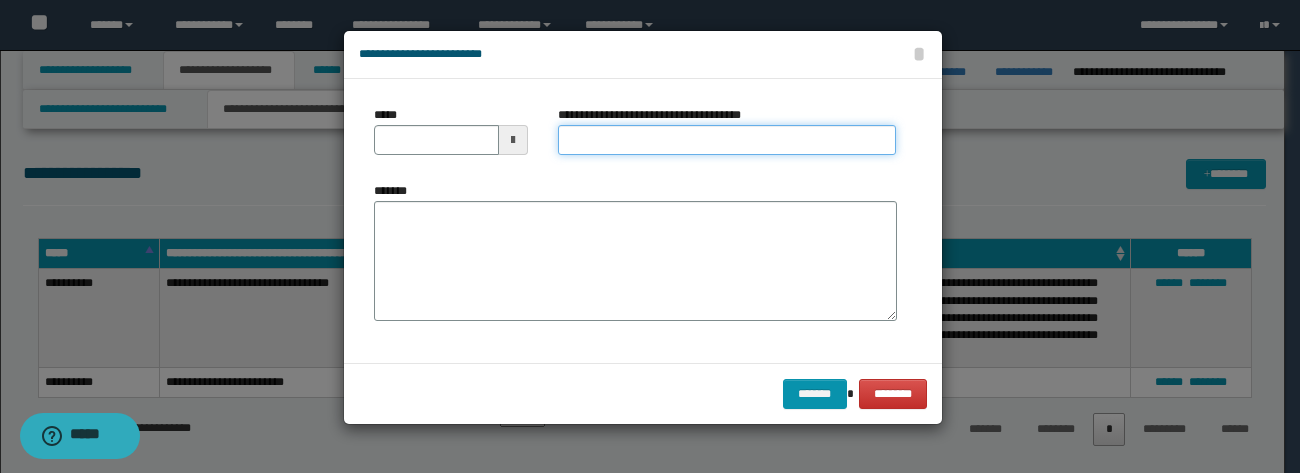 click on "**********" at bounding box center (727, 140) 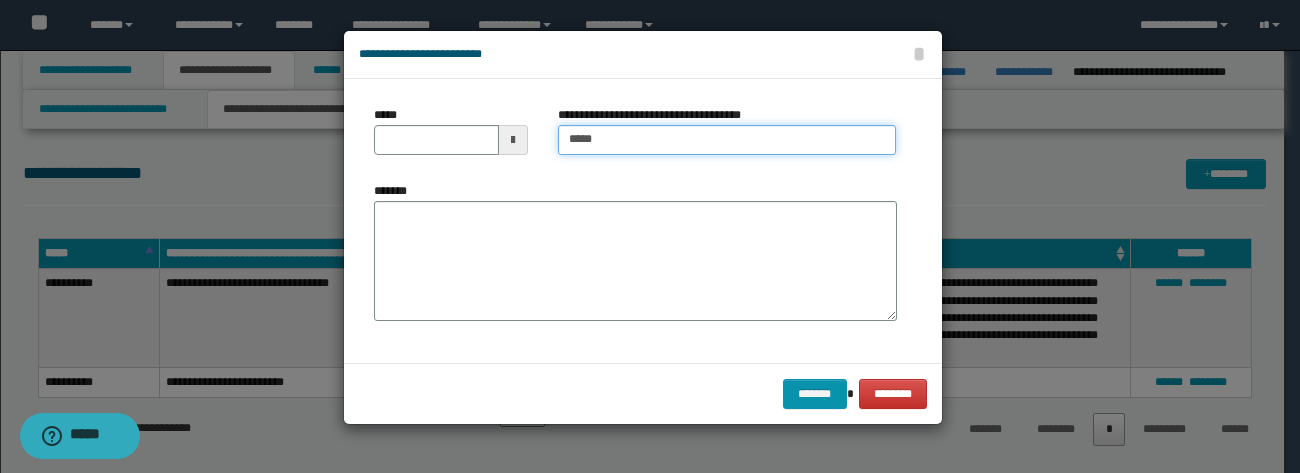 type on "**********" 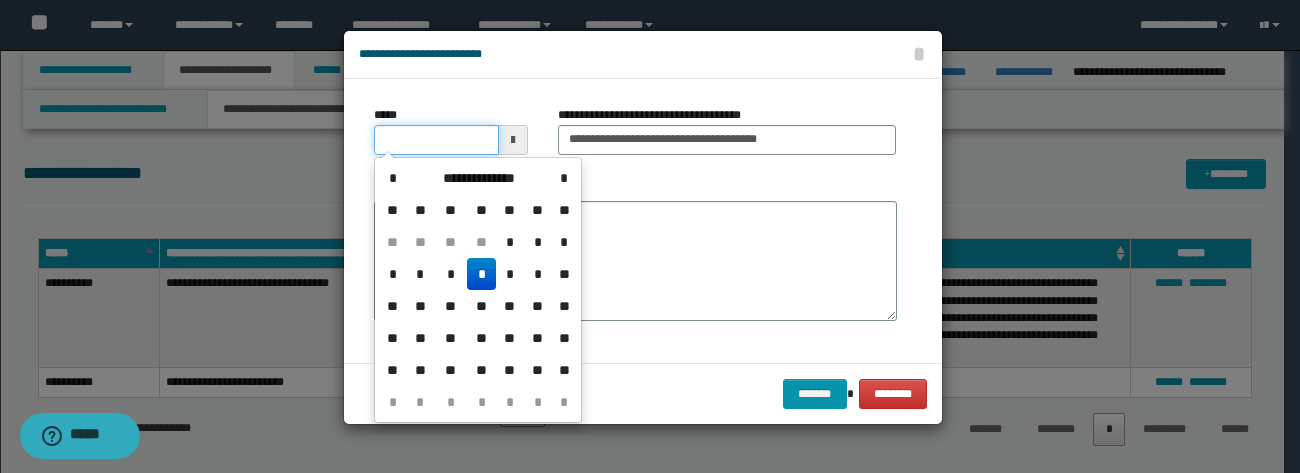 click on "*****" at bounding box center [436, 140] 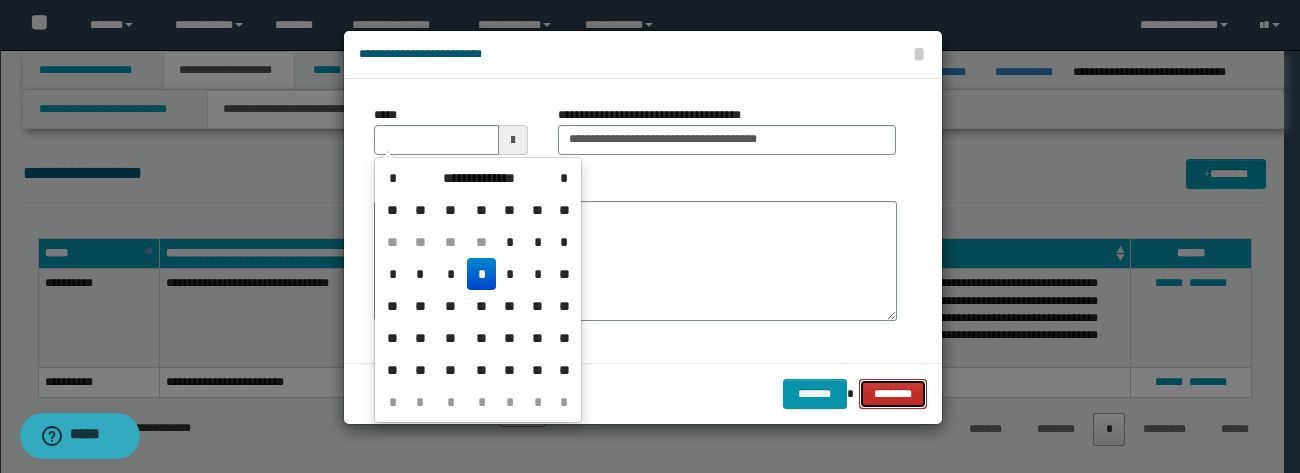 type 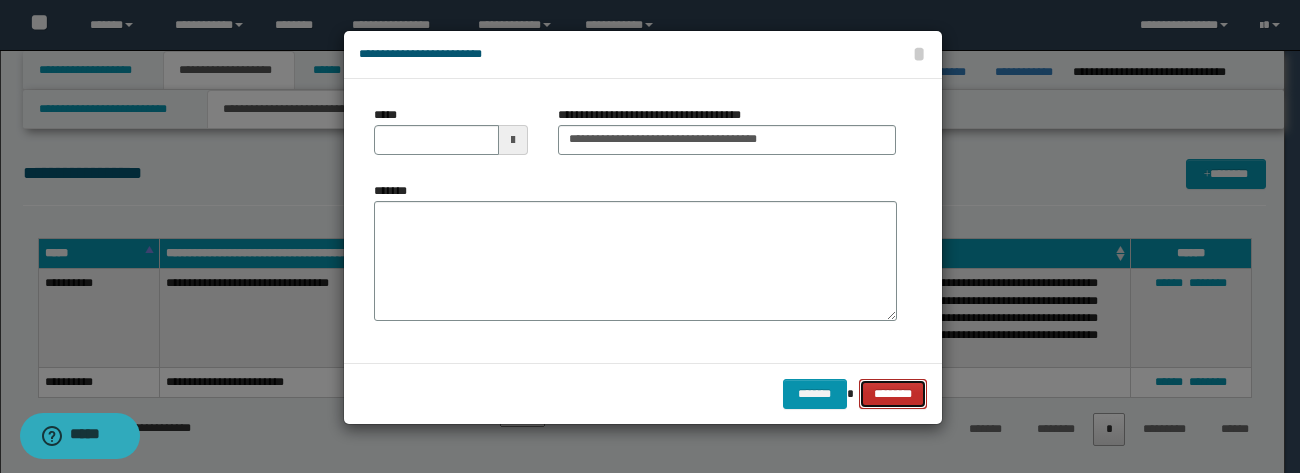click on "********" at bounding box center [892, 394] 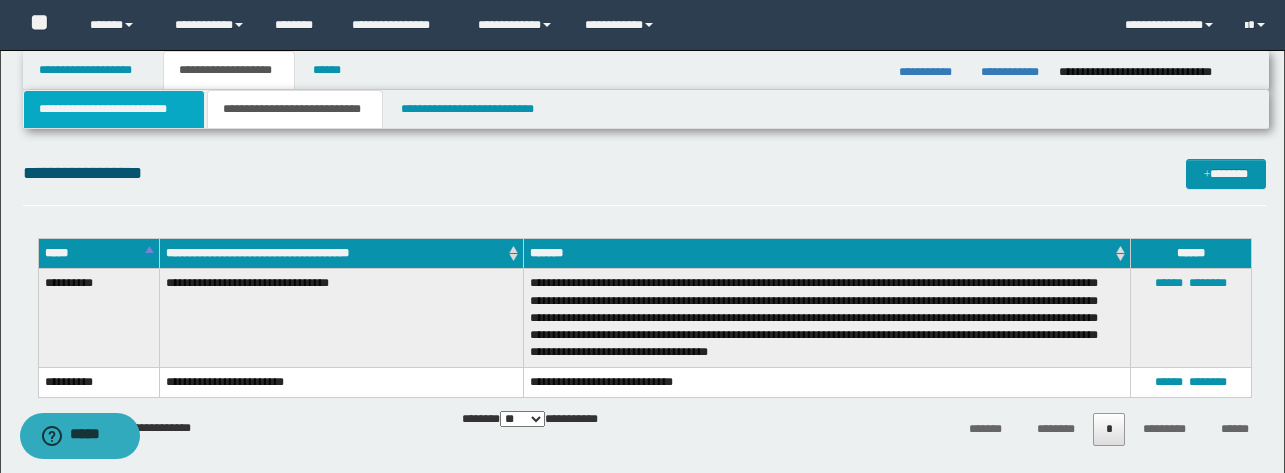 click on "**********" at bounding box center (114, 109) 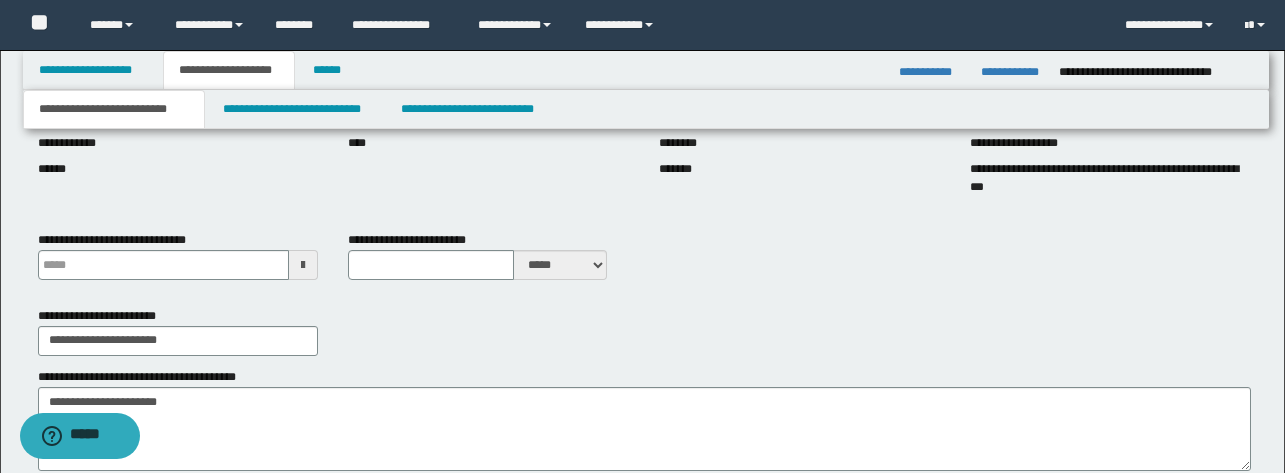scroll, scrollTop: 312, scrollLeft: 0, axis: vertical 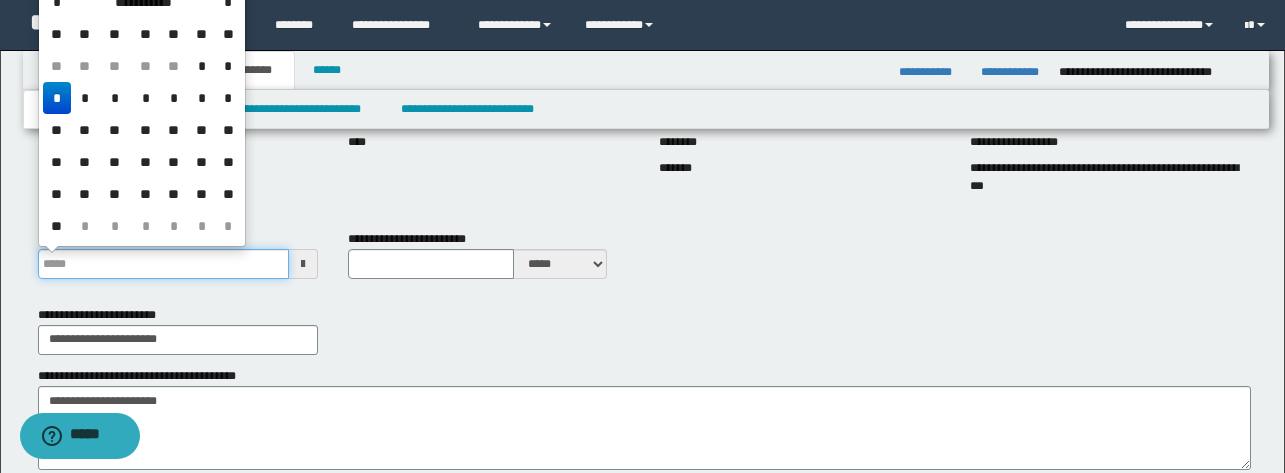 click on "**********" at bounding box center (164, 264) 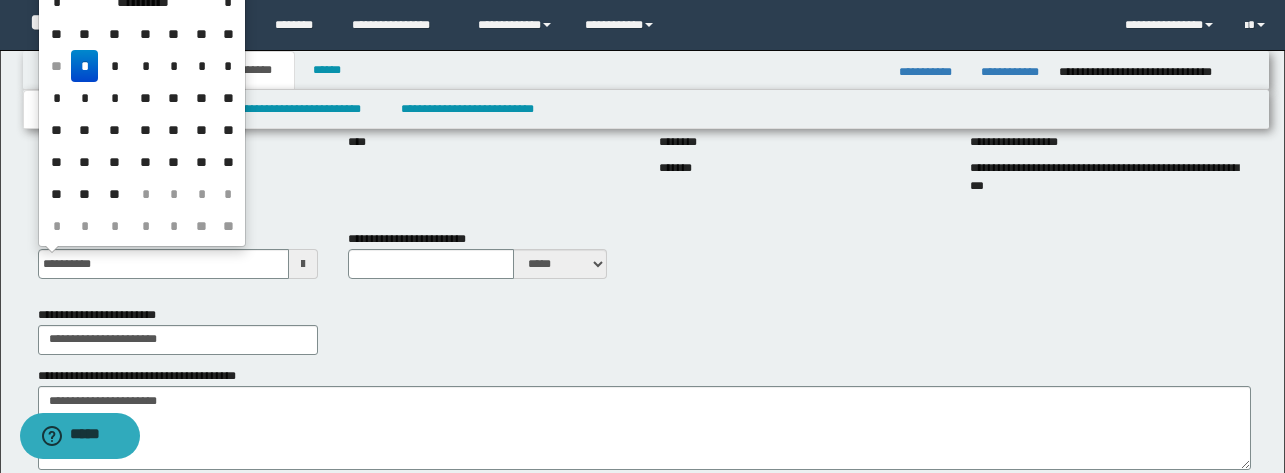 type on "**********" 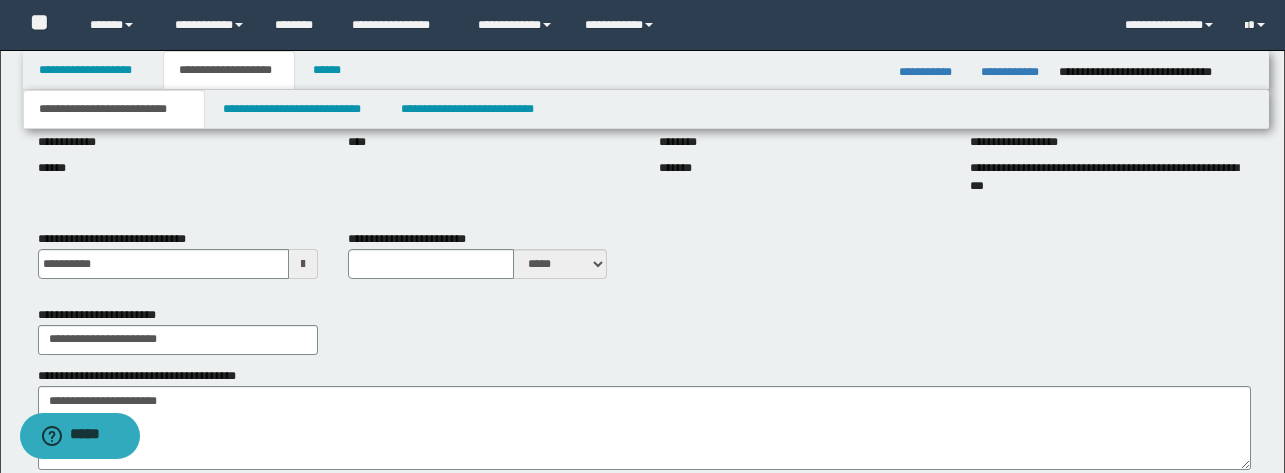 click on "**********" at bounding box center (644, 330) 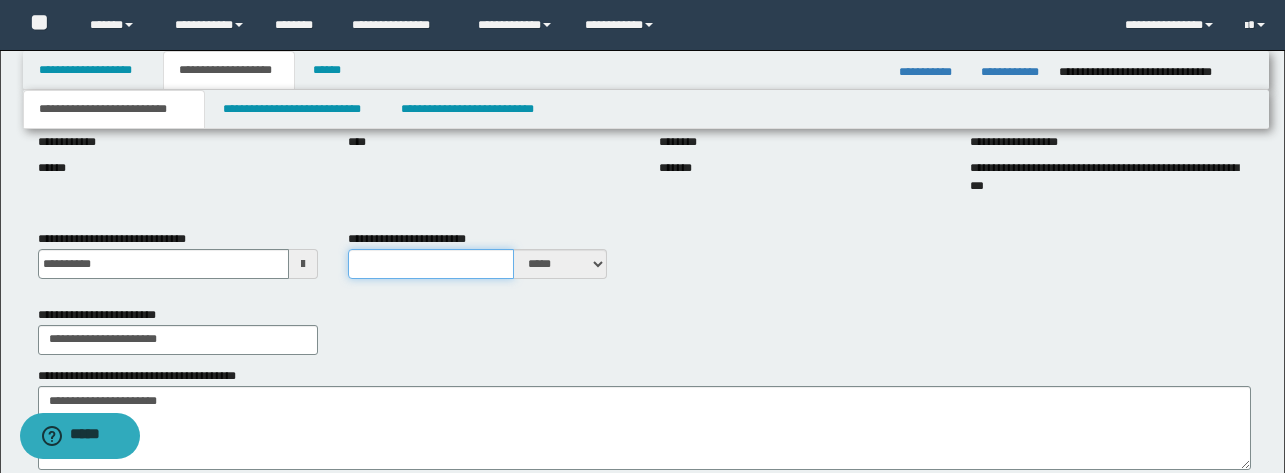 click on "**********" at bounding box center (431, 264) 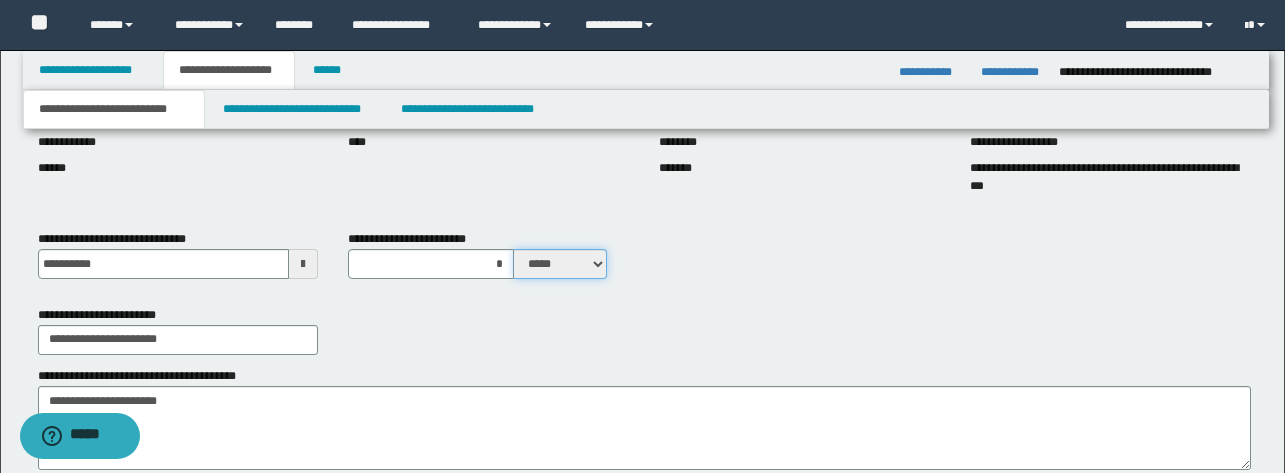 click on "*****
****" at bounding box center [560, 264] 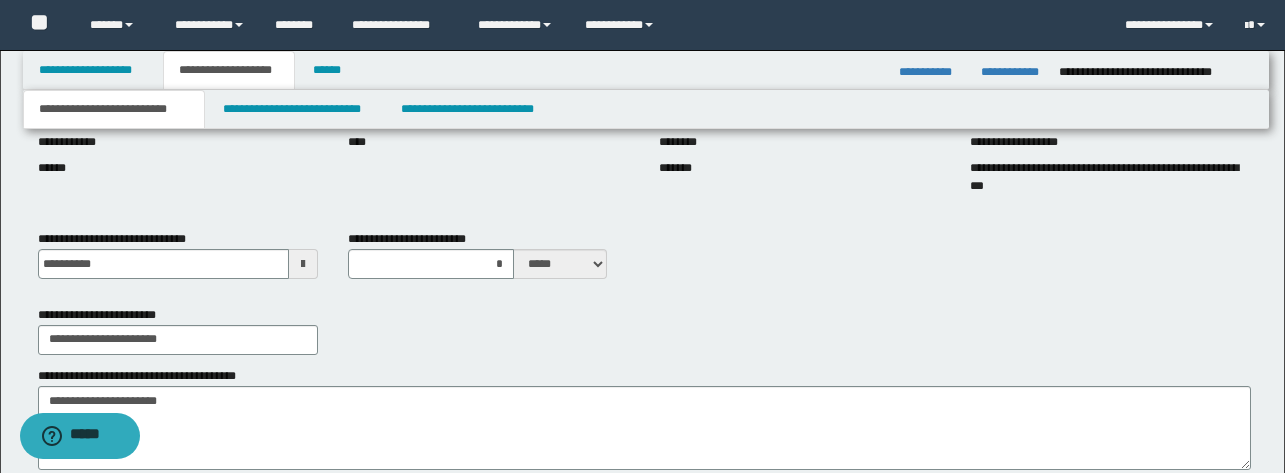 click on "**********" at bounding box center [644, 330] 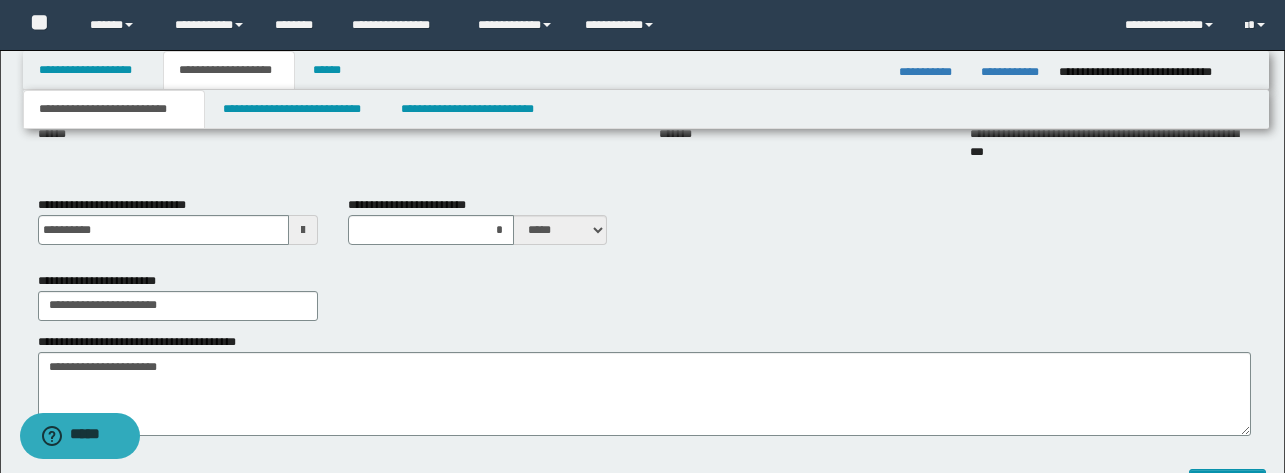 scroll, scrollTop: 281, scrollLeft: 0, axis: vertical 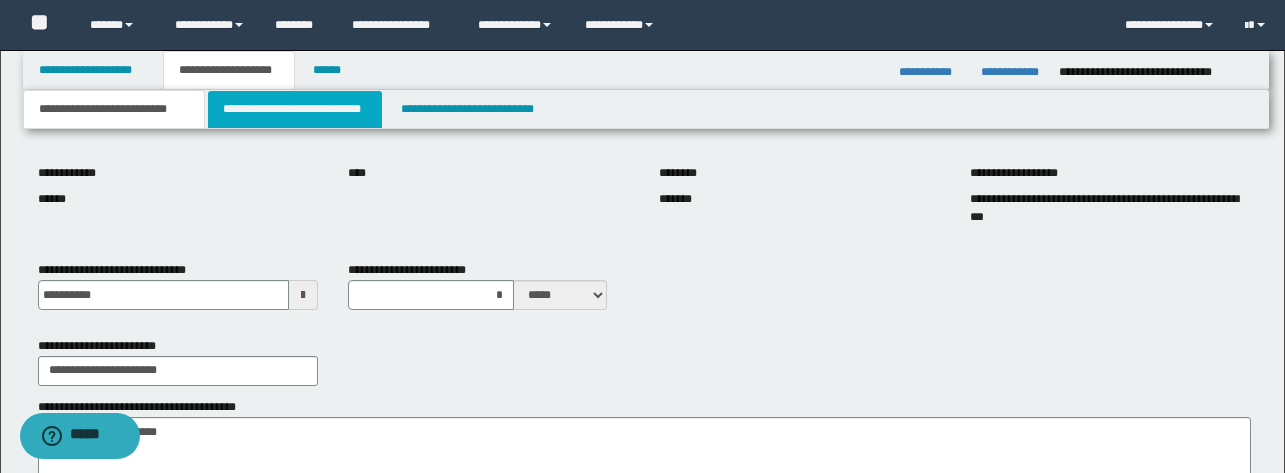 click on "**********" at bounding box center (295, 109) 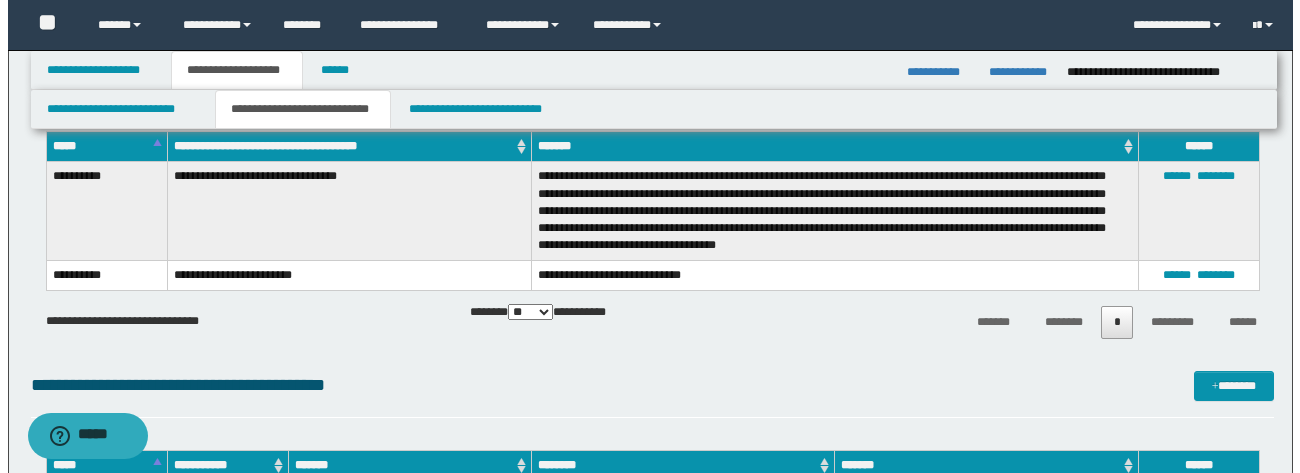scroll, scrollTop: 0, scrollLeft: 0, axis: both 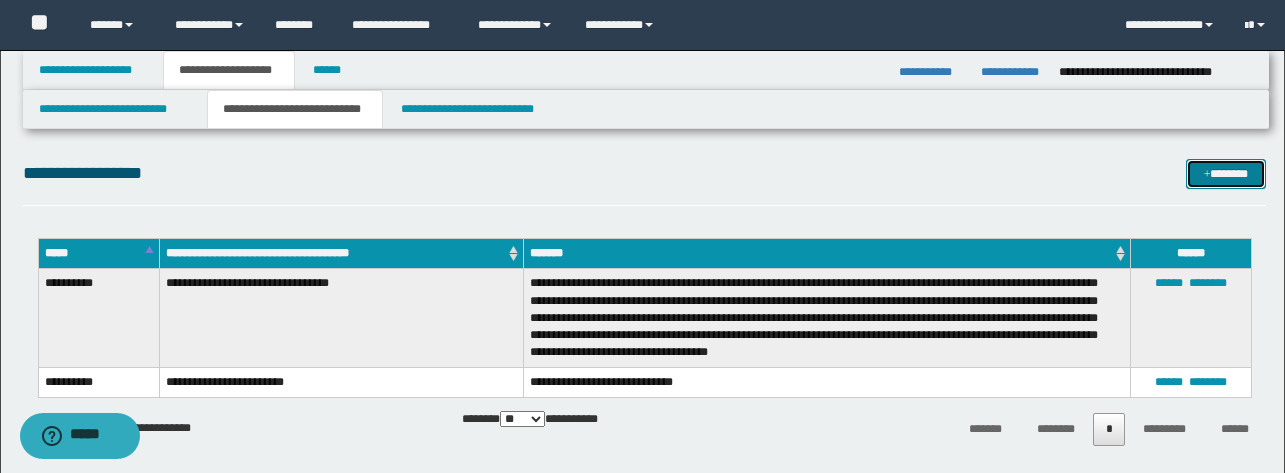 click on "*******" at bounding box center [1226, 174] 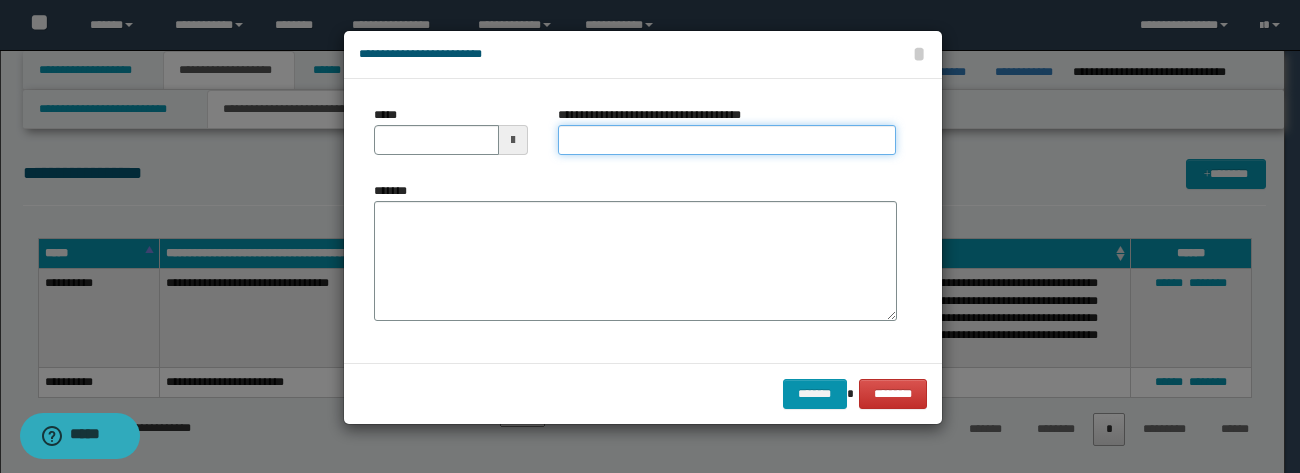 click on "**********" at bounding box center (727, 140) 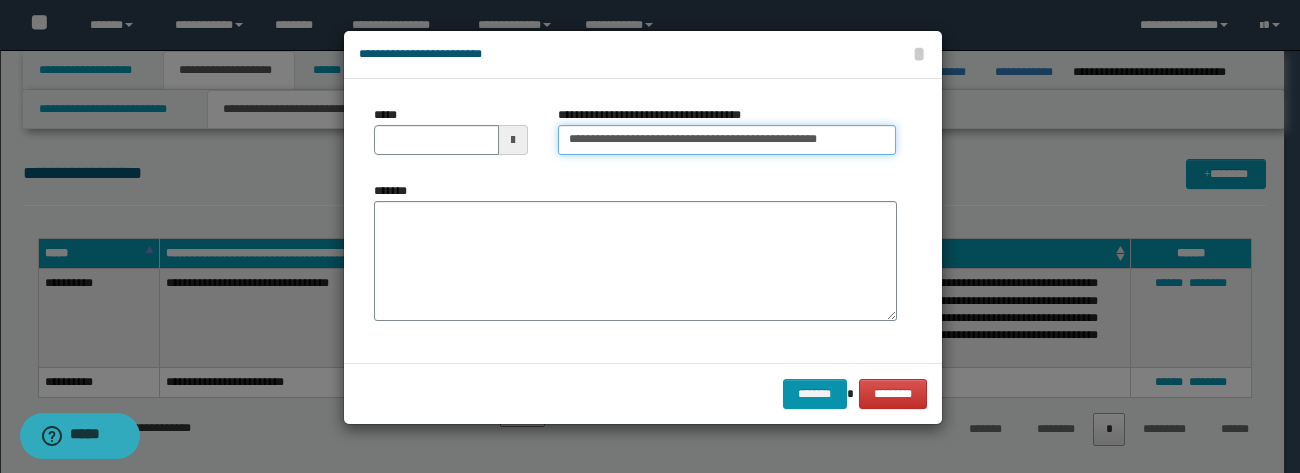 click on "**********" at bounding box center [727, 140] 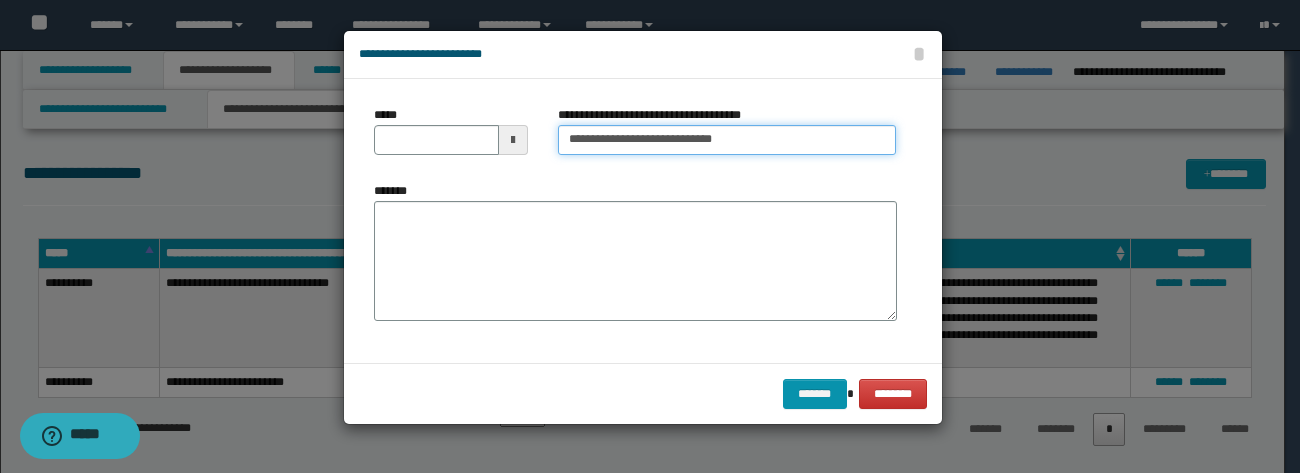 type on "**********" 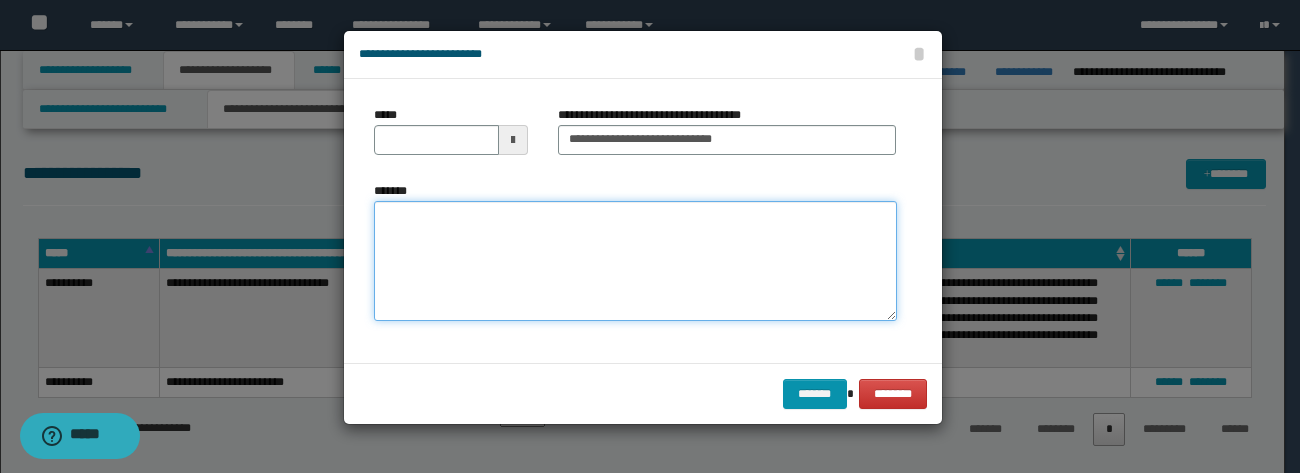 click on "*******" at bounding box center [635, 261] 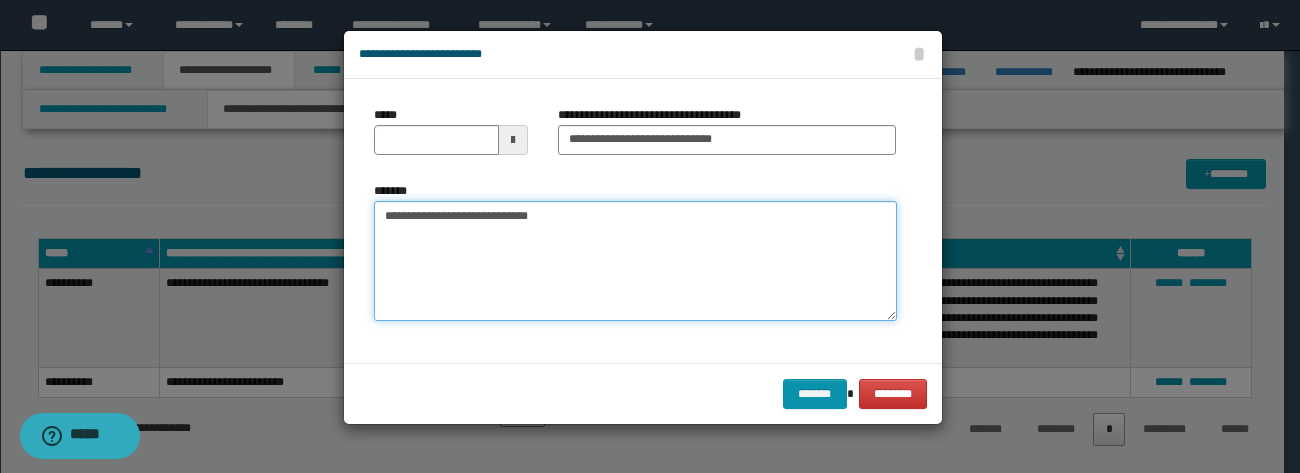 paste on "**********" 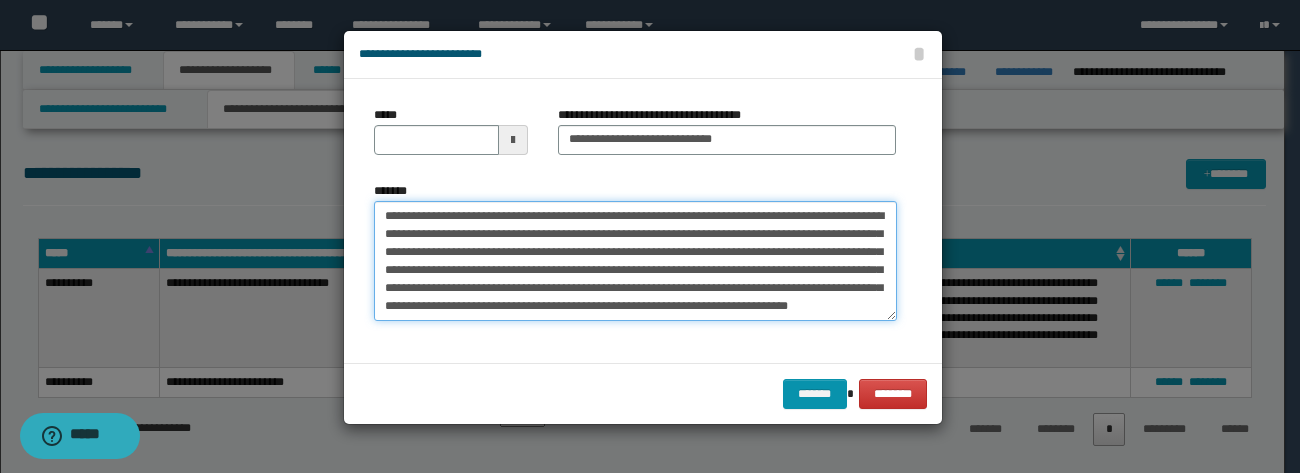 scroll, scrollTop: 12, scrollLeft: 0, axis: vertical 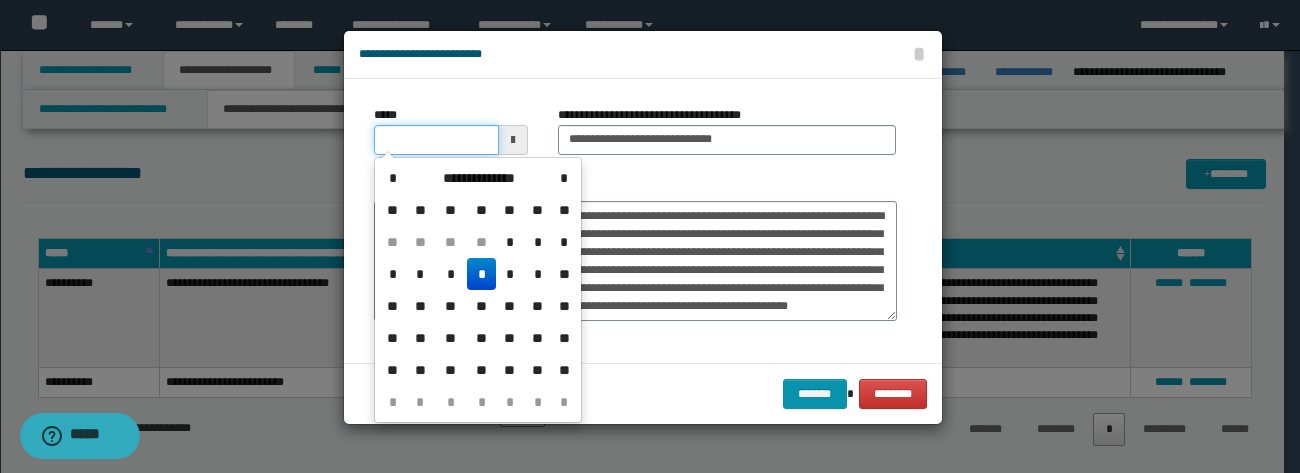 click on "*****" at bounding box center [436, 140] 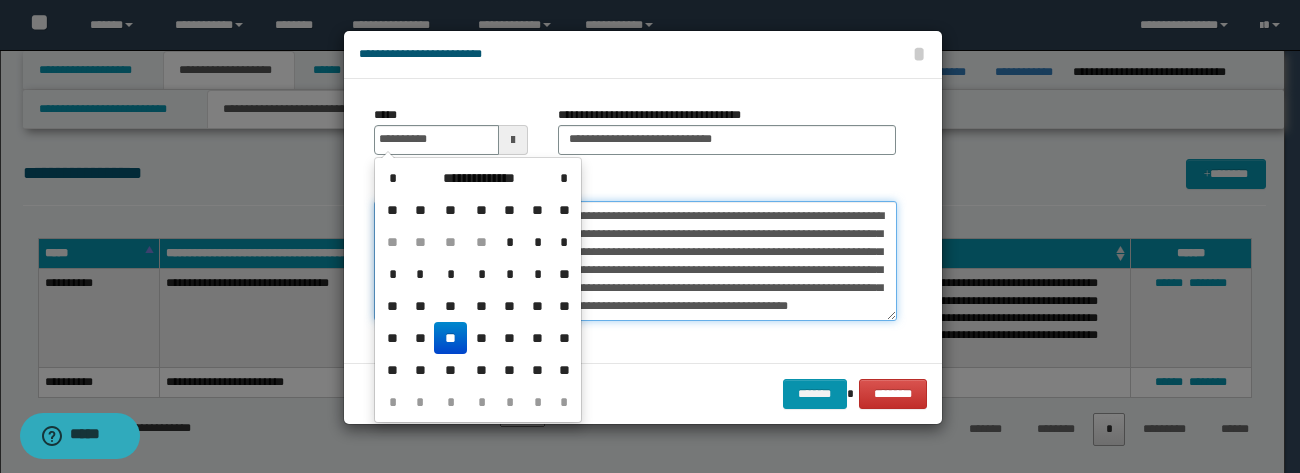type on "**********" 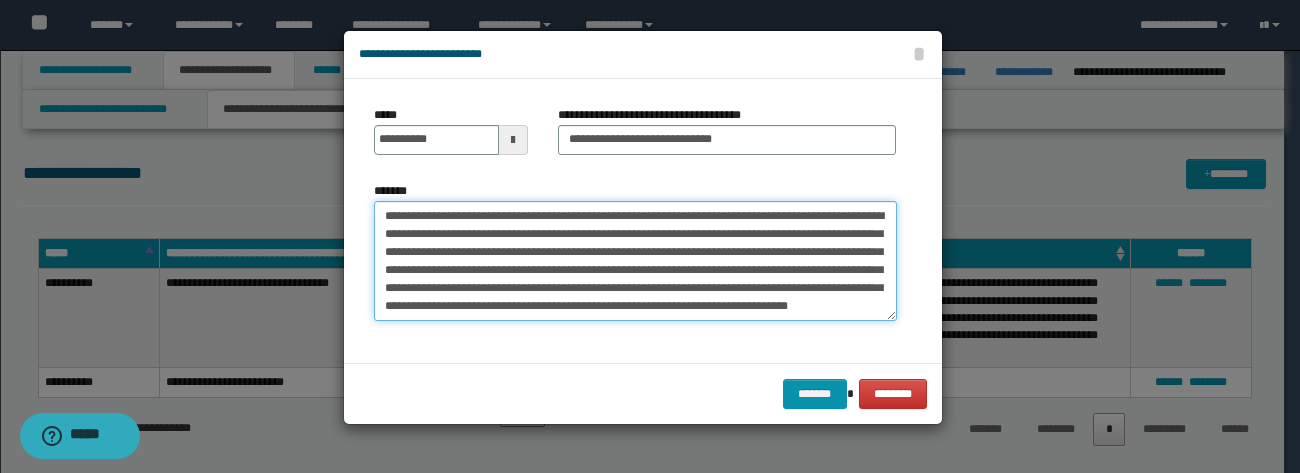 click on "**********" at bounding box center (635, 261) 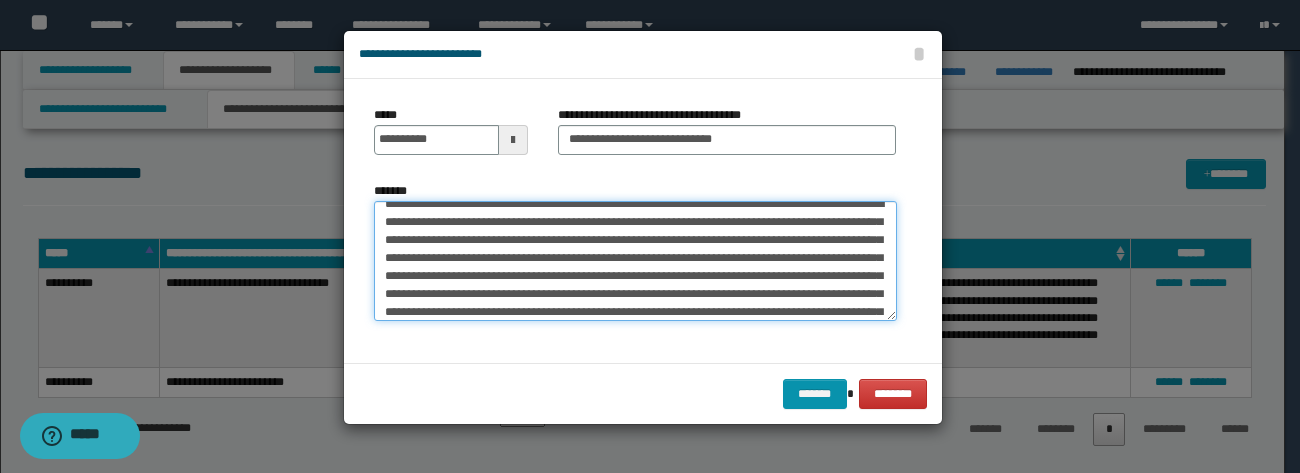 scroll, scrollTop: 282, scrollLeft: 0, axis: vertical 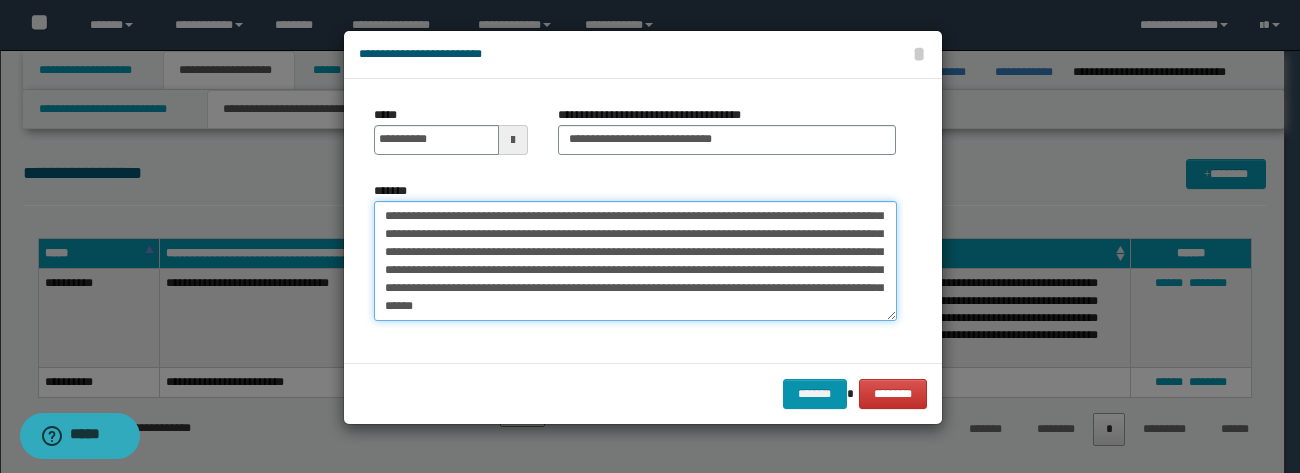 type on "**********" 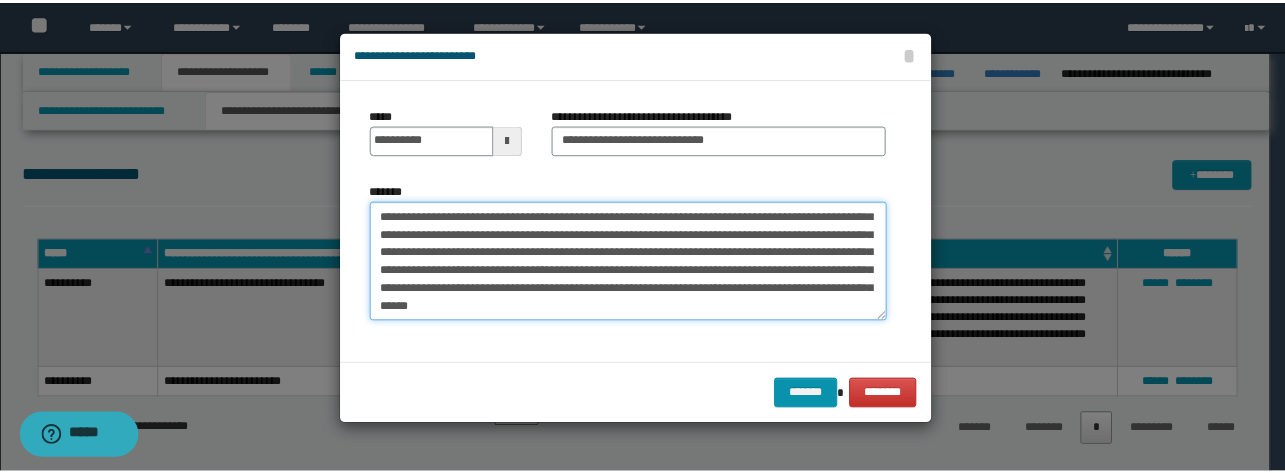 scroll, scrollTop: 0, scrollLeft: 0, axis: both 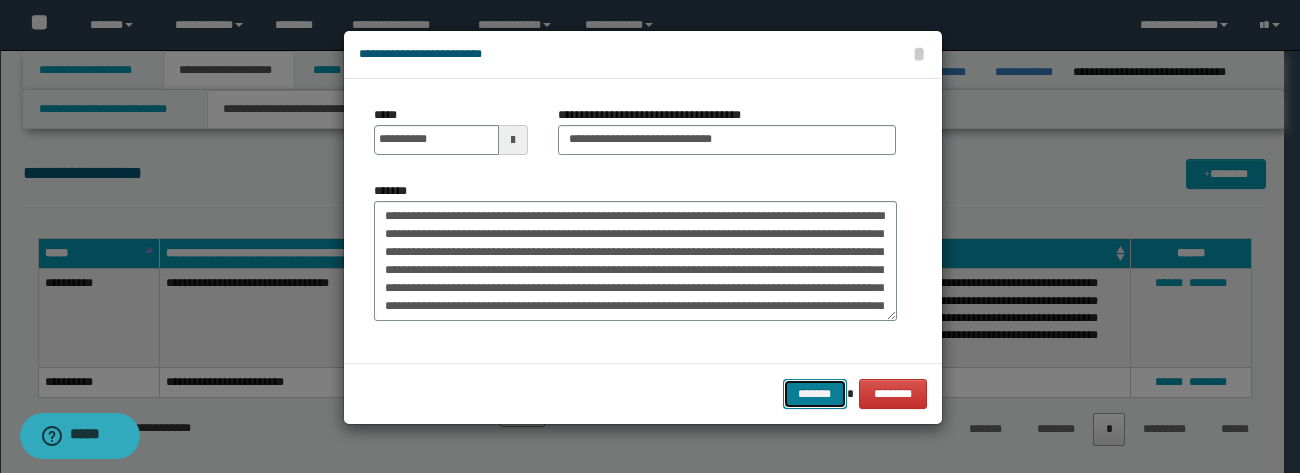 click on "*******" at bounding box center [815, 394] 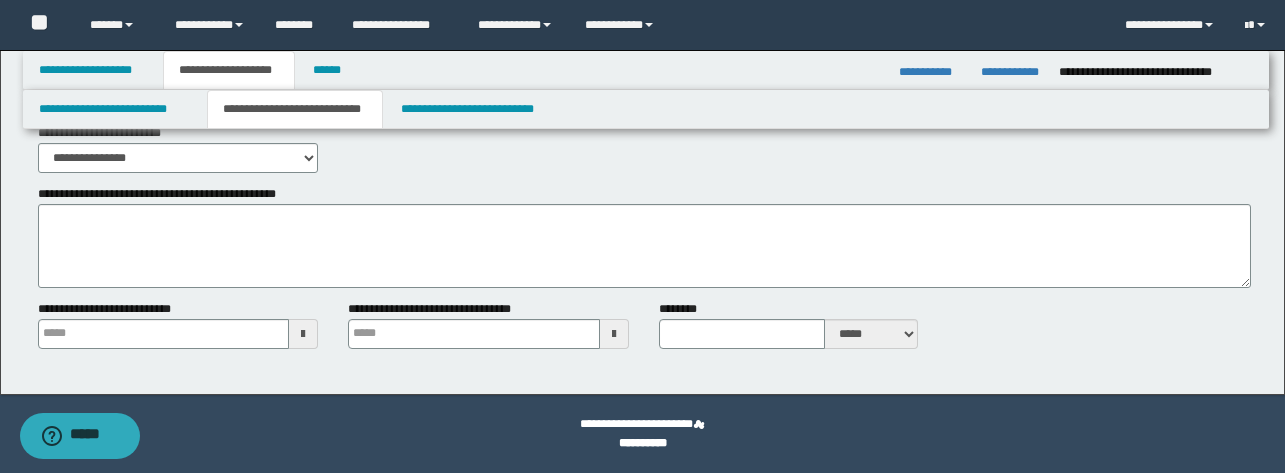 type 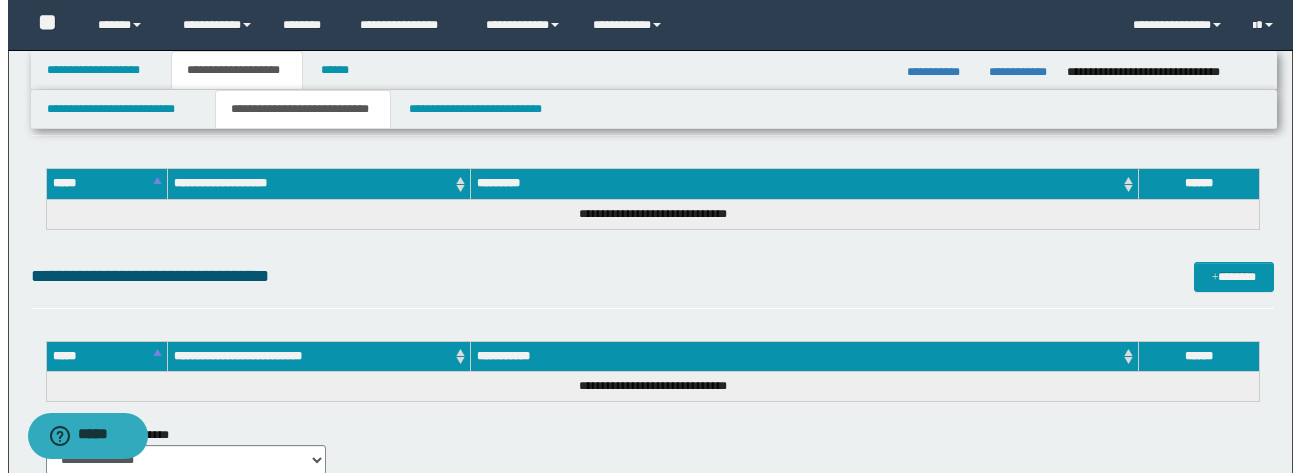 scroll, scrollTop: 754, scrollLeft: 0, axis: vertical 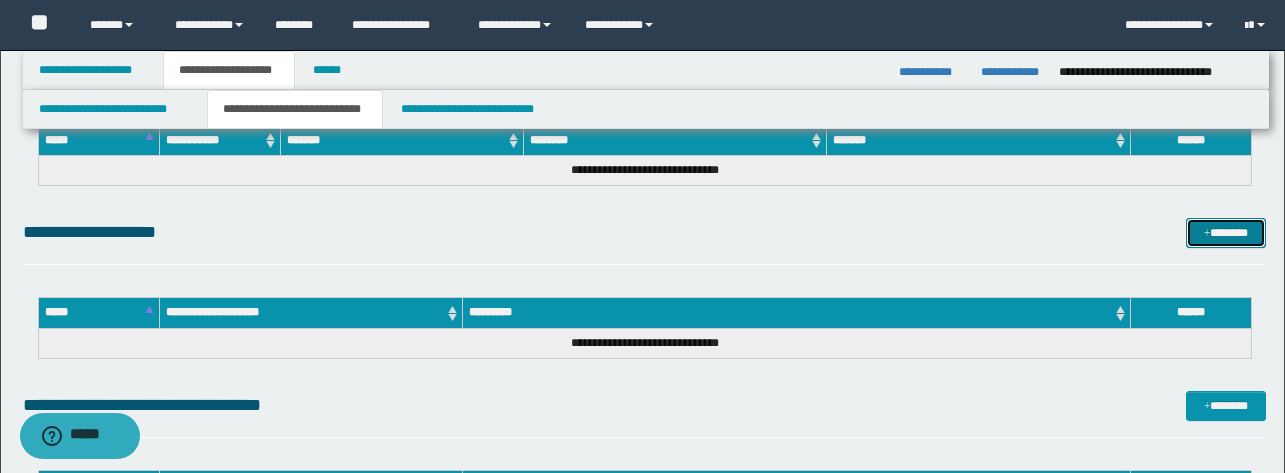 click on "*******" at bounding box center (1226, 233) 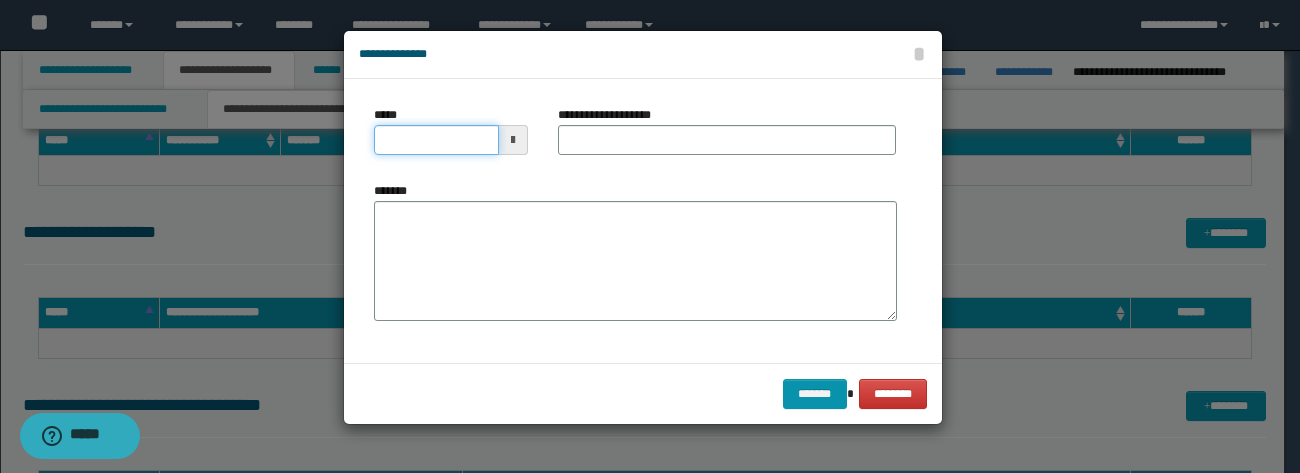 click on "*****" at bounding box center [436, 140] 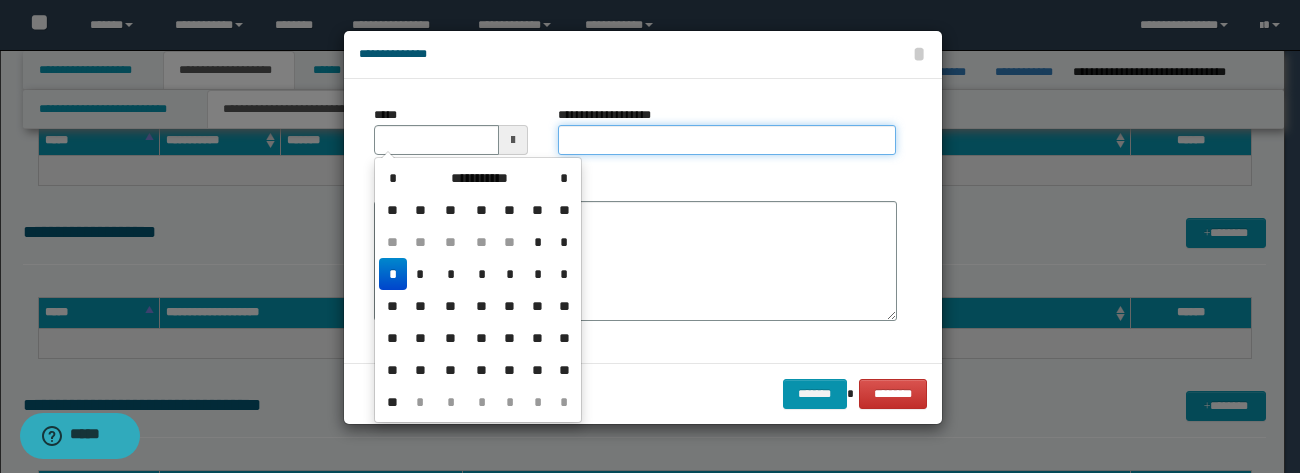 type 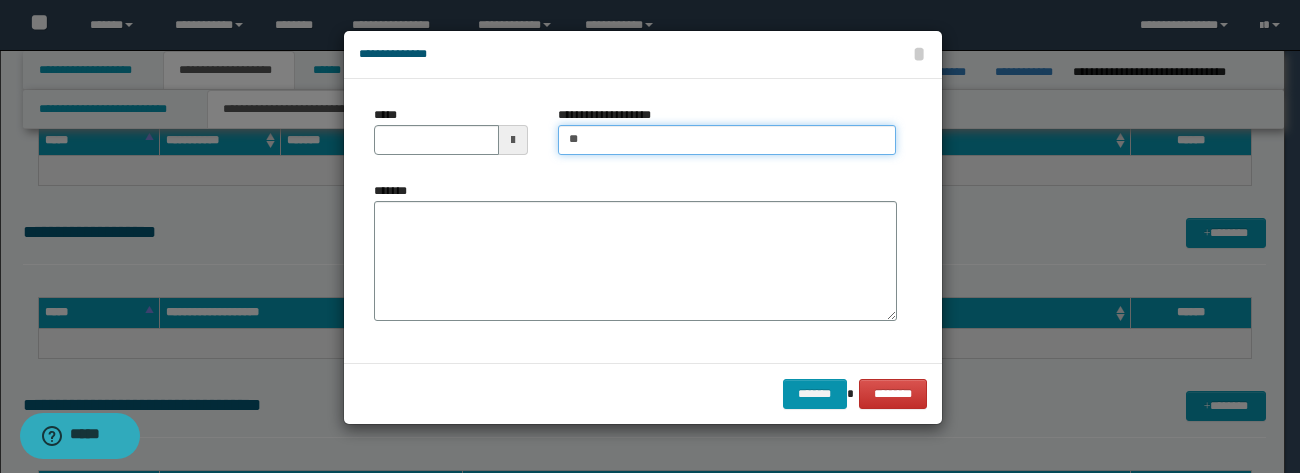 type on "*" 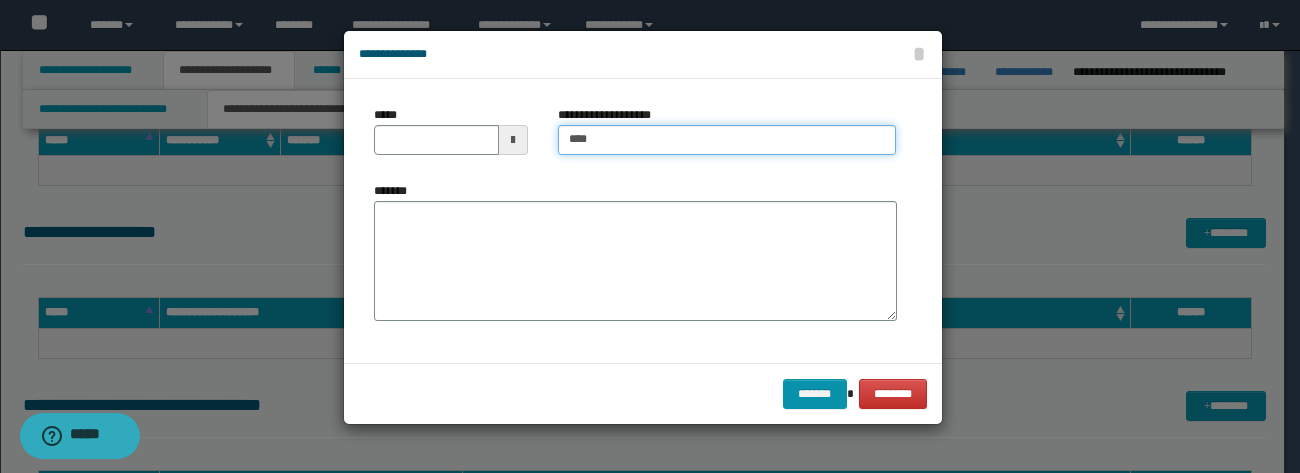 type on "**********" 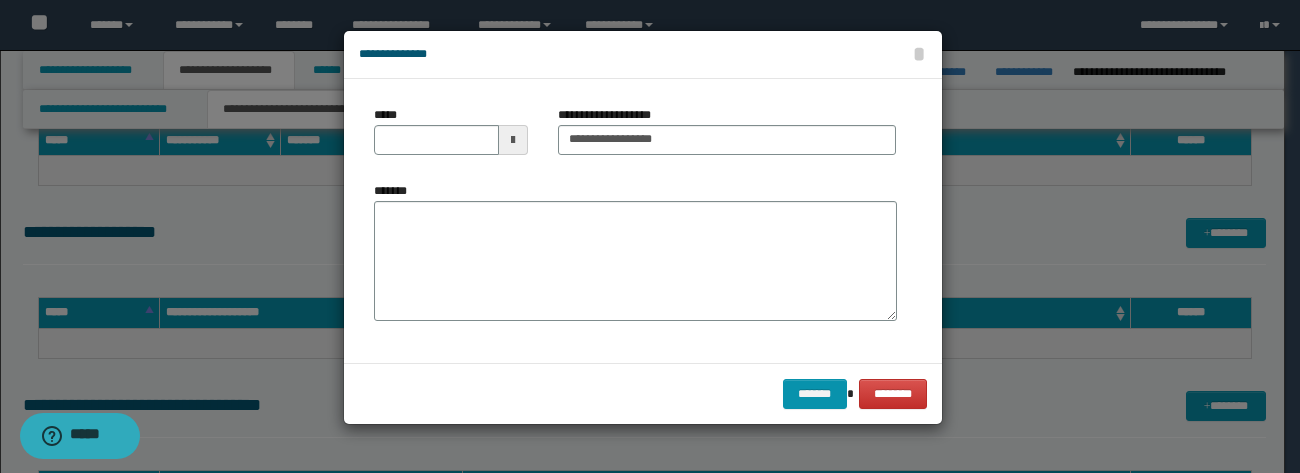 click on "*****" at bounding box center (451, 138) 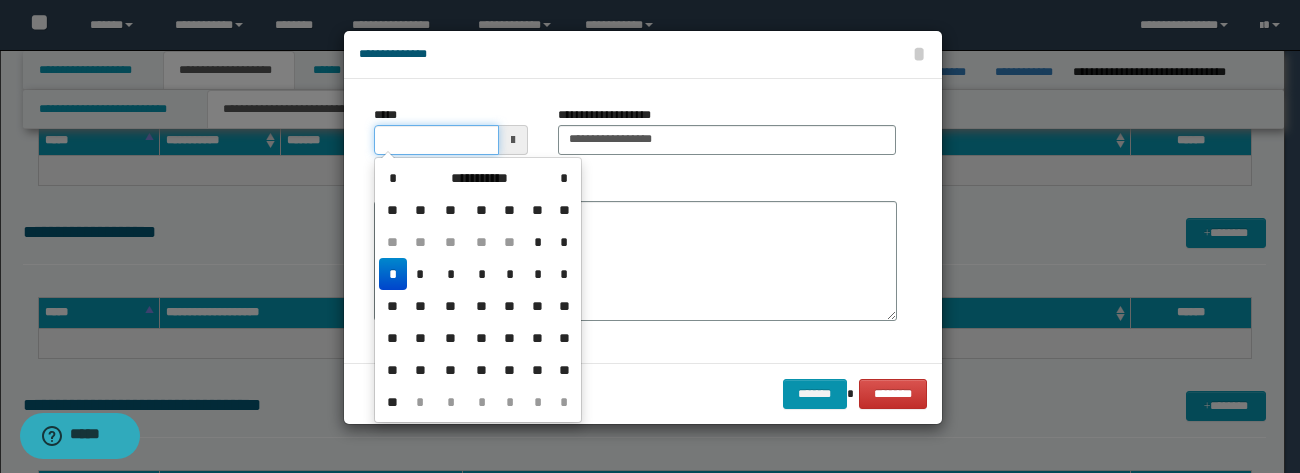 click on "*****" at bounding box center [436, 140] 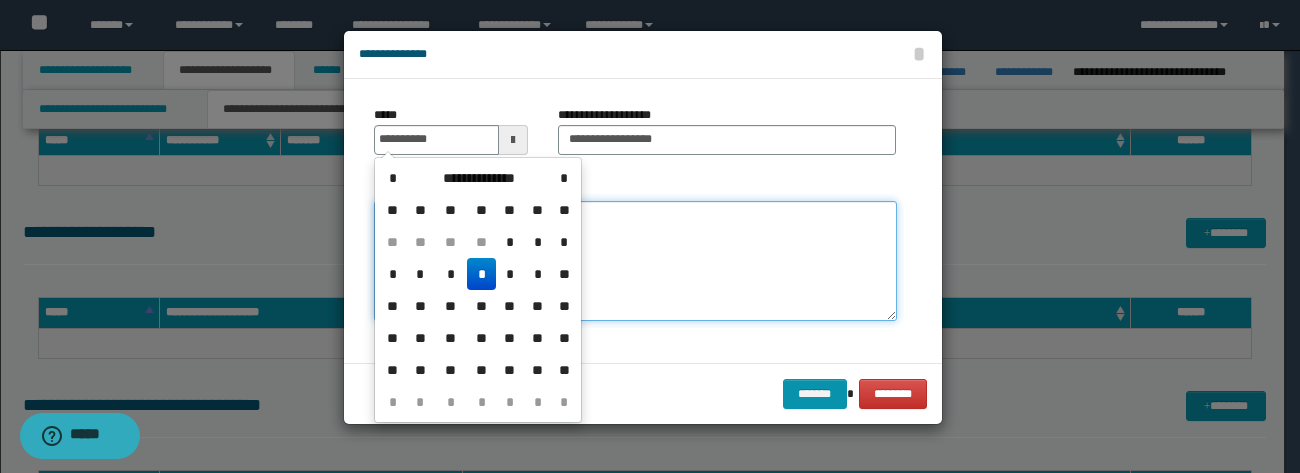 type on "**********" 